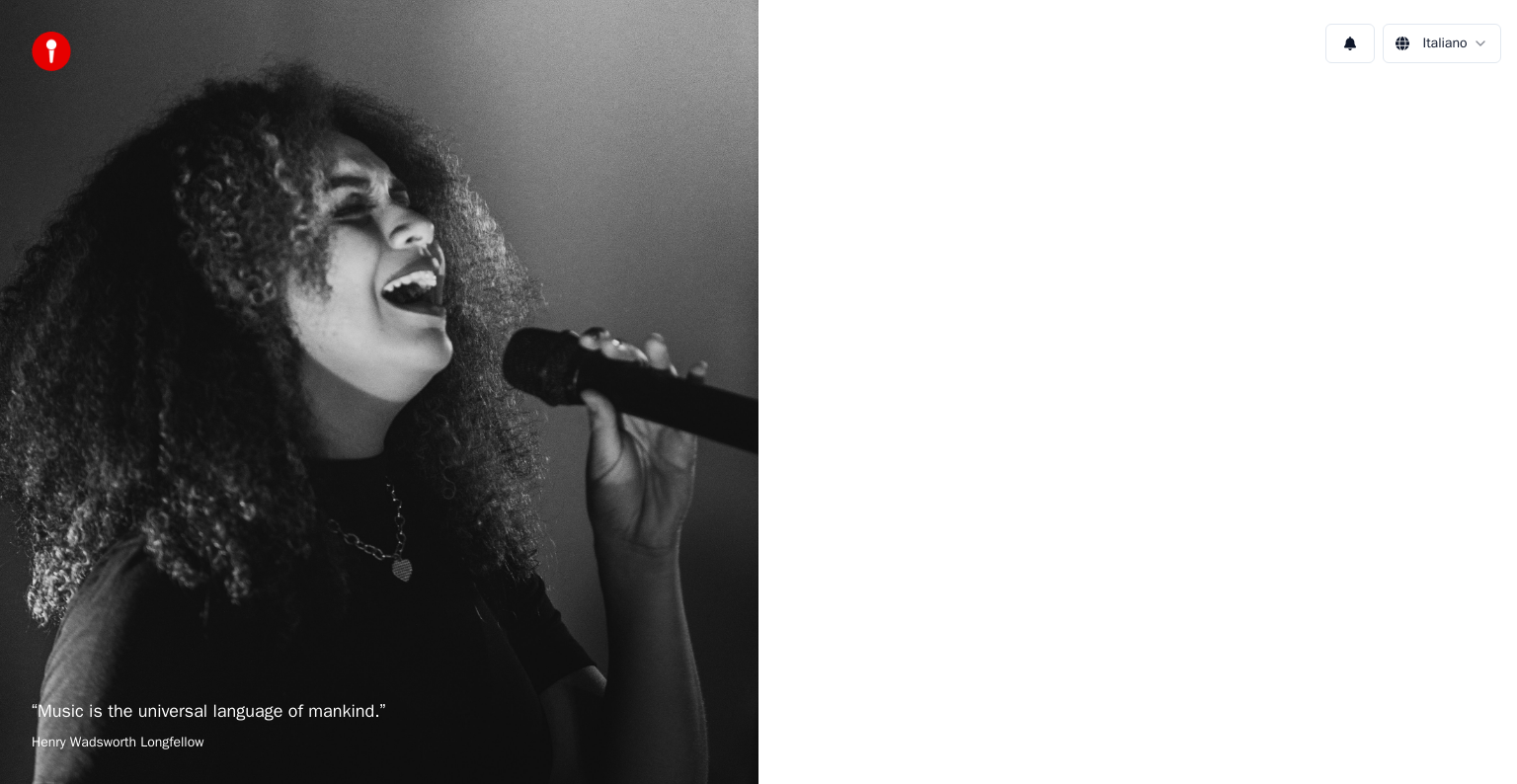scroll, scrollTop: 0, scrollLeft: 0, axis: both 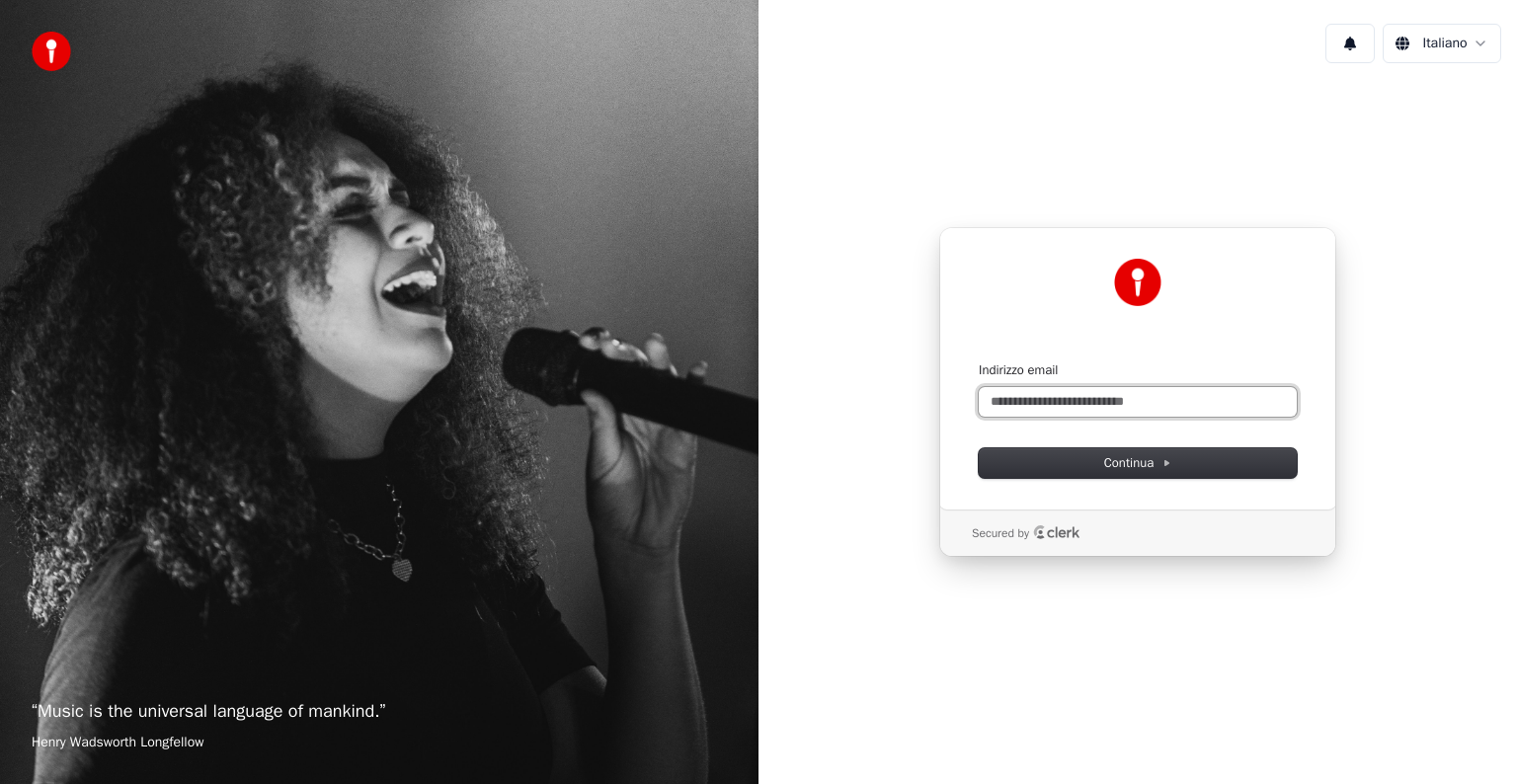 click on "Indirizzo email" at bounding box center [1138, 402] 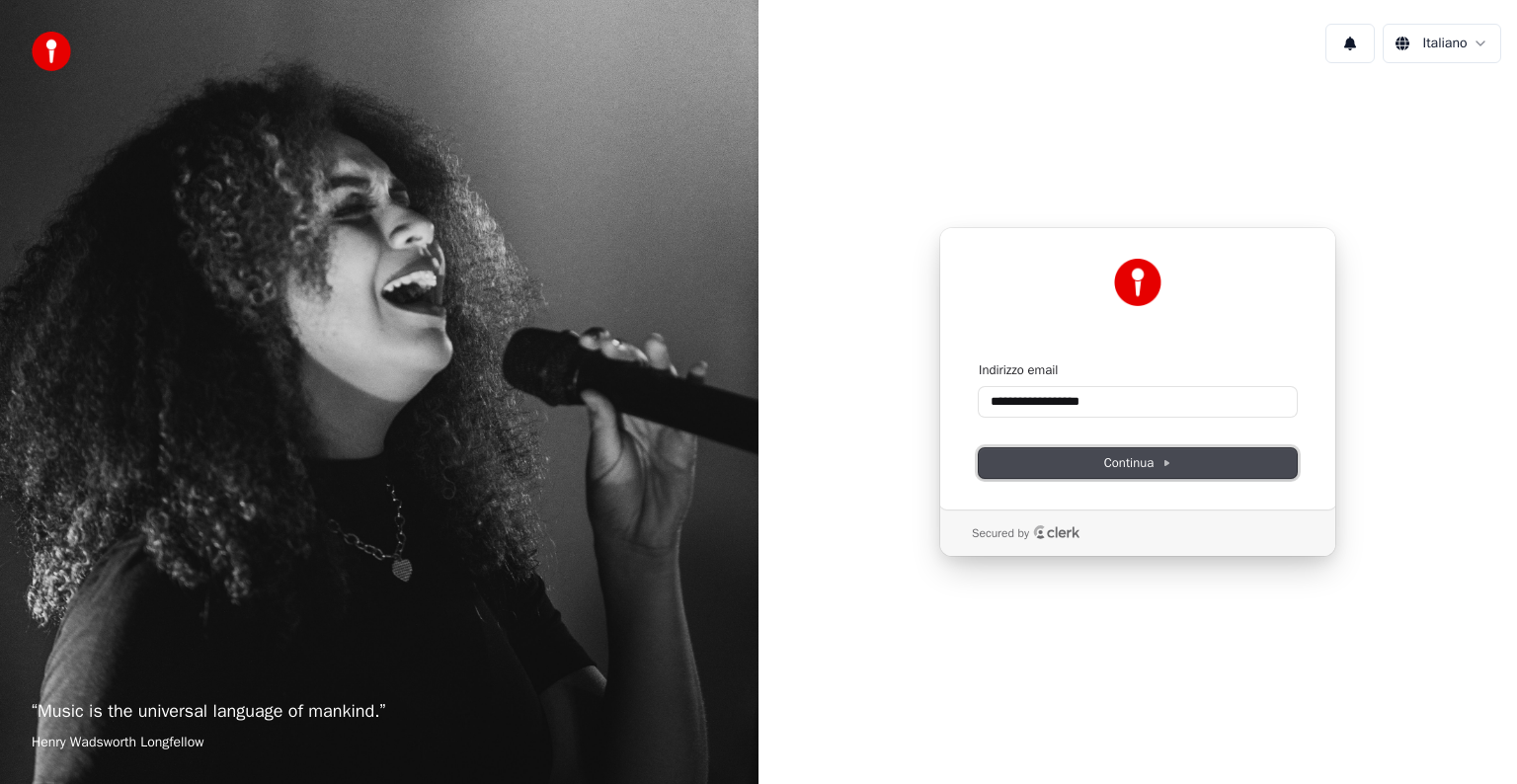 click on "Continua" at bounding box center [1138, 463] 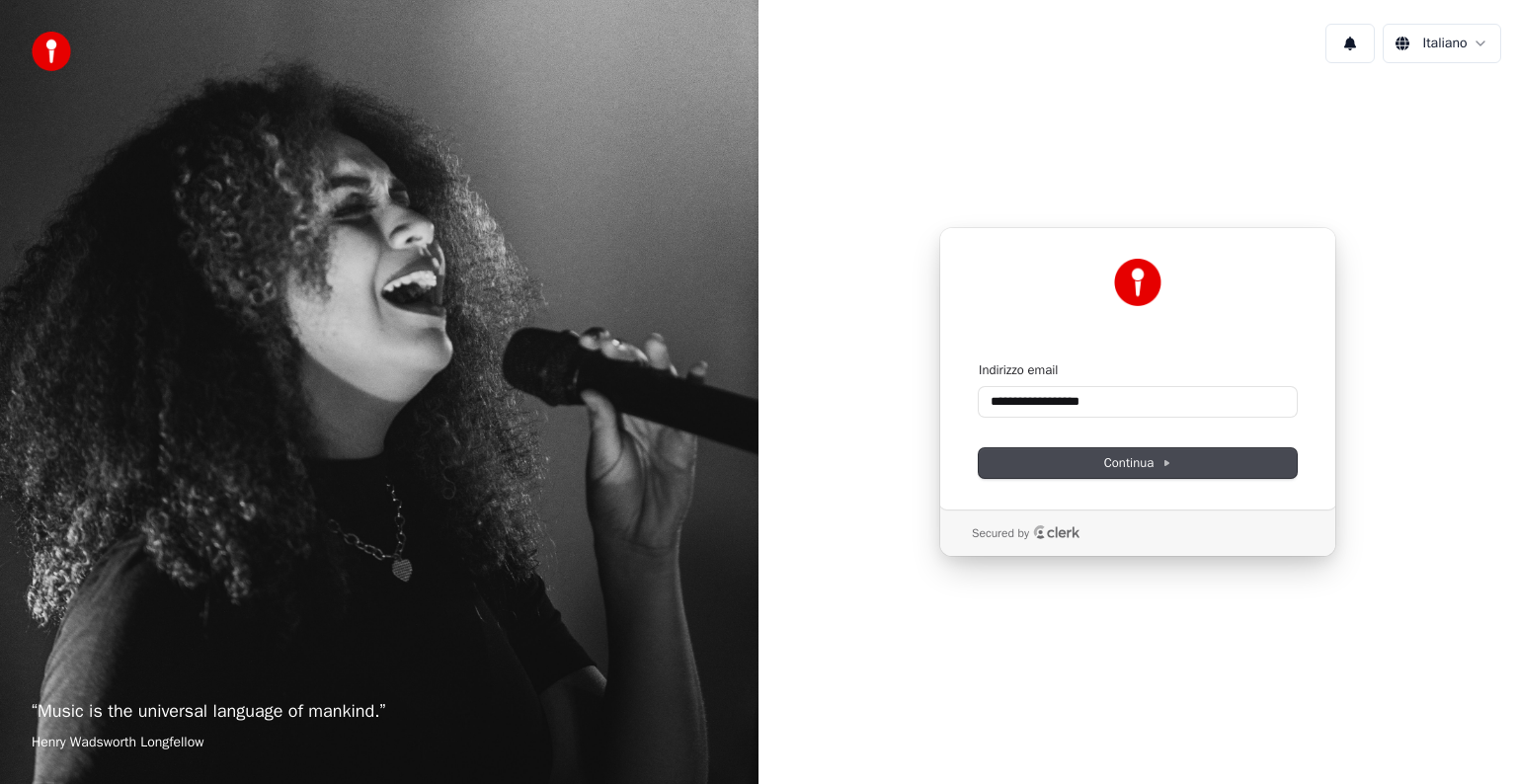 type on "**********" 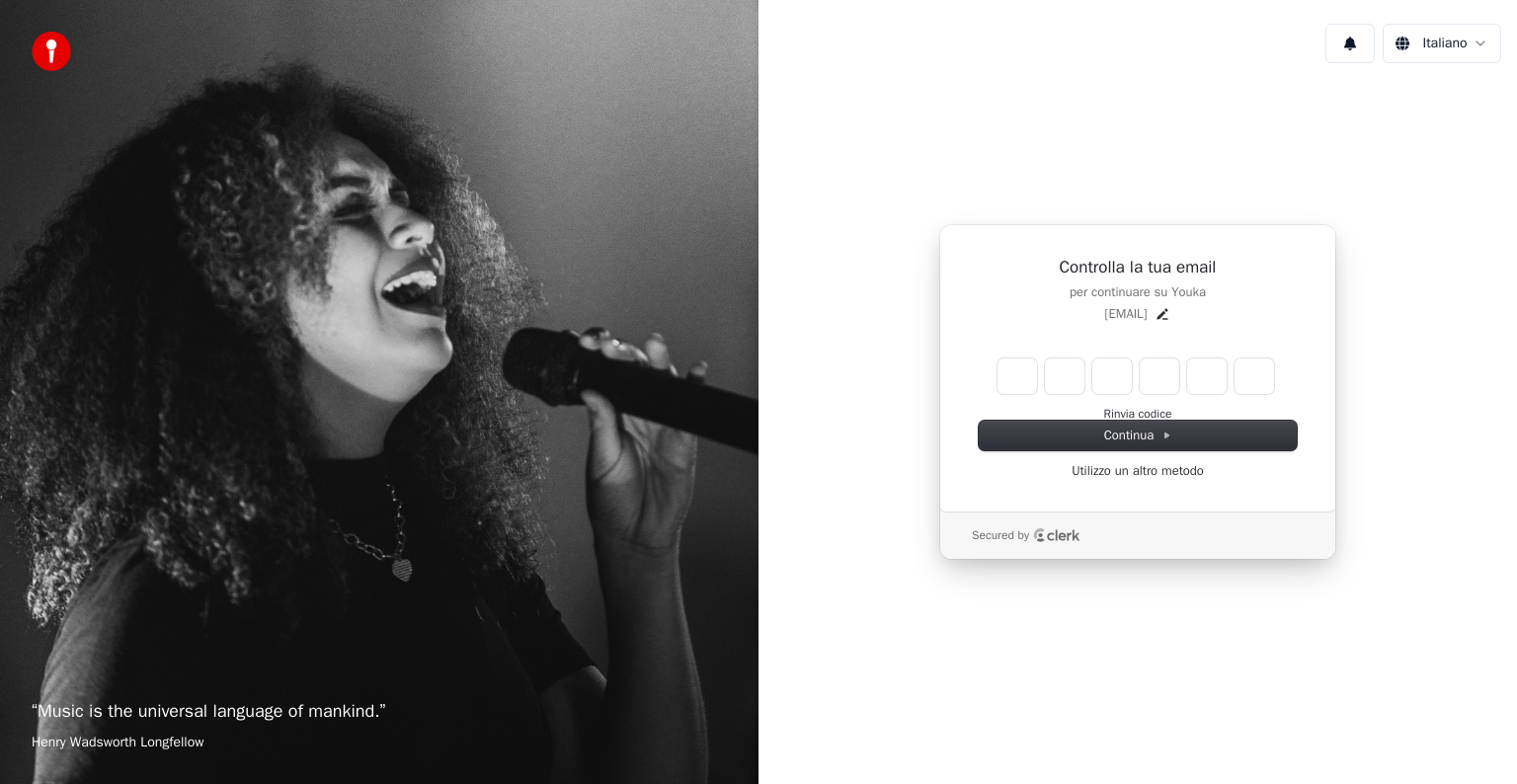 click on "“ Music is the universal language of mankind. ” Henry Wadsworth Longfellow" at bounding box center [379, 392] 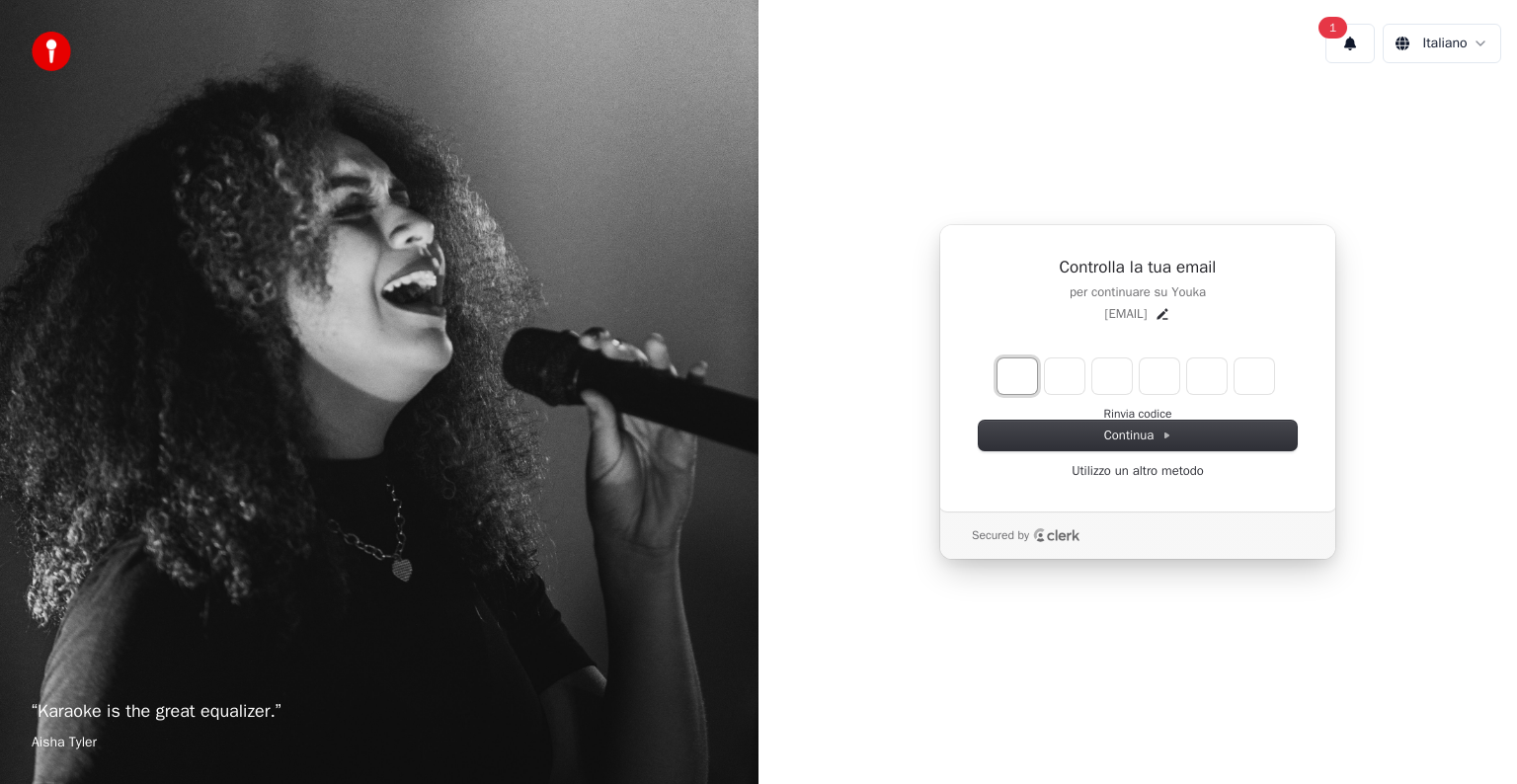 click at bounding box center (1017, 376) 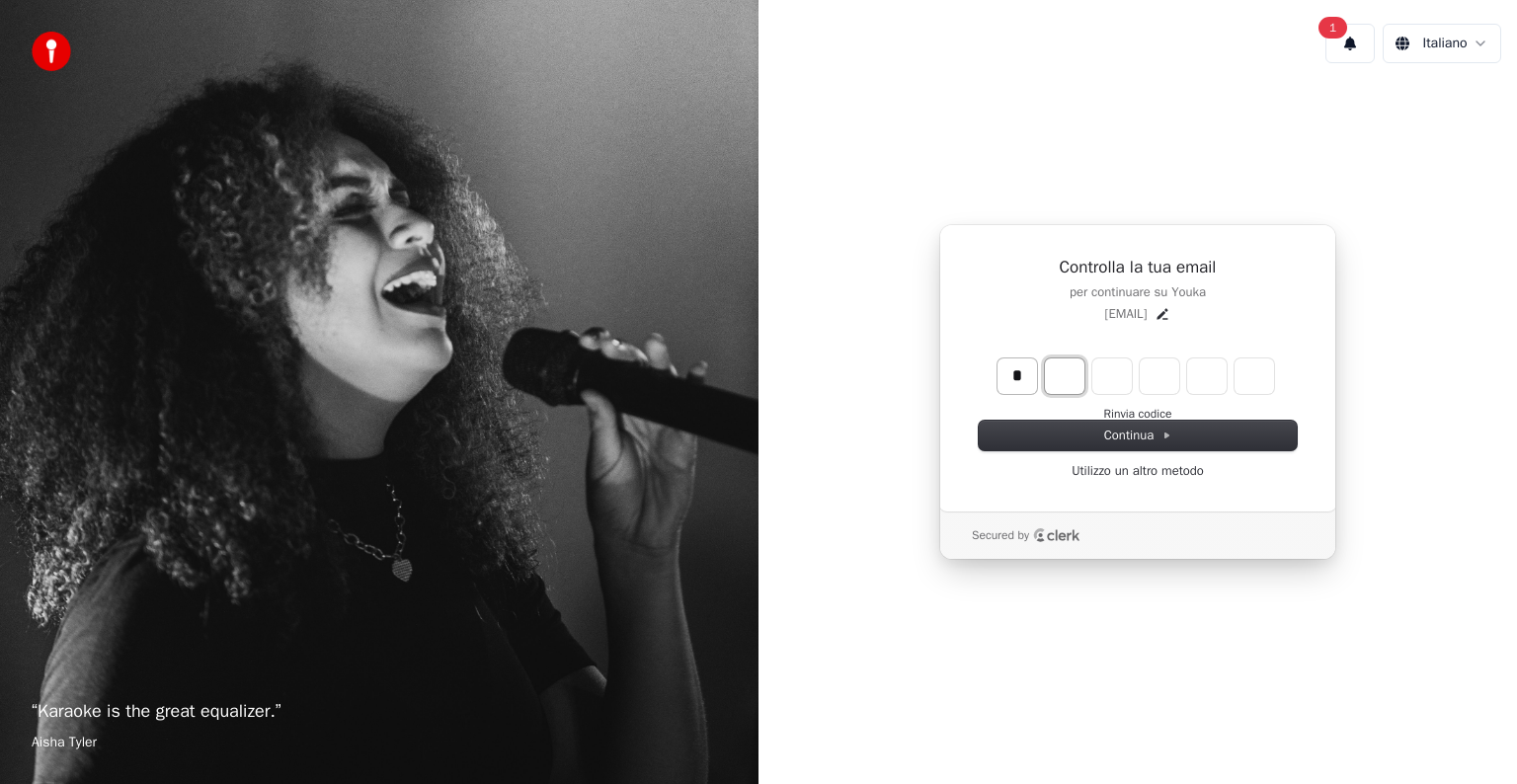 type on "*" 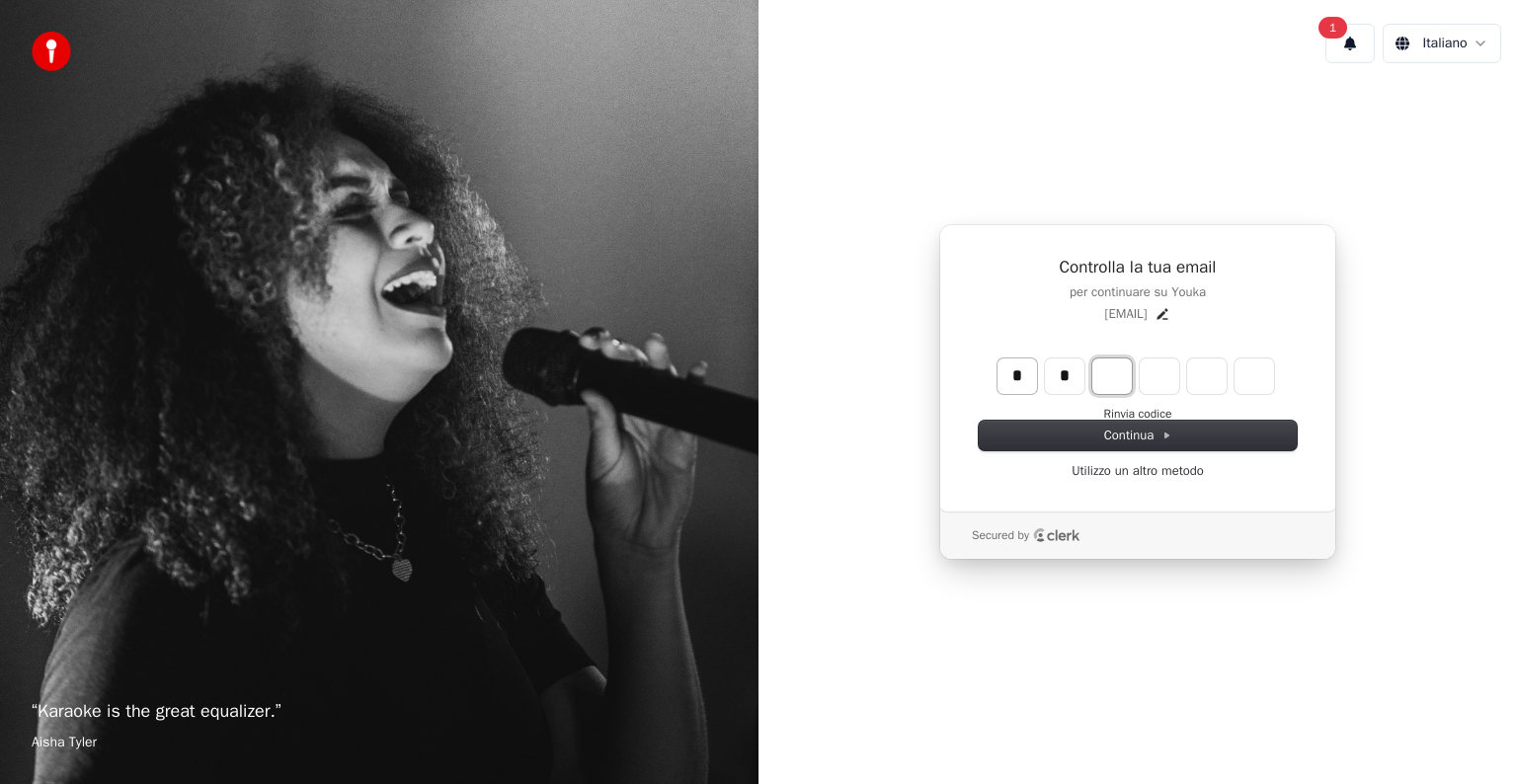 type on "**" 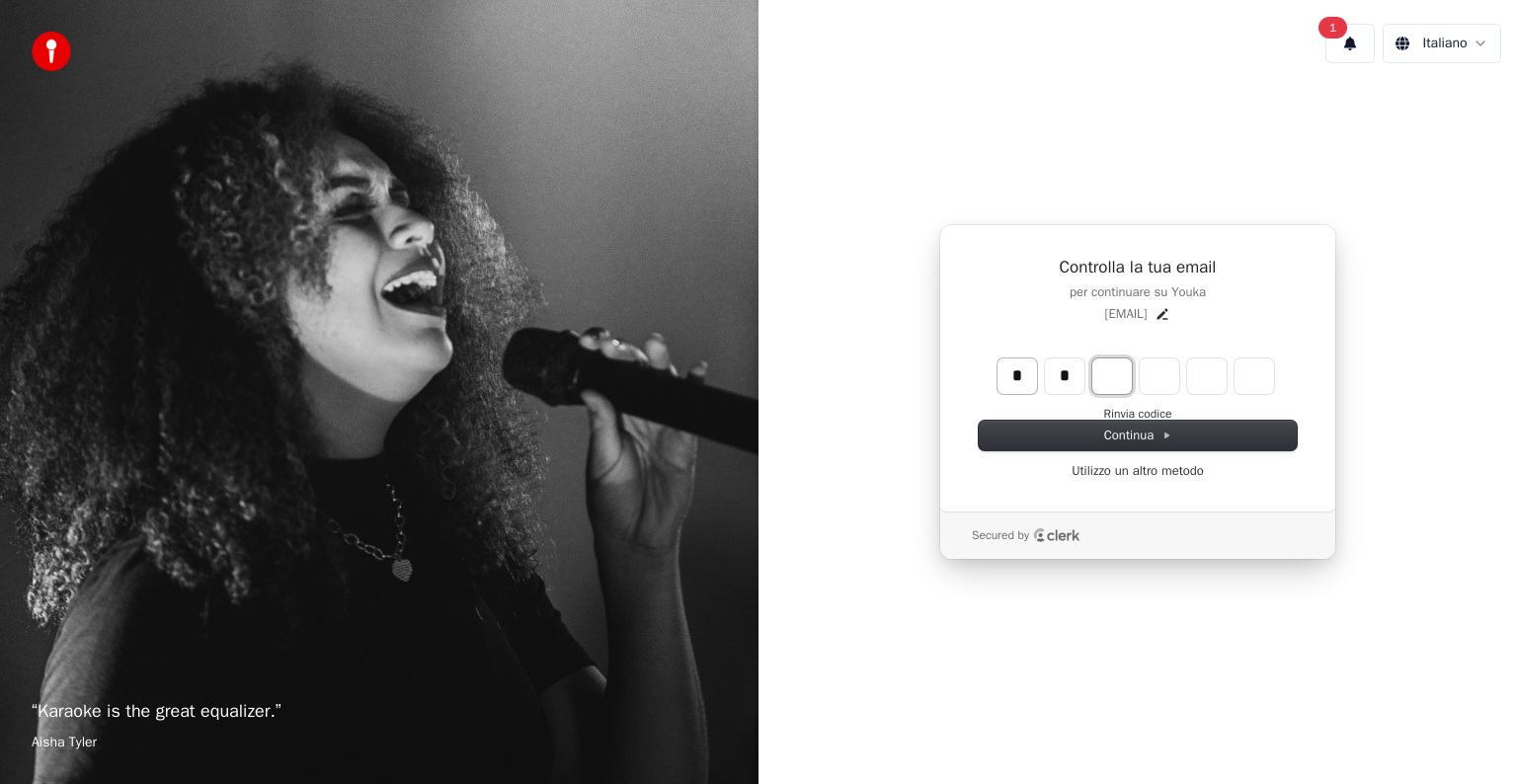 type on "*" 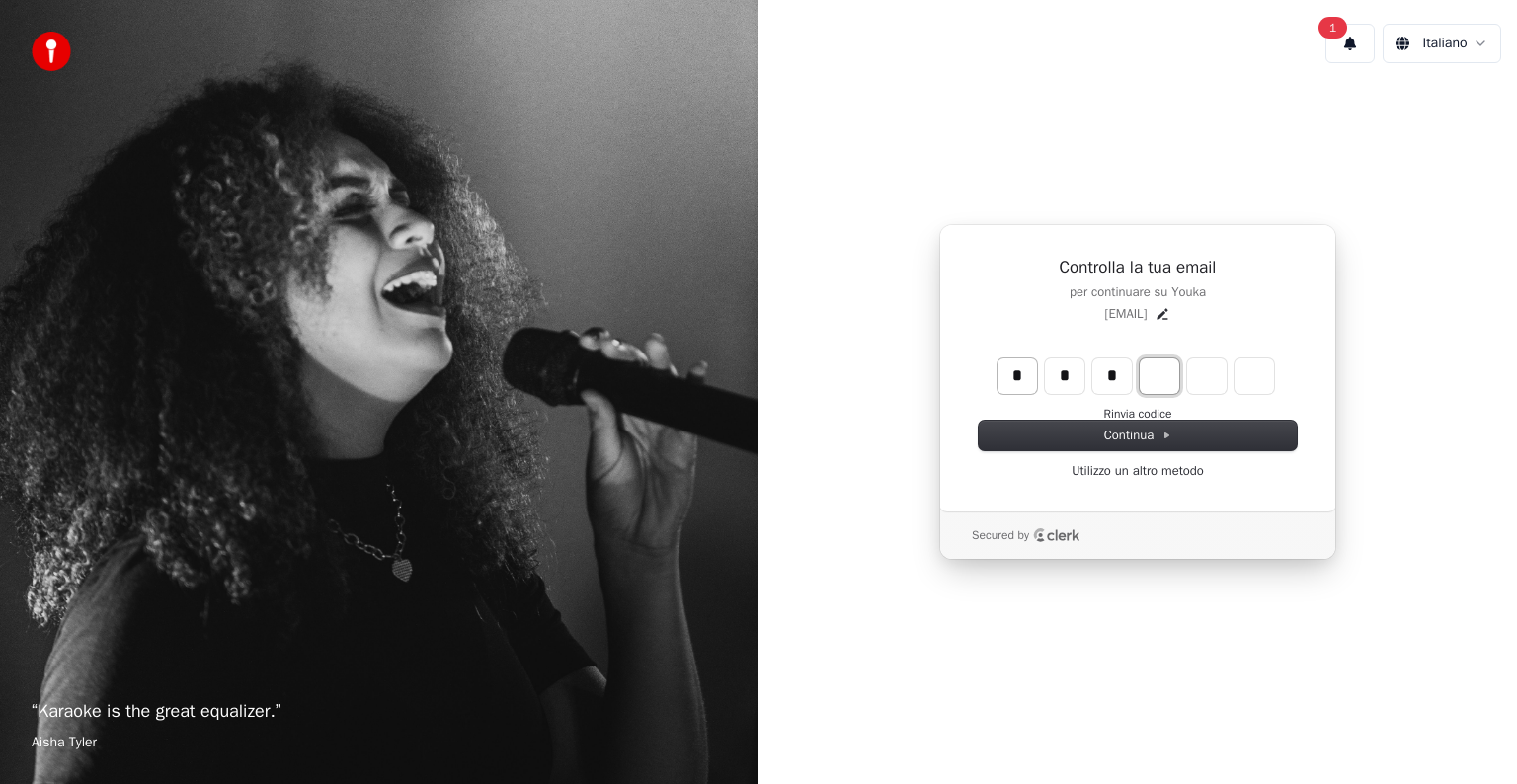 type on "***" 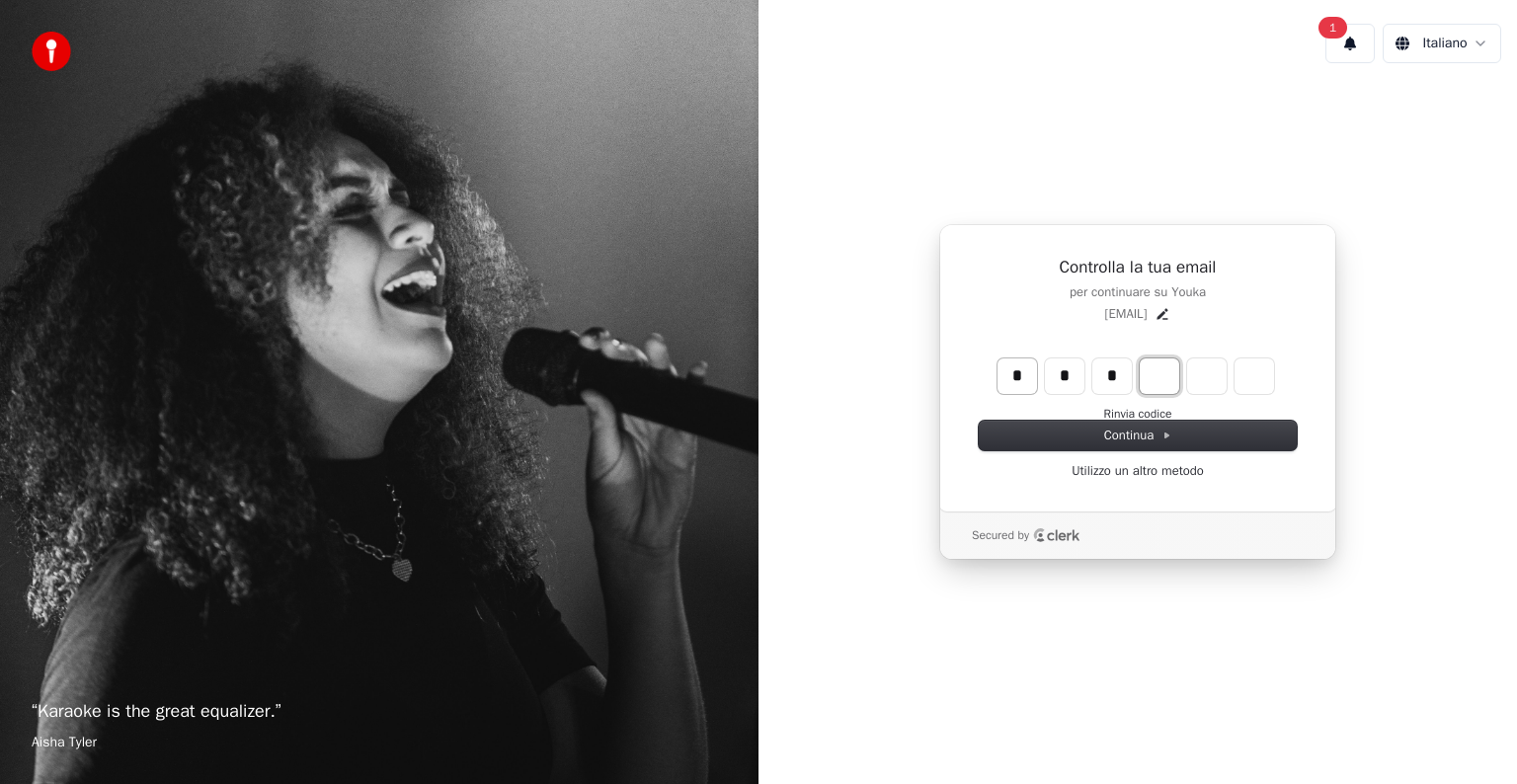 type on "*" 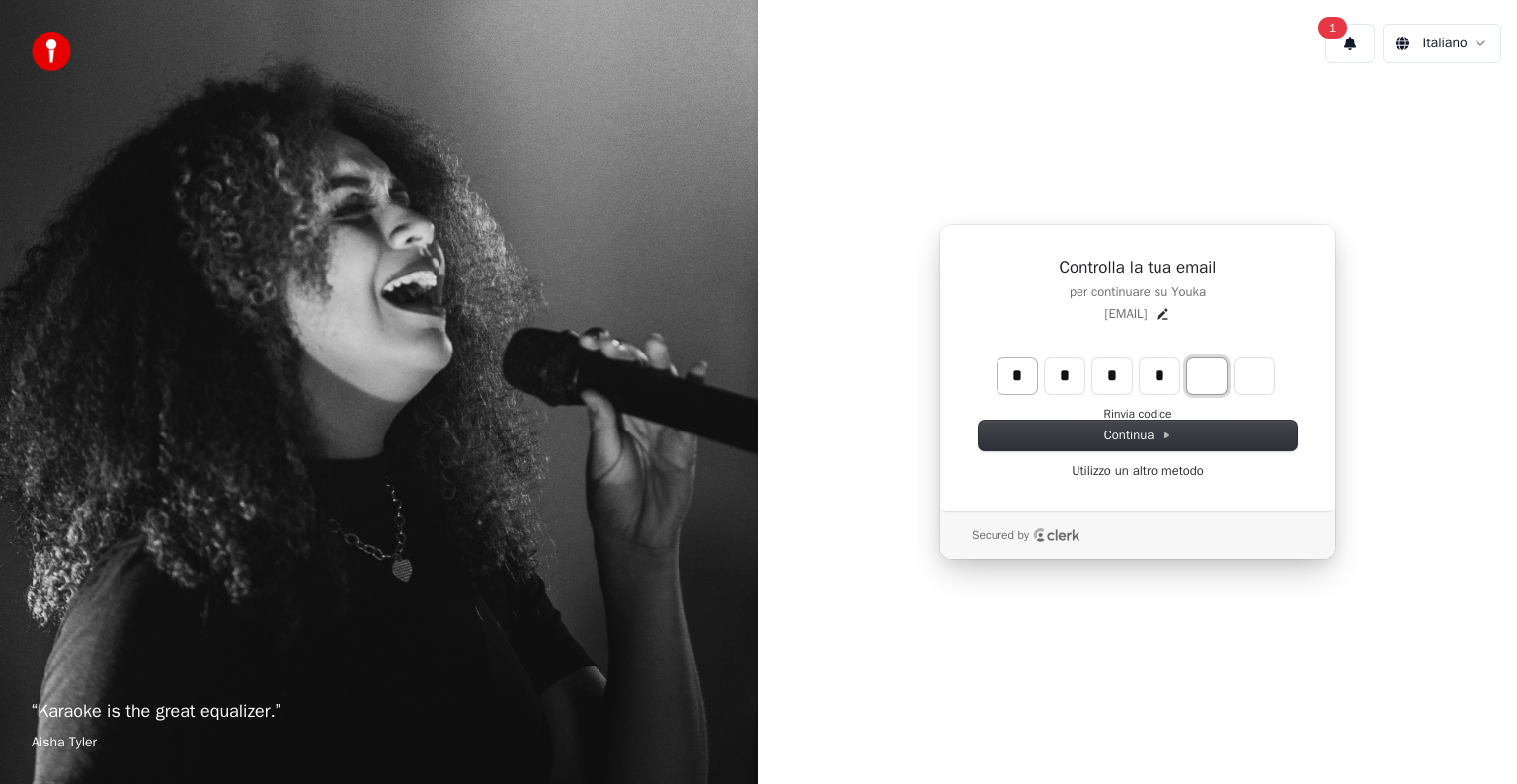 type on "****" 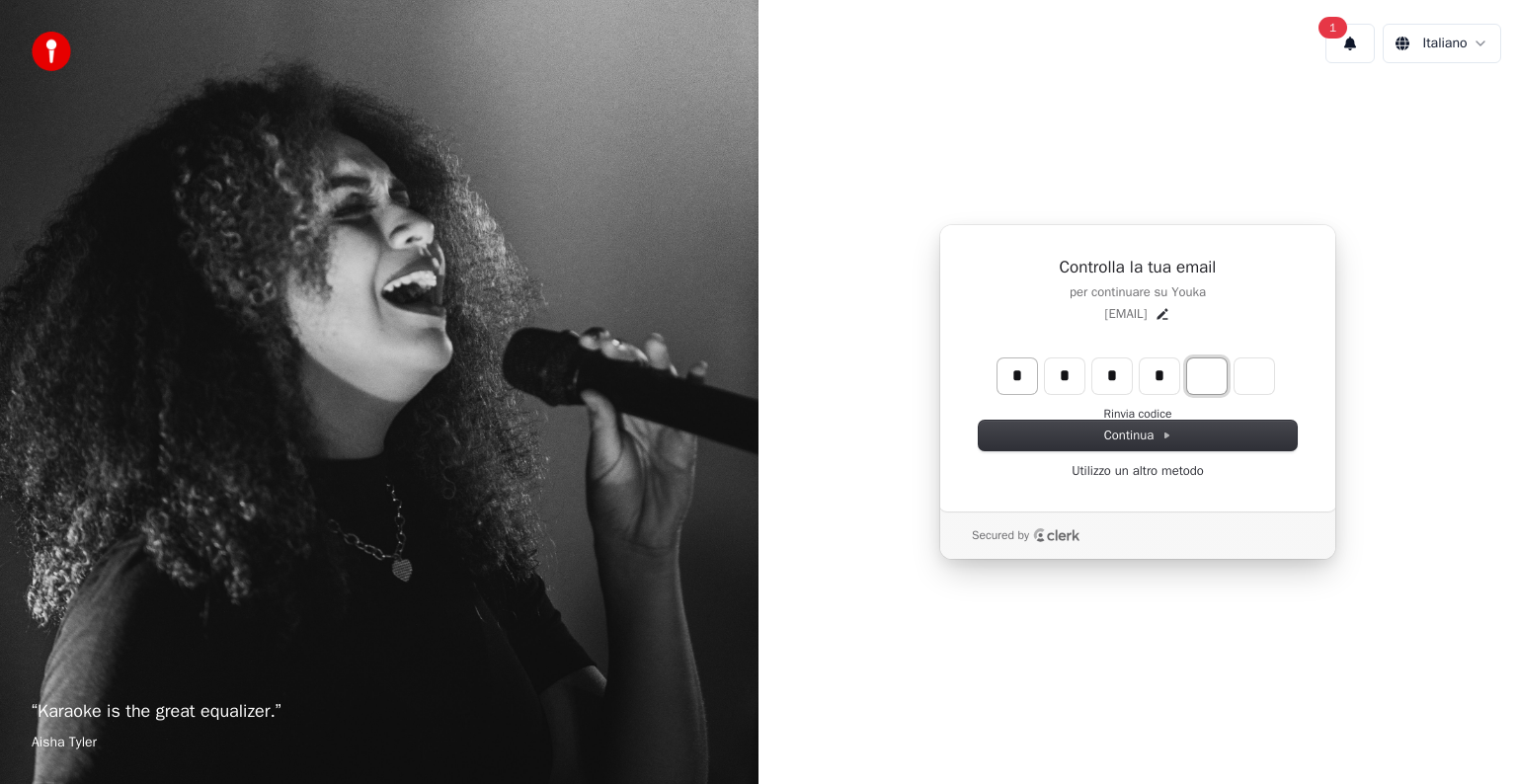 type on "*" 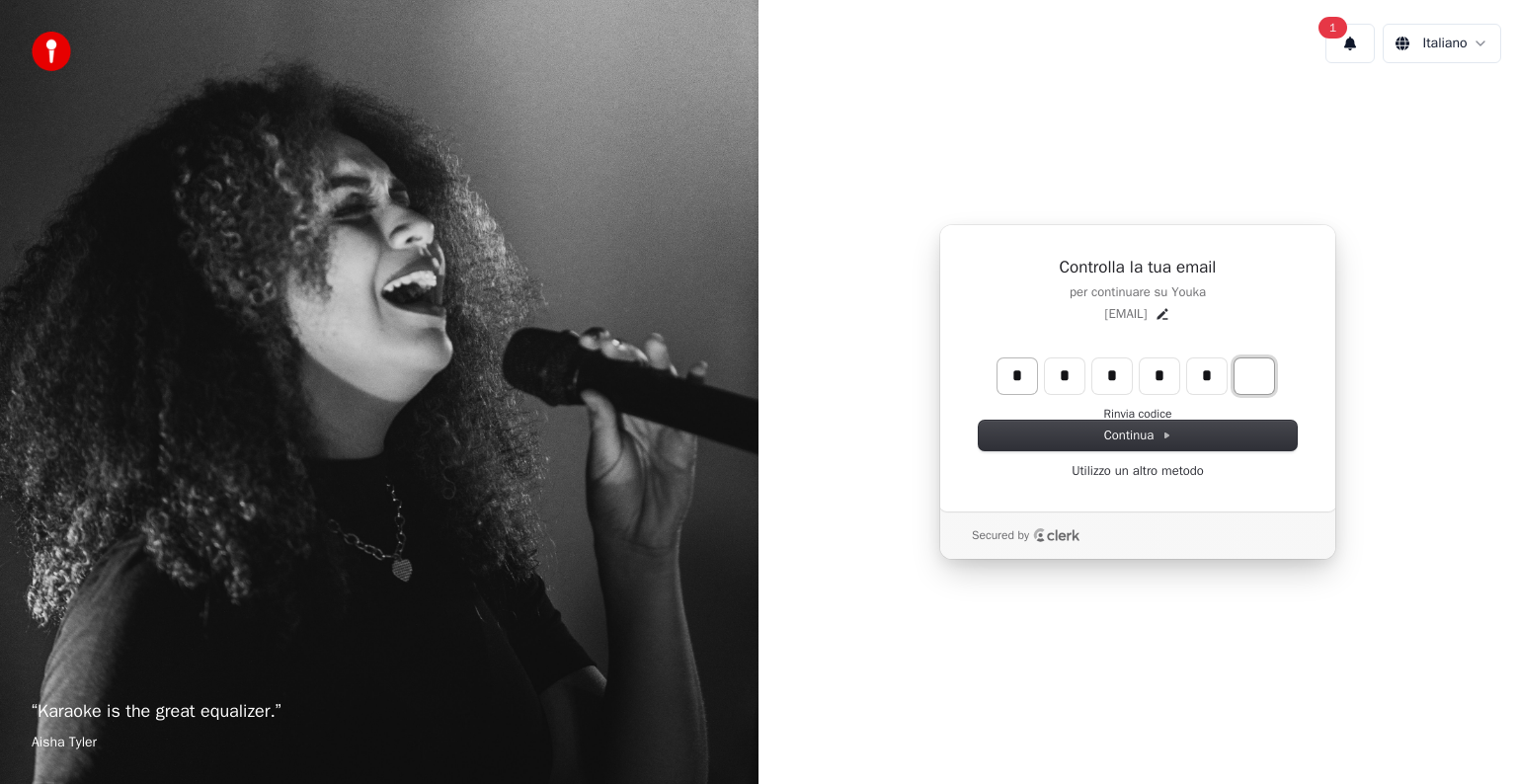 type on "******" 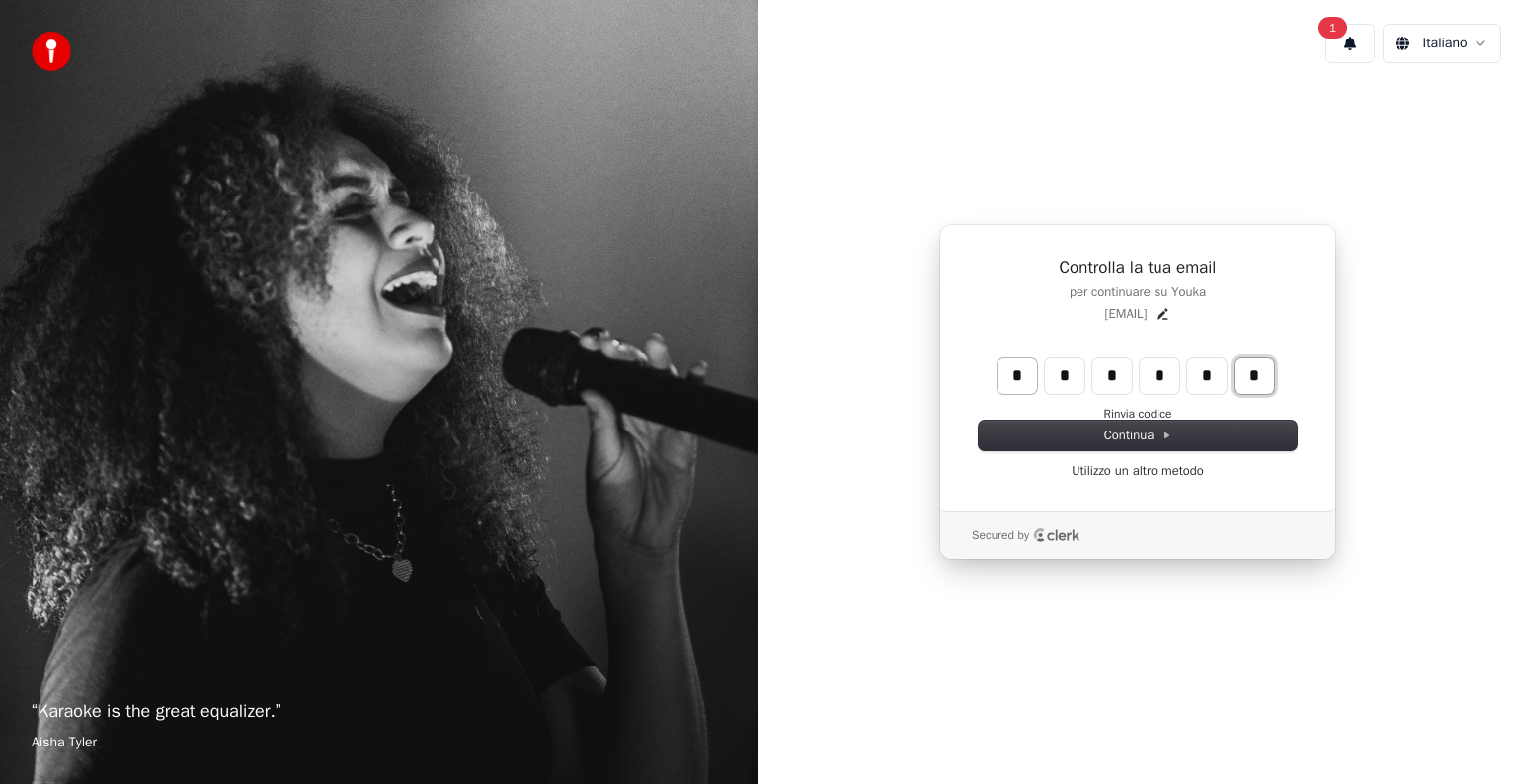 type on "*" 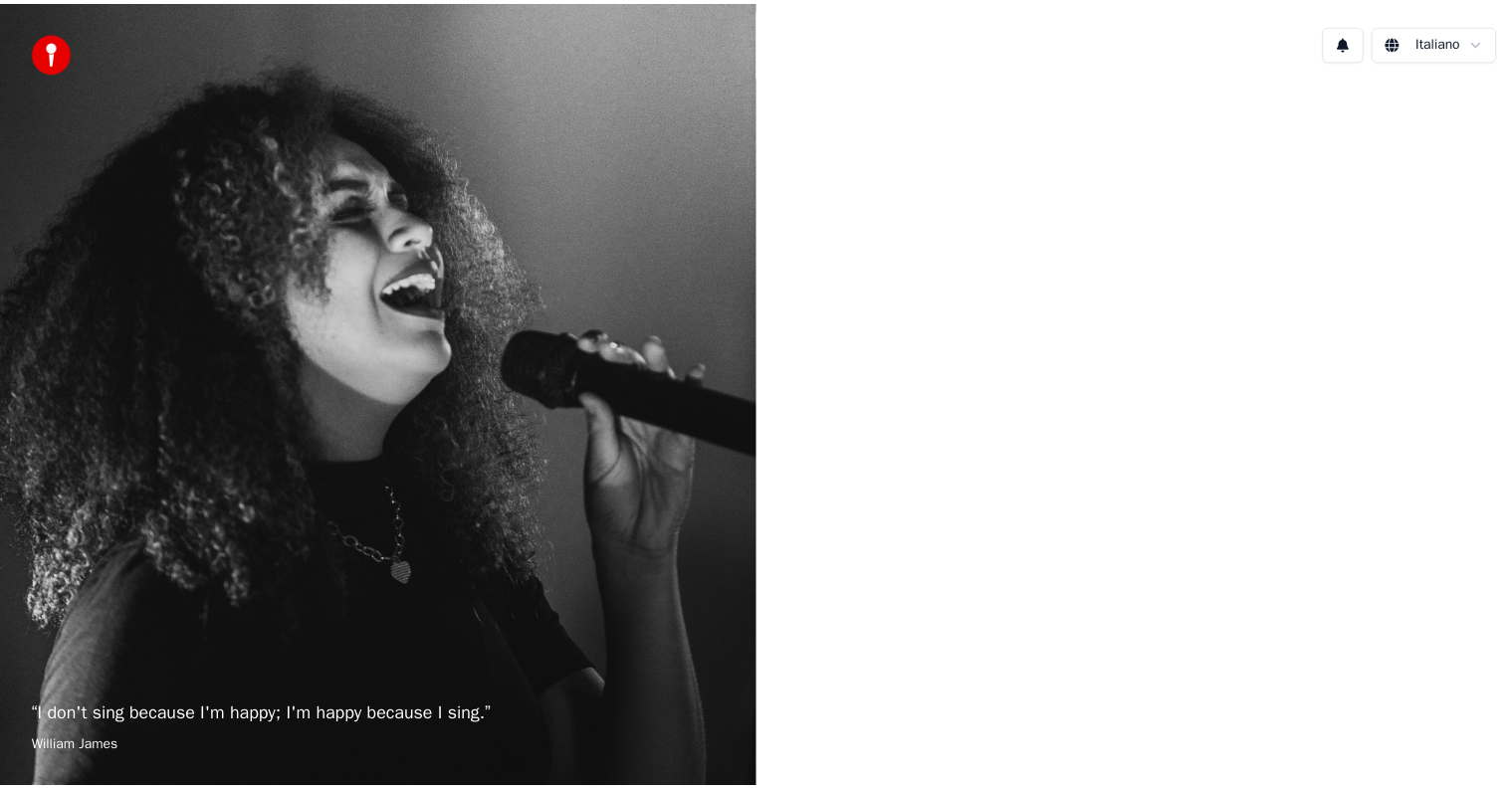 scroll, scrollTop: 0, scrollLeft: 0, axis: both 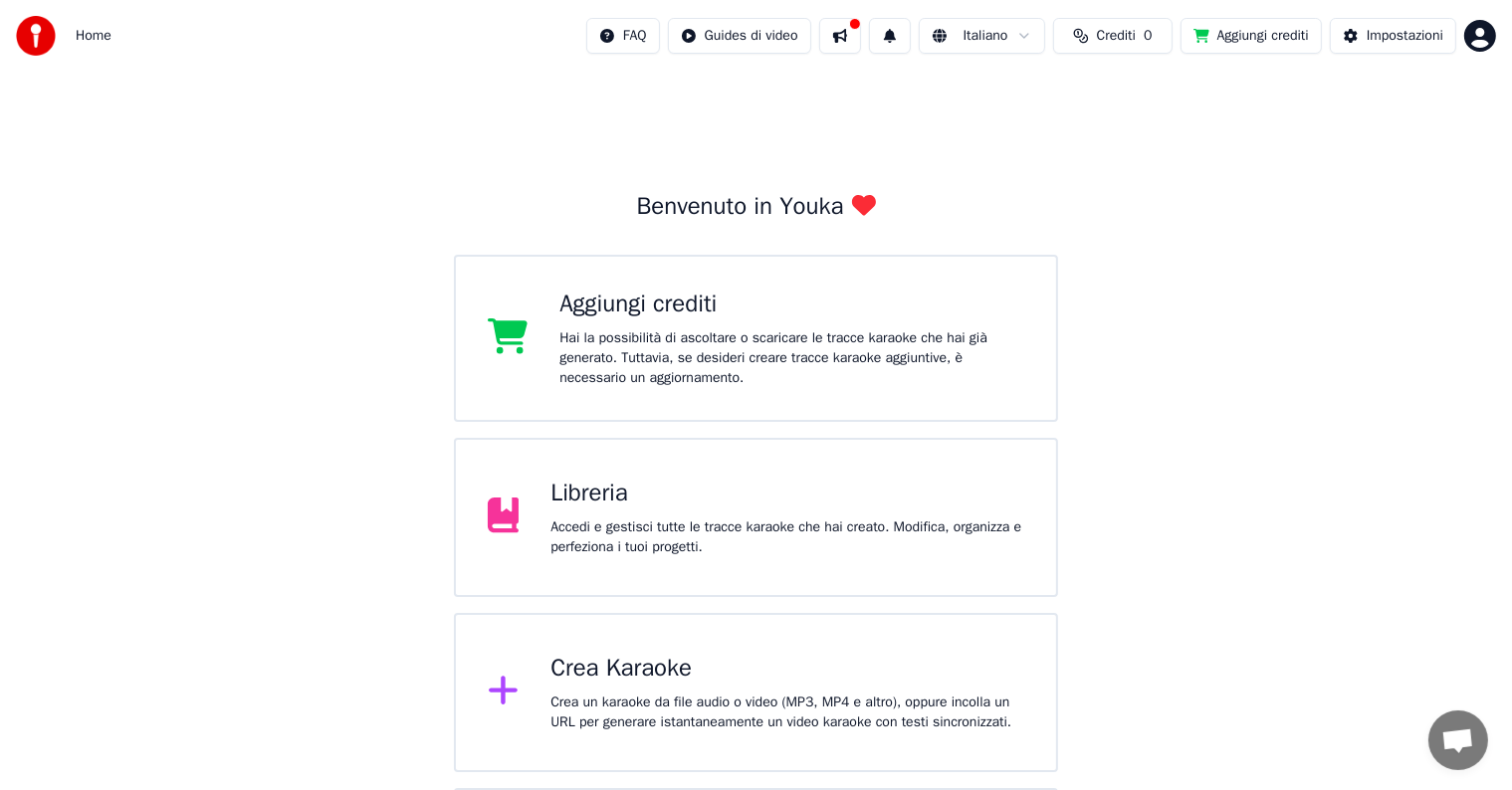 click on "Libreria Accedi e gestisci tutte le tracce karaoke che hai creato. Modifica, organizza e perfeziona i tuoi progetti." at bounding box center [756, 517] 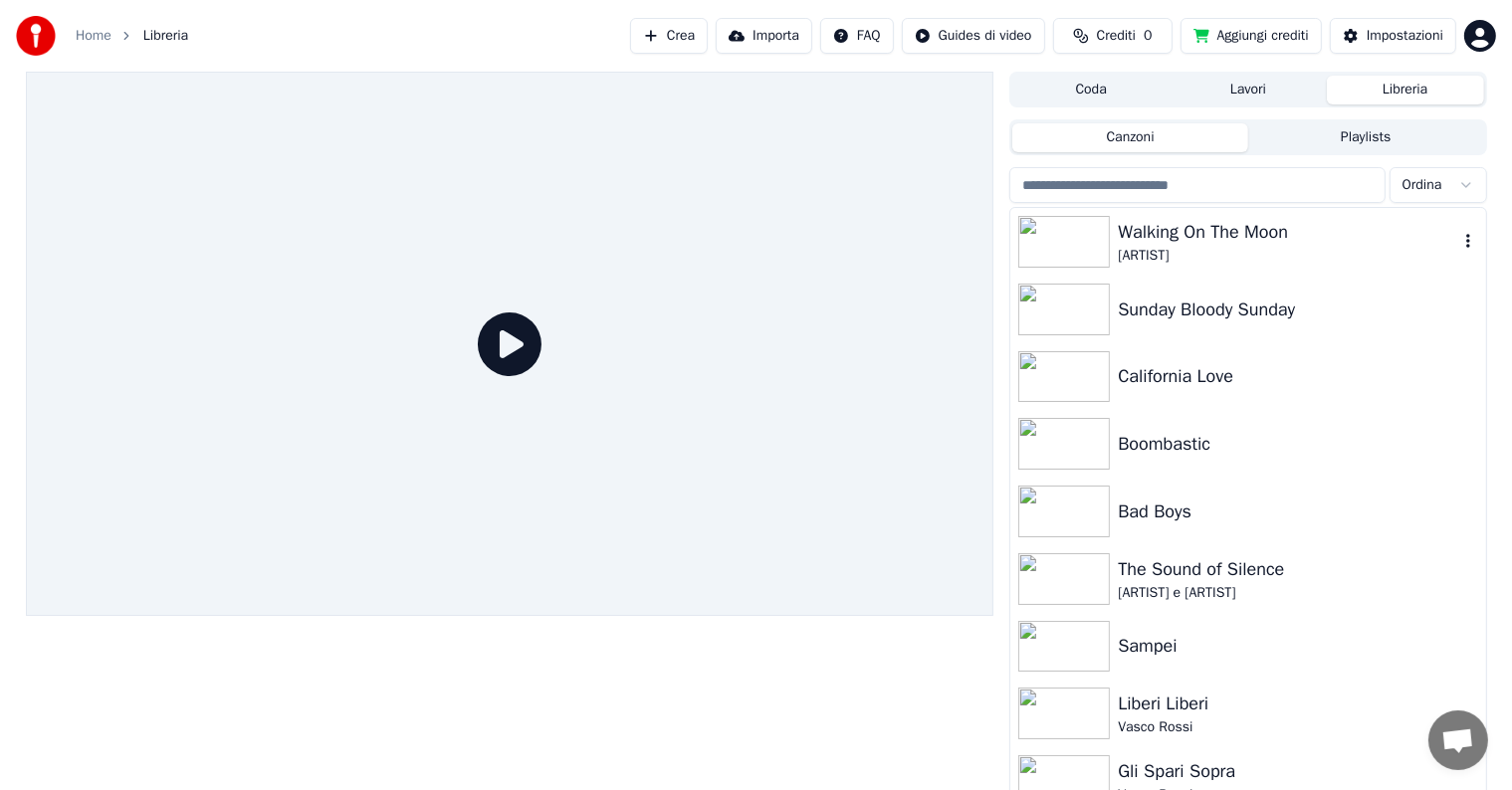click on "Walking On The Moon" at bounding box center [1287, 232] 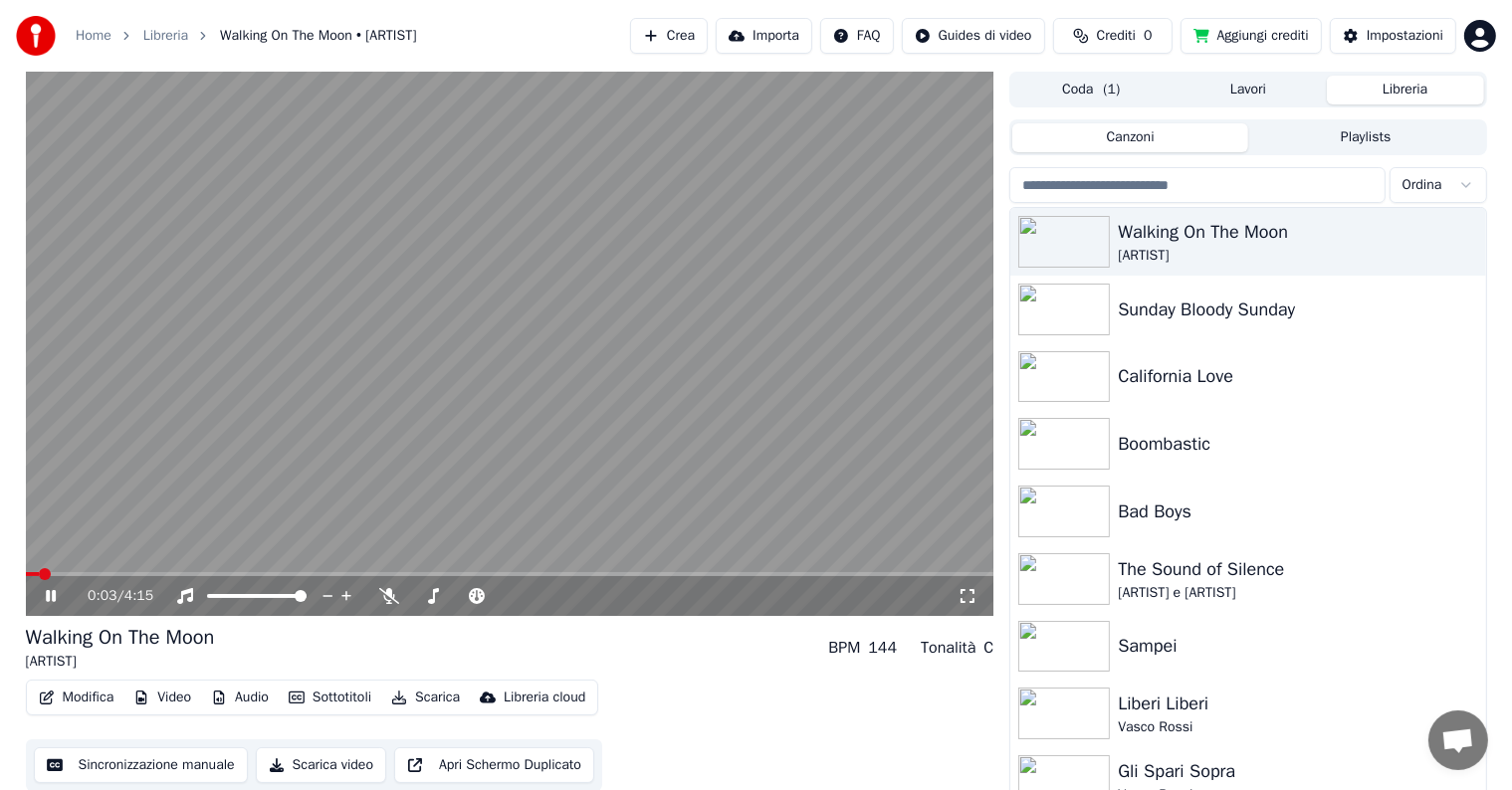 click 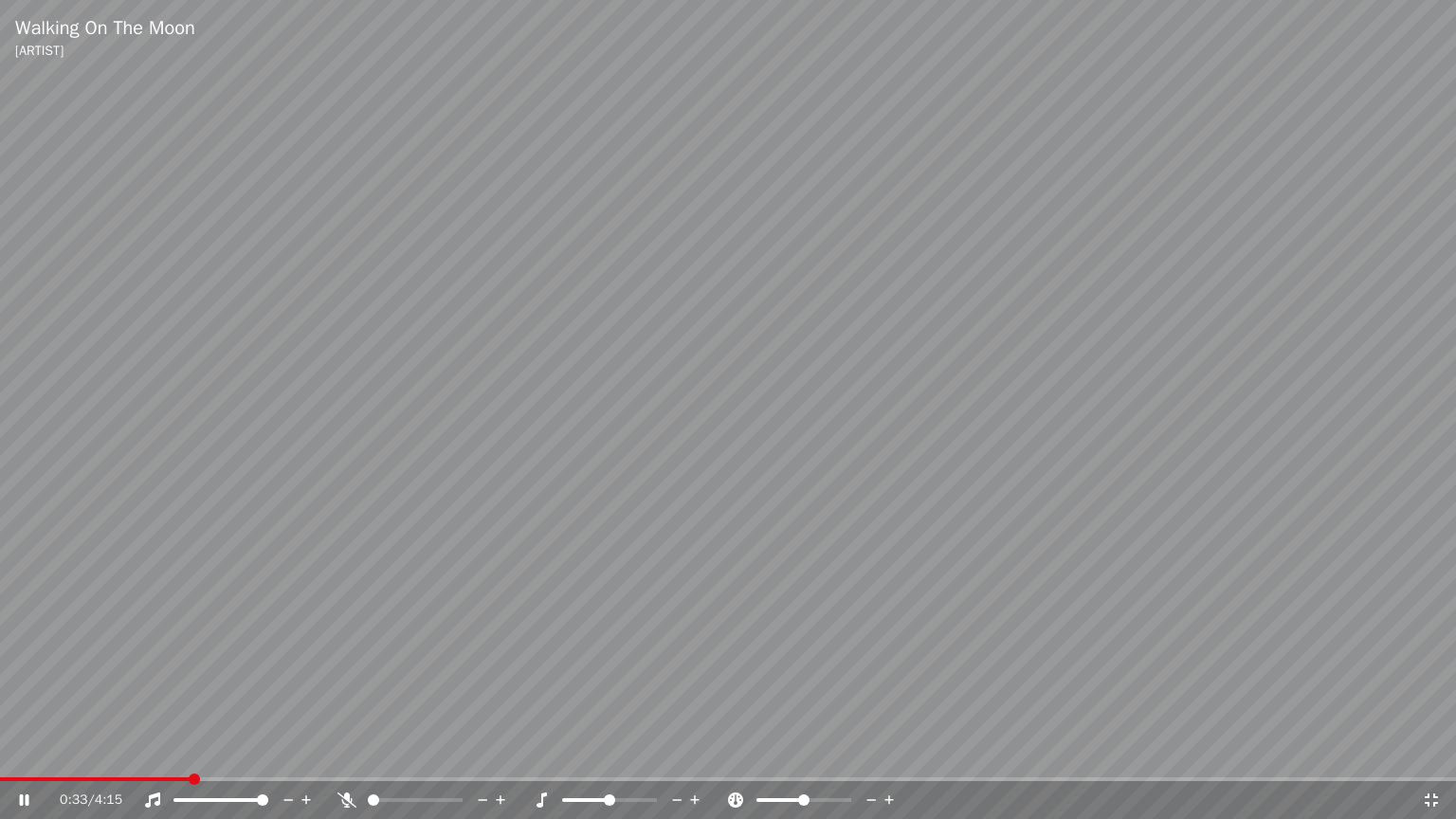 click 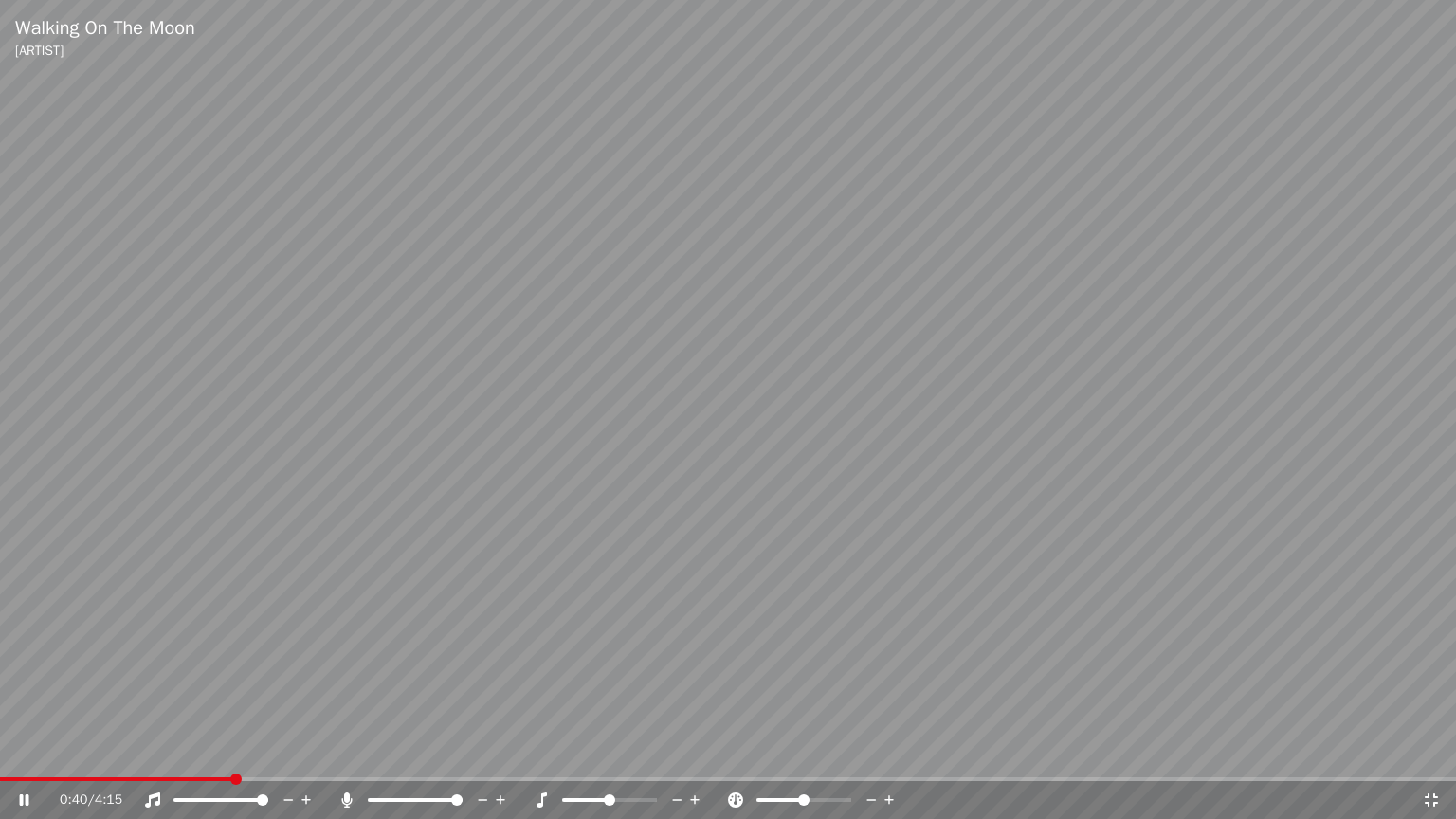 click at bounding box center [415, 800] 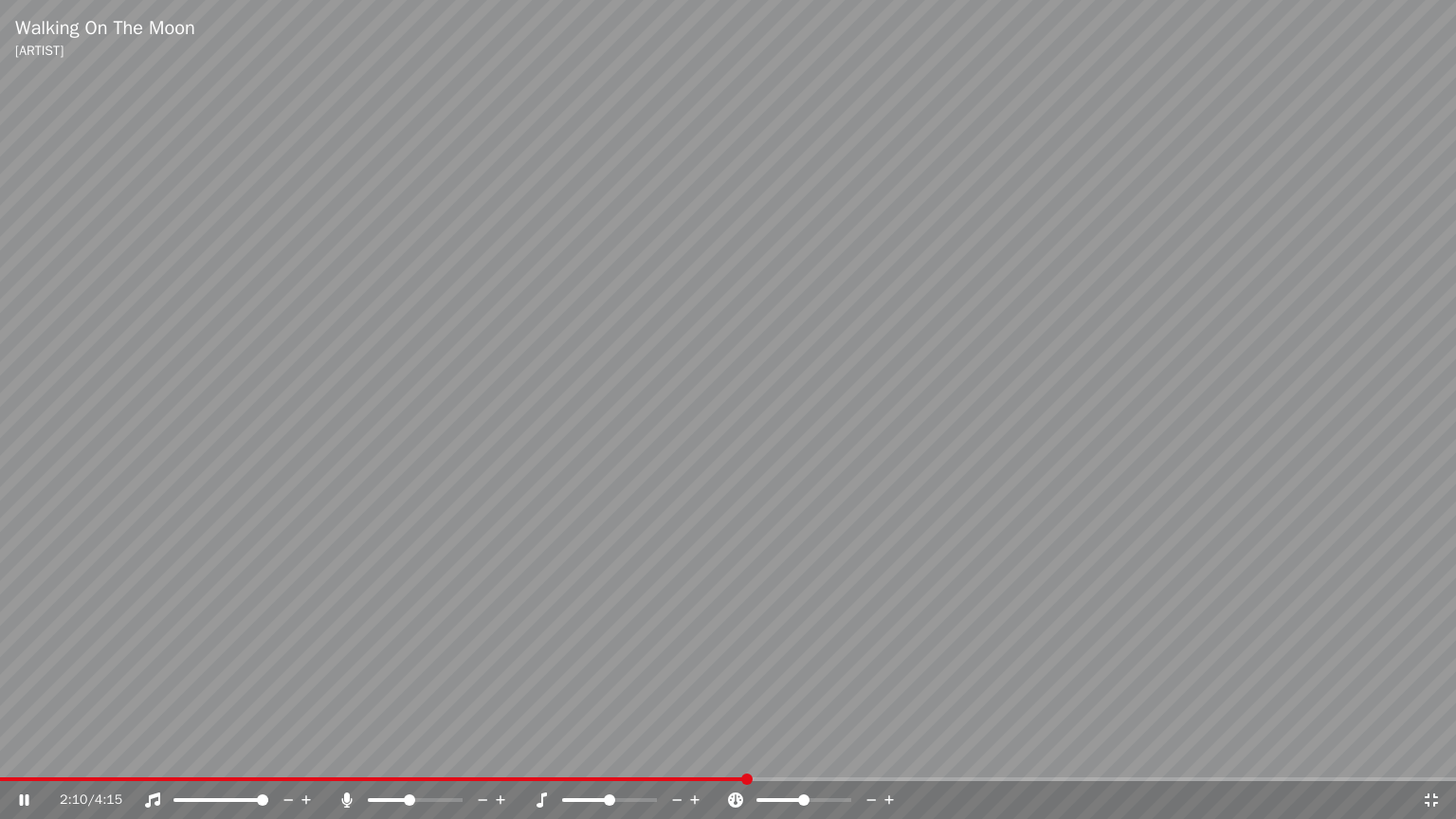 click 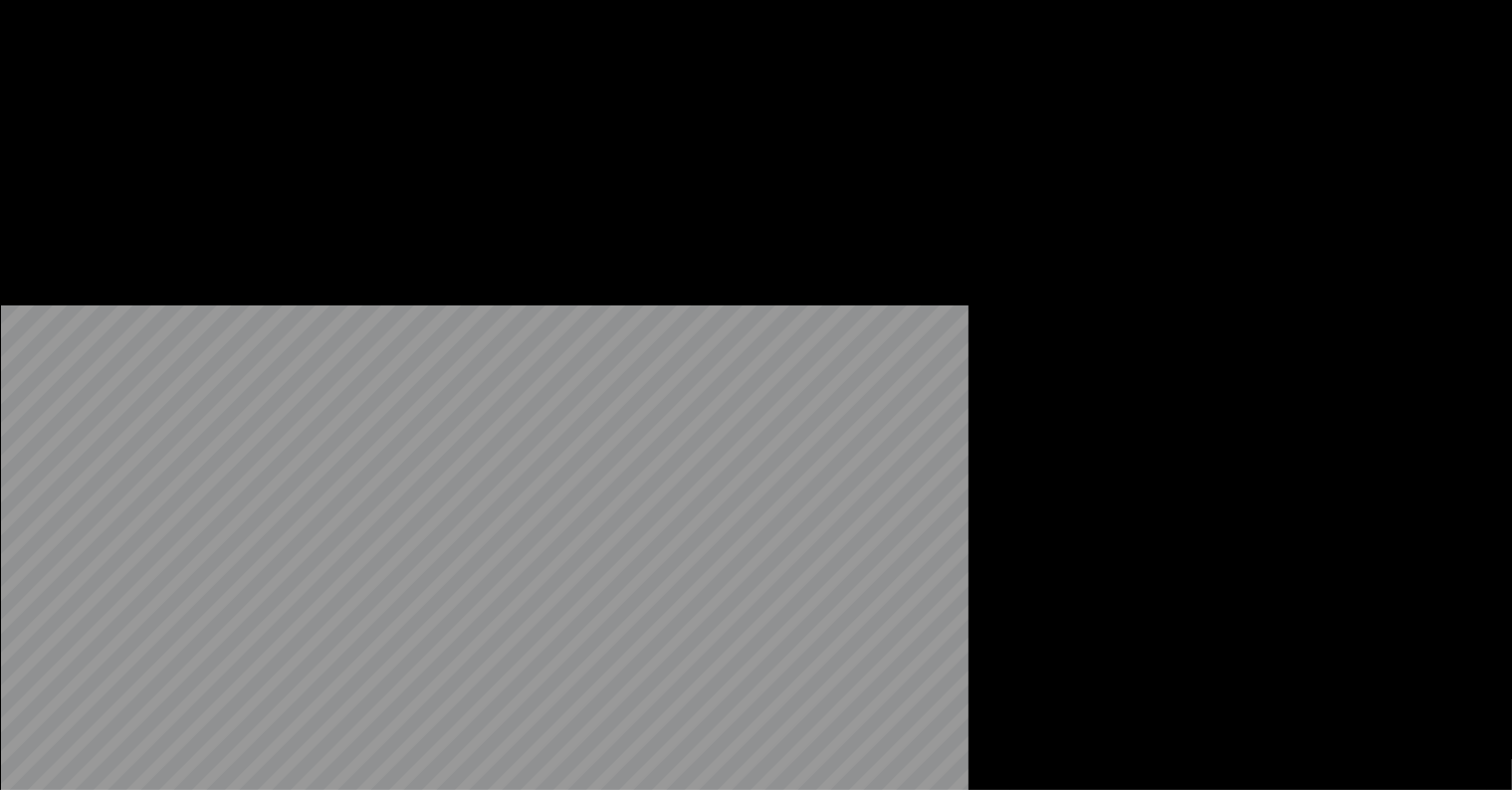 scroll, scrollTop: 99, scrollLeft: 0, axis: vertical 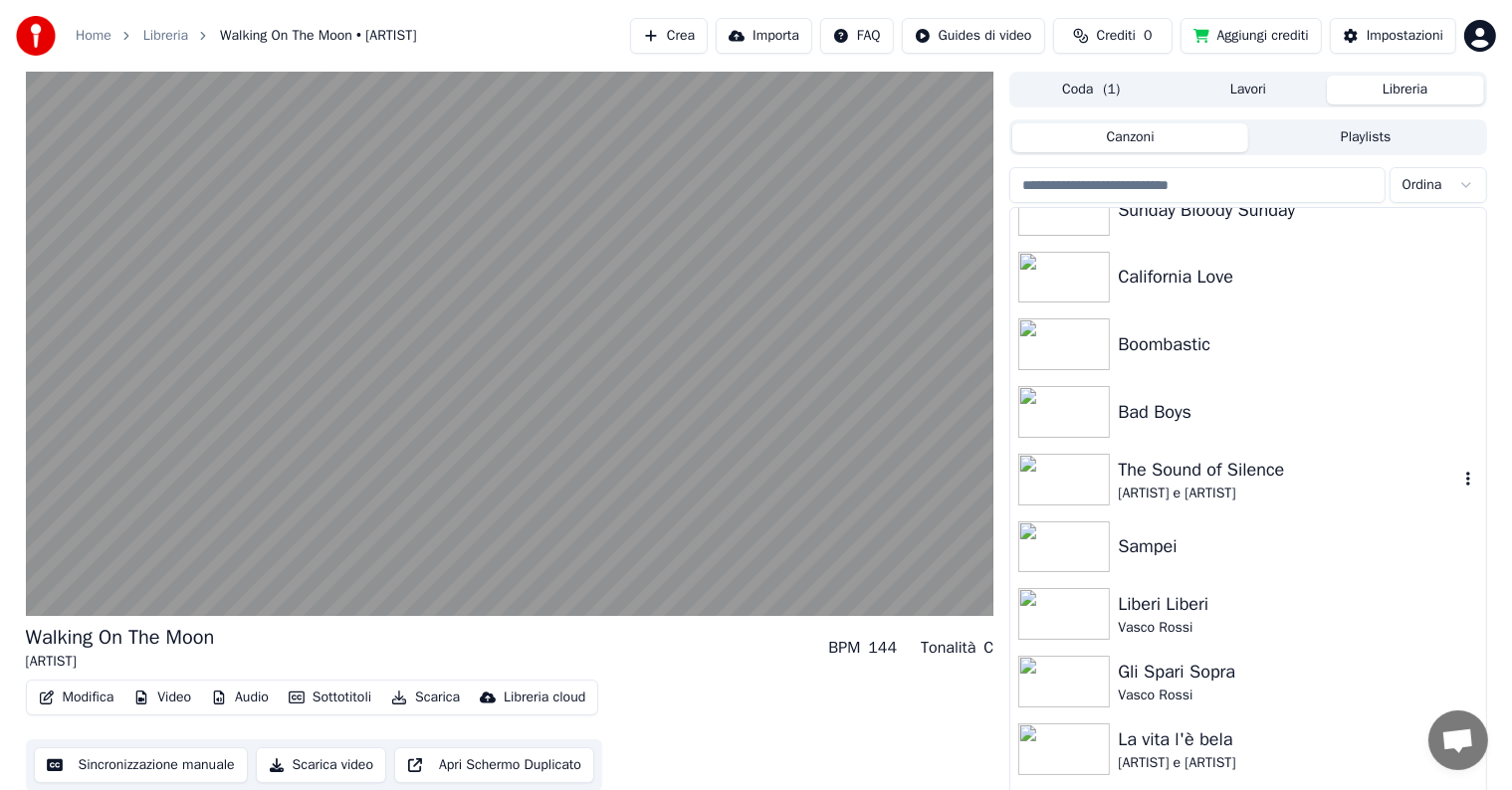click on "[ARTIST] e [ARTIST]" at bounding box center [1287, 494] 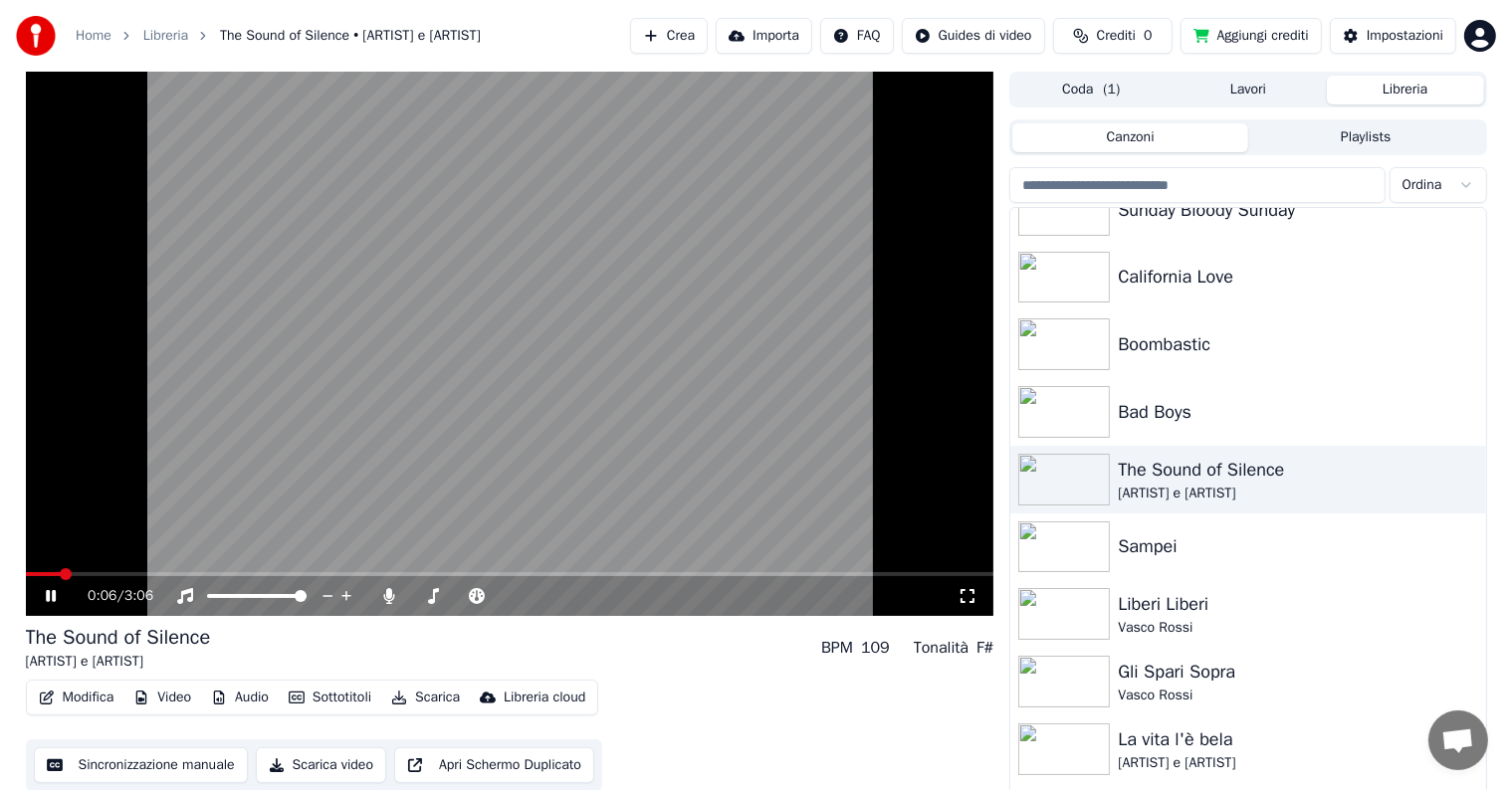 click 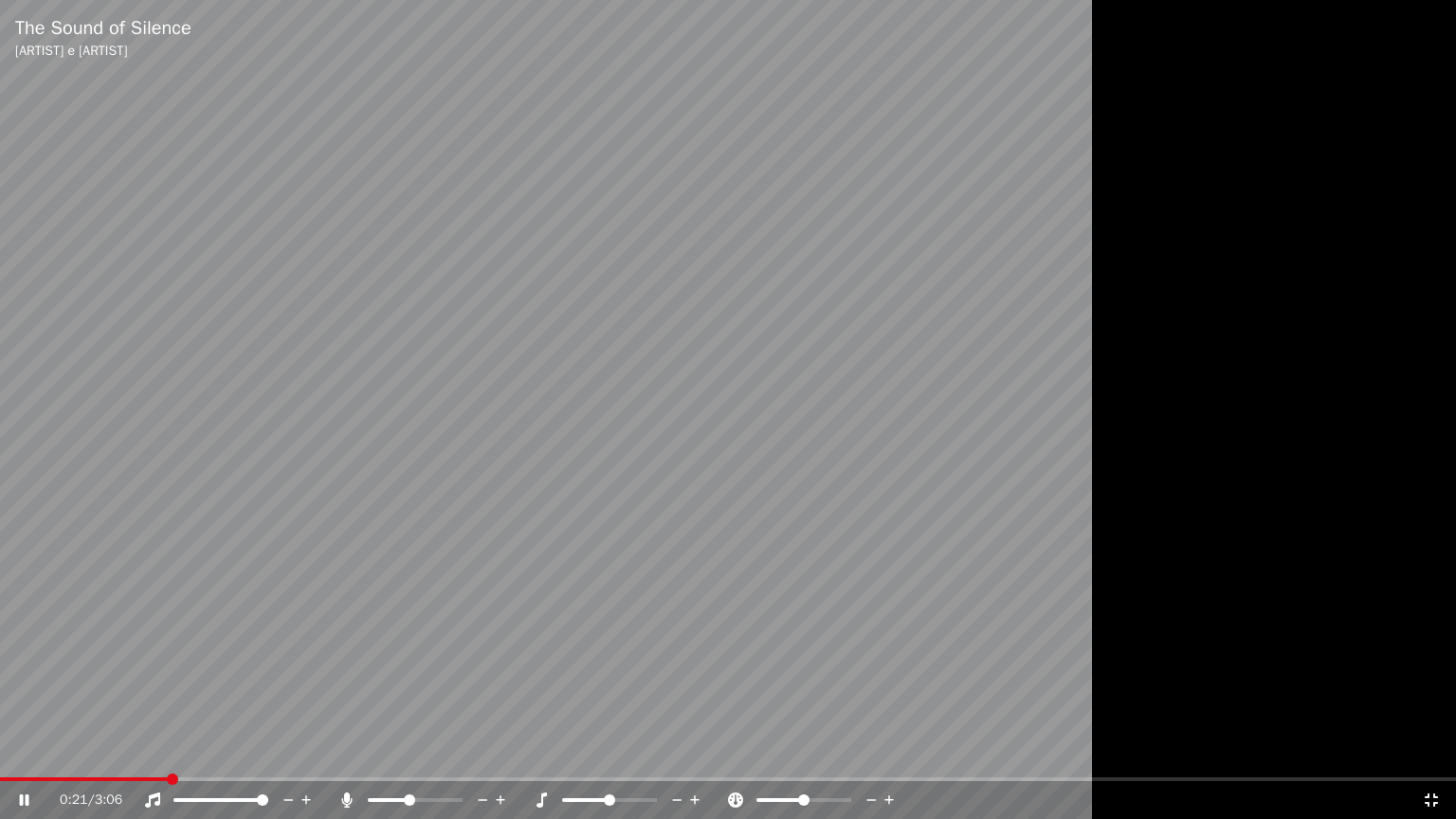 click at bounding box center [432, 800] 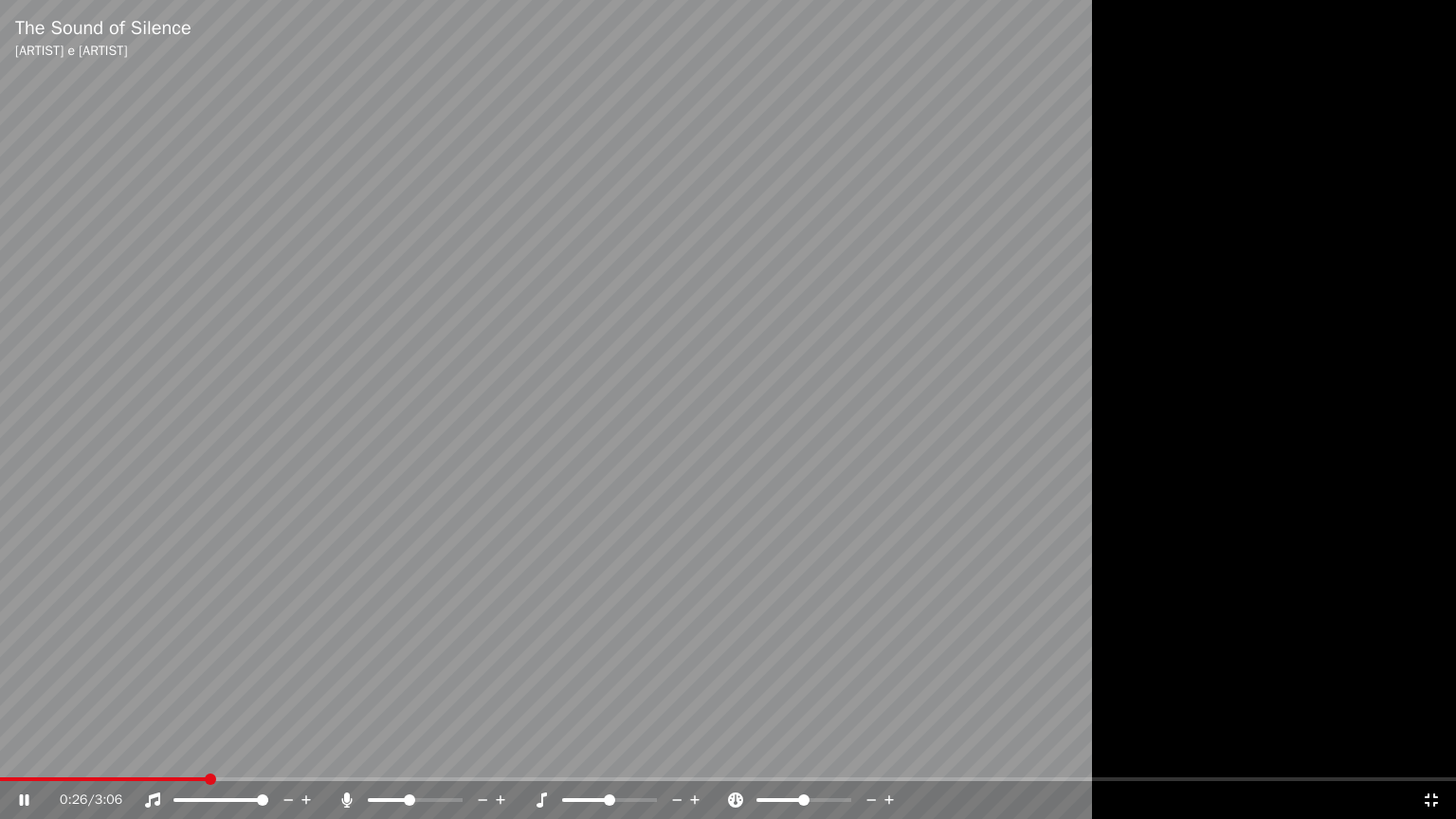 click at bounding box center (410, 800) 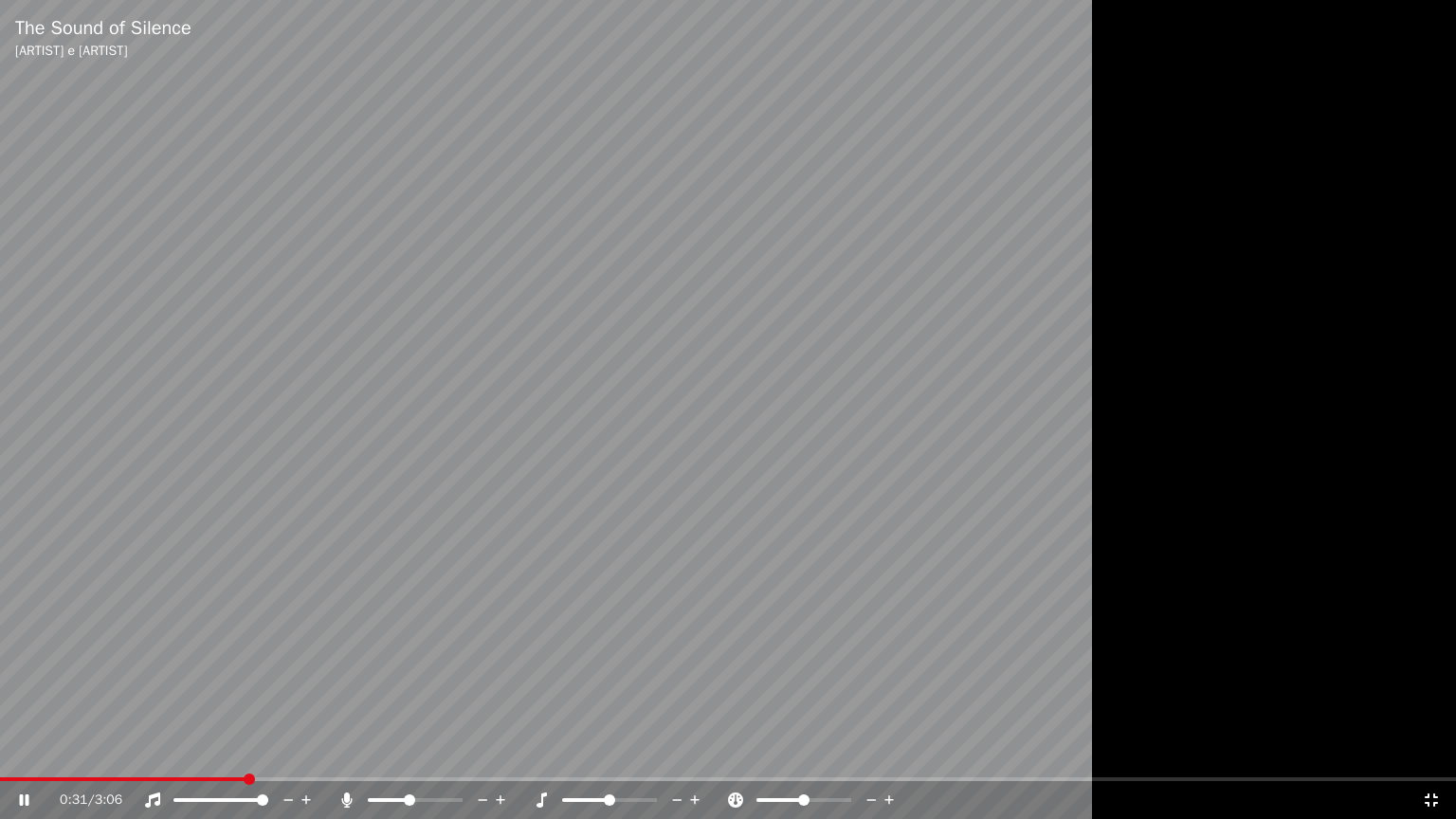 click at bounding box center (432, 800) 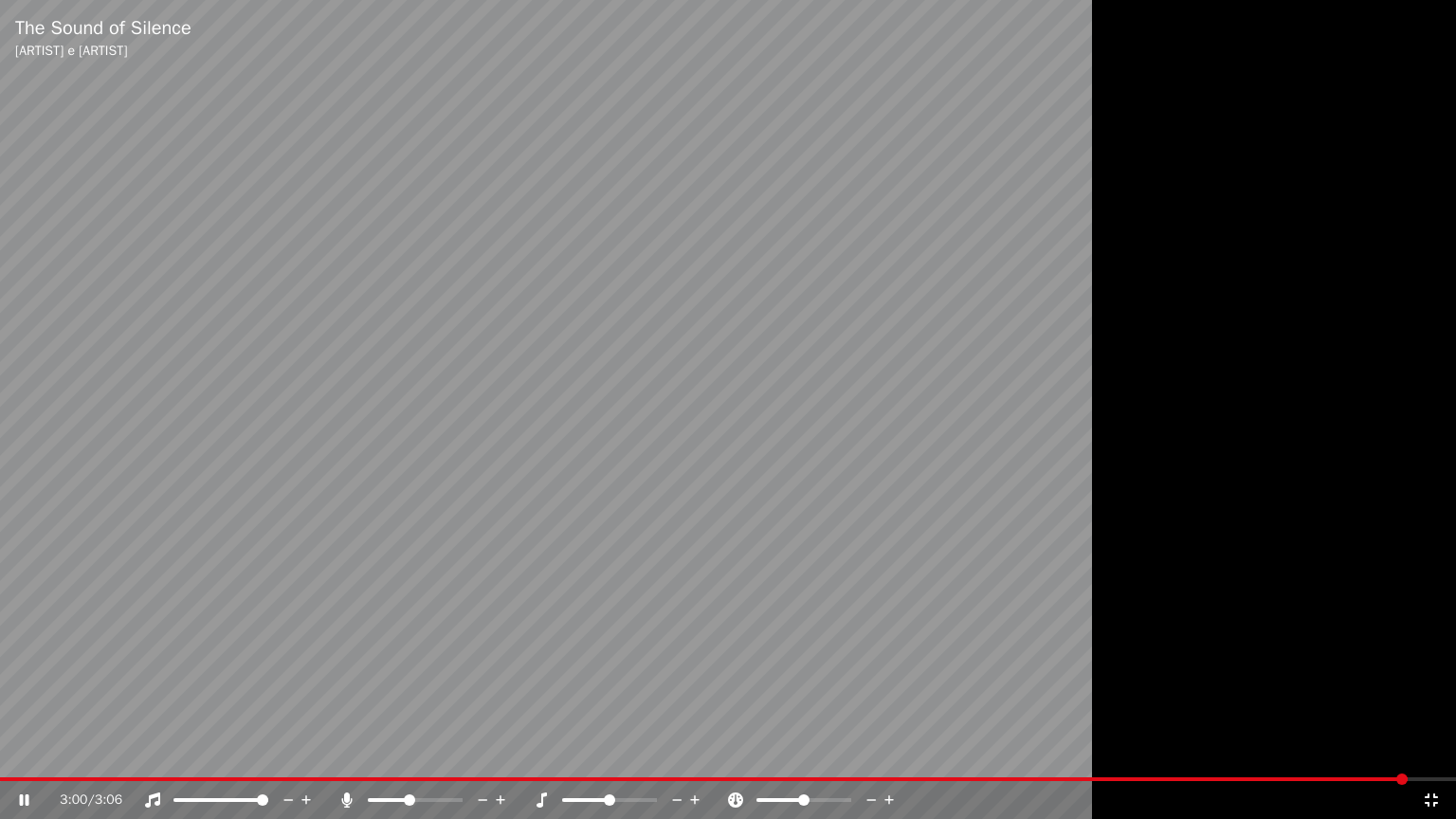 click at bounding box center [432, 800] 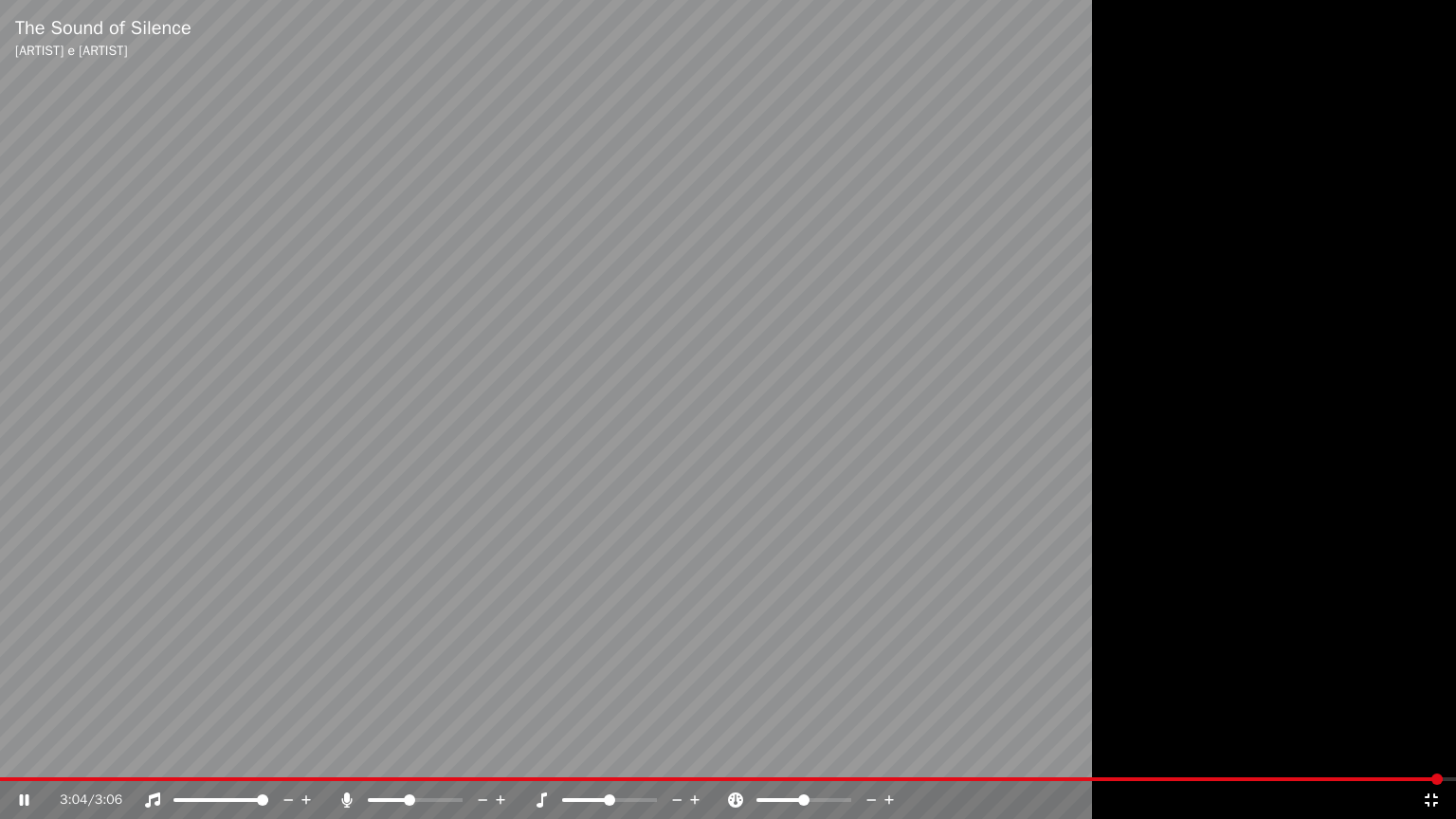 click at bounding box center (432, 800) 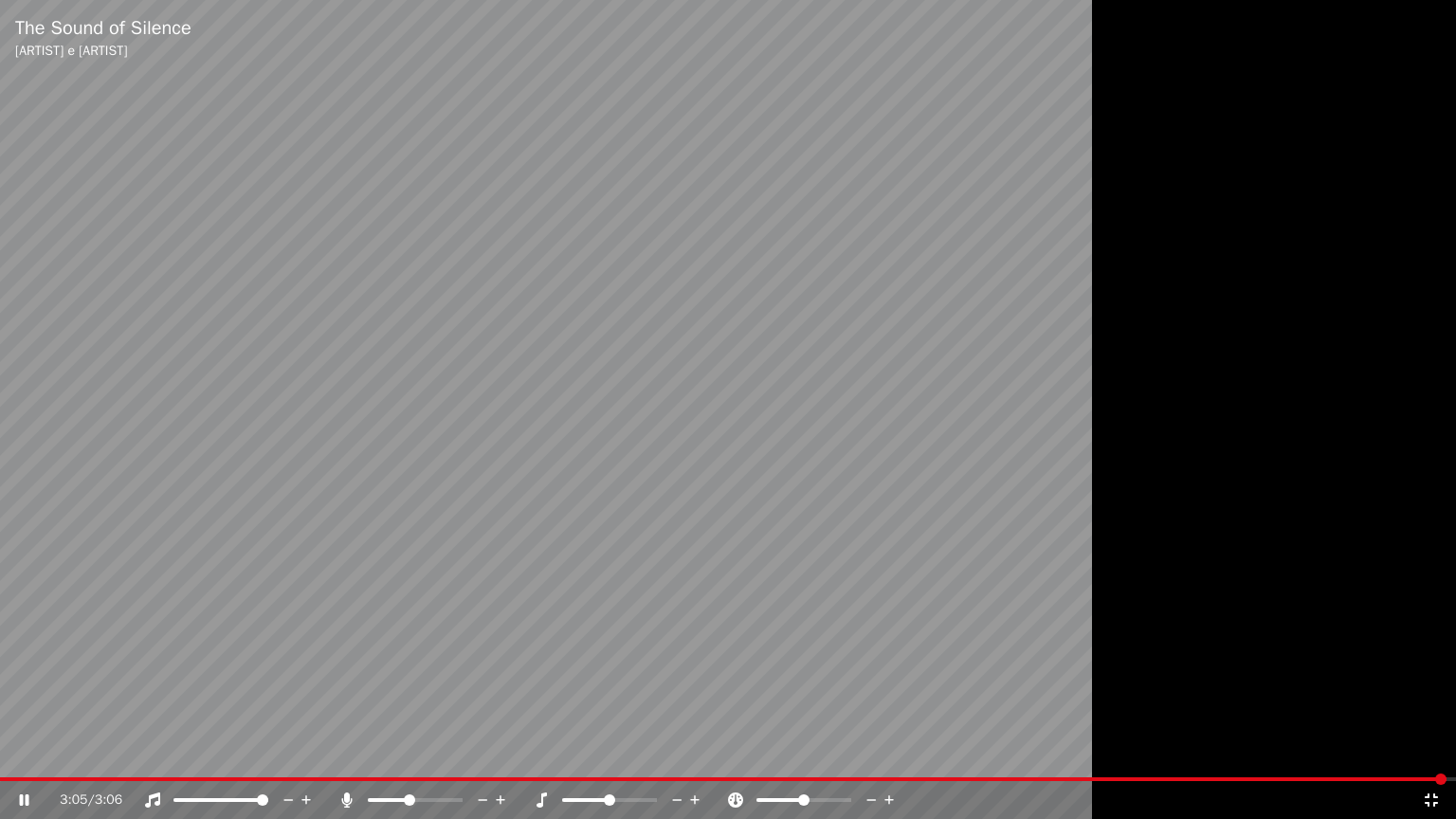 click at bounding box center (432, 800) 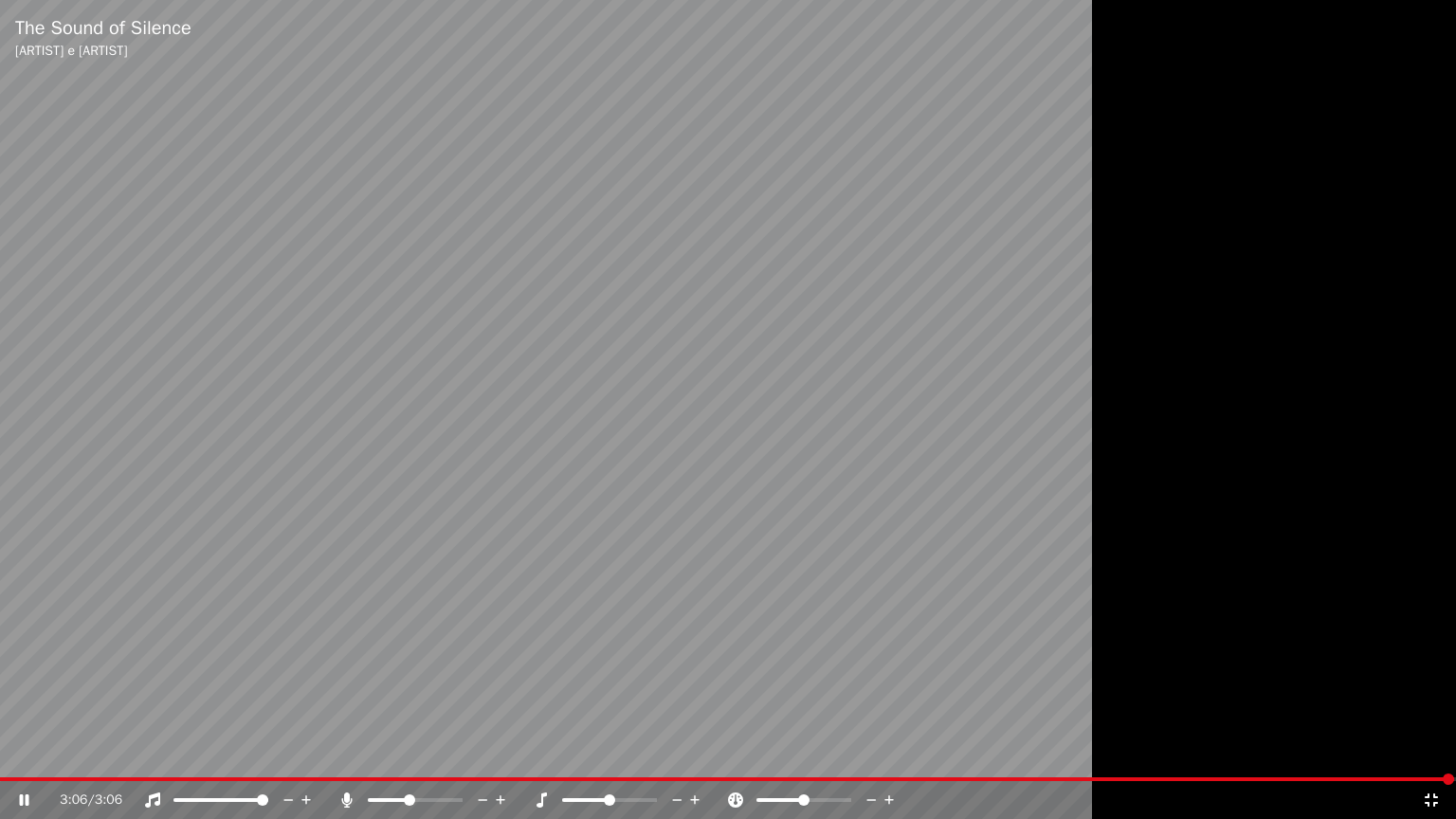 click at bounding box center [432, 800] 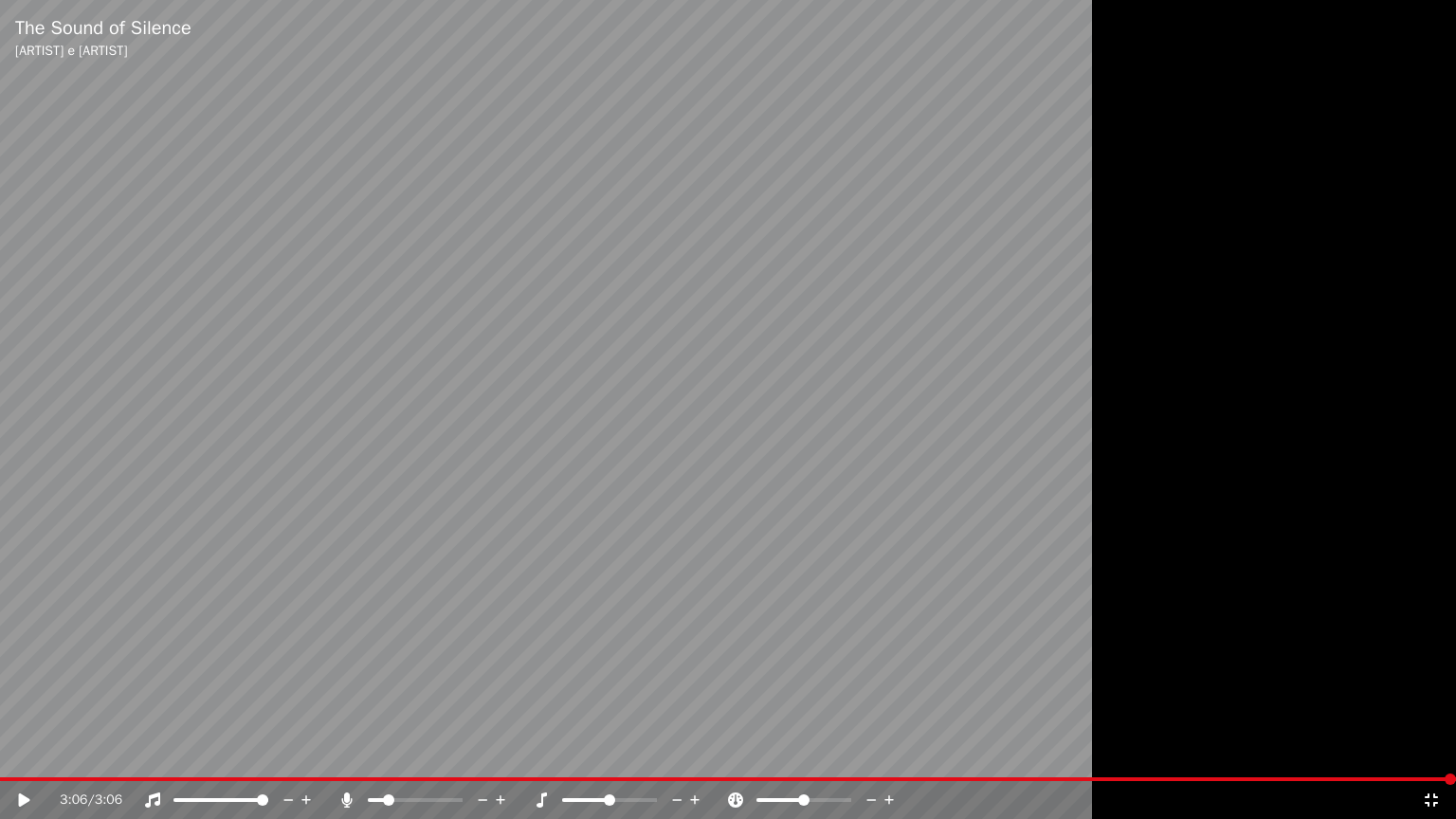 click at bounding box center [376, 800] 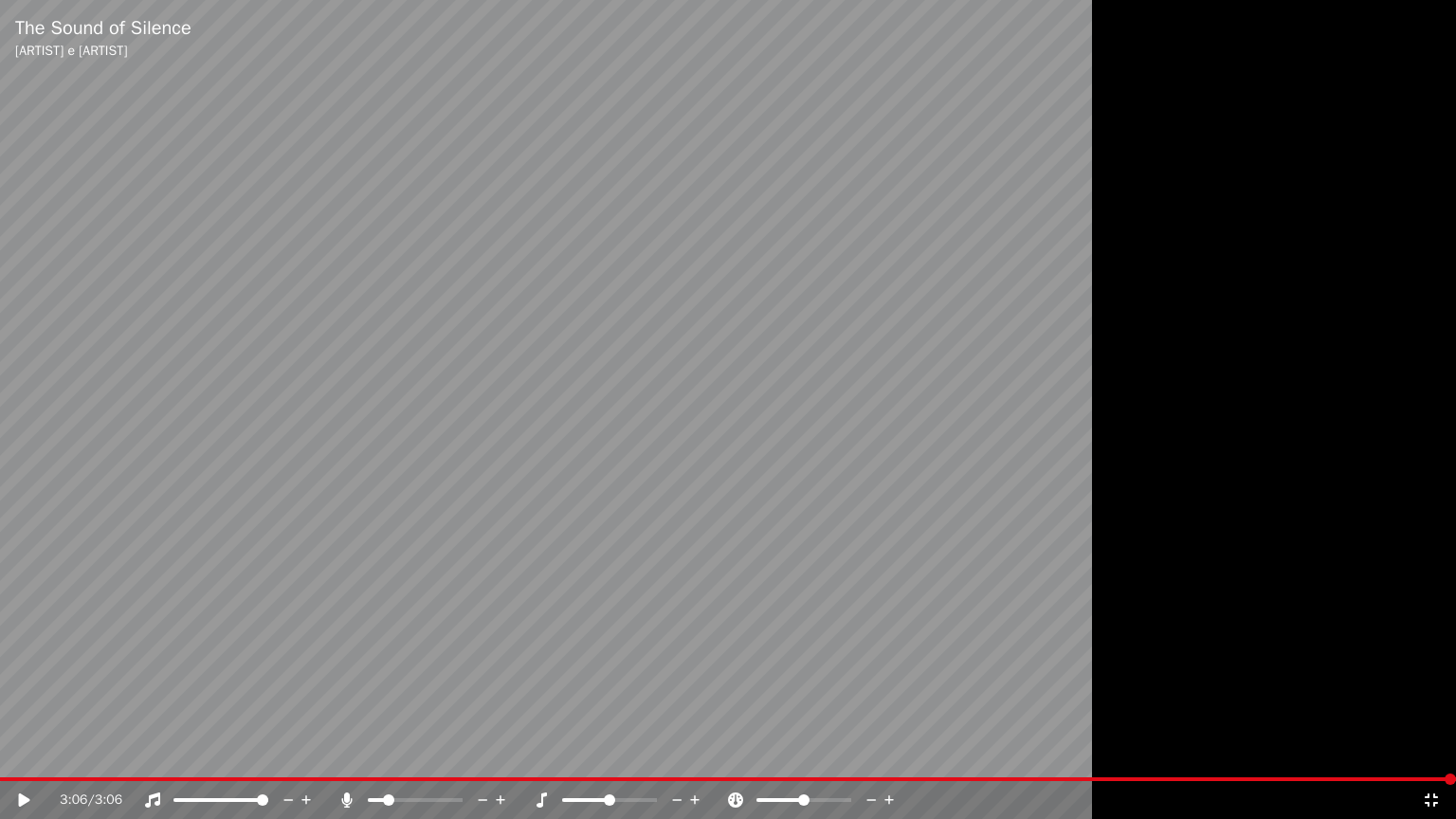 click 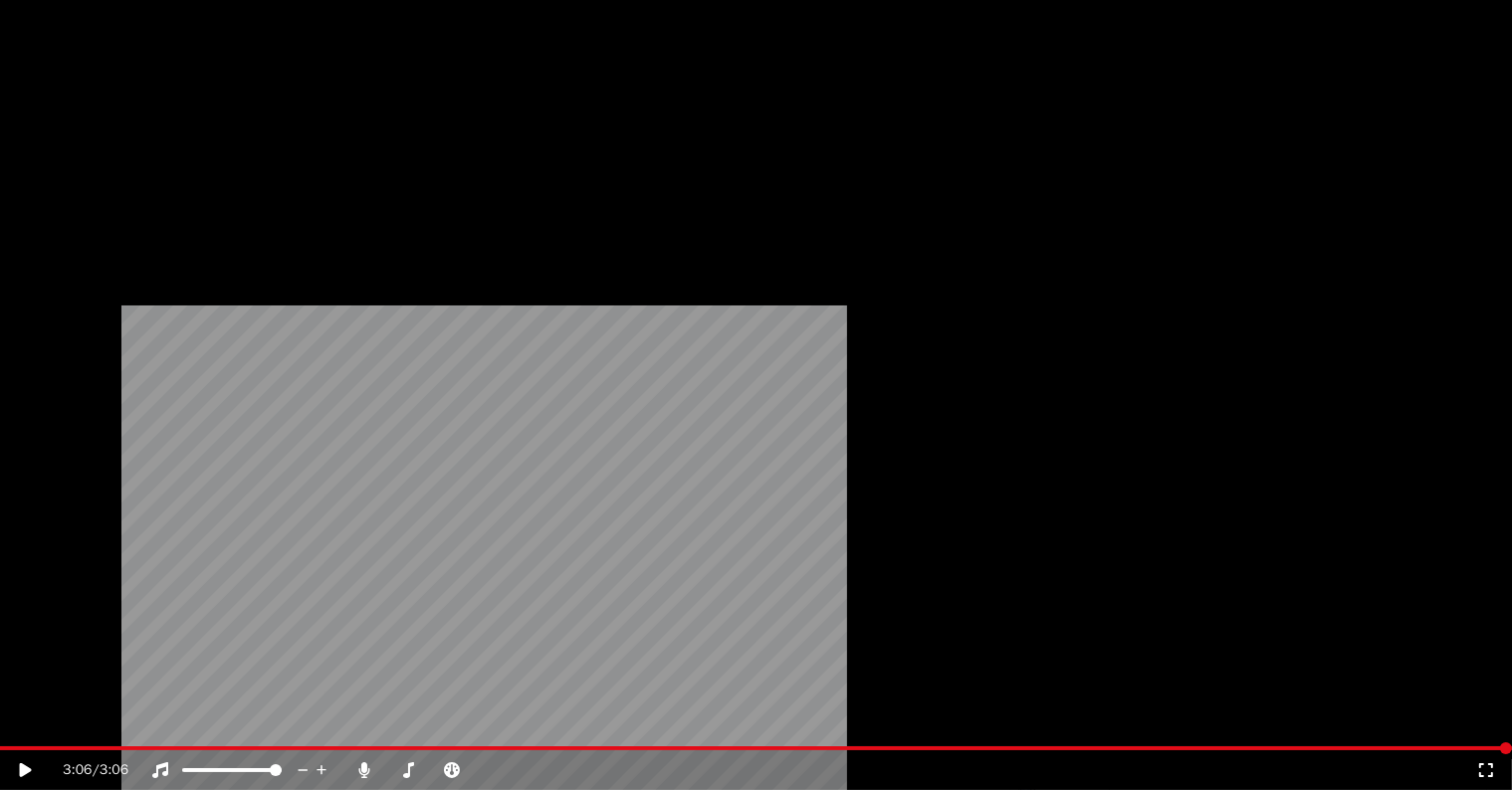 scroll, scrollTop: 199, scrollLeft: 0, axis: vertical 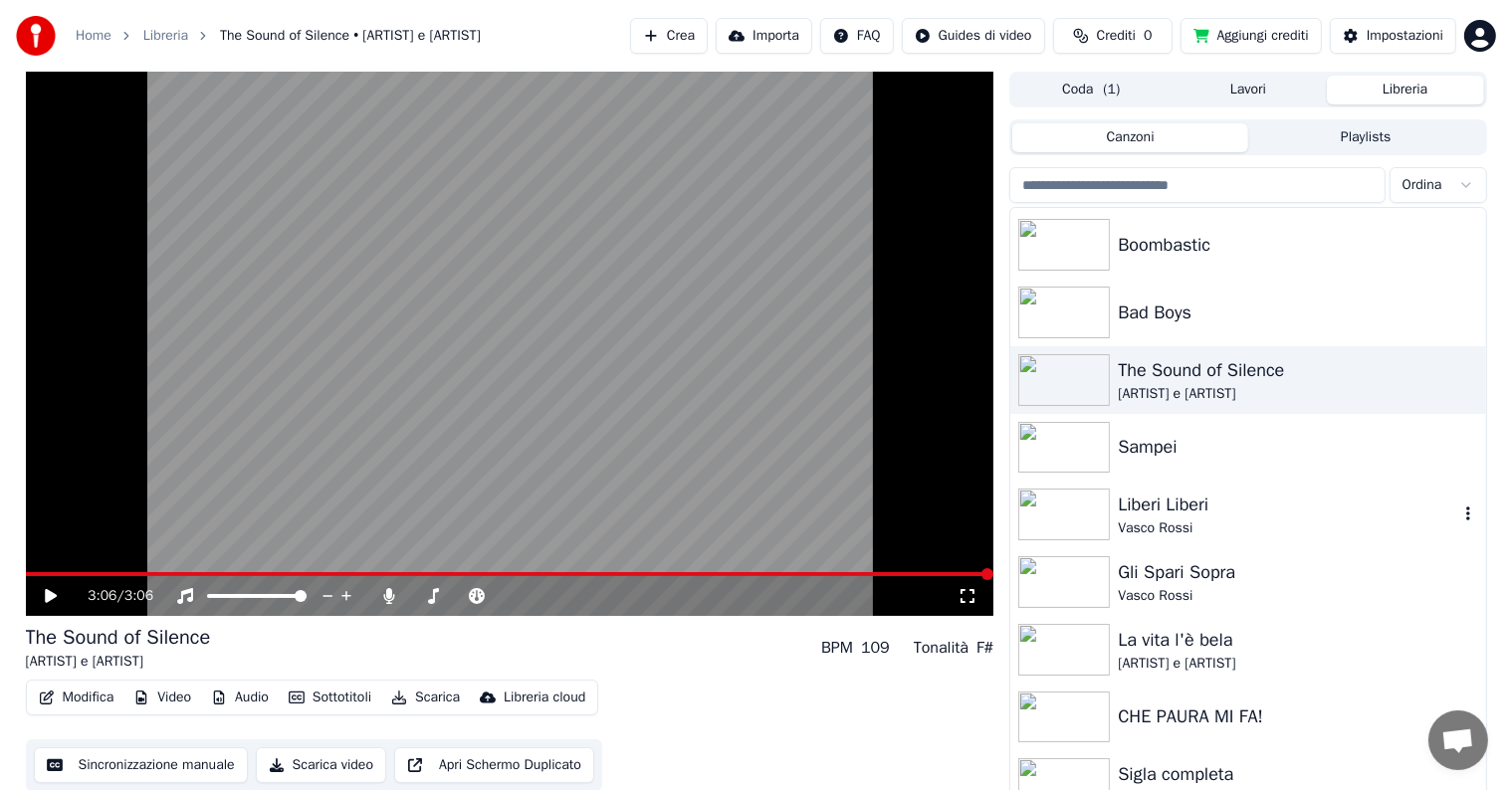click on "Vasco Rossi" at bounding box center (1287, 528) 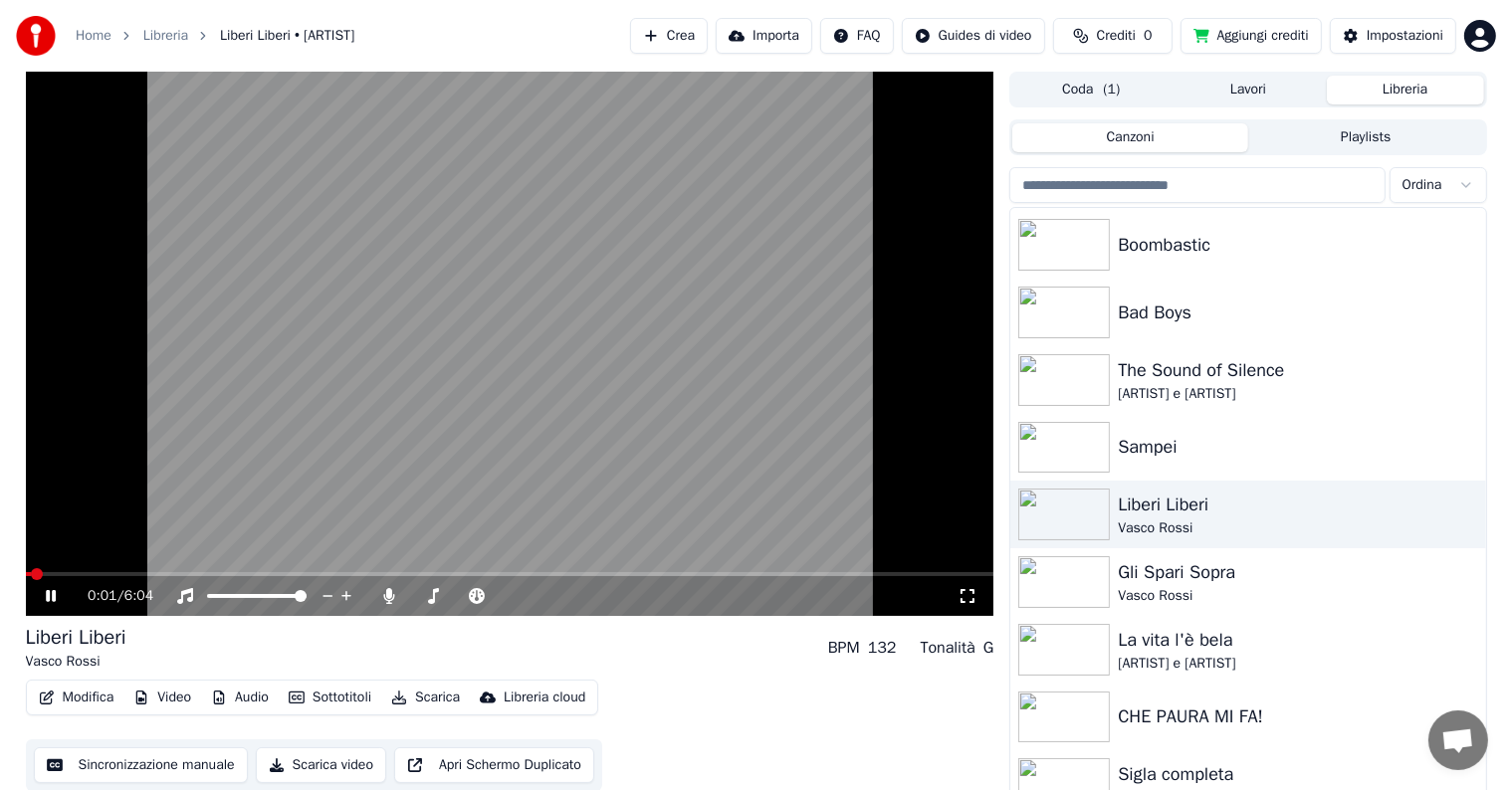 click 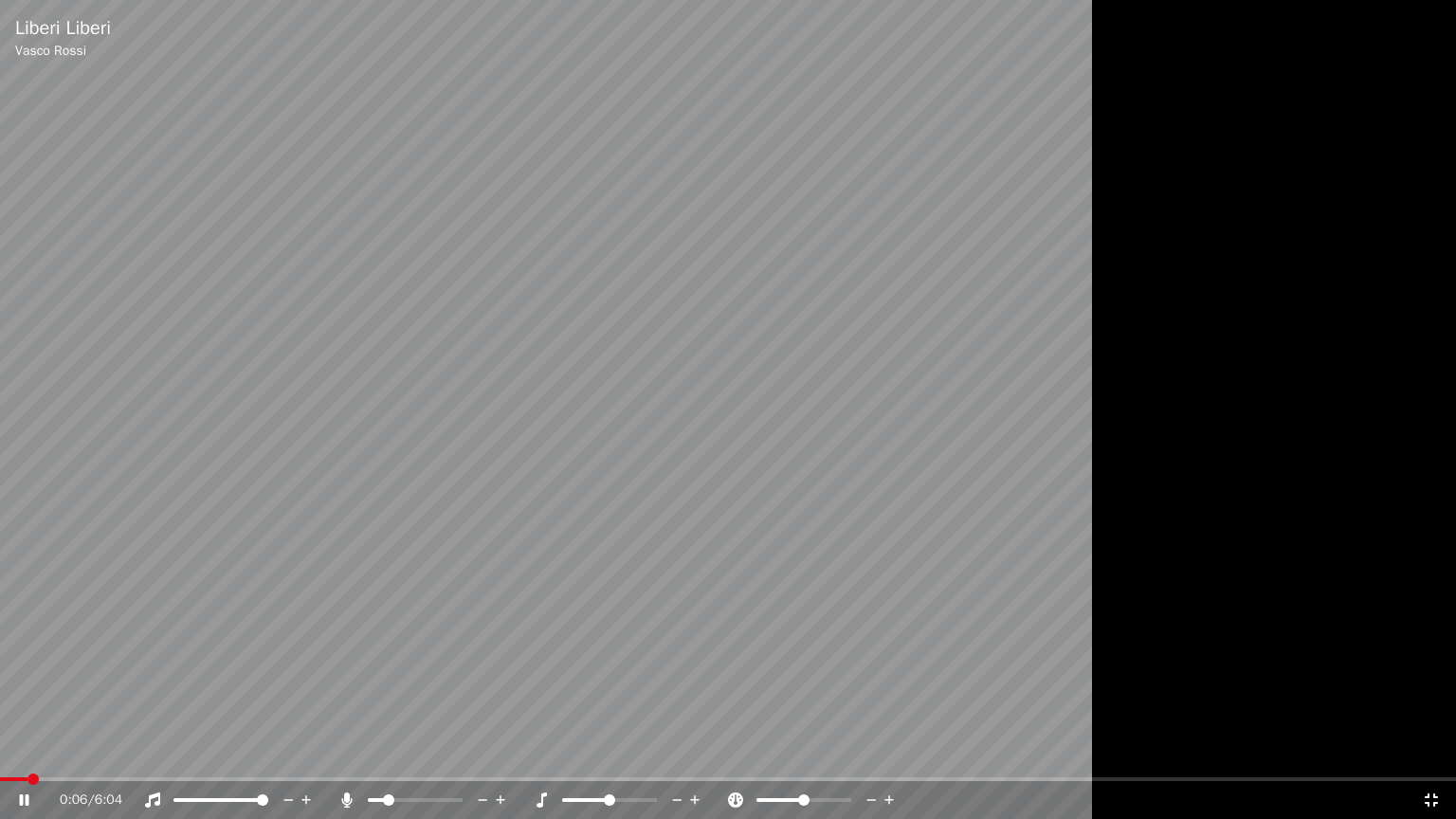 click at bounding box center [376, 800] 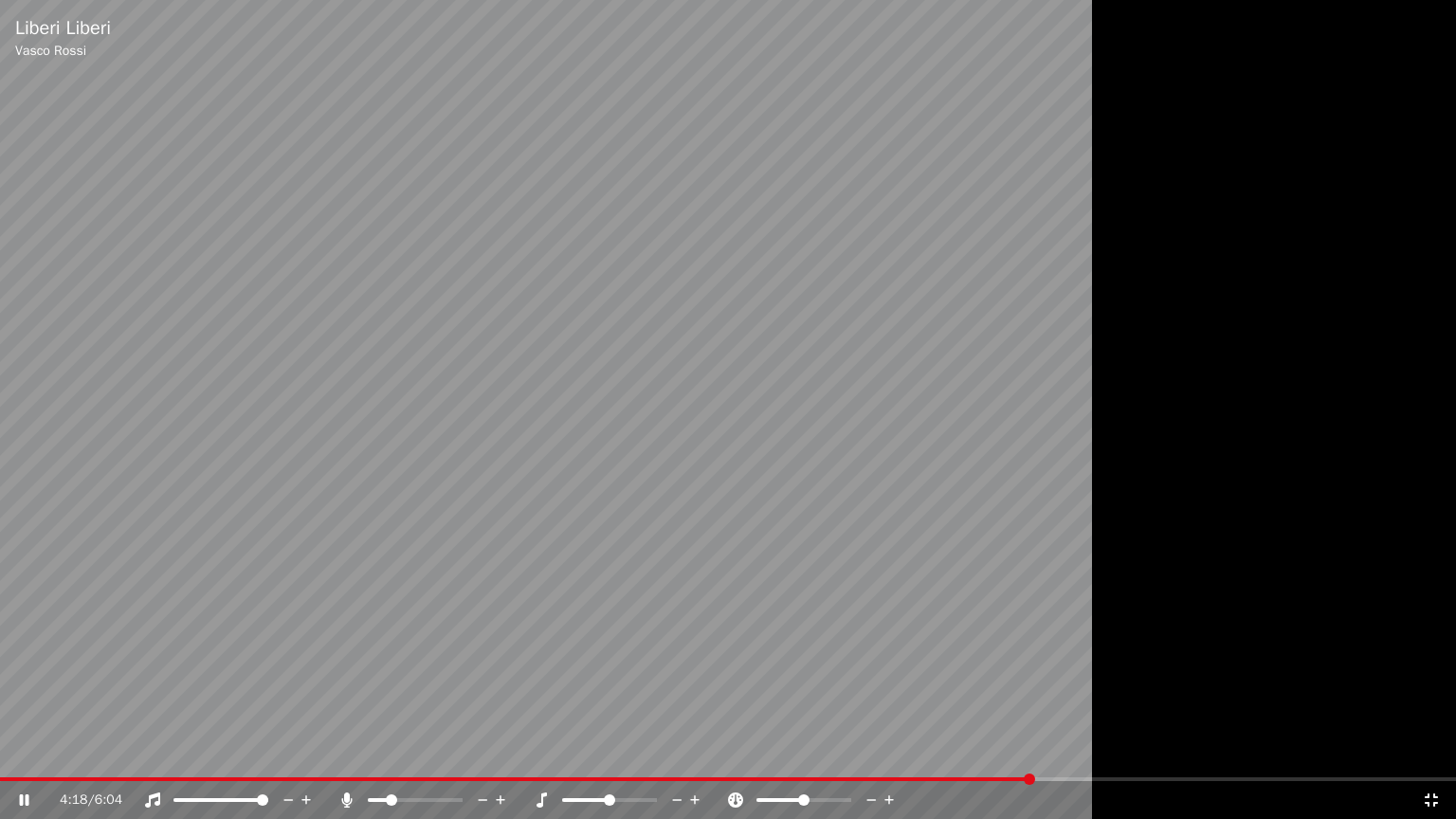 click at bounding box center (415, 800) 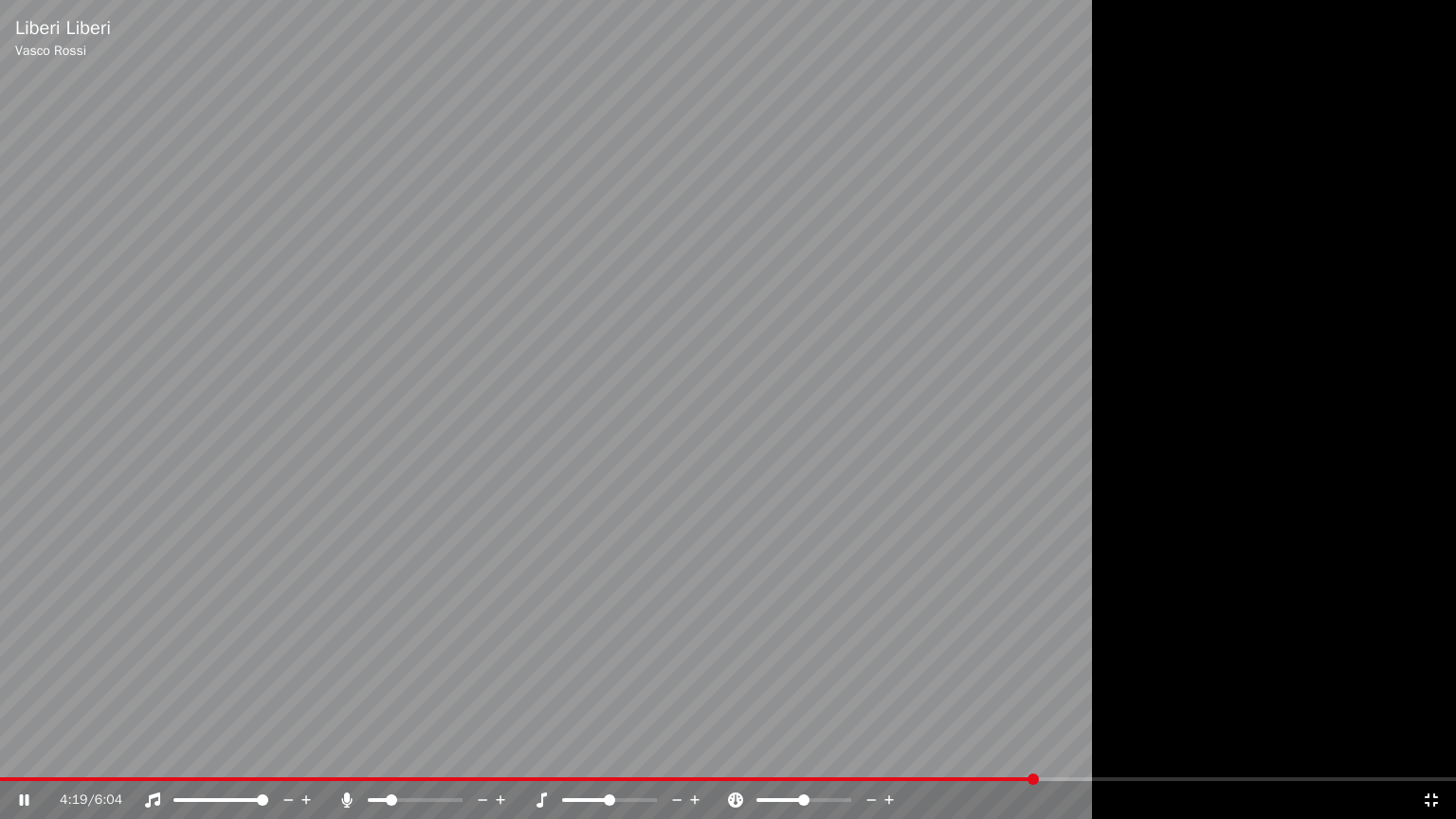 click at bounding box center [432, 800] 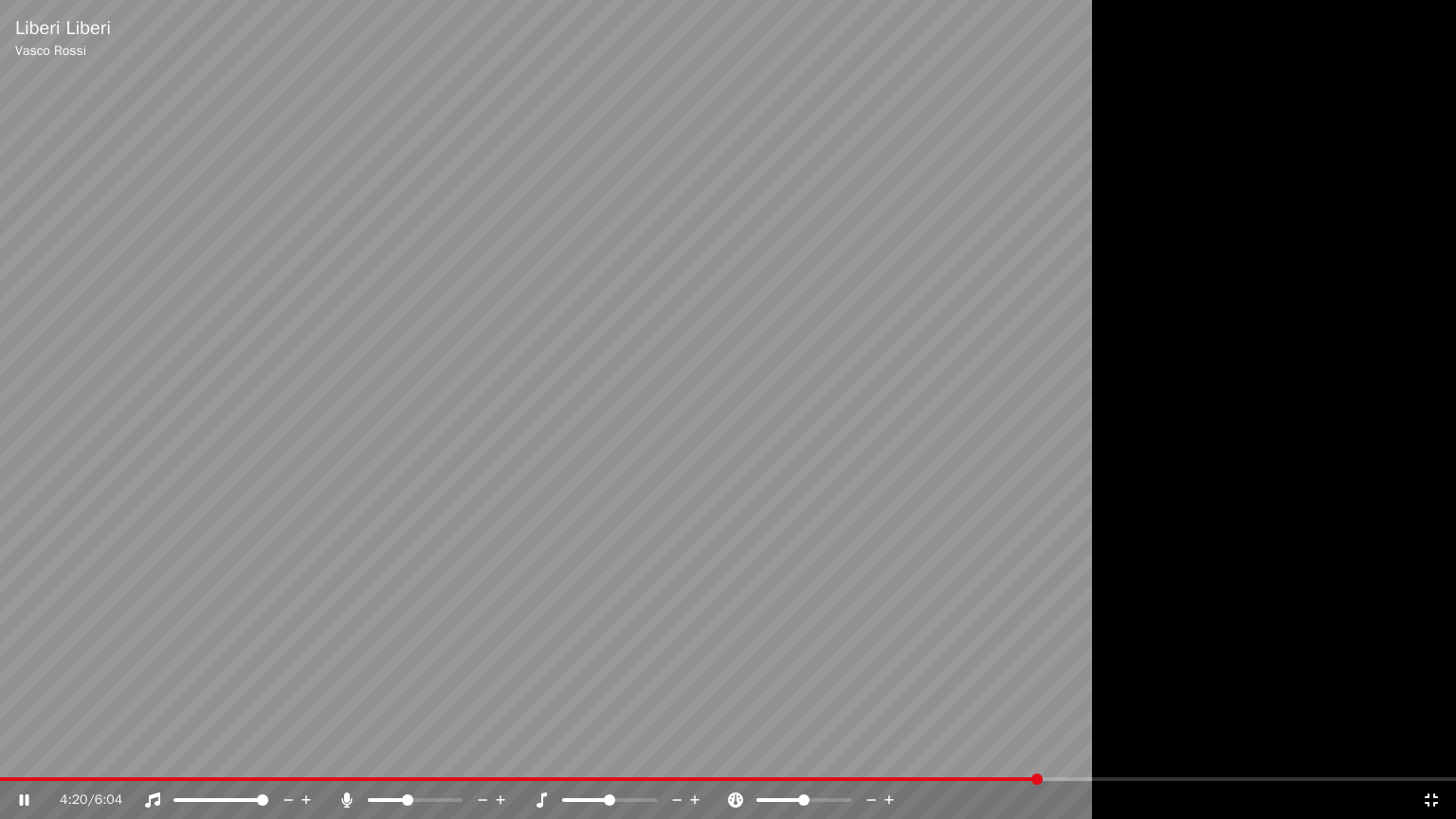 click at bounding box center [415, 800] 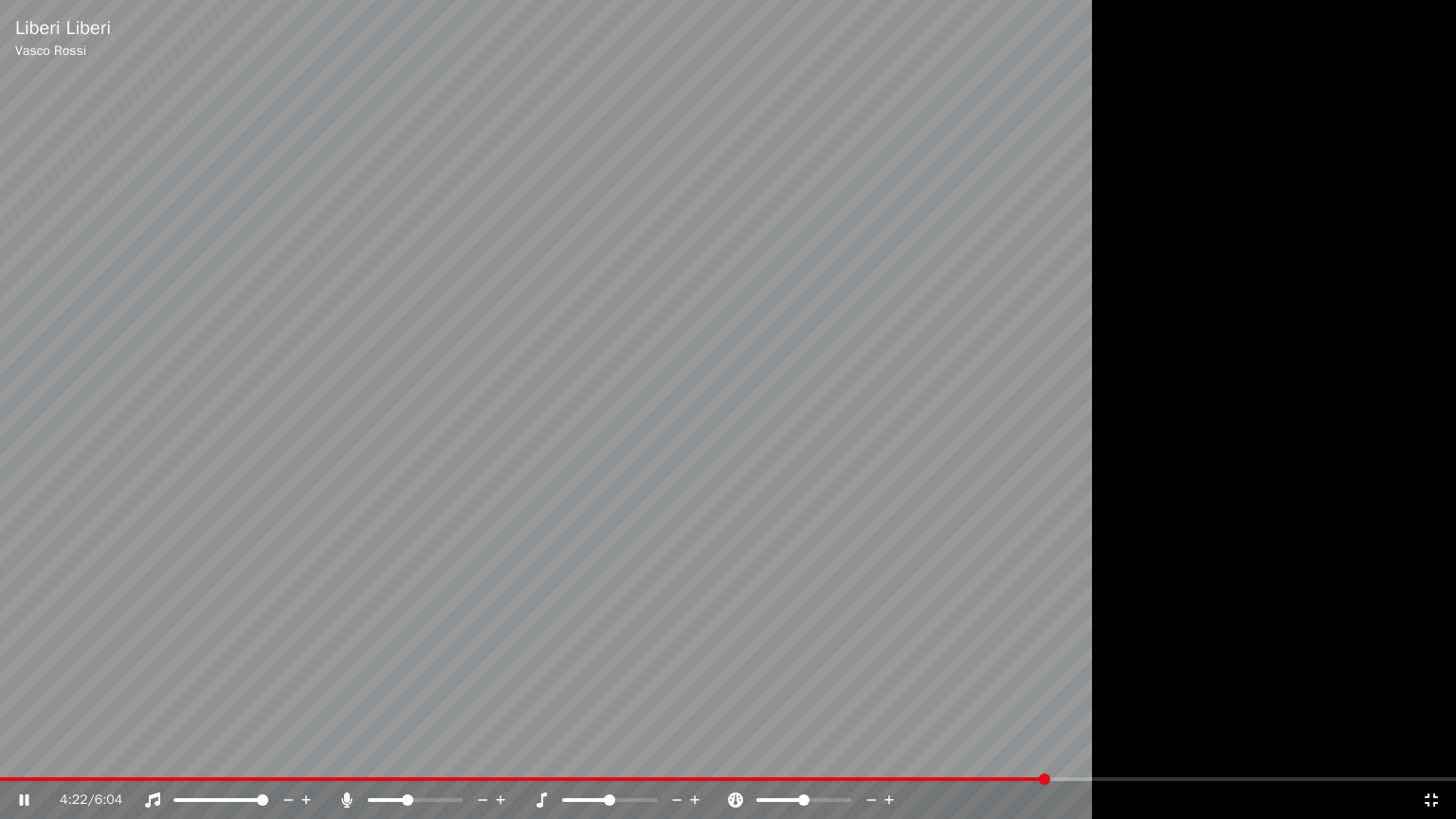 click at bounding box center [432, 800] 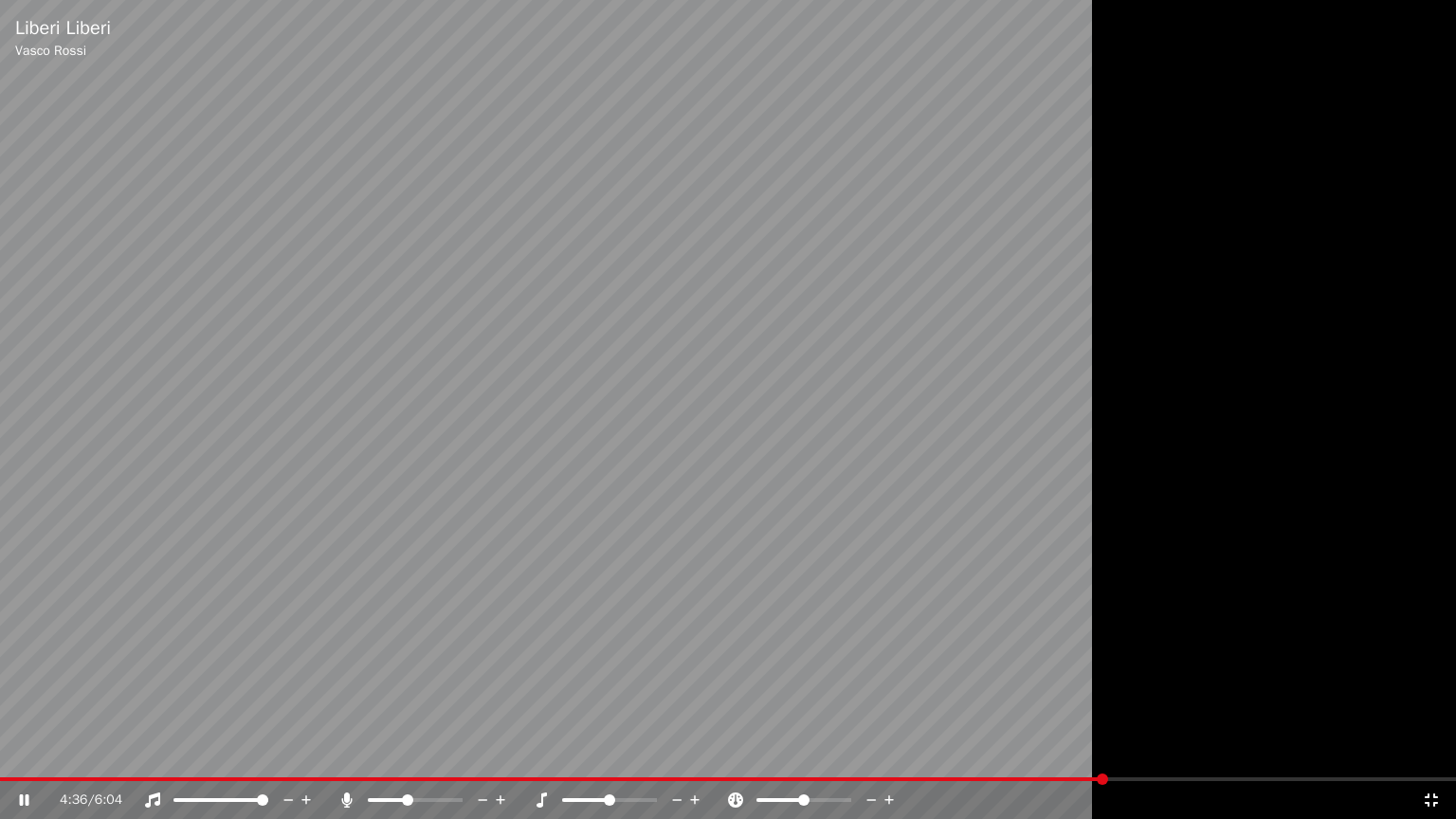 click at bounding box center [432, 800] 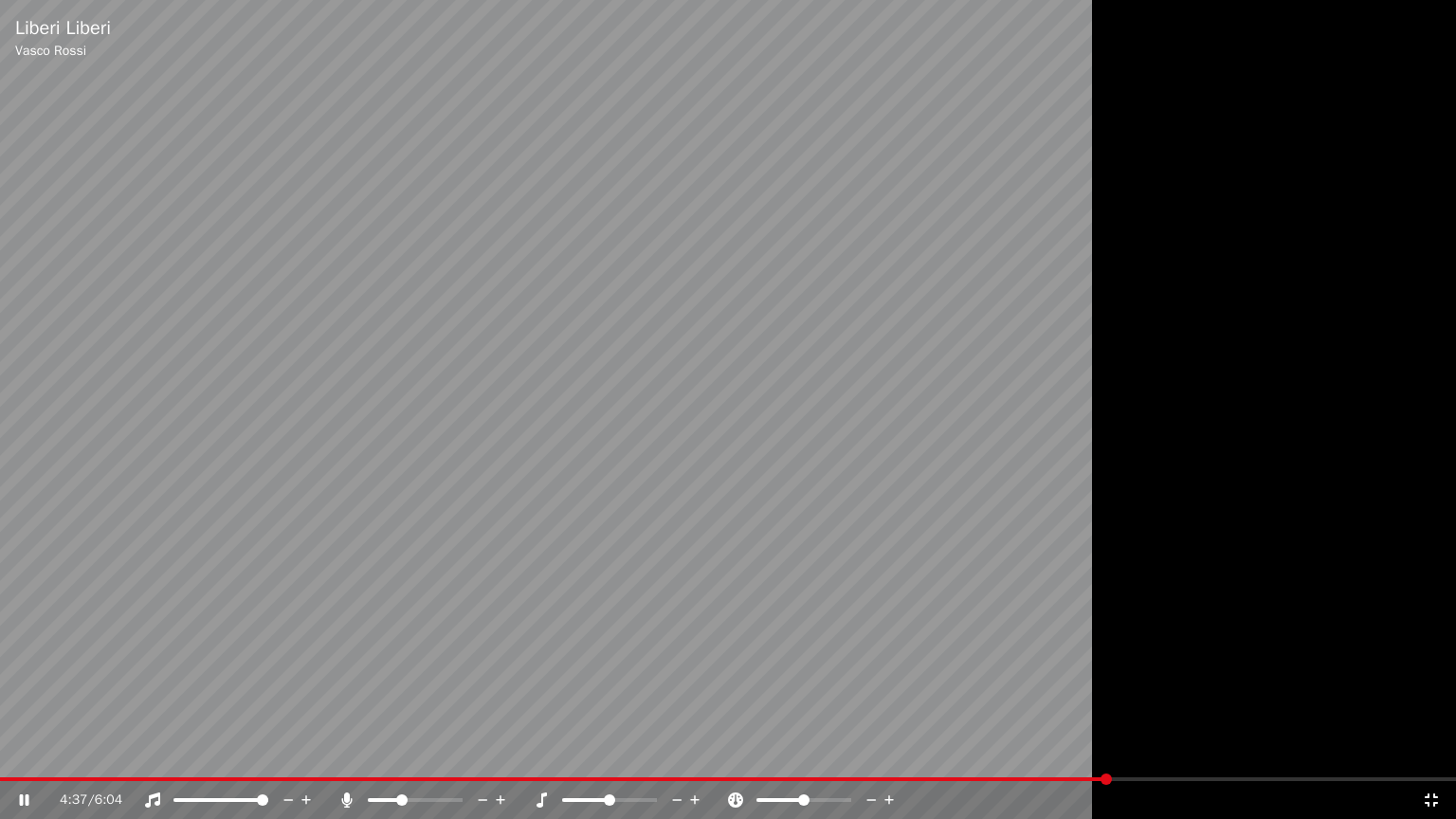 click at bounding box center [384, 800] 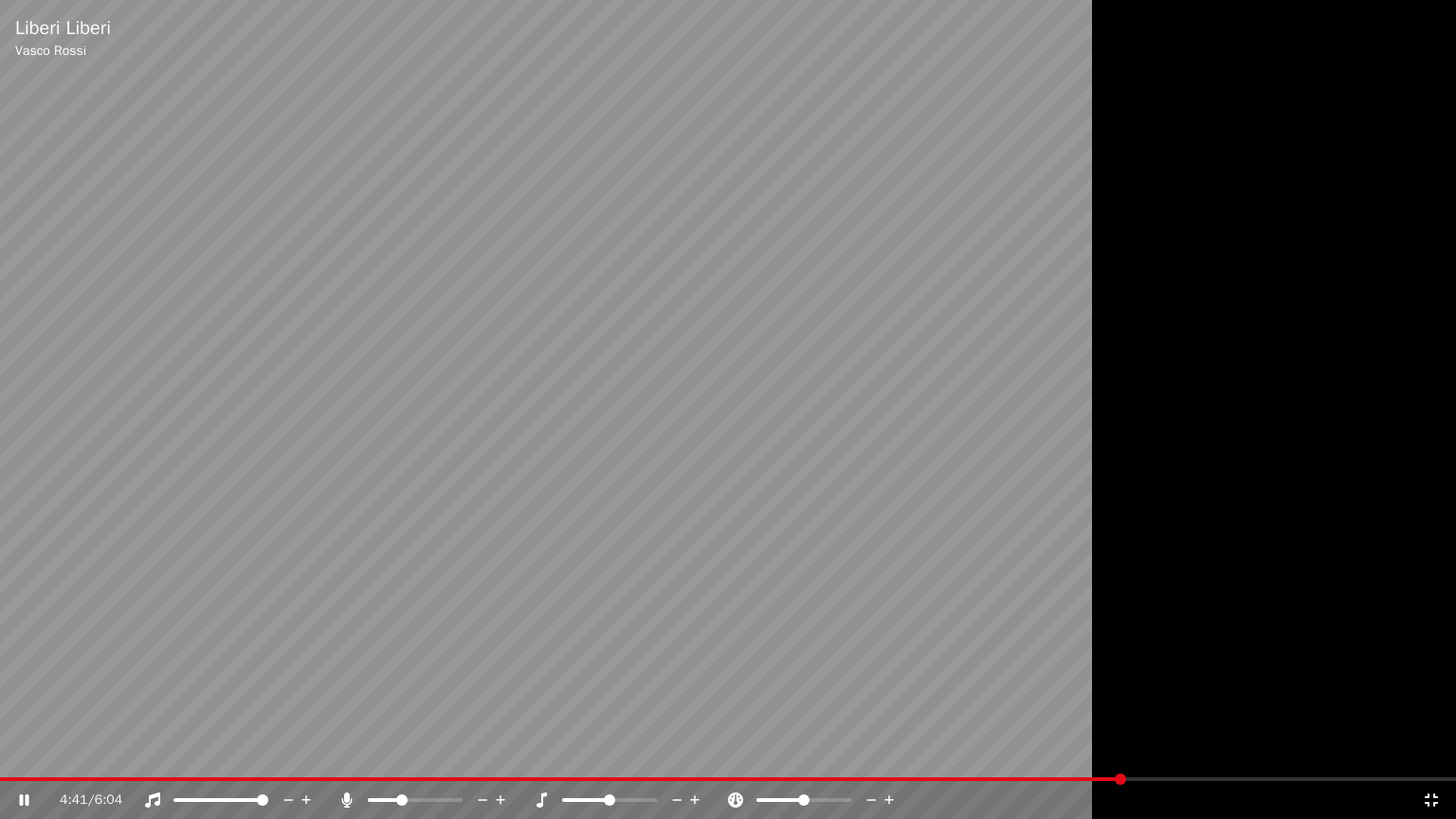 click 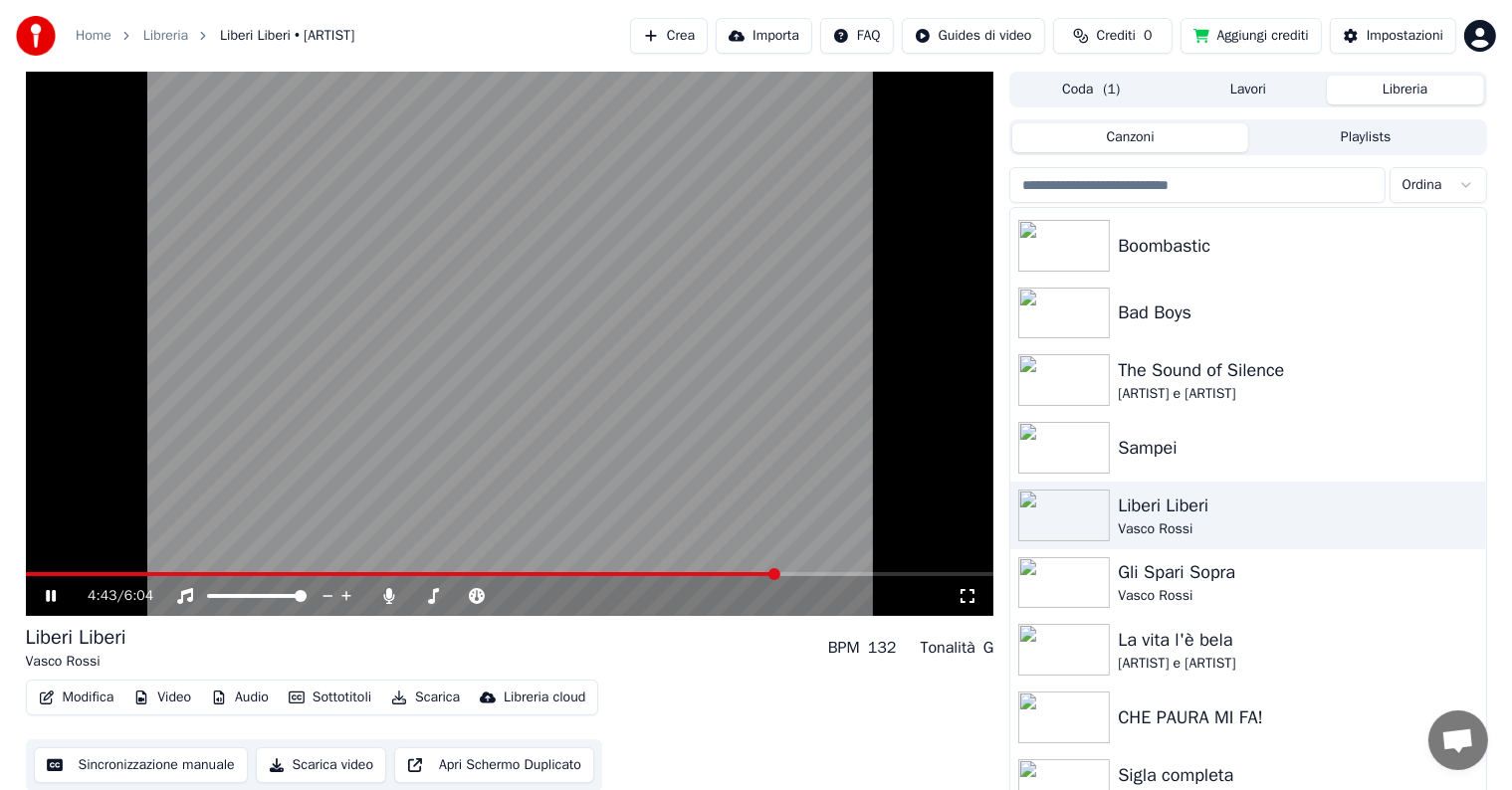 click 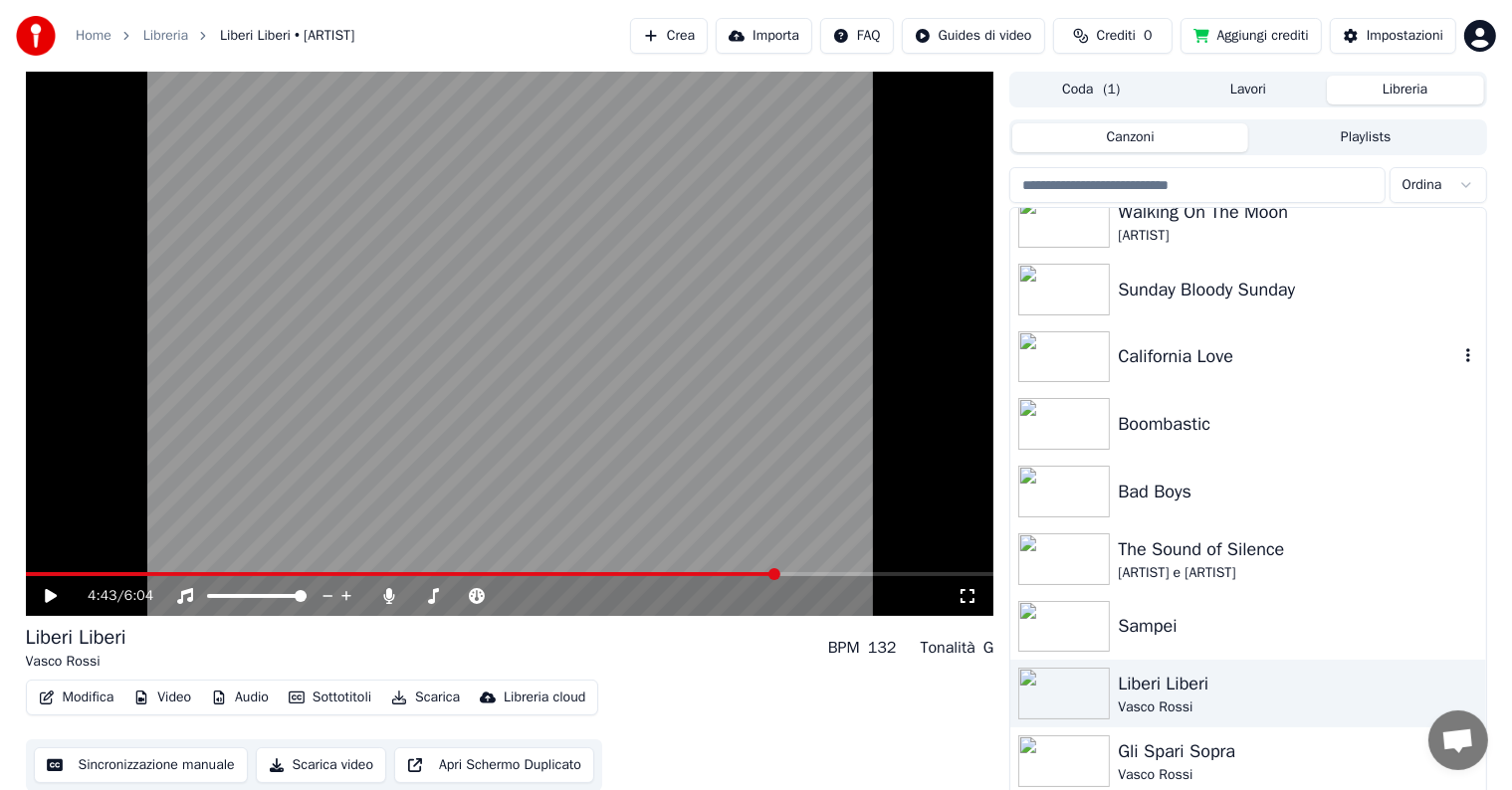 scroll, scrollTop: 0, scrollLeft: 0, axis: both 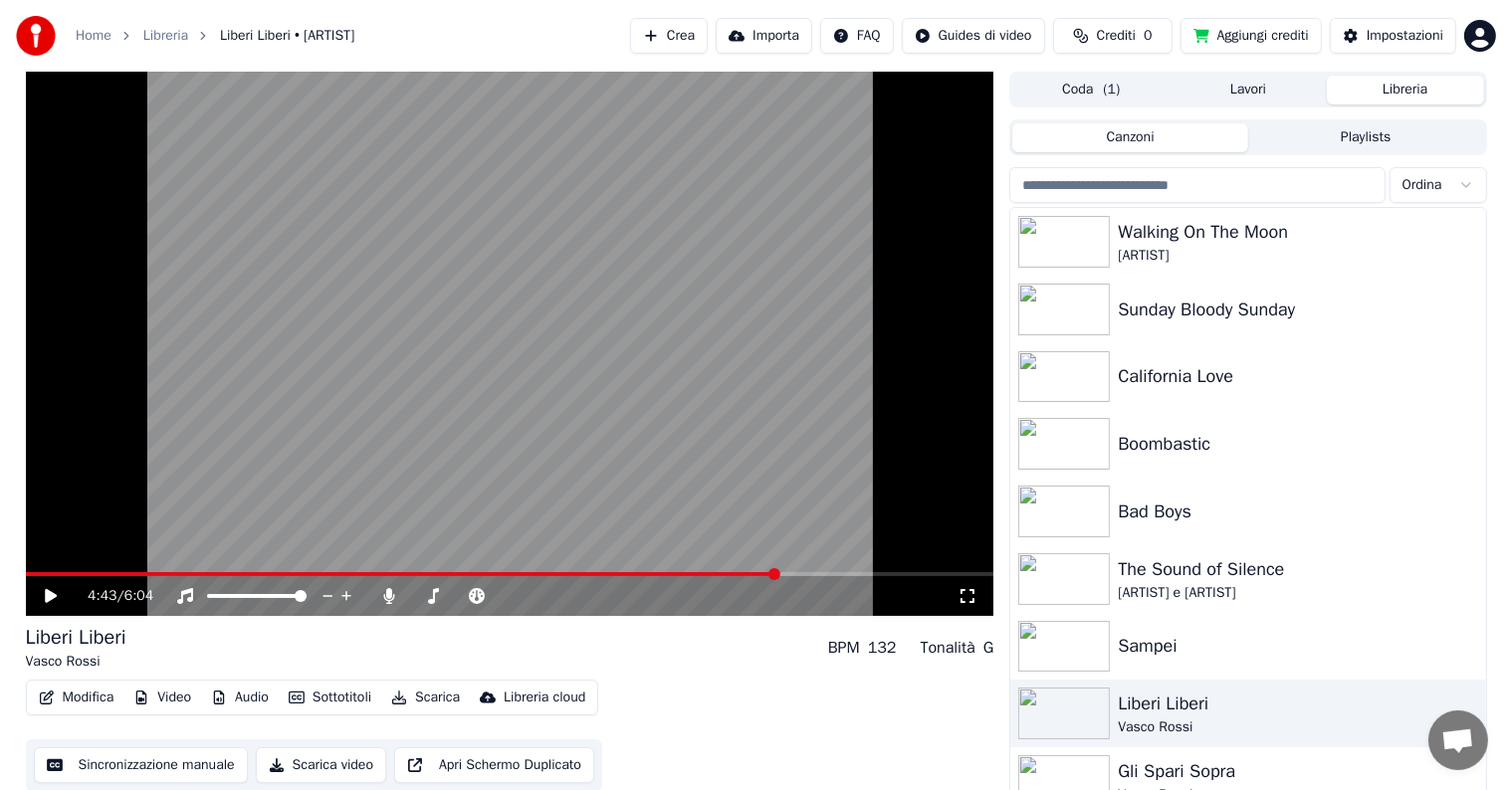 click on "Playlists" at bounding box center [1366, 137] 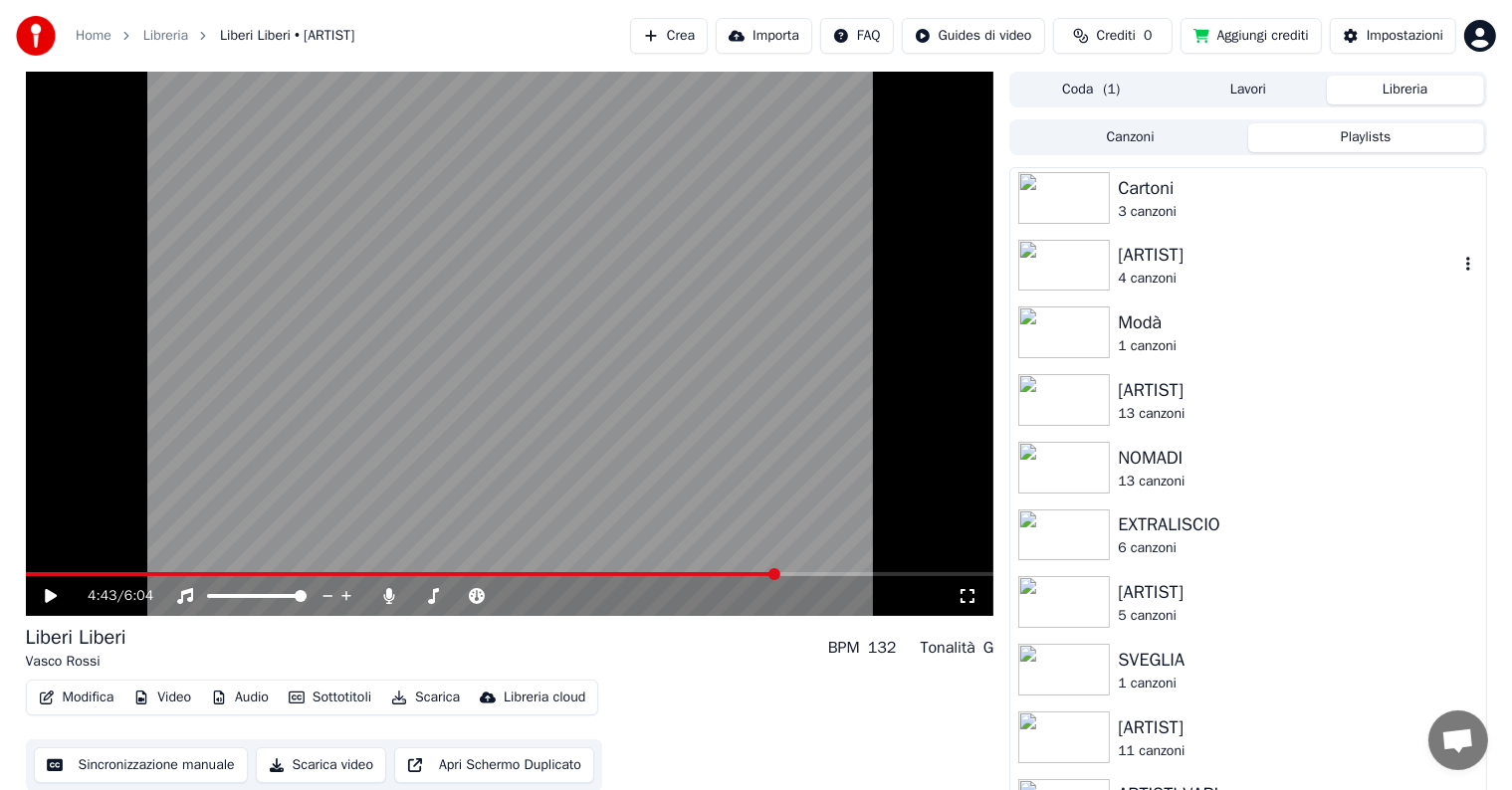scroll, scrollTop: 99, scrollLeft: 0, axis: vertical 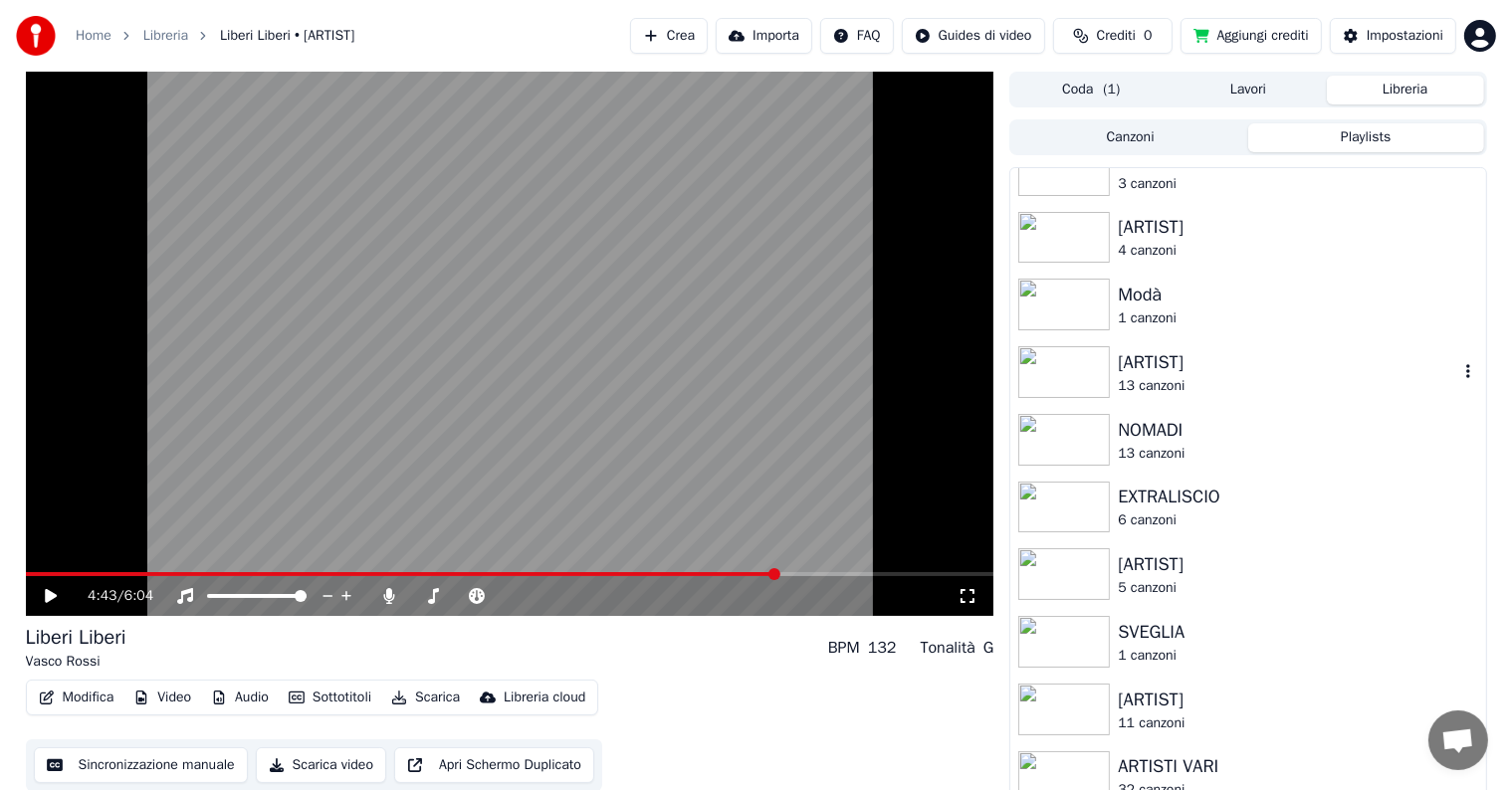 click on "[ARTIST]" at bounding box center [1287, 362] 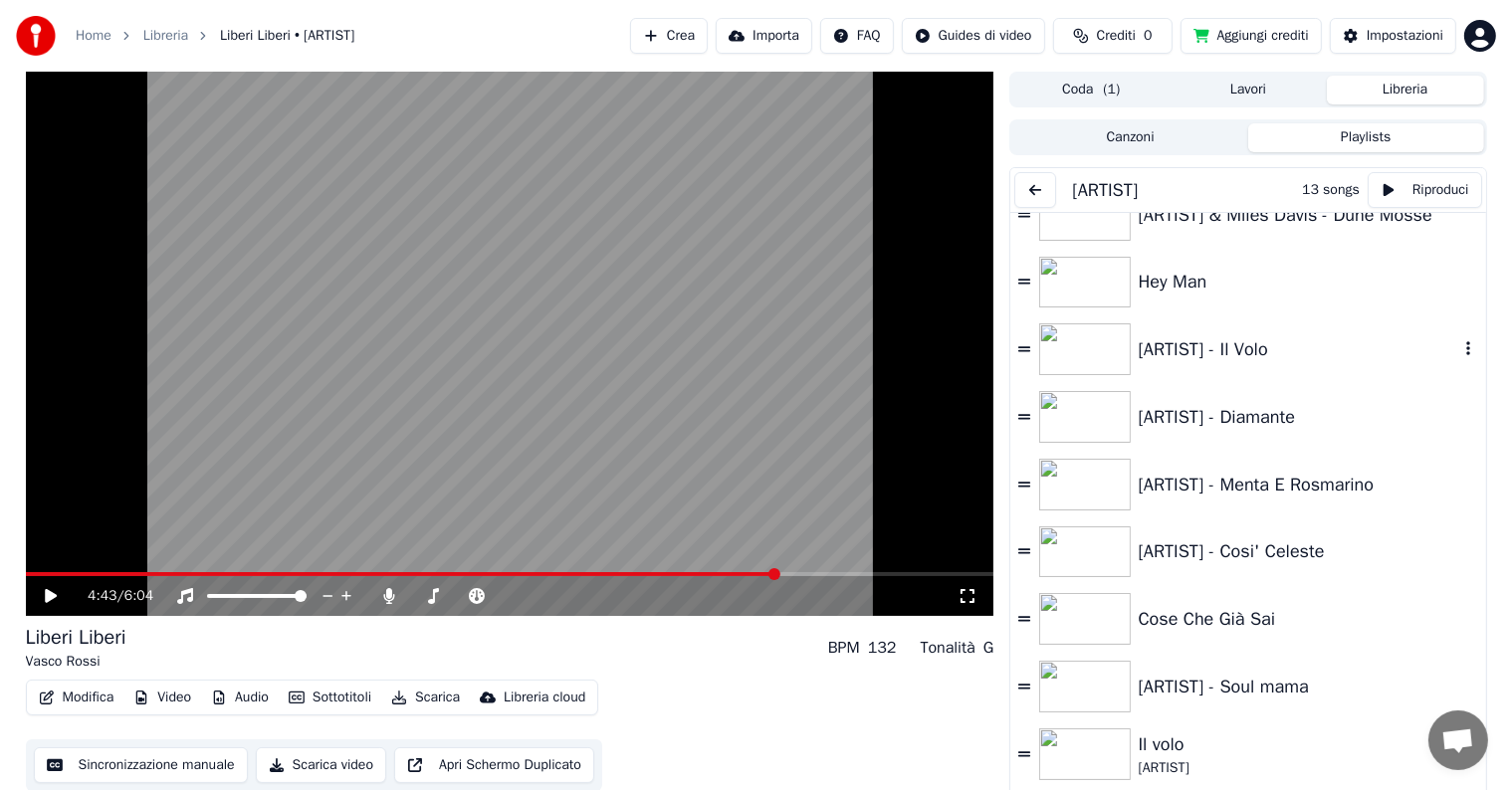 click on "[ARTIST] - Il Volo" at bounding box center (1247, 349) 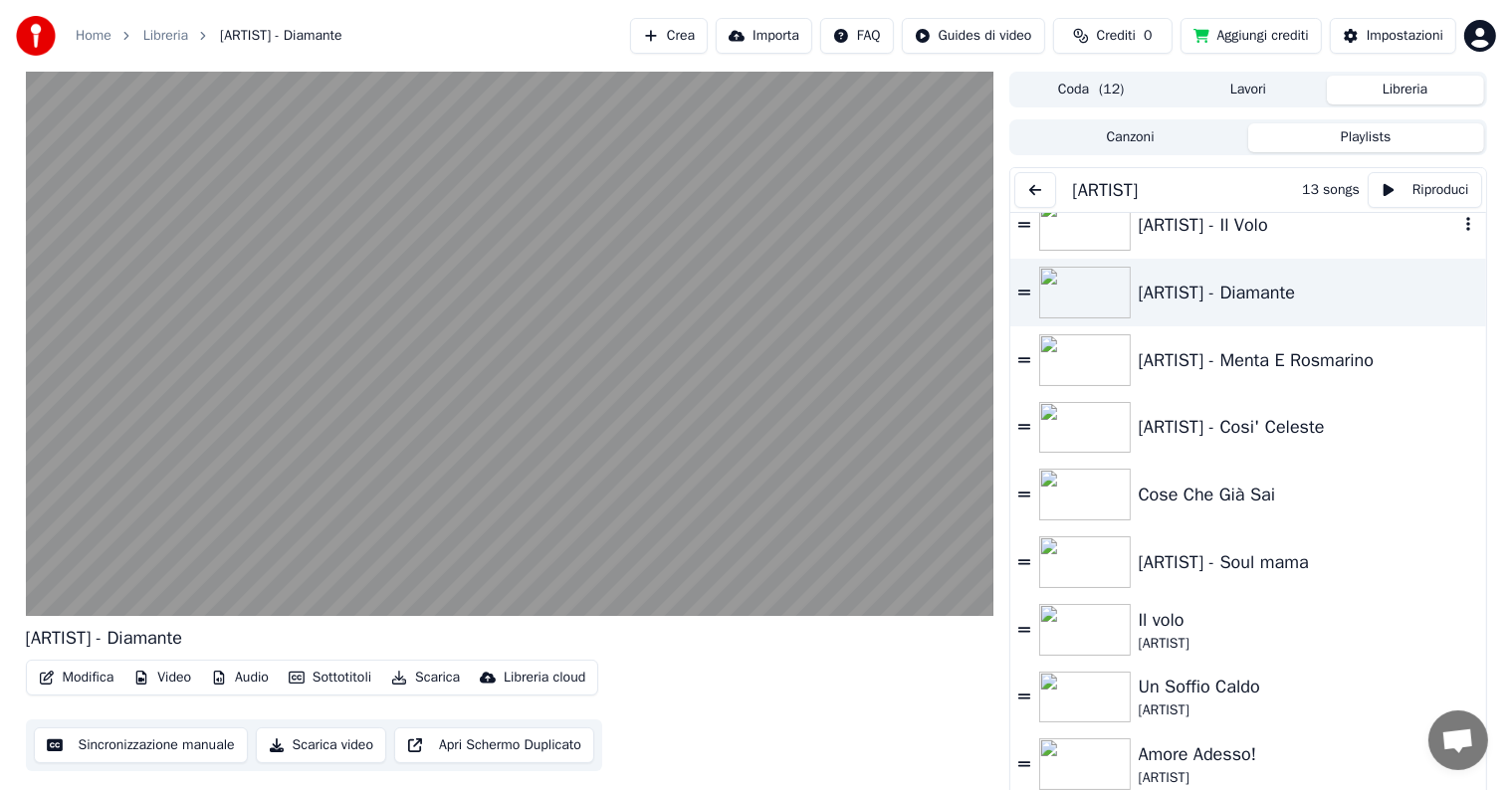 scroll, scrollTop: 228, scrollLeft: 0, axis: vertical 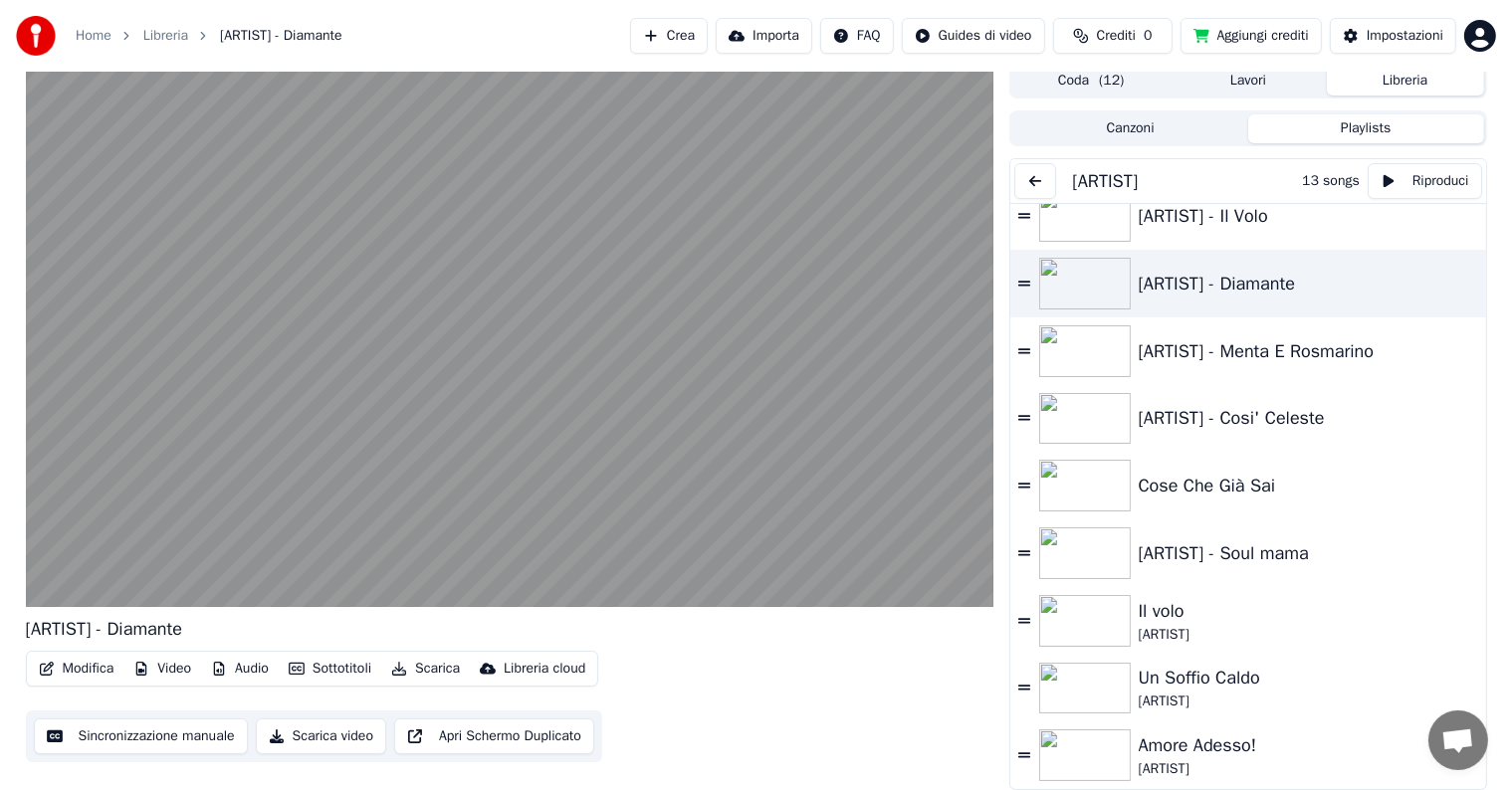 click at bounding box center (1035, 181) 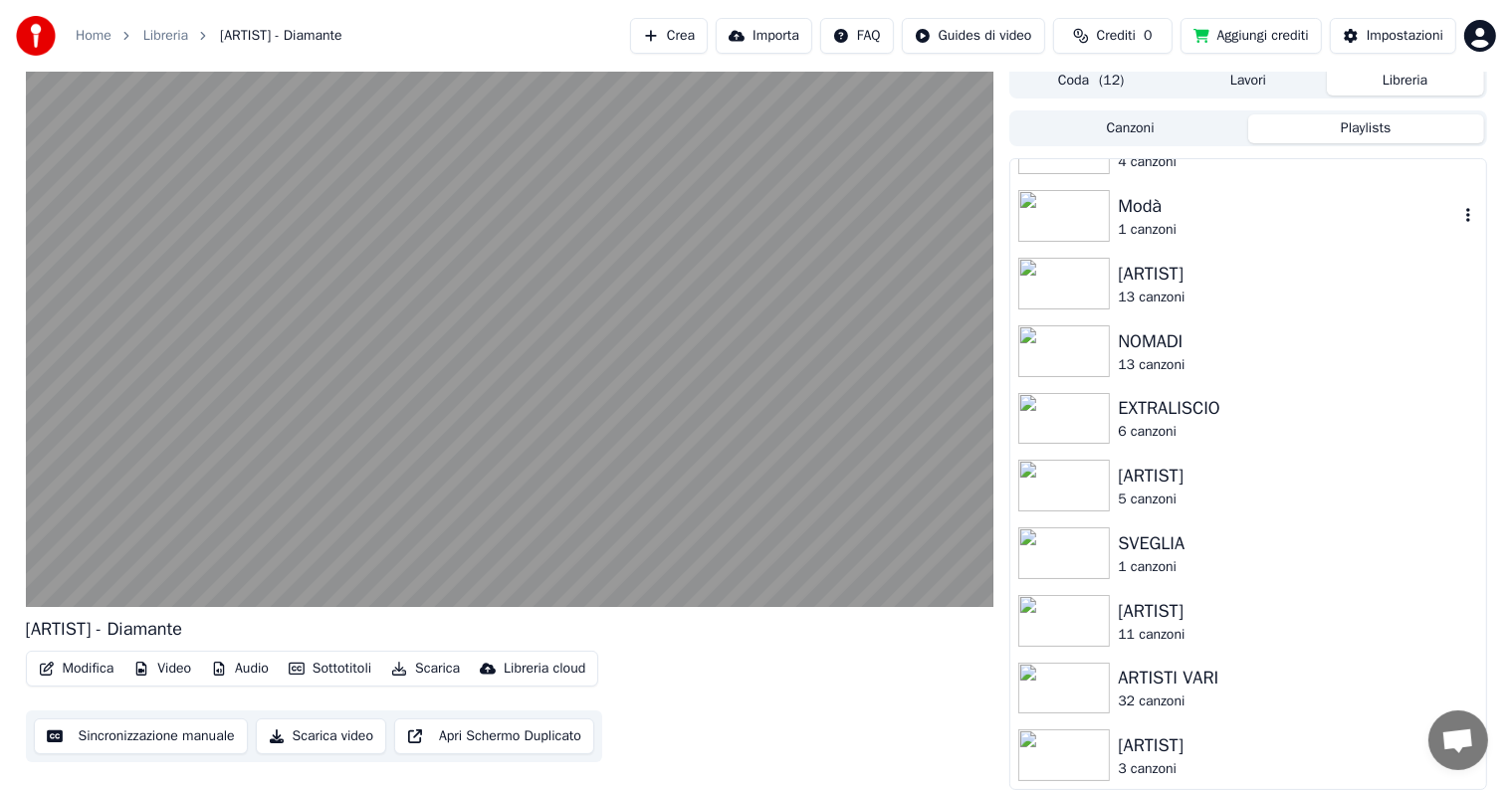 scroll, scrollTop: 179, scrollLeft: 0, axis: vertical 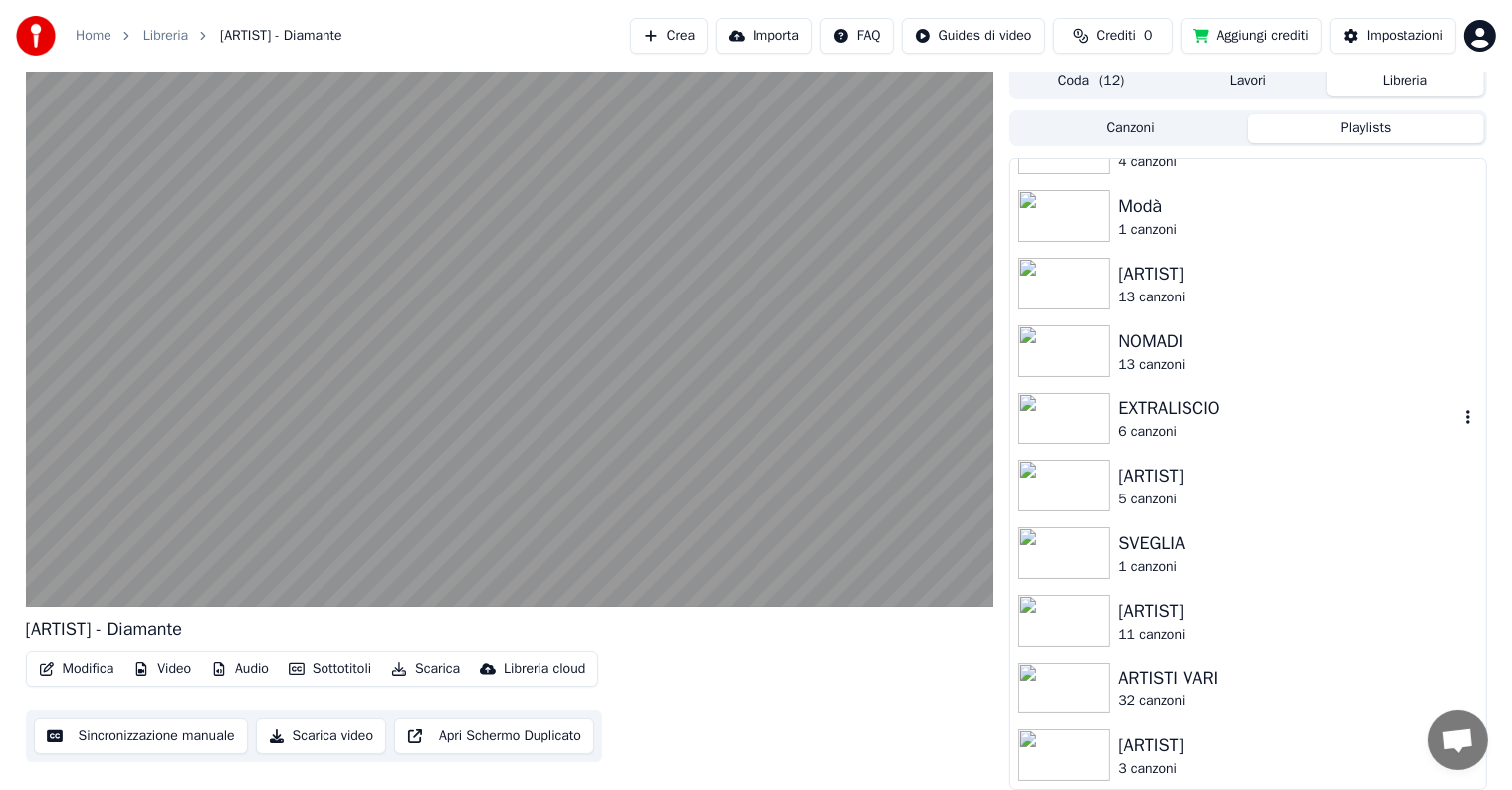 click on "EXTRALISCIO" at bounding box center [1287, 408] 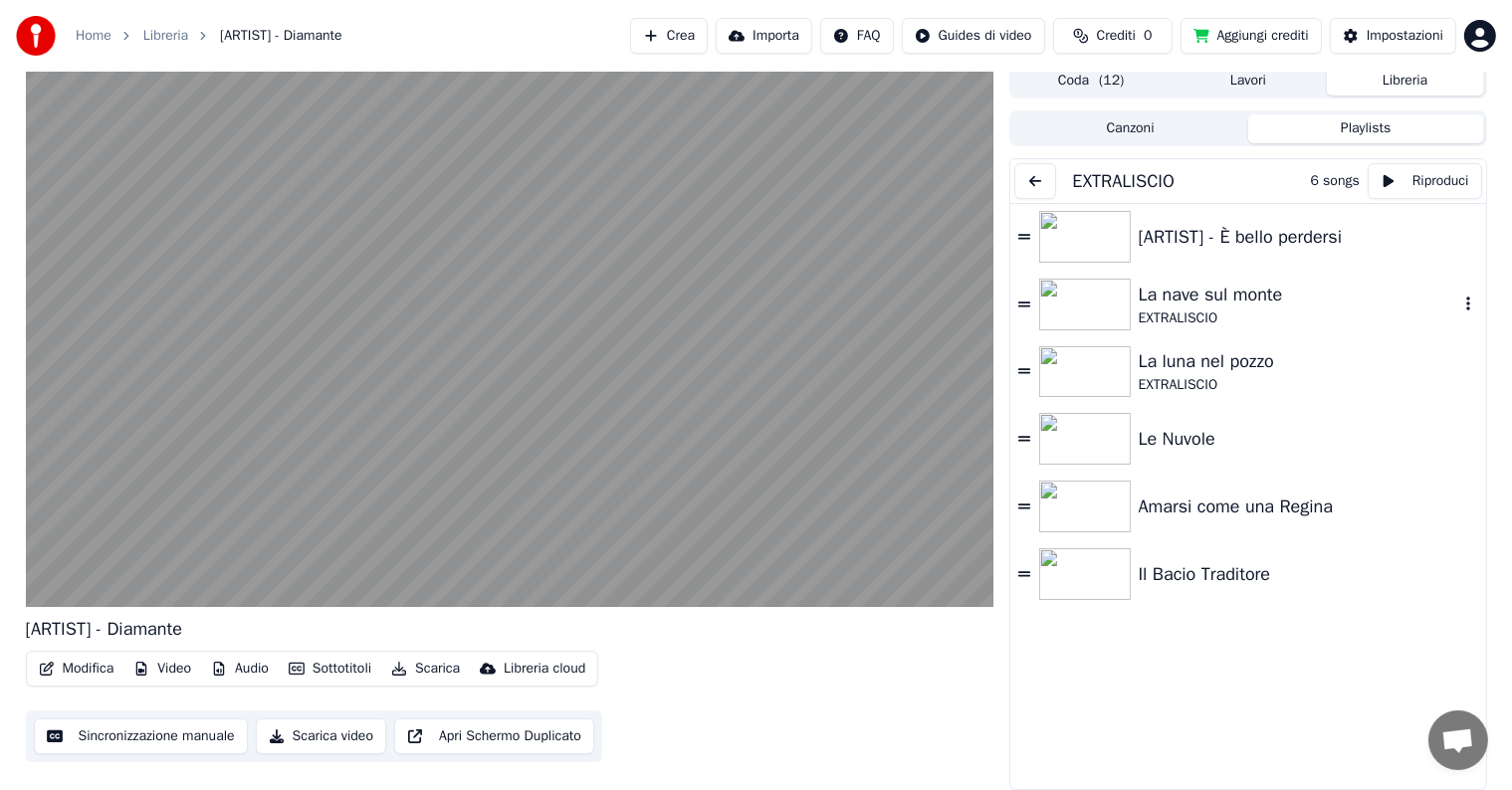 scroll, scrollTop: 0, scrollLeft: 0, axis: both 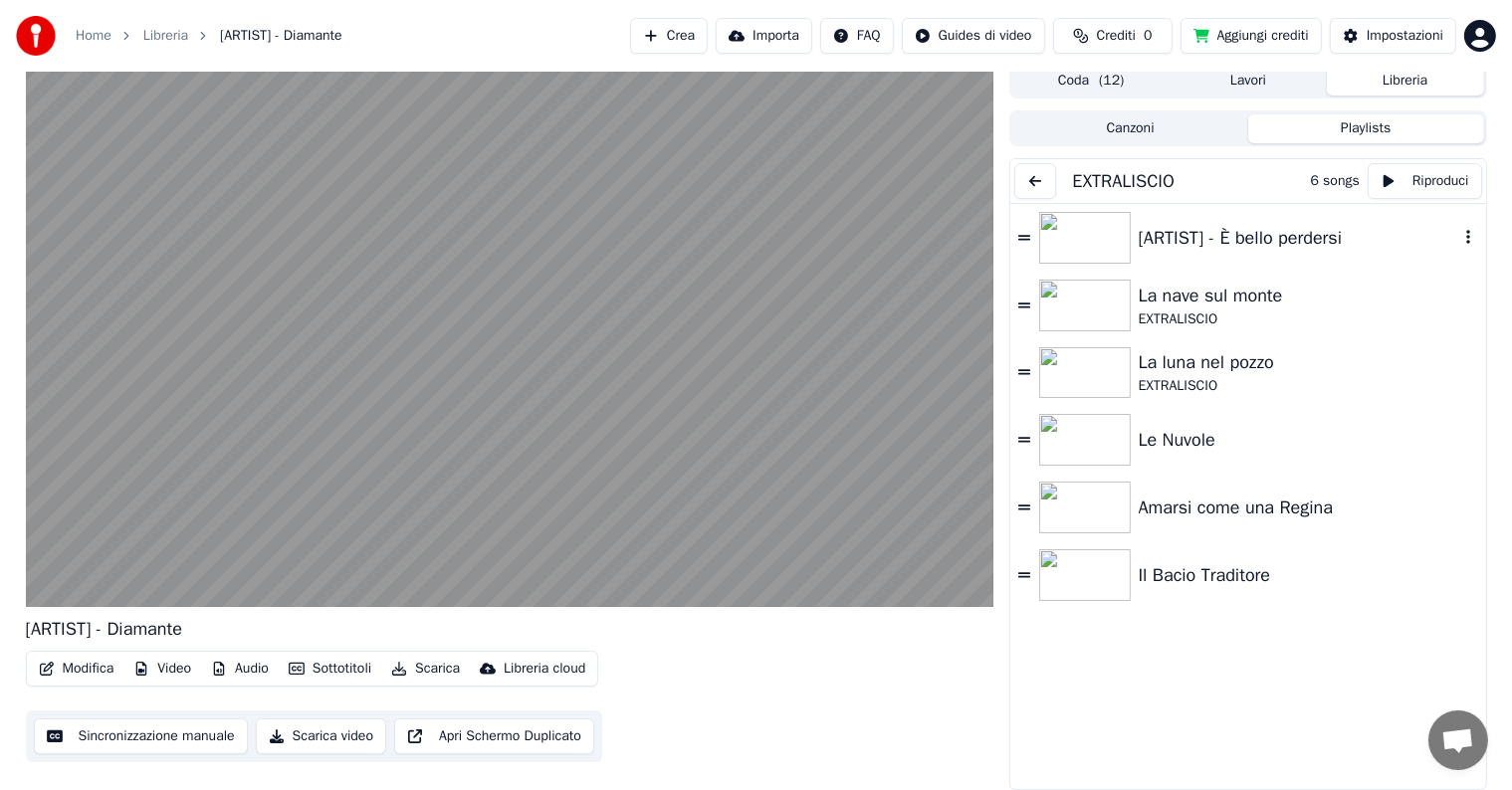 click at bounding box center (1085, 238) 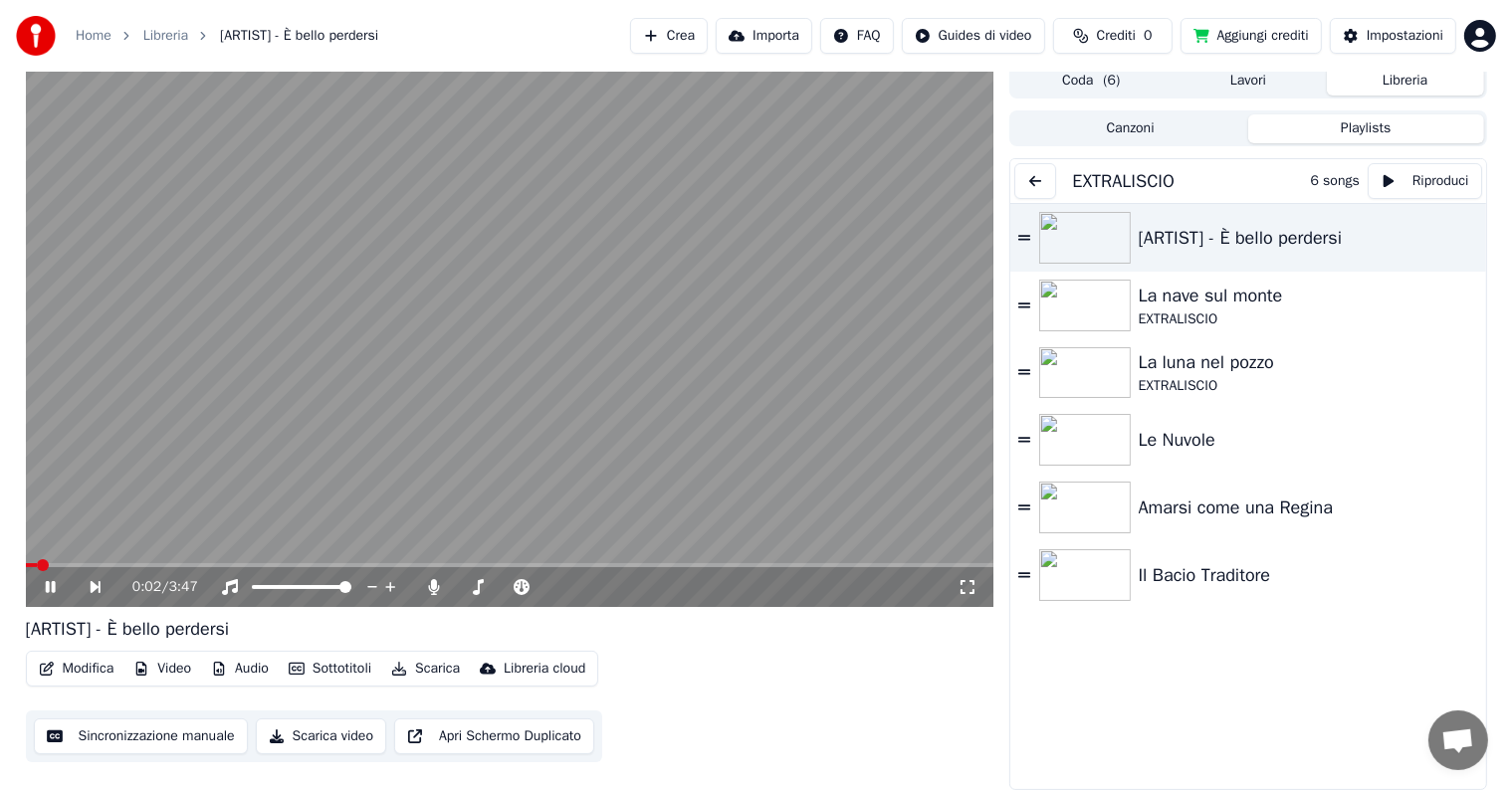 click 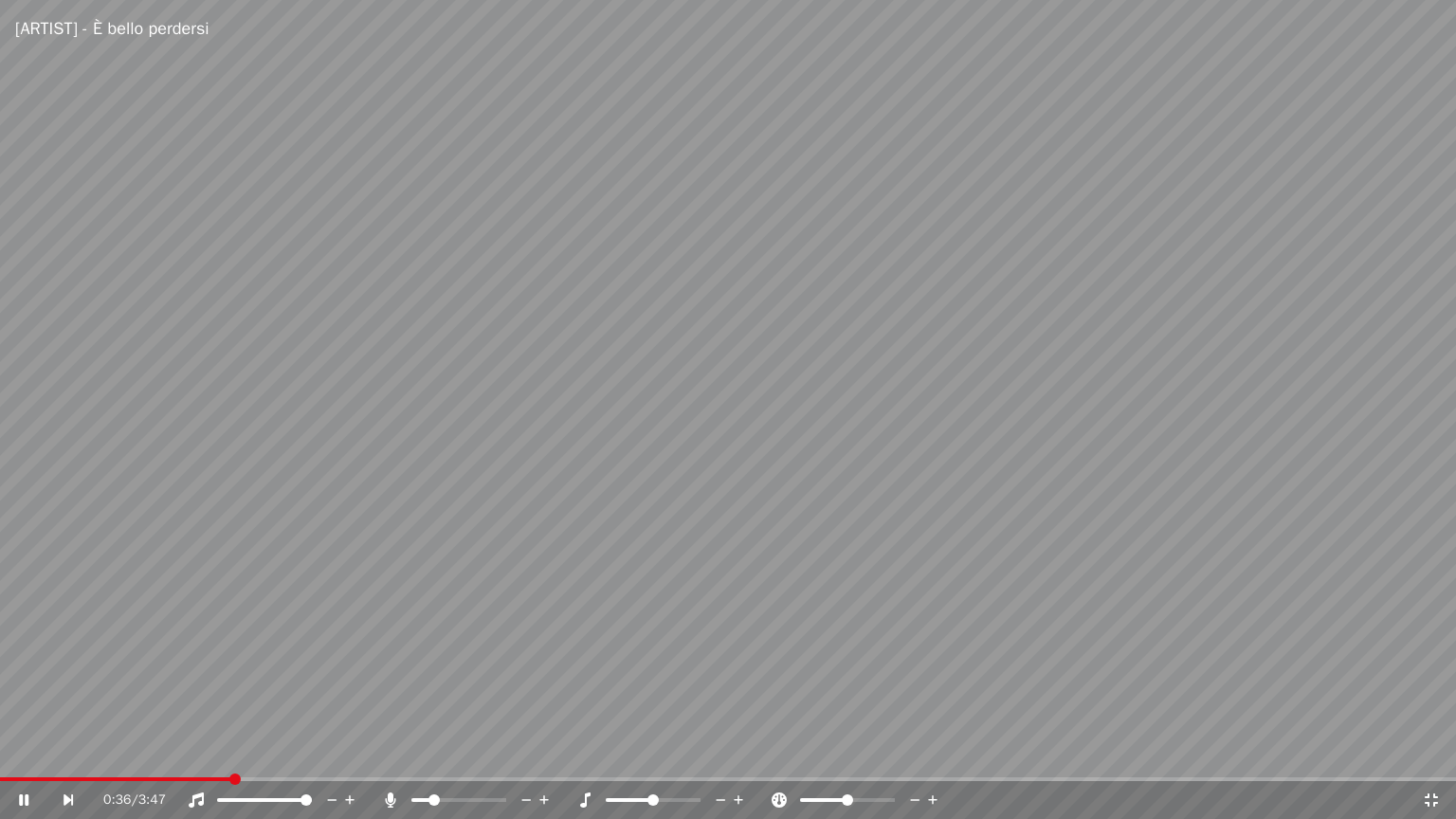 click at bounding box center [421, 800] 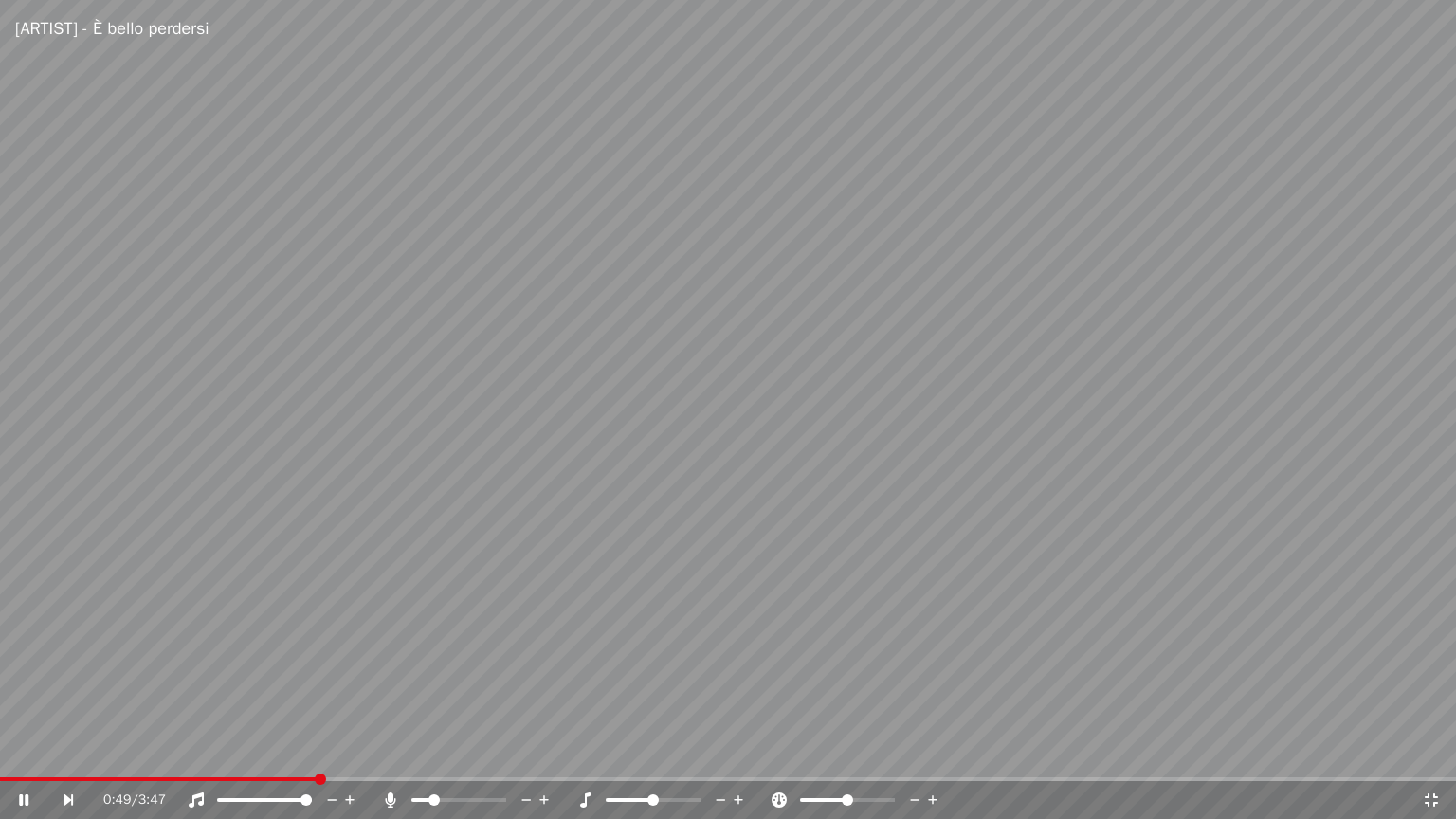 click at bounding box center (434, 800) 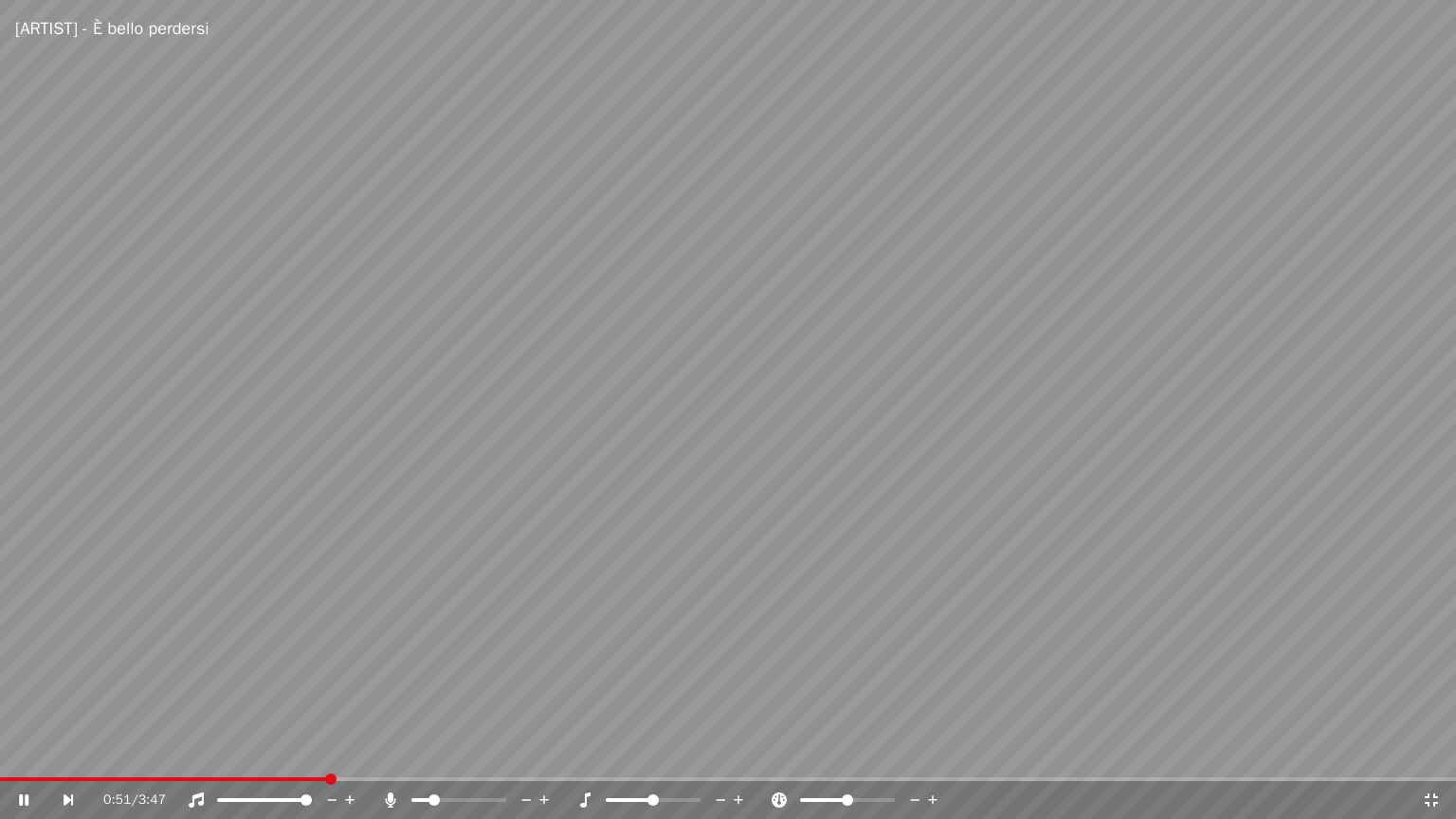 click at bounding box center [434, 800] 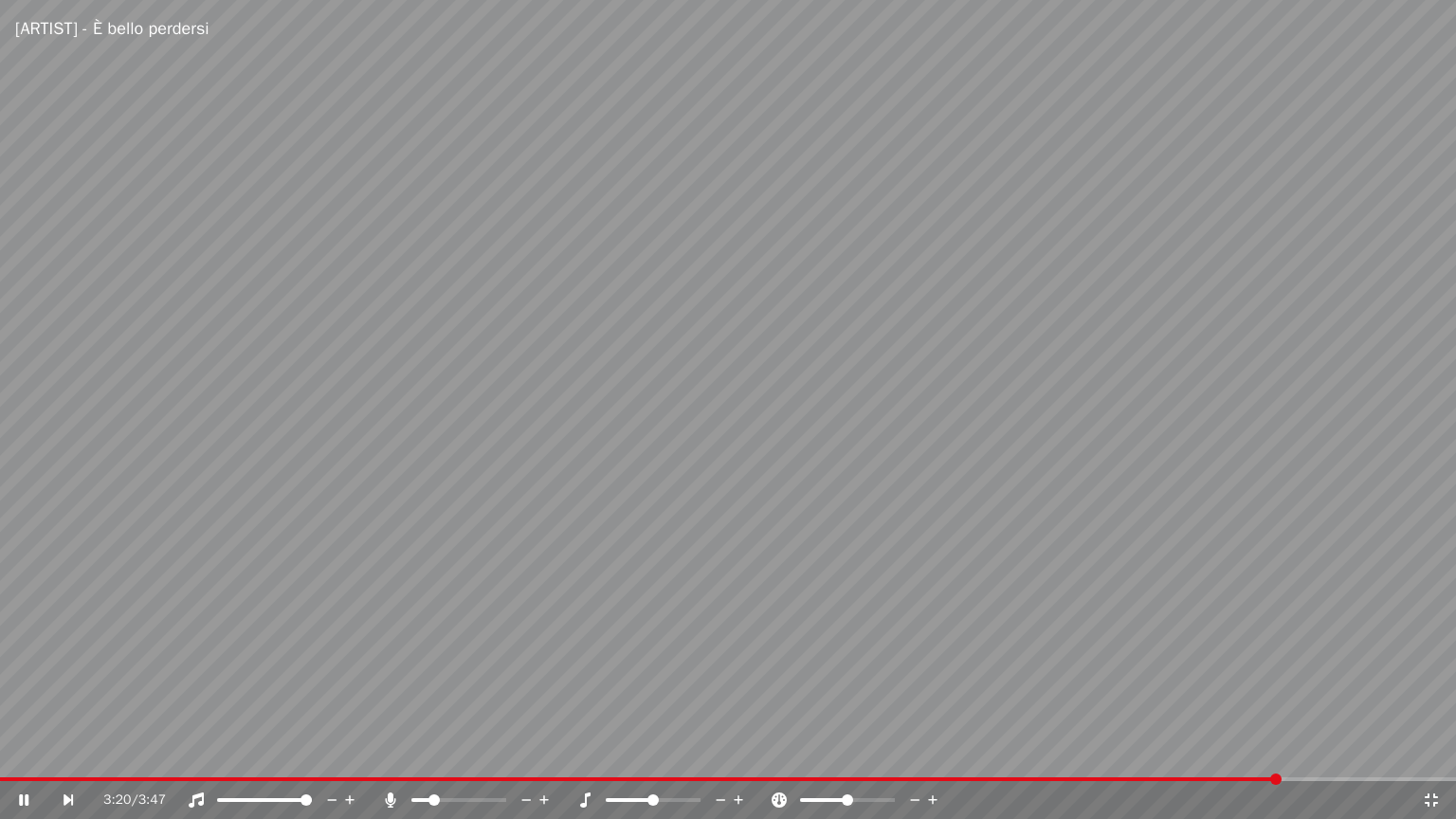 click 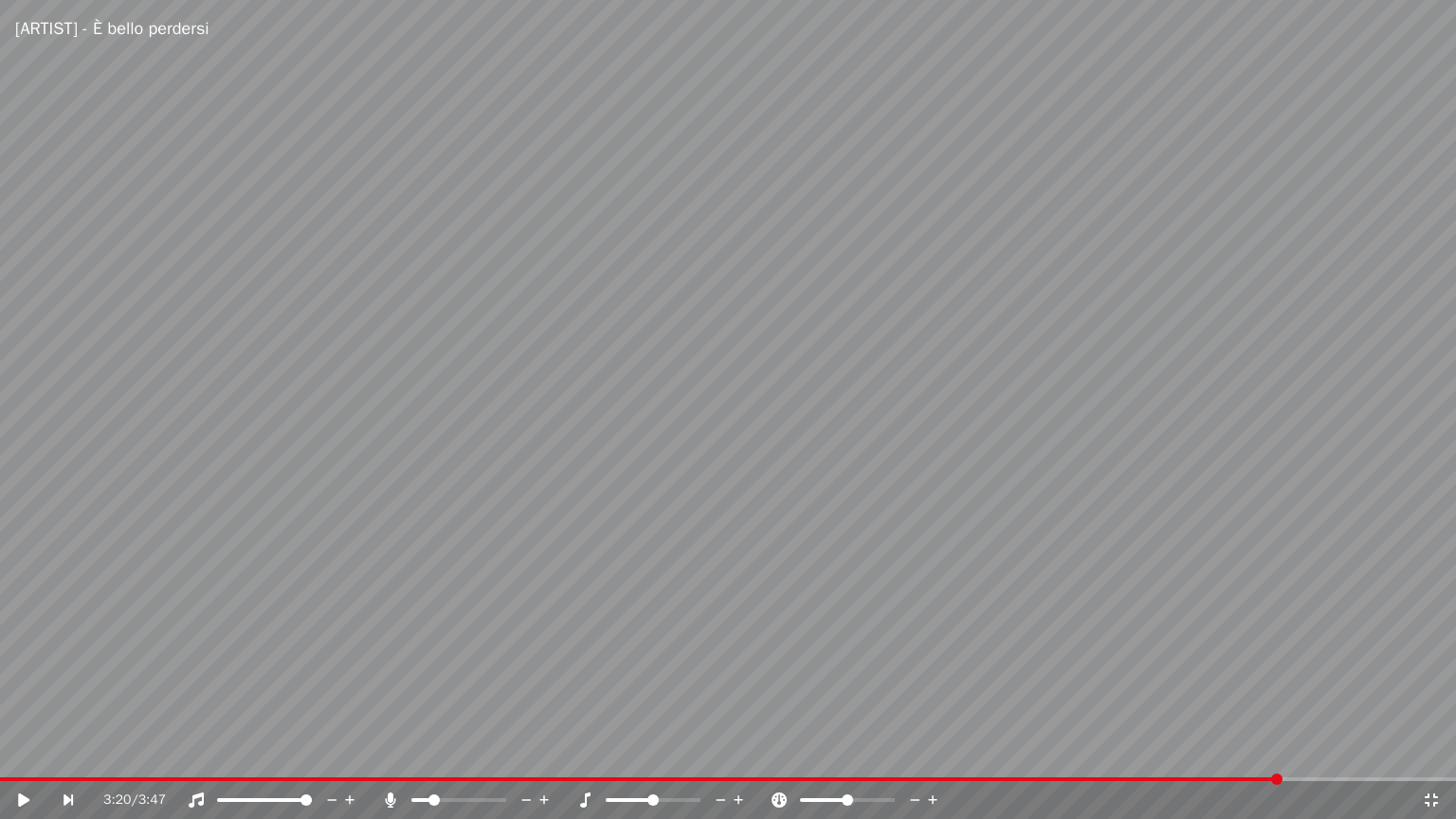 click 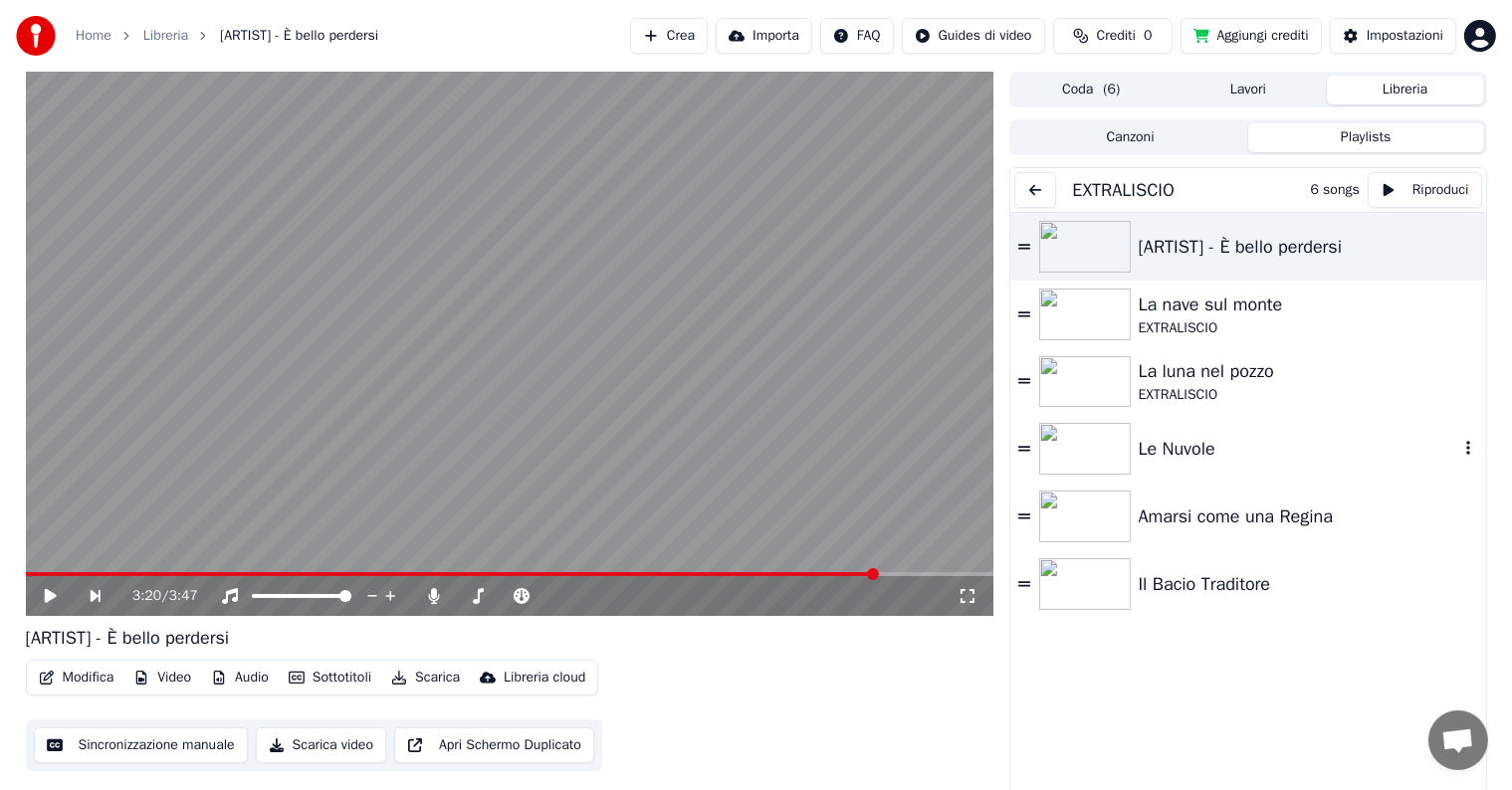 click on "Le Nuvole" at bounding box center [1298, 449] 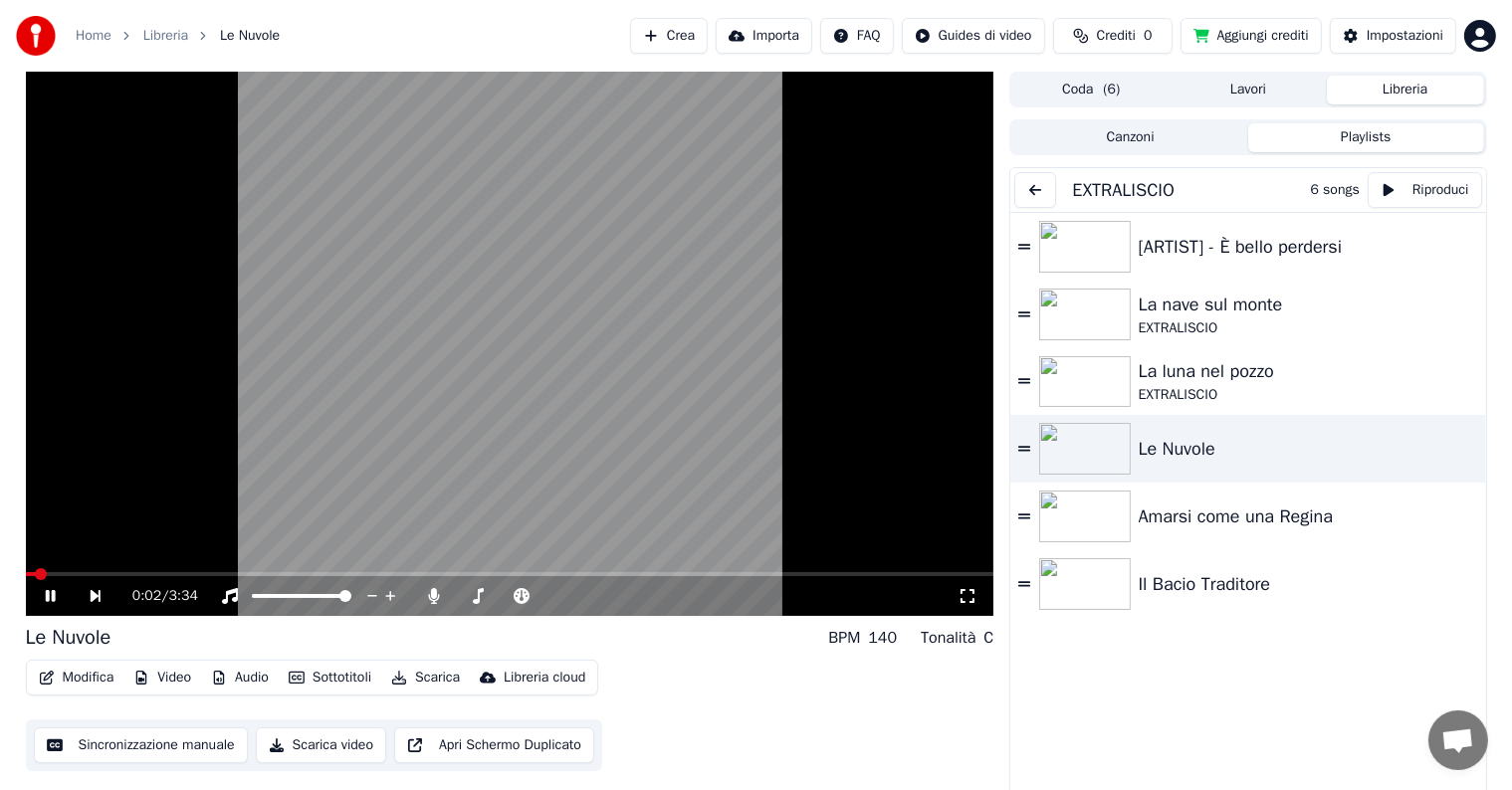 drag, startPoint x: 959, startPoint y: 594, endPoint x: 960, endPoint y: 617, distance: 23.021729 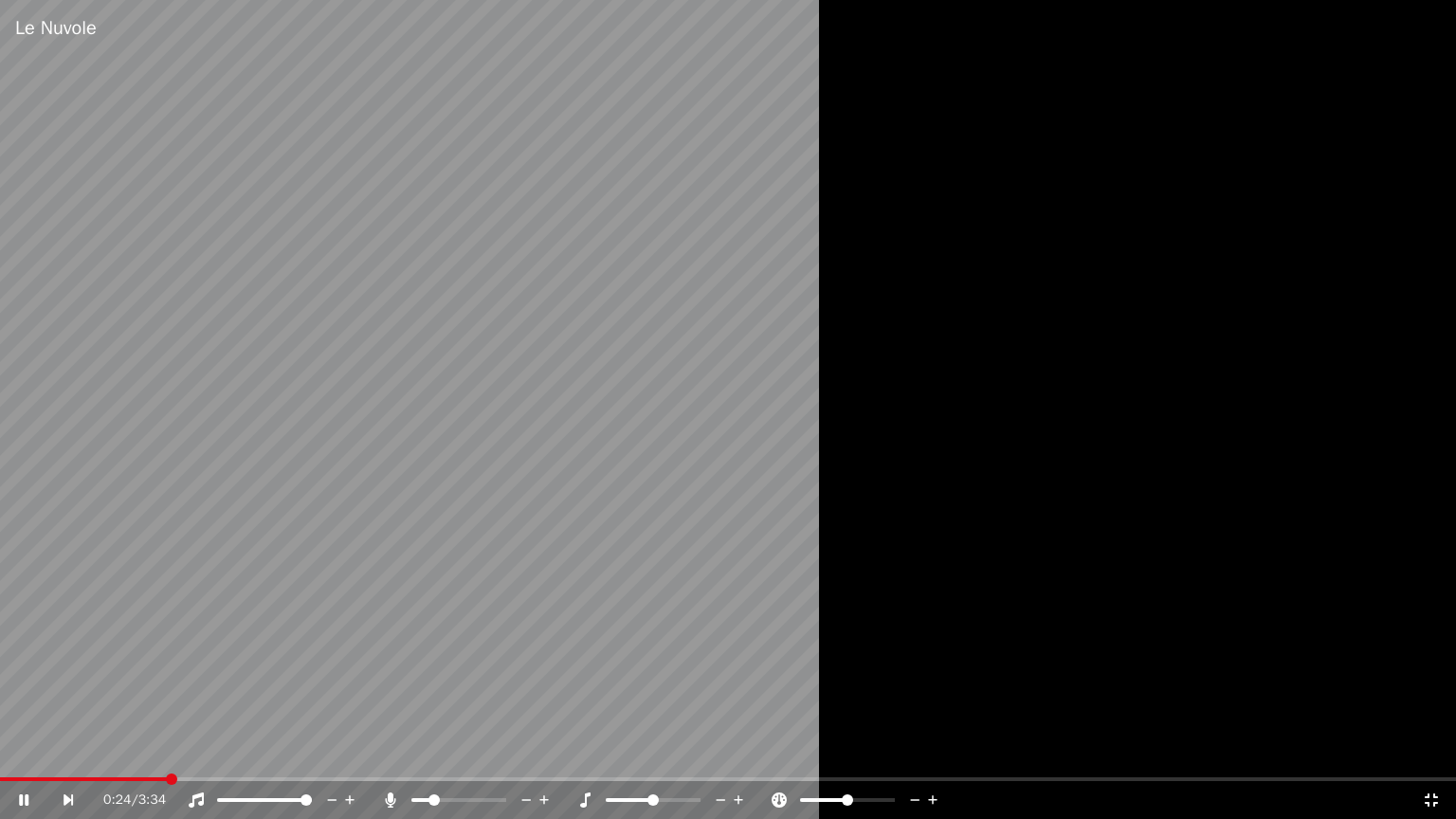 click at bounding box center [476, 800] 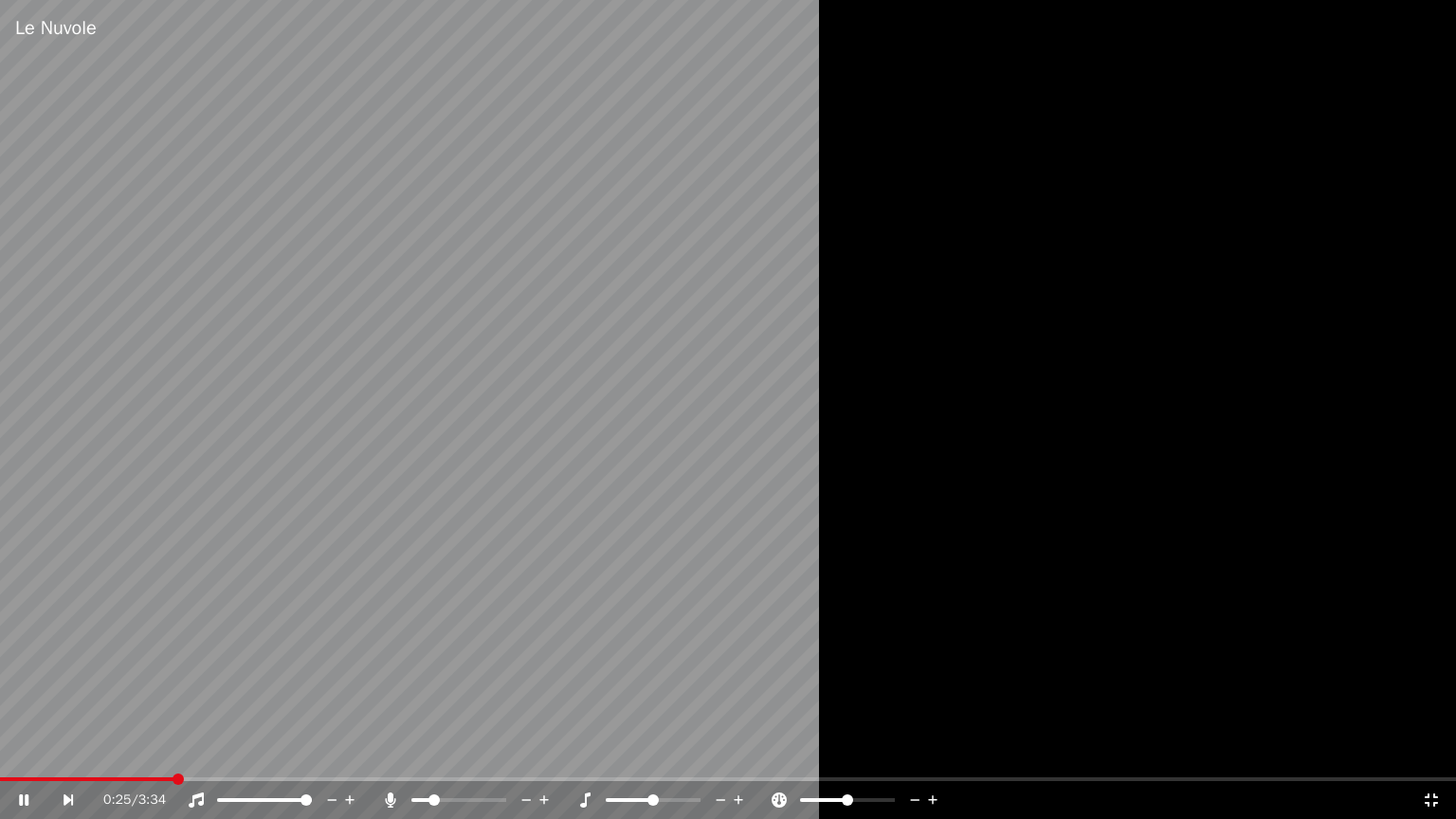 click at bounding box center (476, 800) 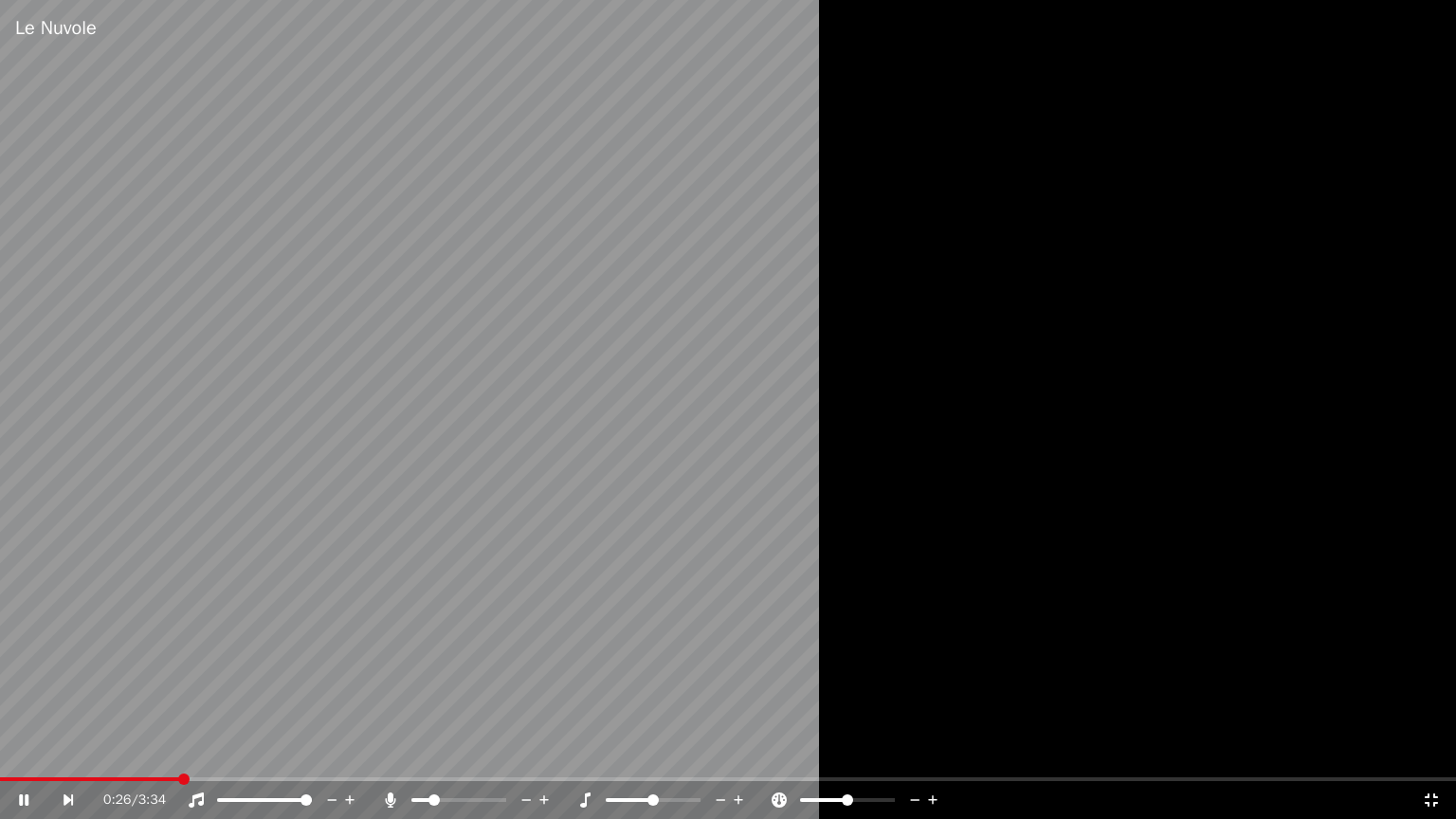 click at bounding box center (476, 800) 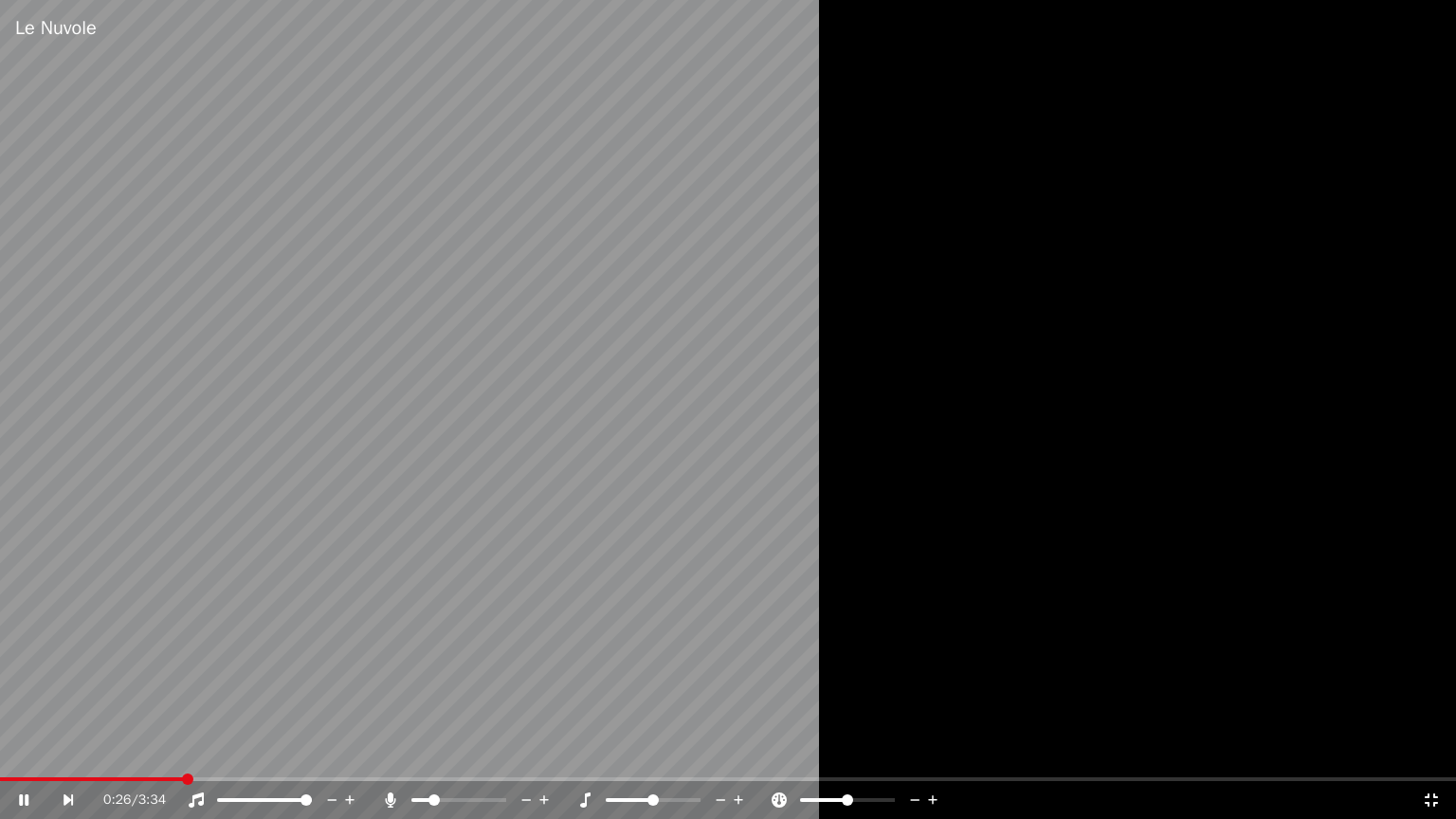 click at bounding box center [476, 800] 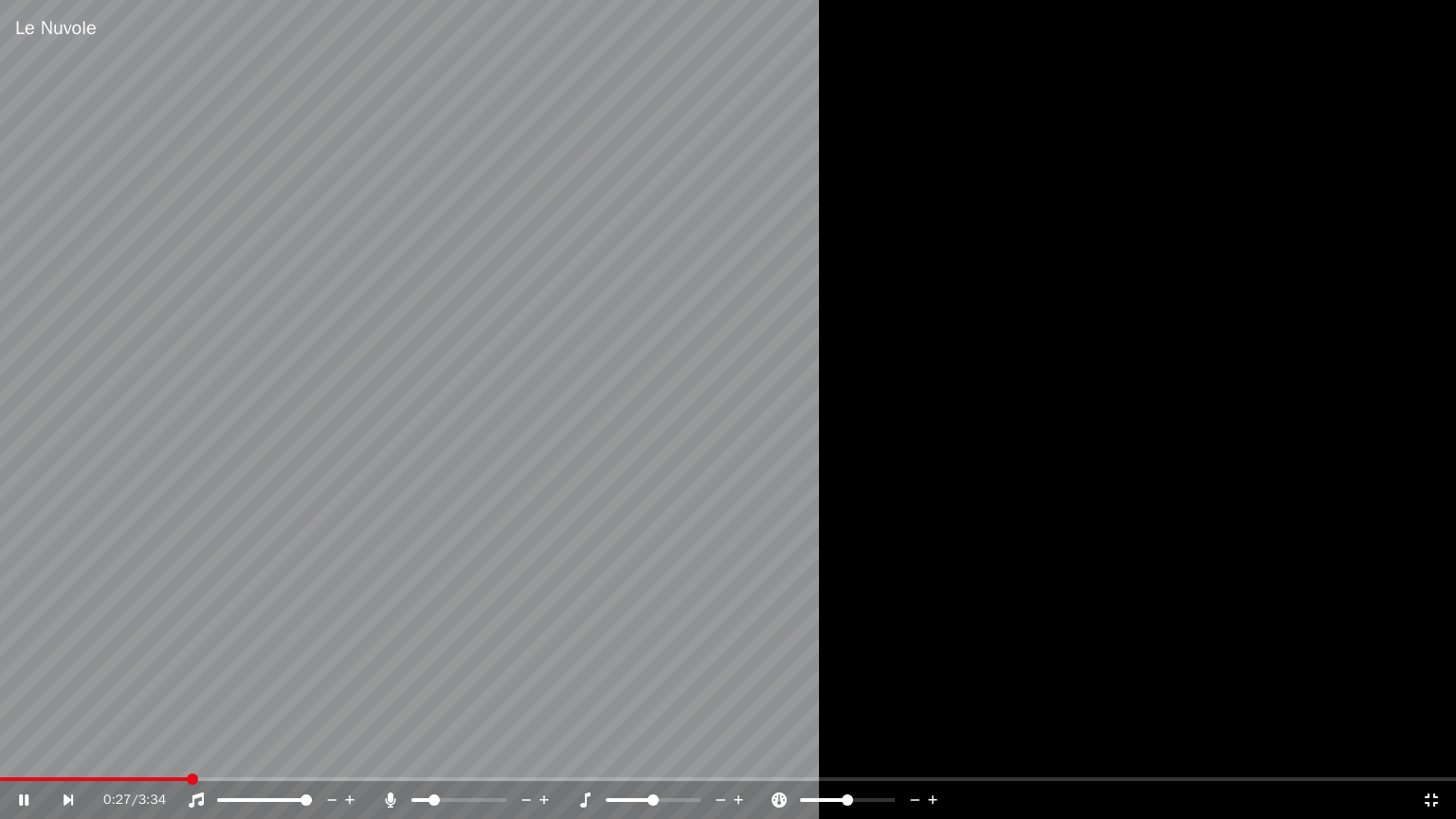 click at bounding box center (476, 800) 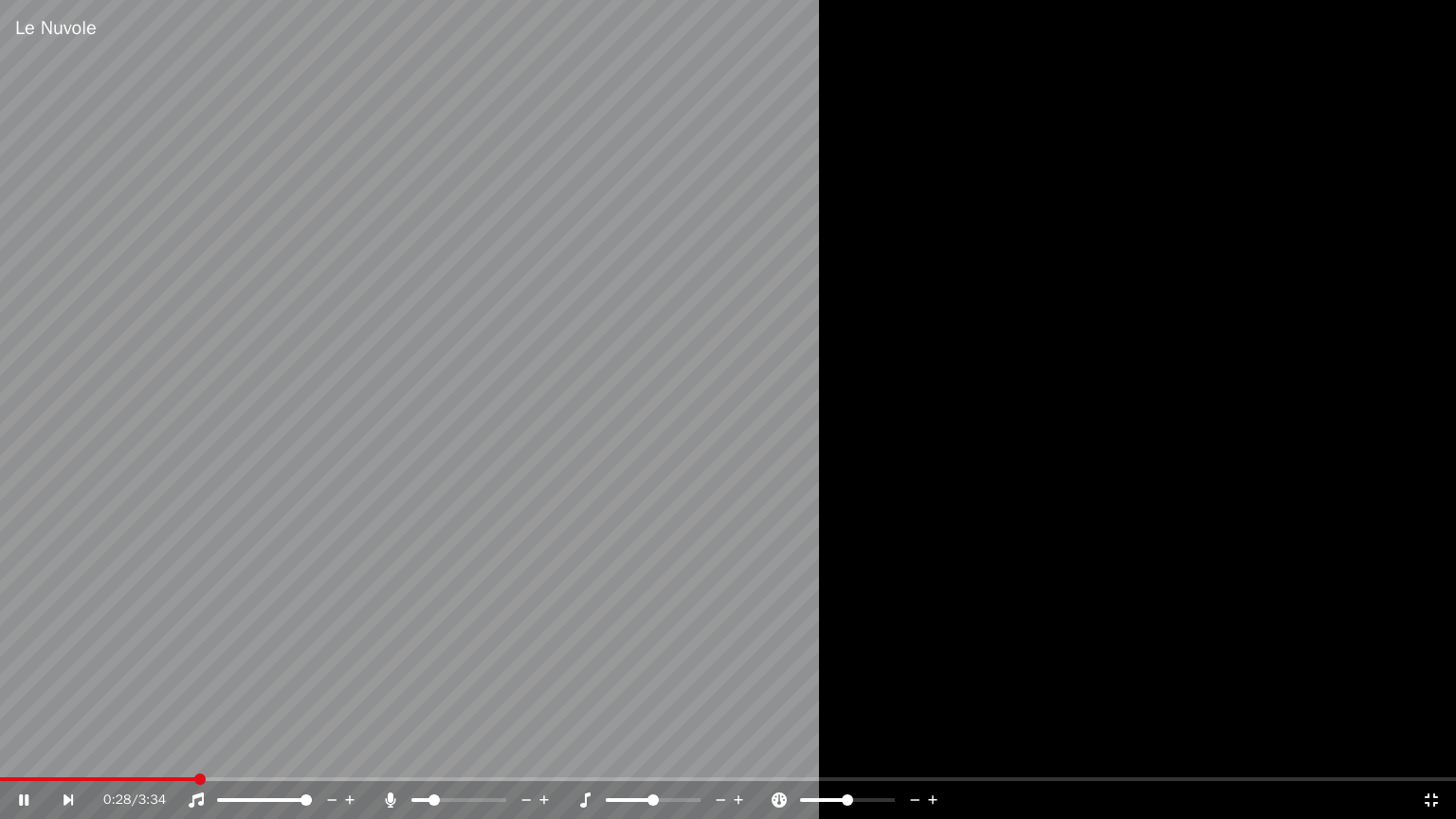 click at bounding box center [421, 800] 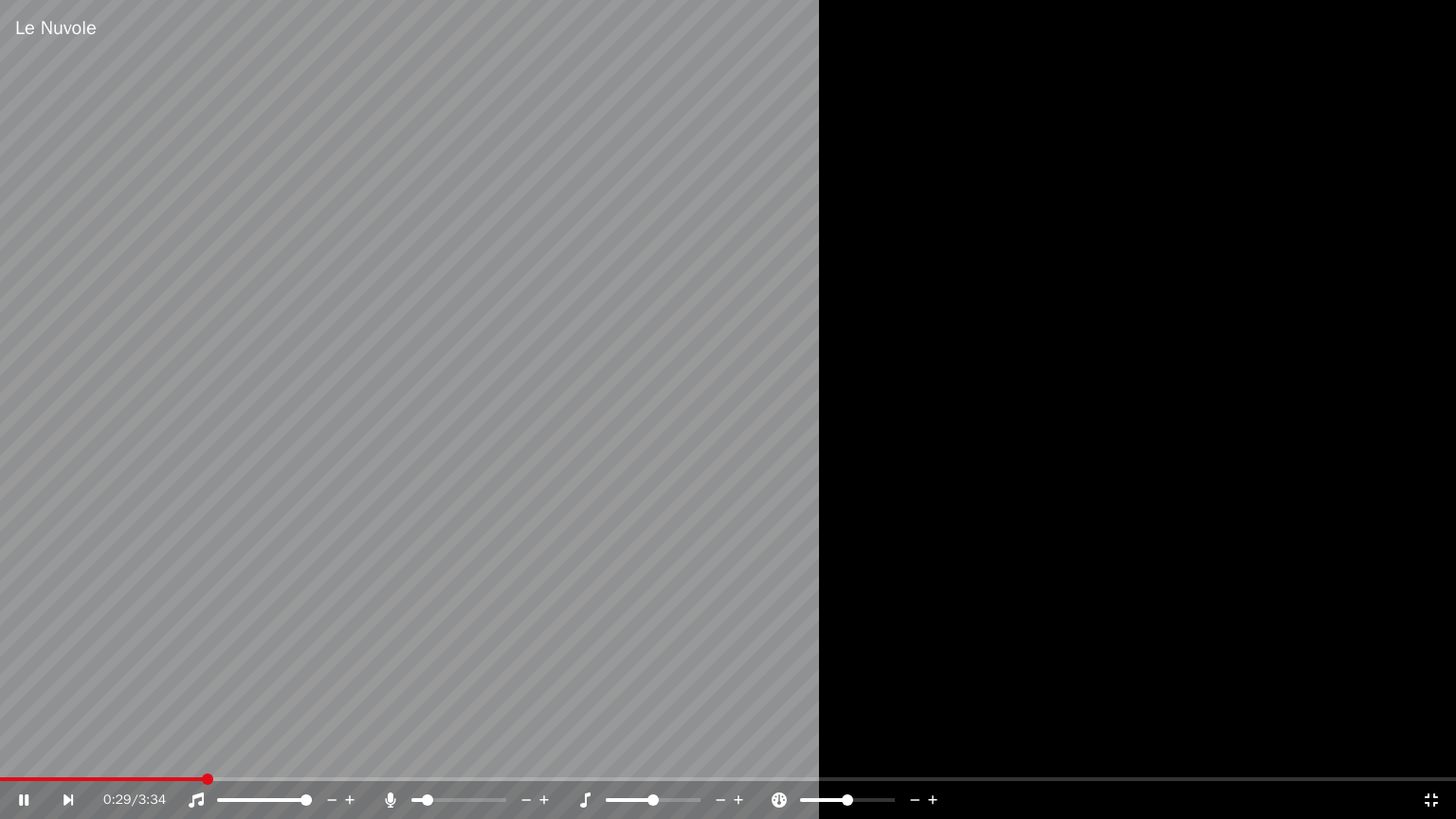 click at bounding box center [428, 800] 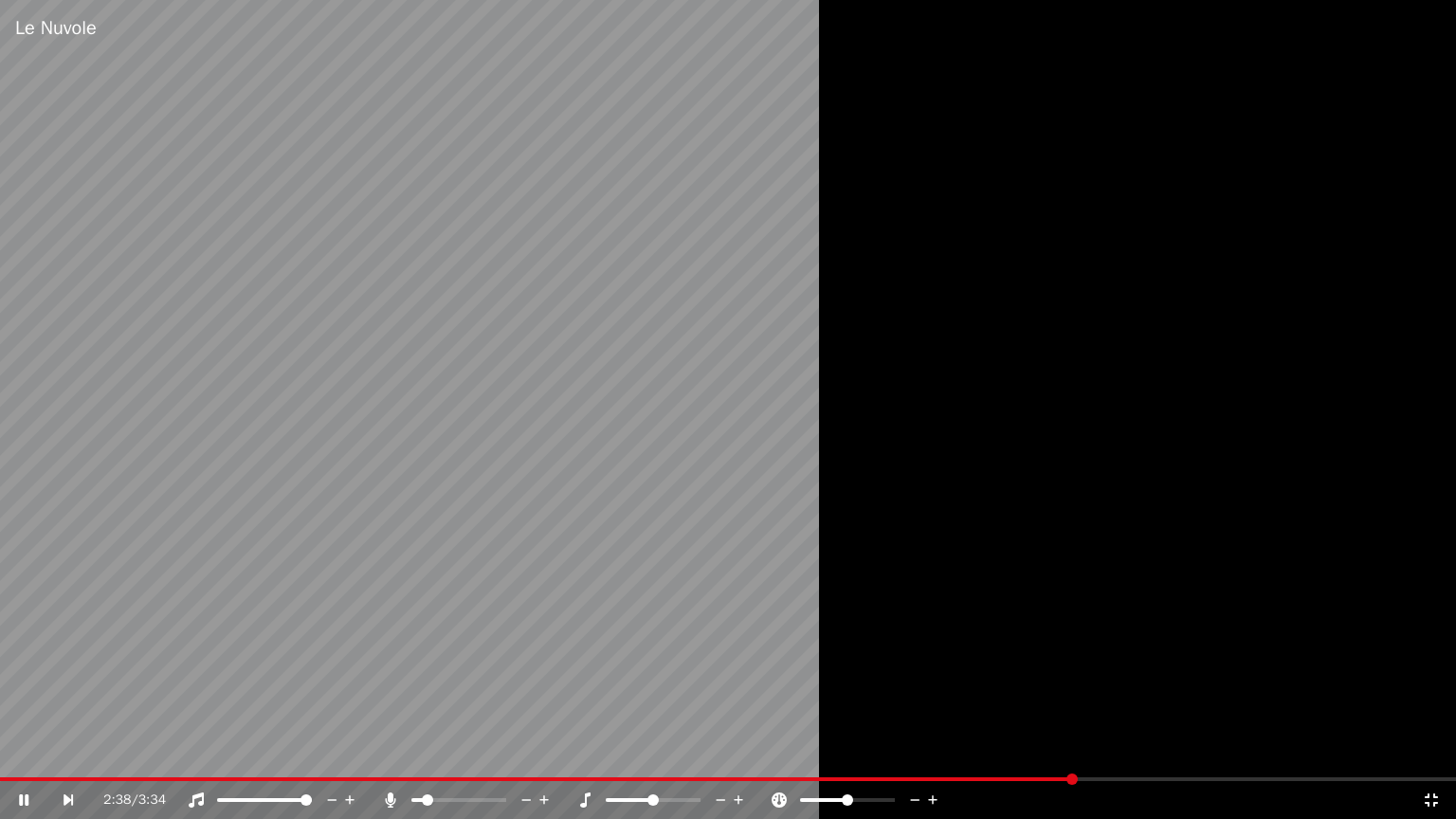 click 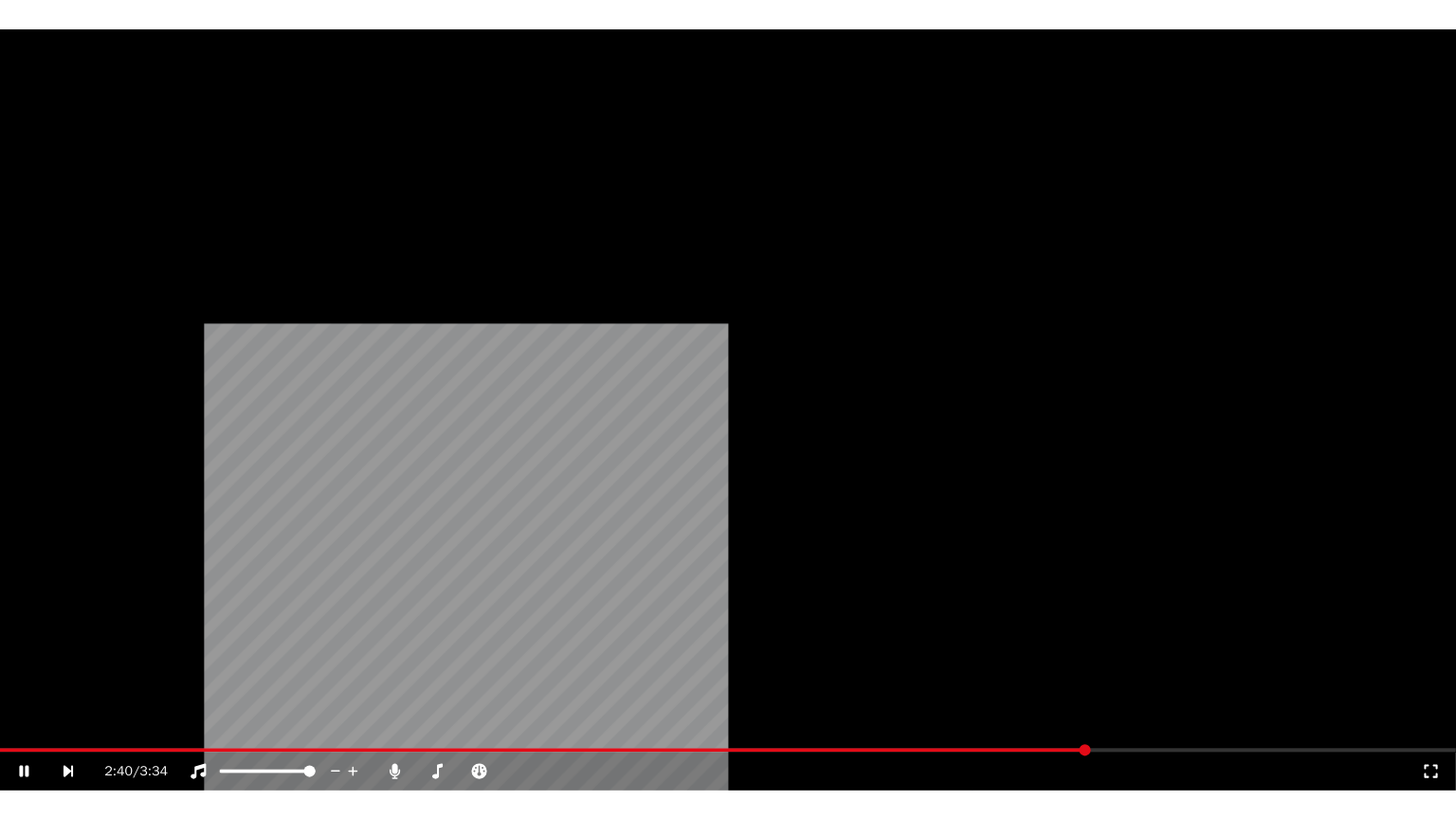 scroll, scrollTop: 46, scrollLeft: 0, axis: vertical 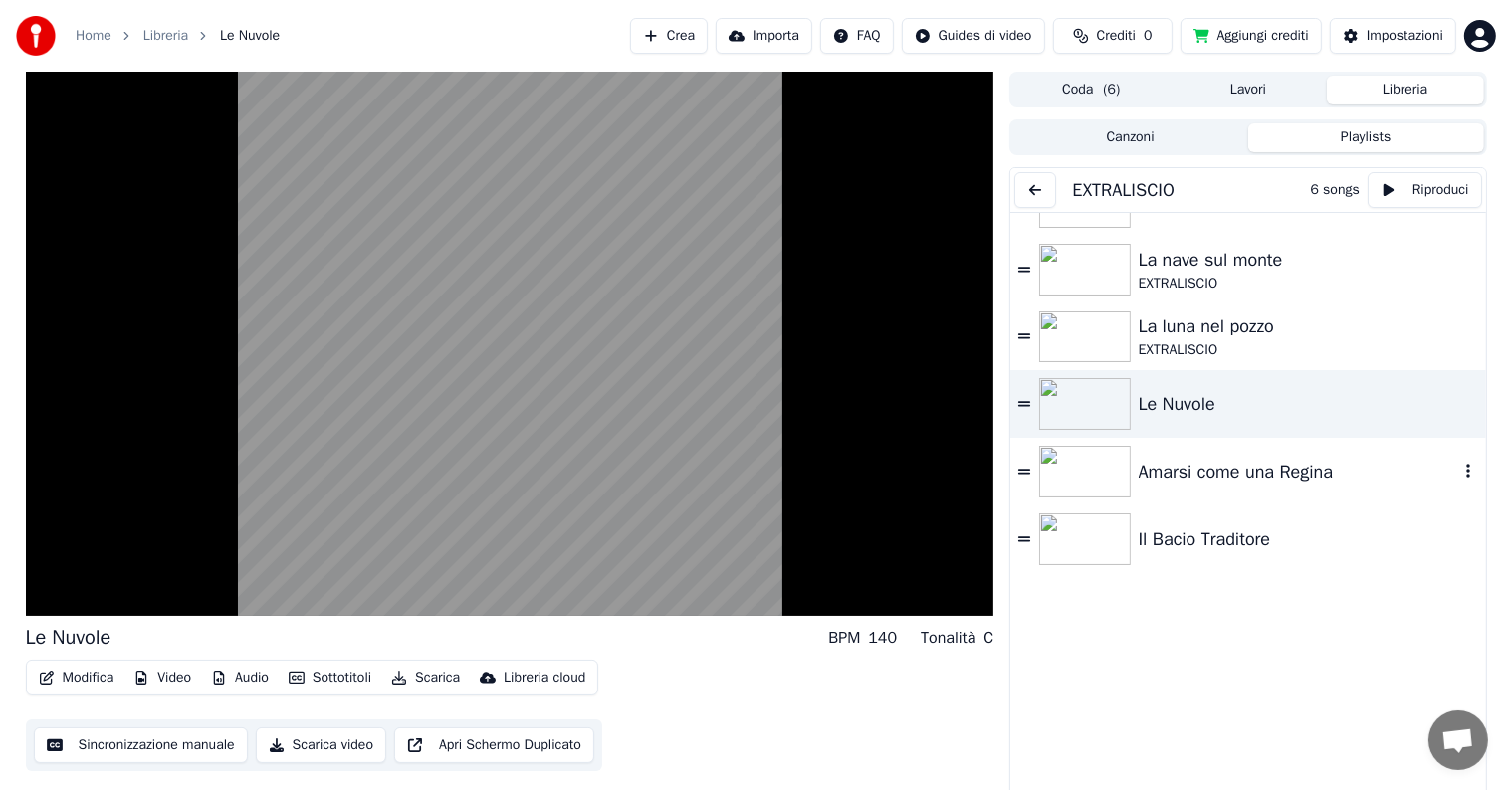 click on "Amarsi come una Regina" at bounding box center (1298, 472) 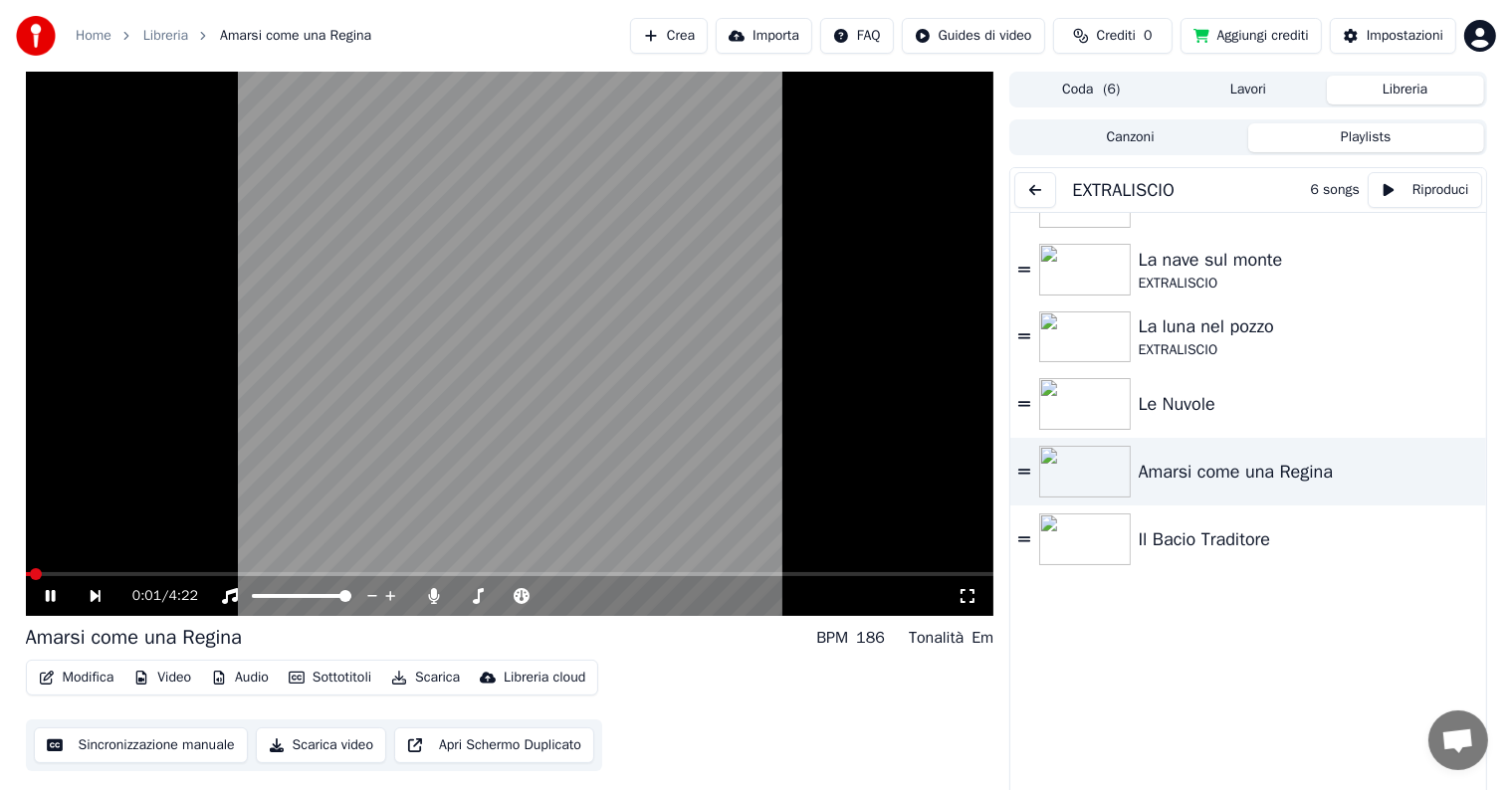 click 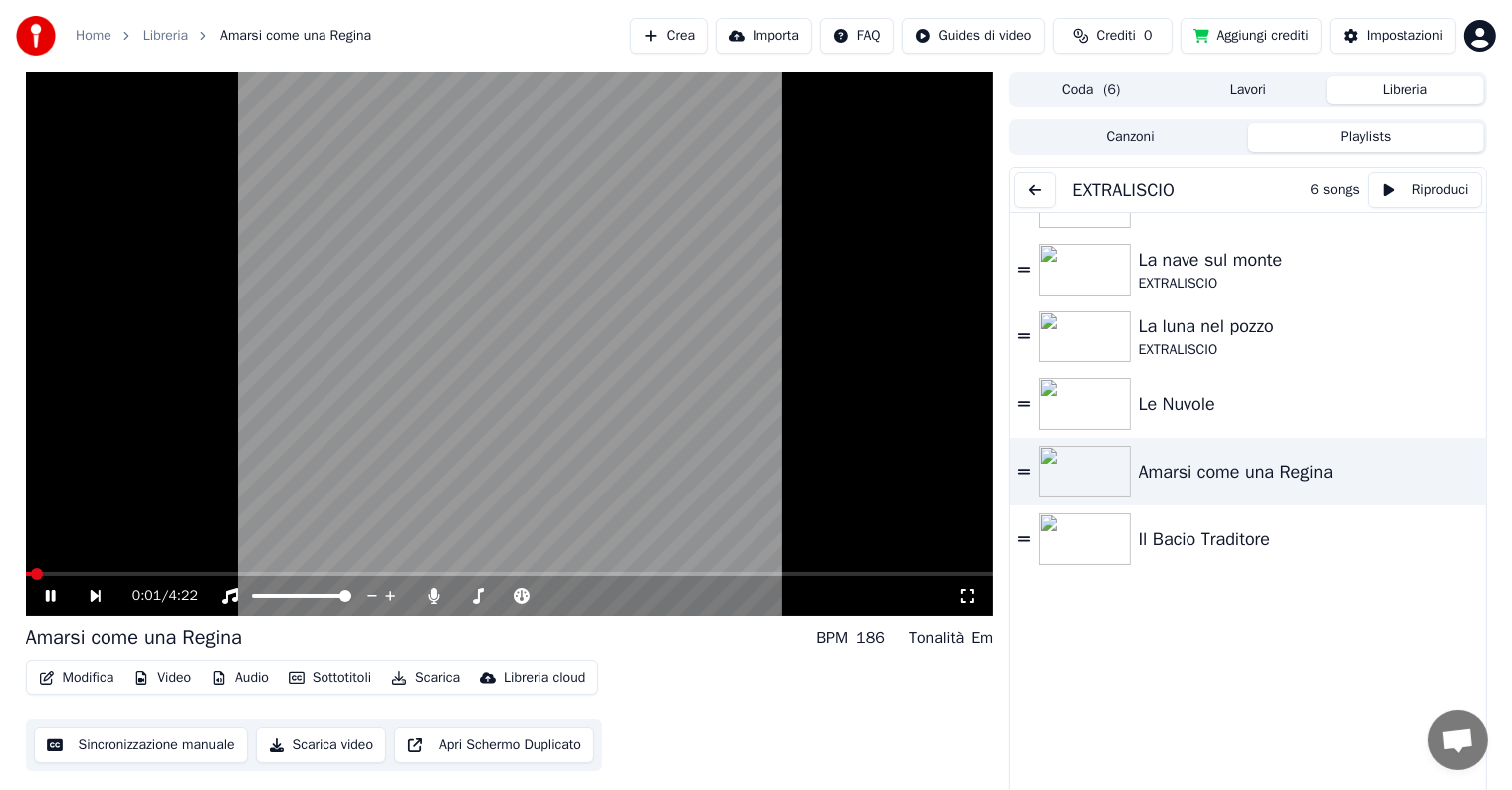 scroll, scrollTop: 48, scrollLeft: 0, axis: vertical 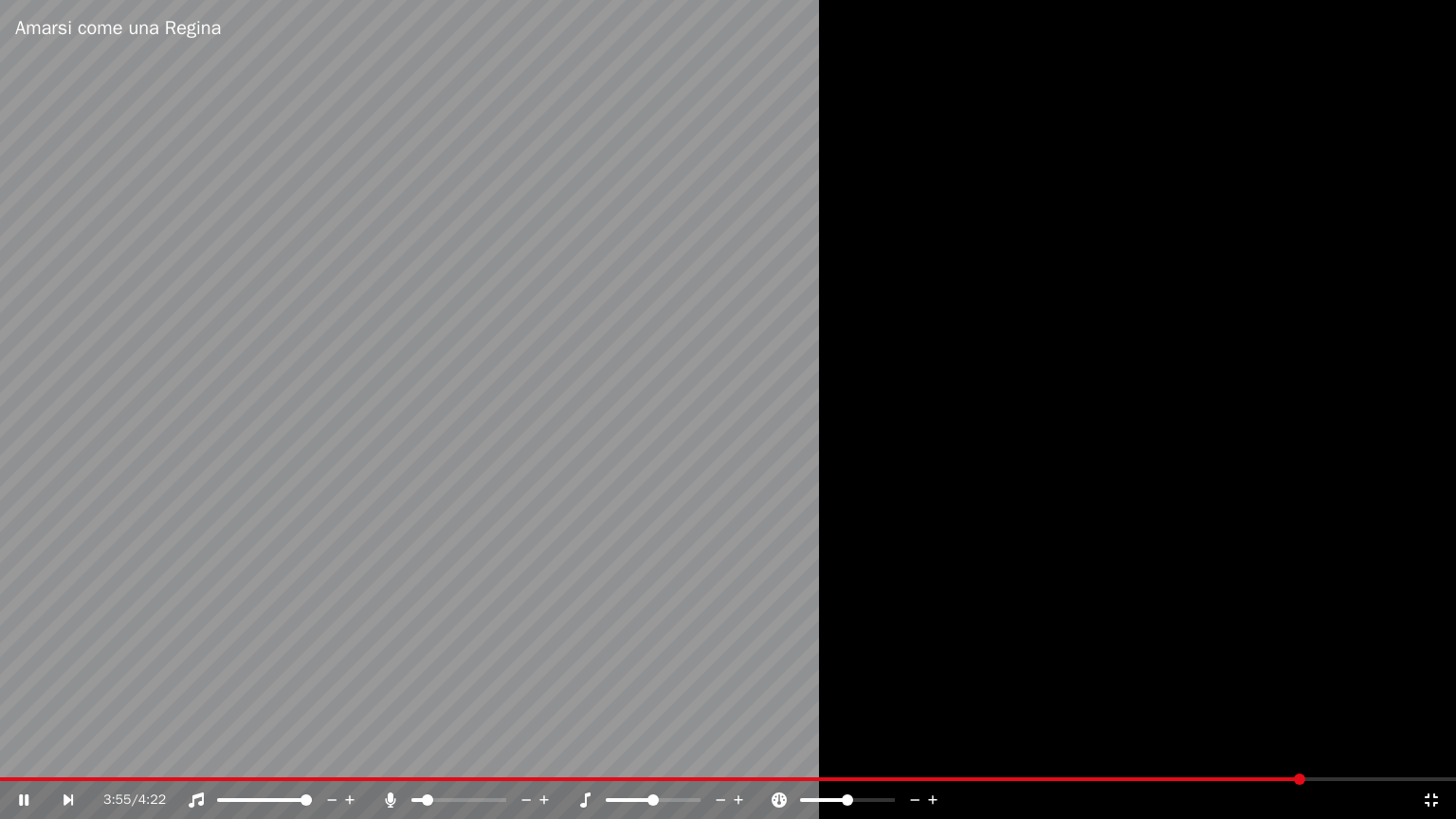 click 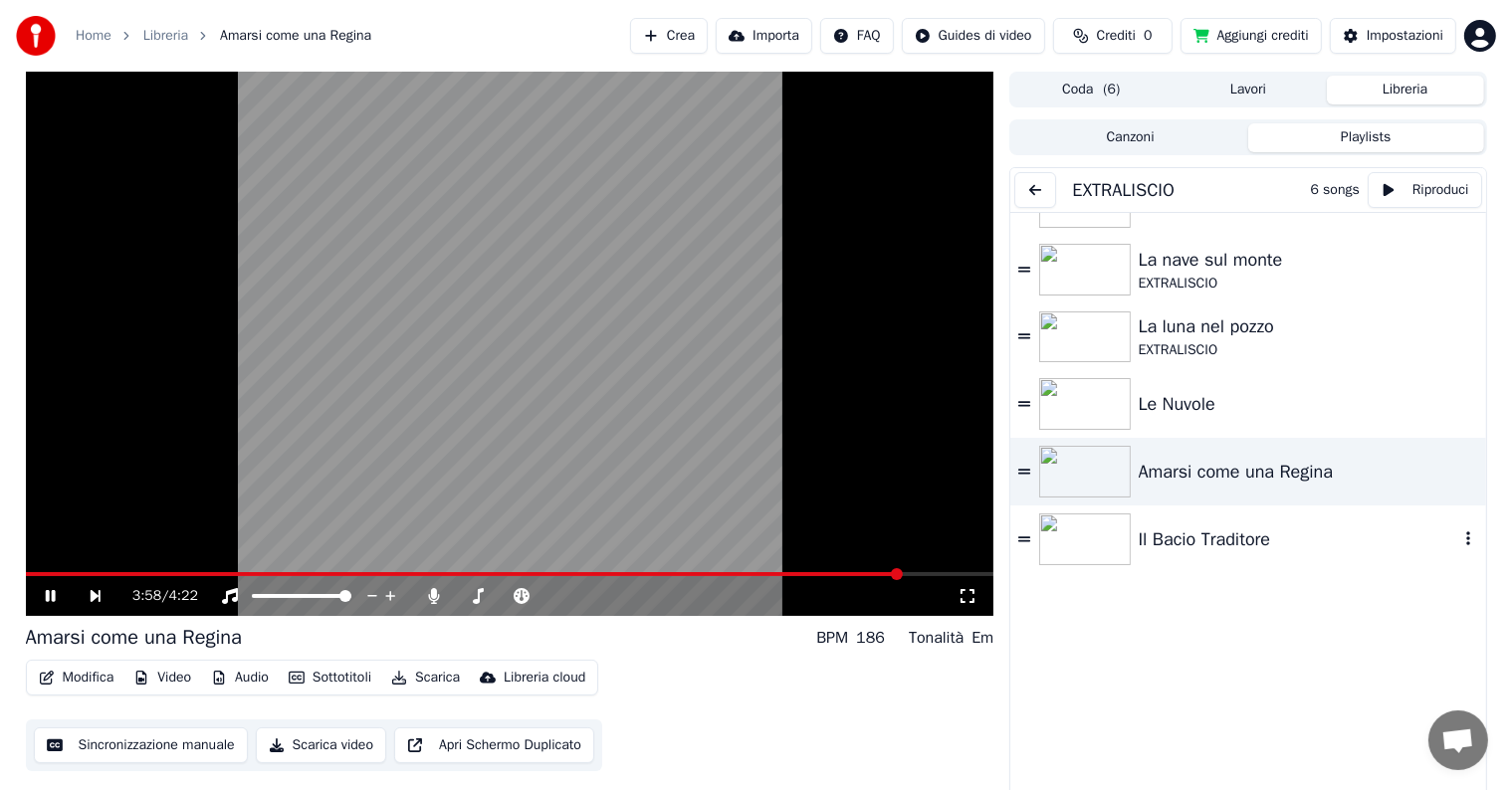 click on "Il Bacio Traditore" at bounding box center (1298, 539) 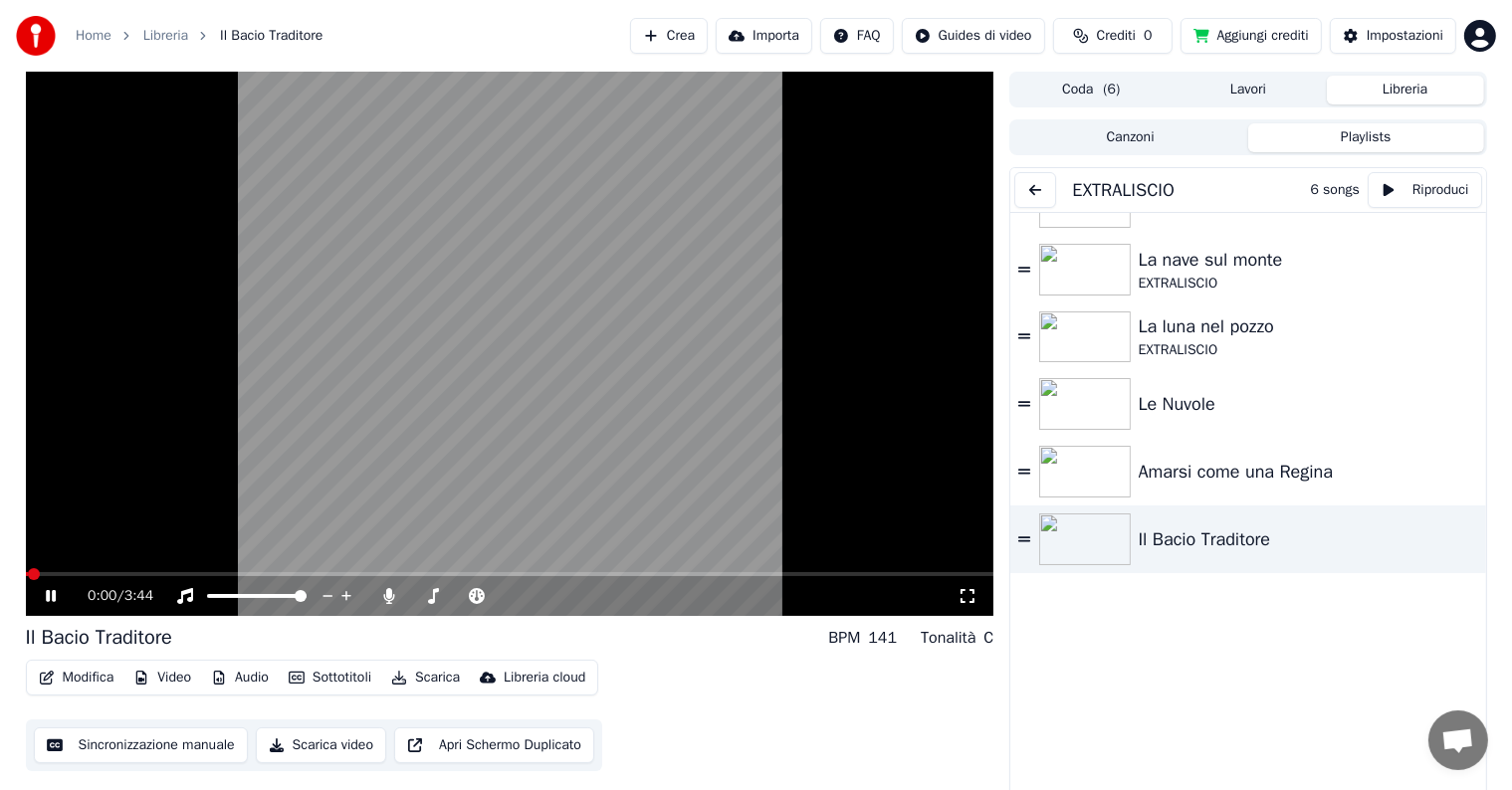click on "0:00  /  3:44" at bounding box center (510, 596) 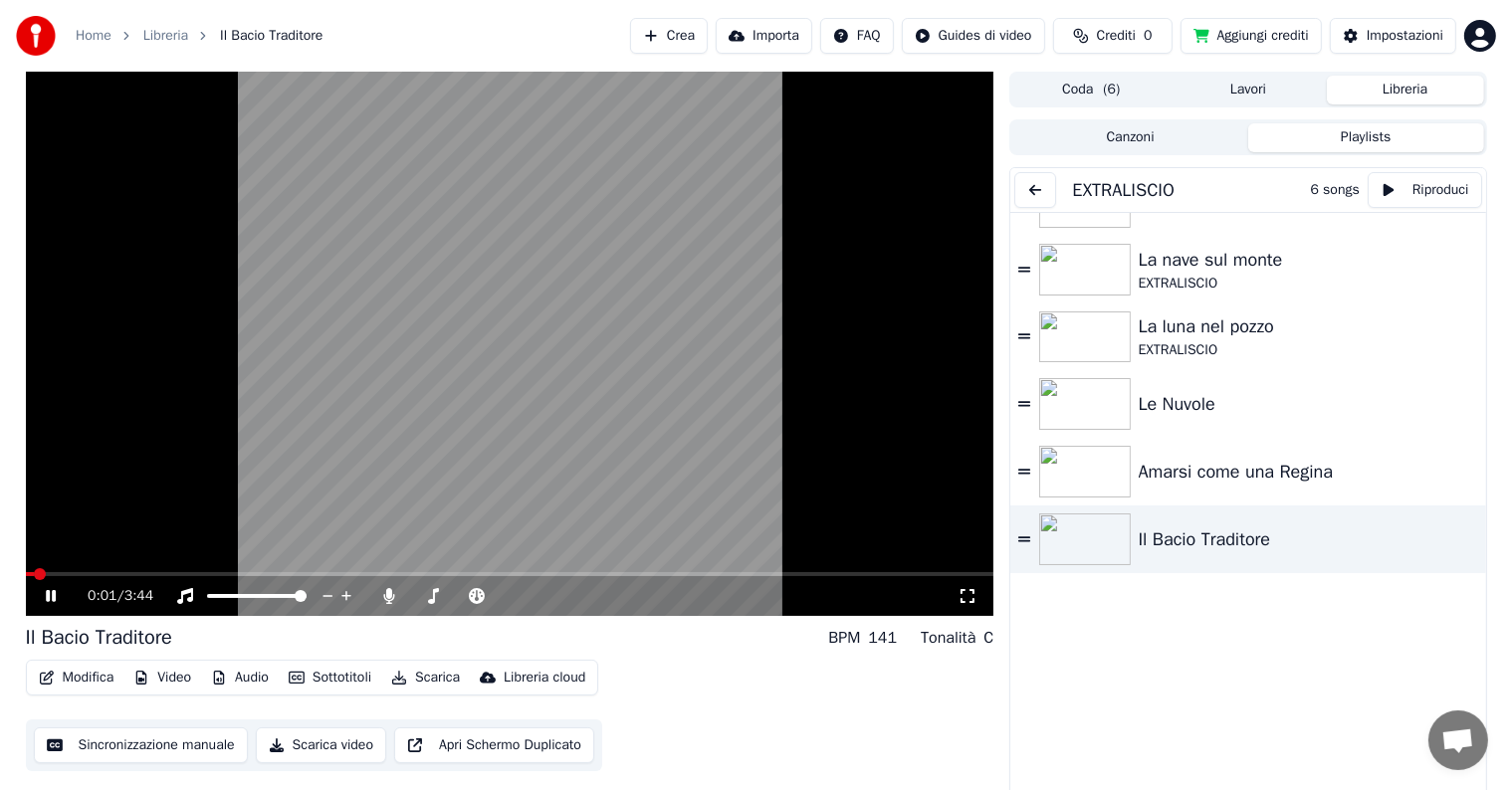 click 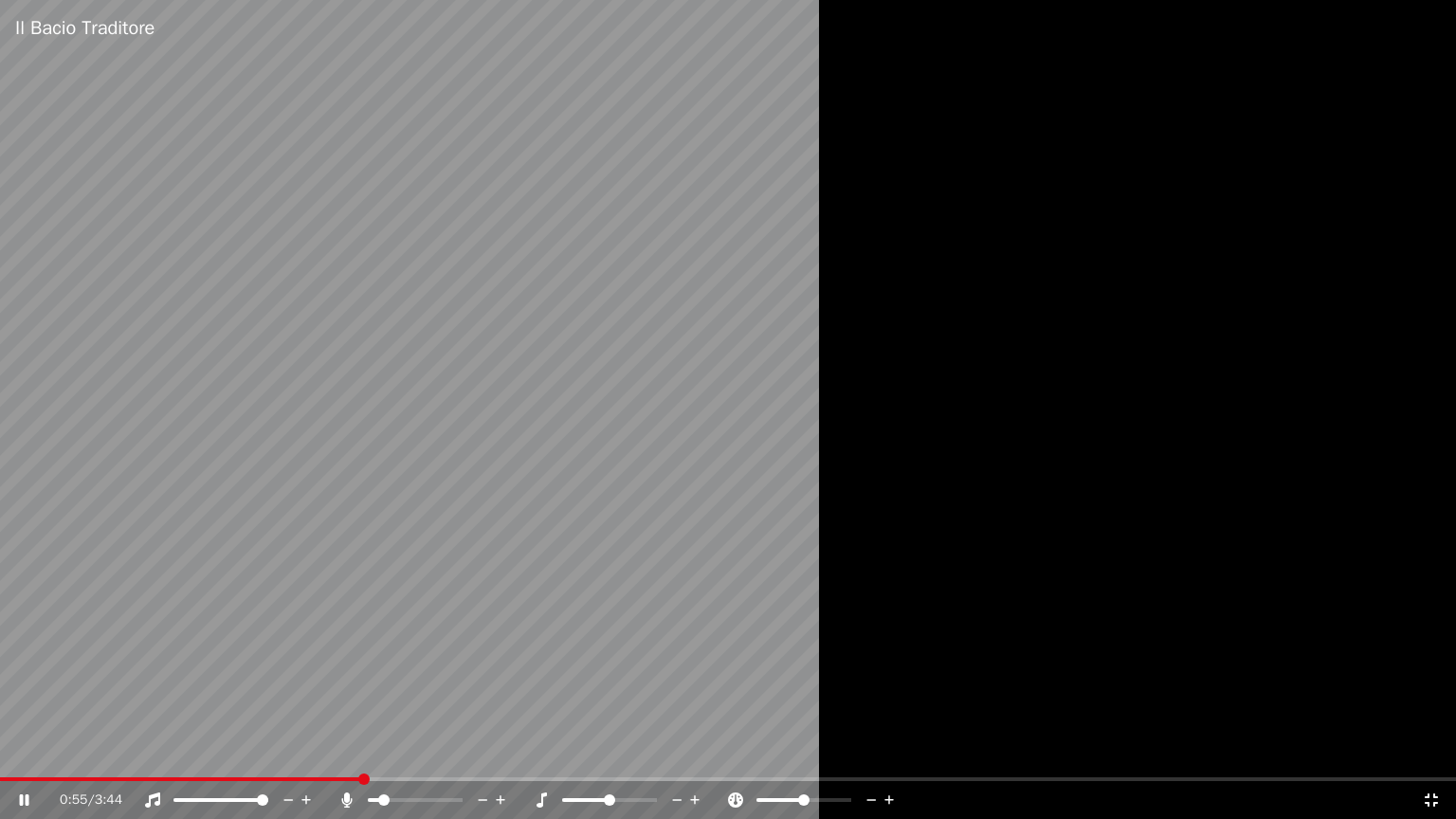 click 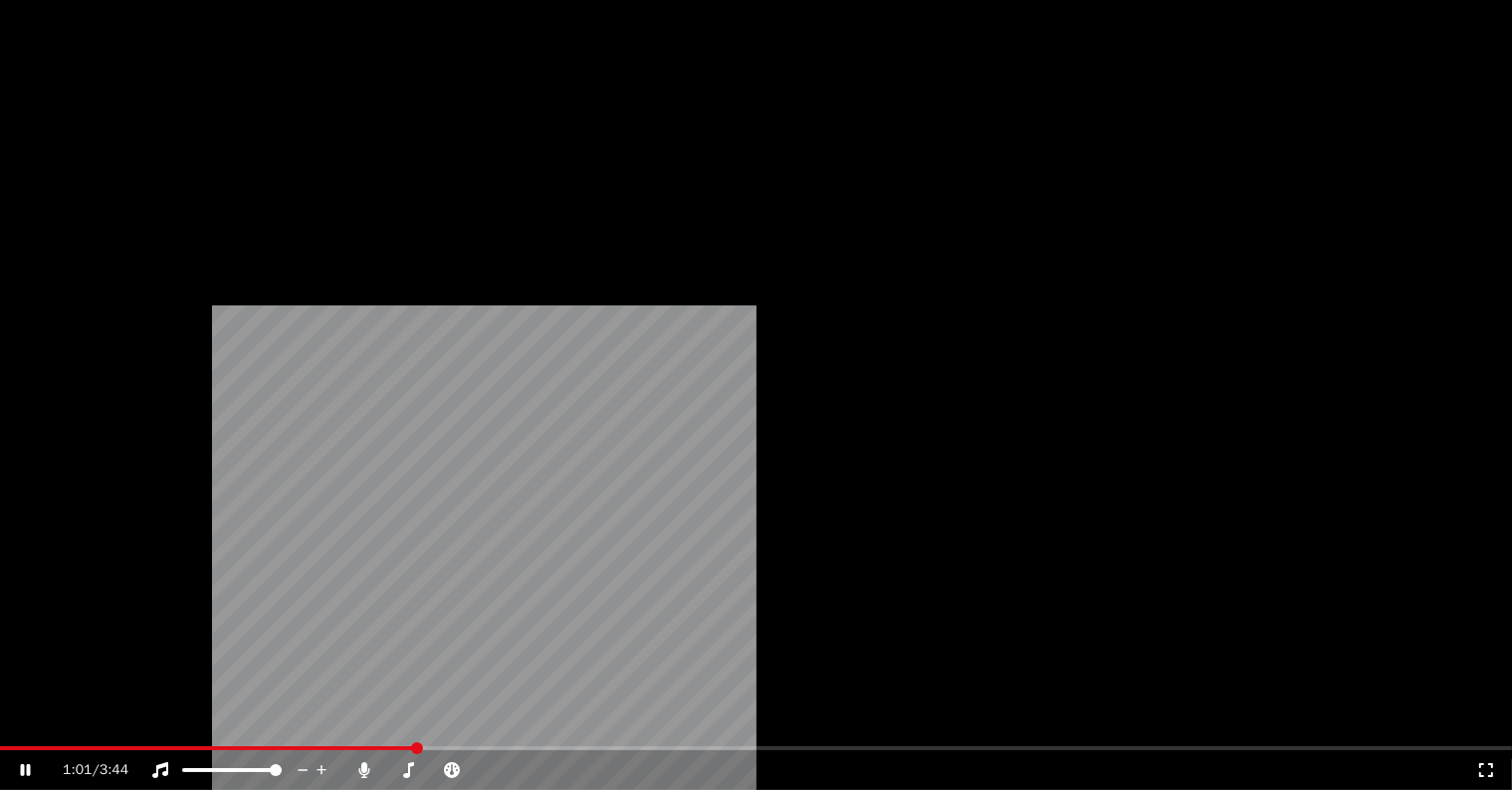 scroll, scrollTop: 0, scrollLeft: 0, axis: both 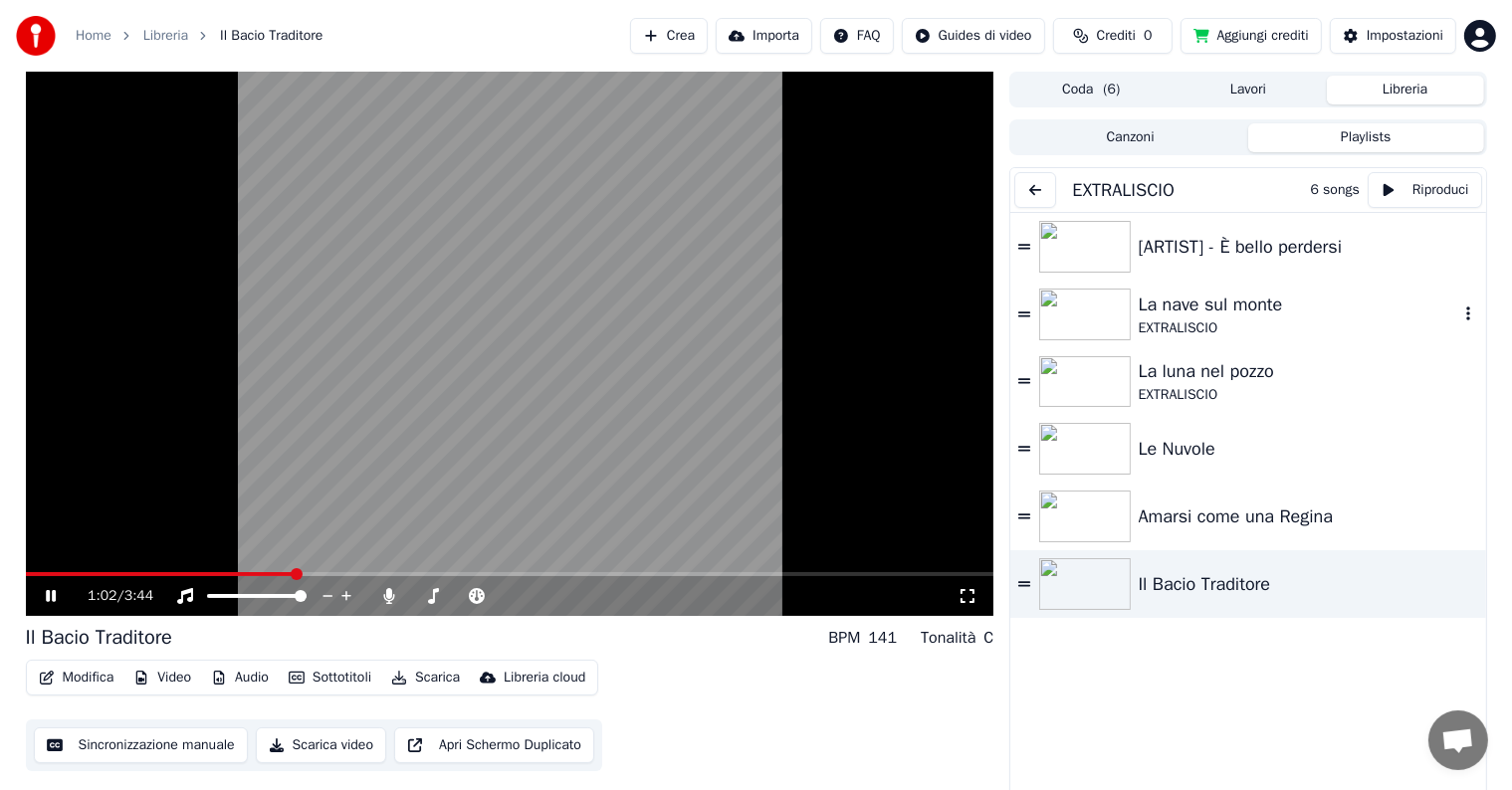 click on "EXTRALISCIO" at bounding box center [1298, 328] 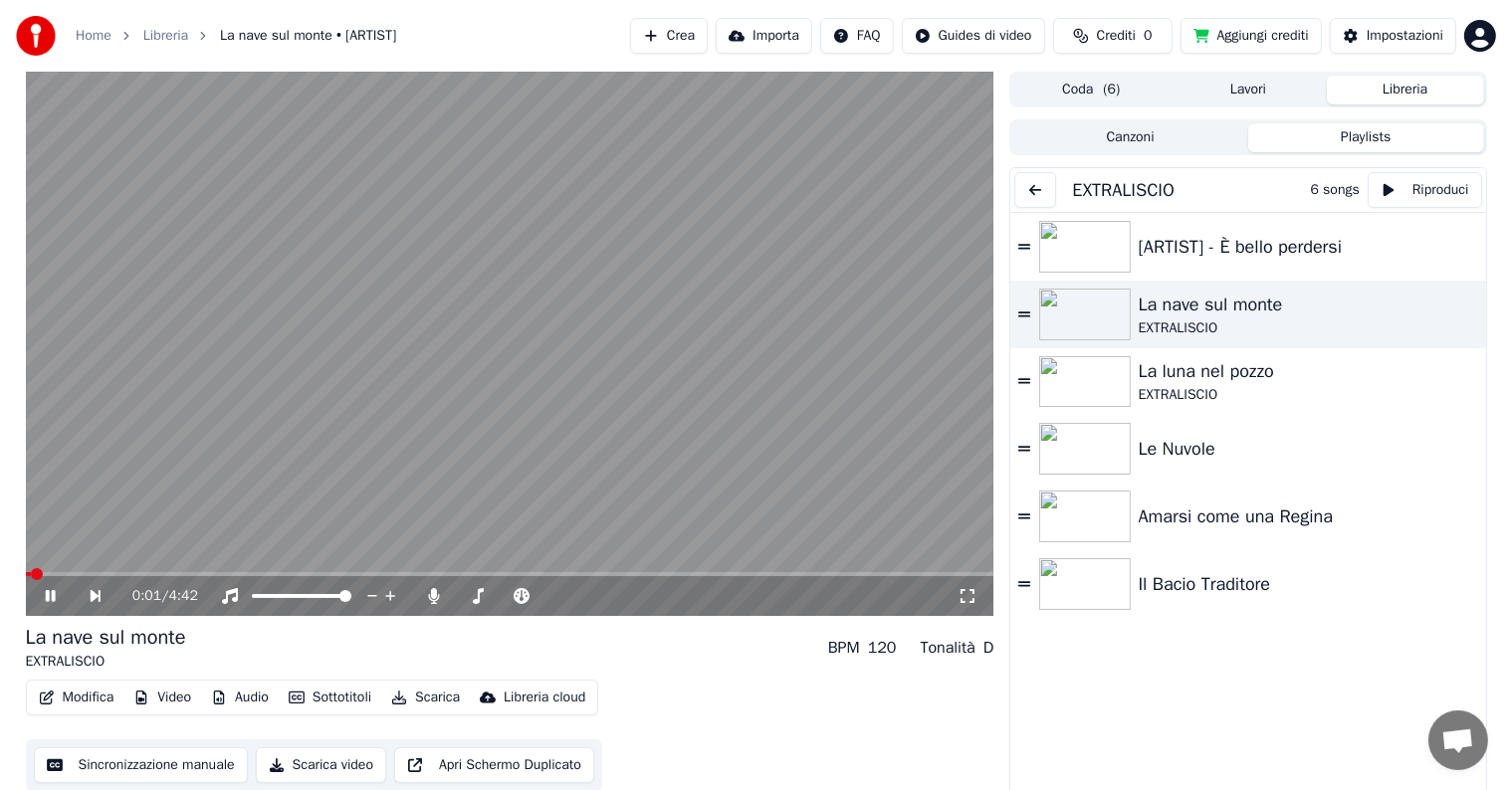 click 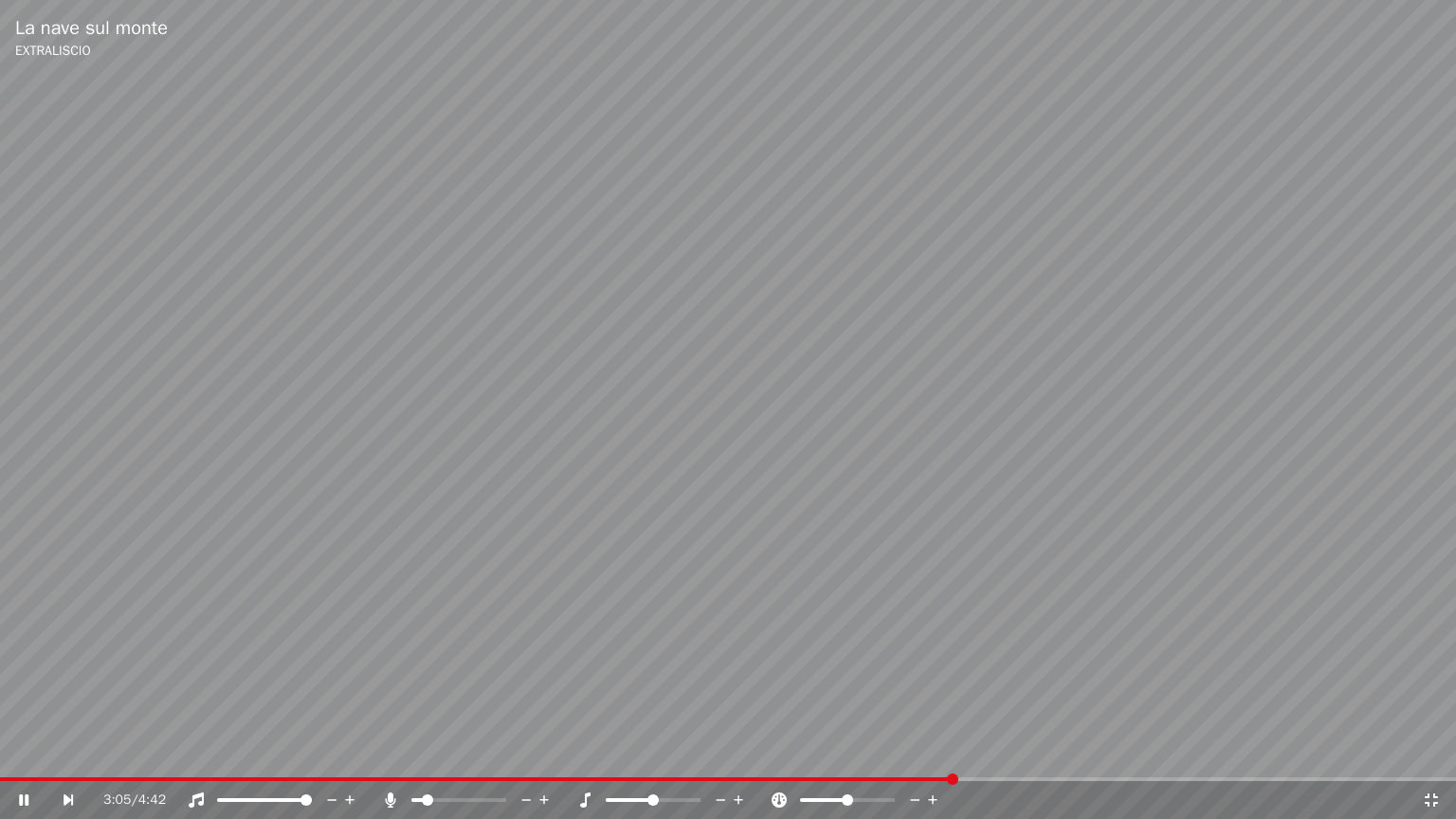 click on "3:05  /  4:42" at bounding box center [728, 800] 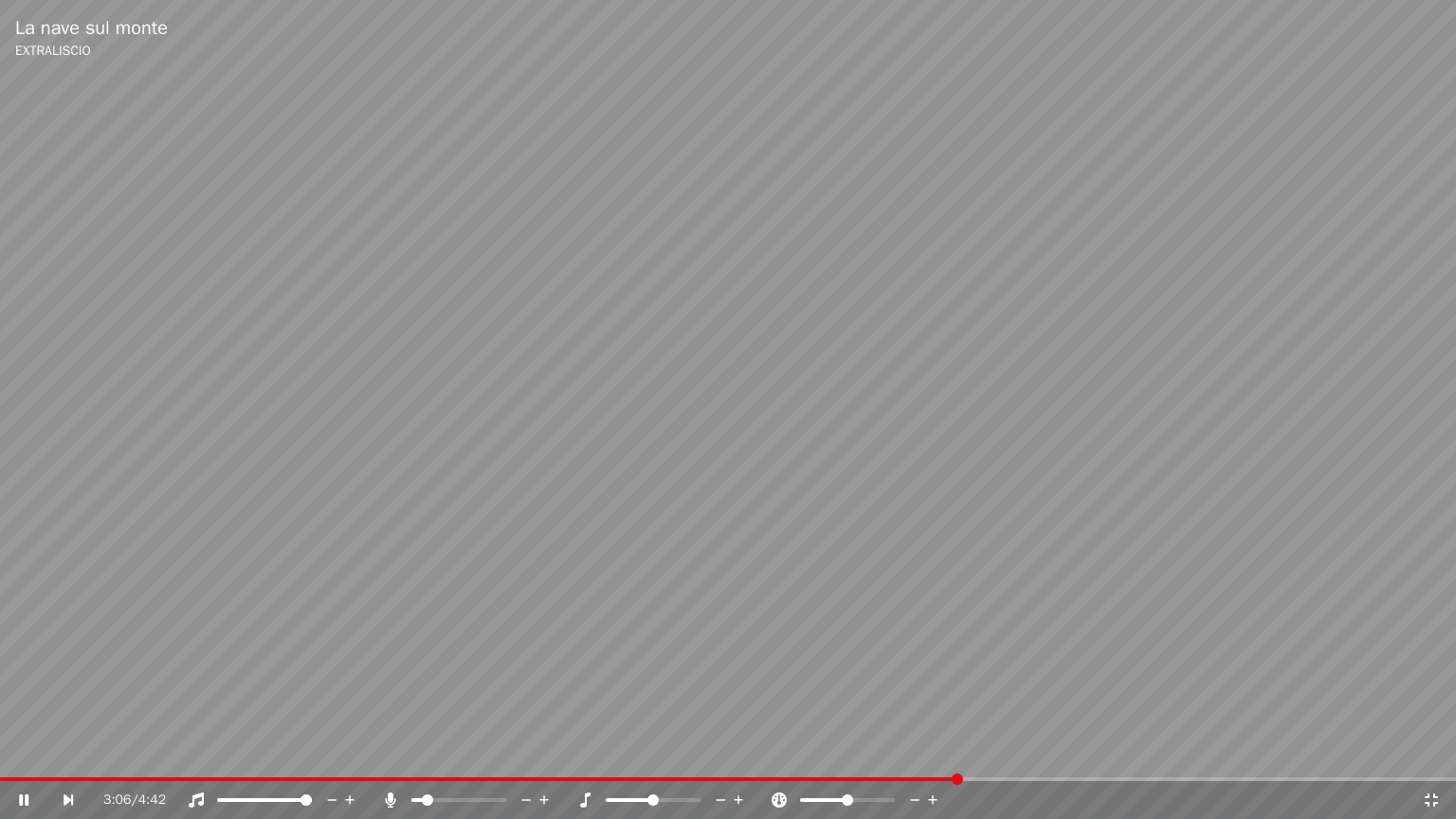 click on "3:06  /  4:42" at bounding box center [728, 800] 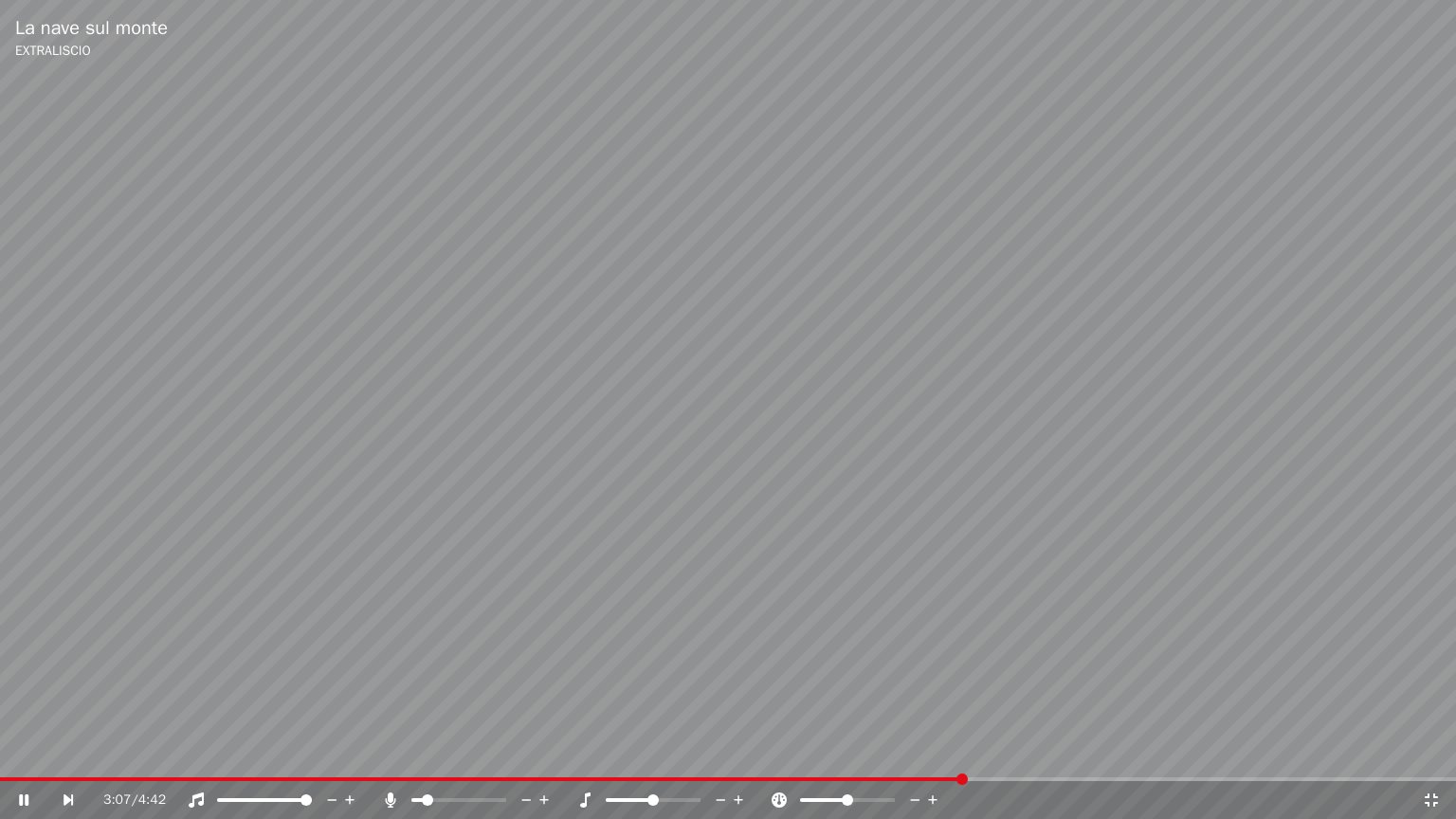 click on "3:07  /  4:42" at bounding box center [728, 800] 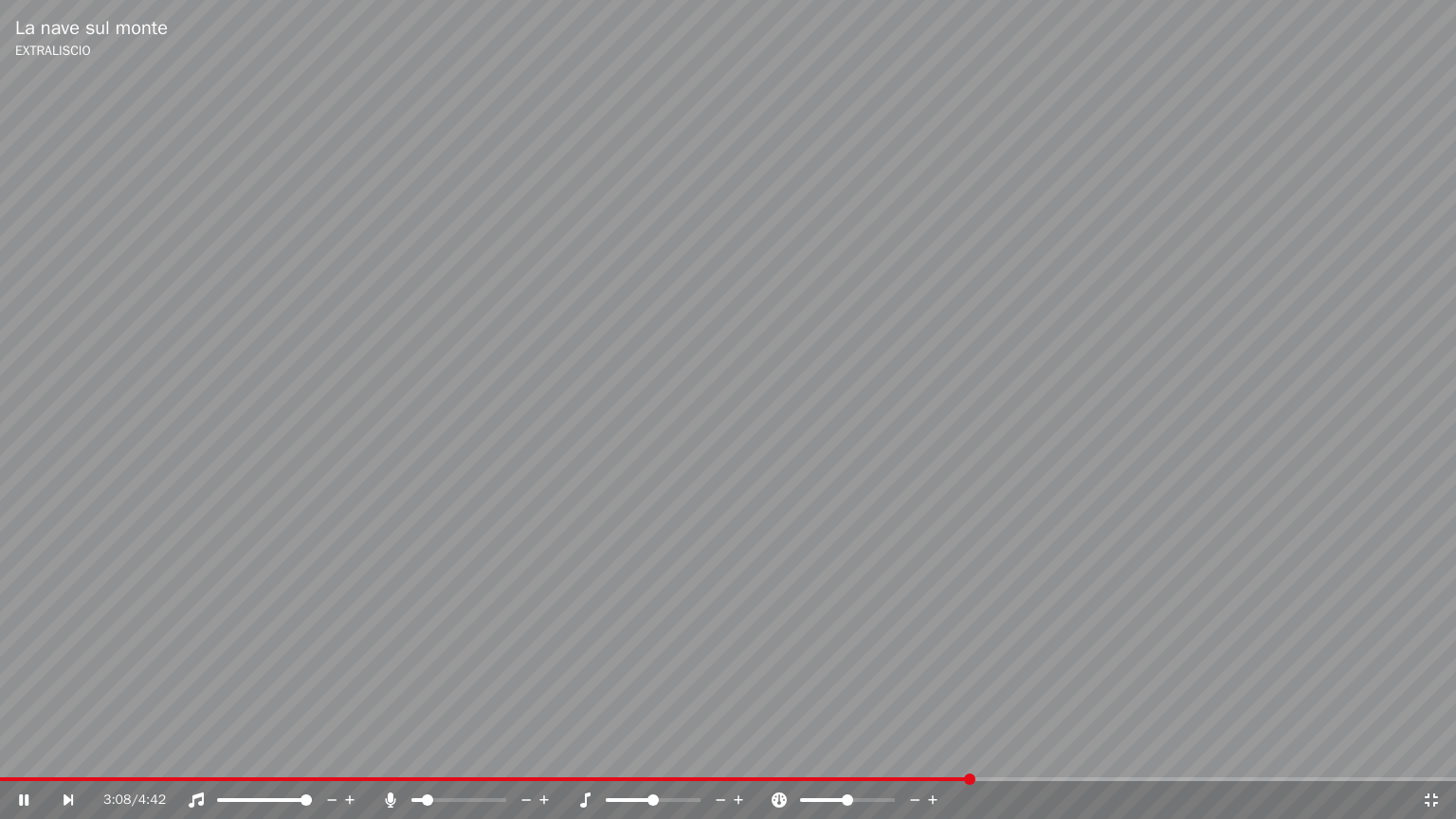click on "3:08  /  4:42" at bounding box center (728, 800) 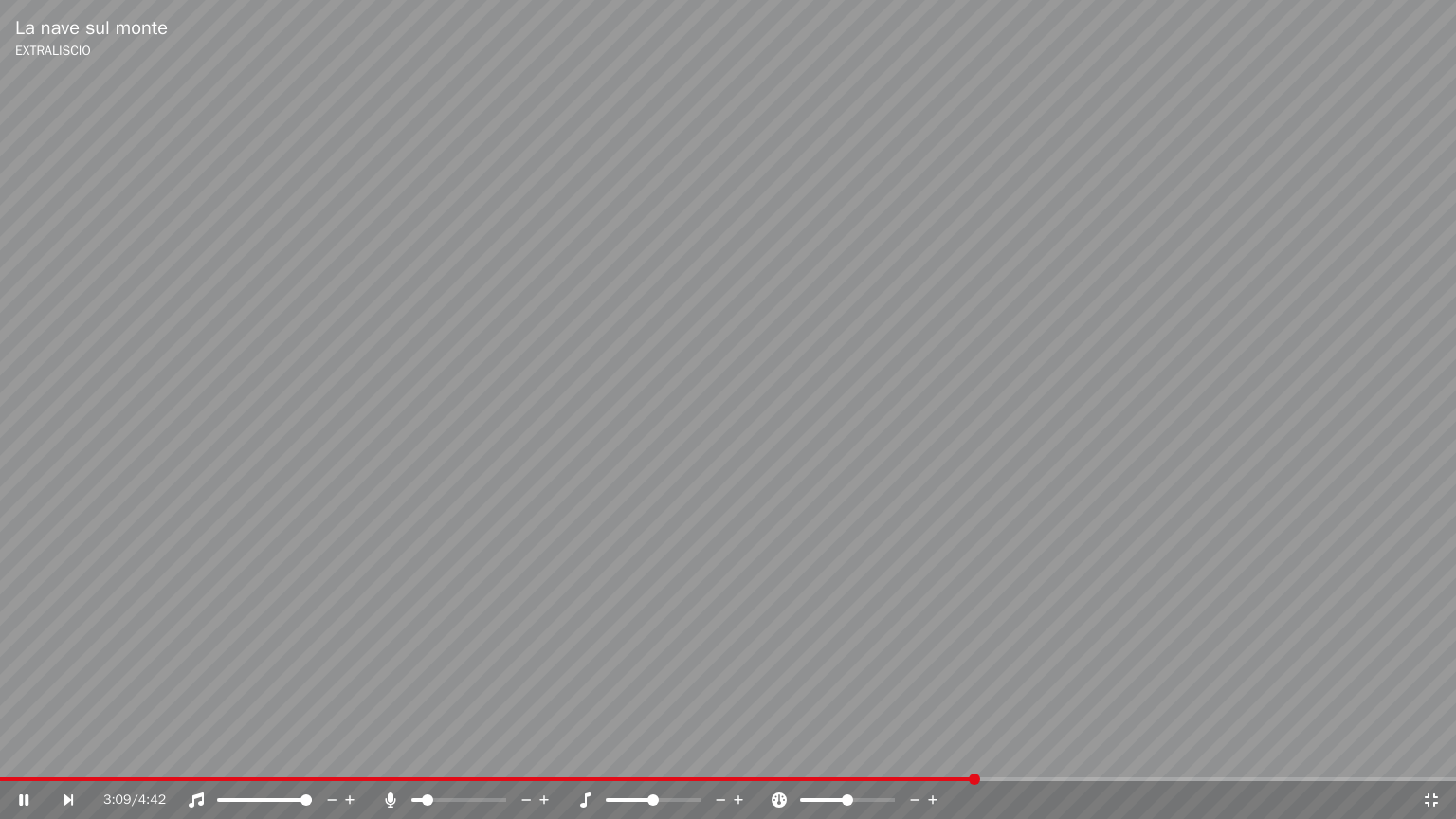 click on "3:09  /  4:42" at bounding box center [728, 800] 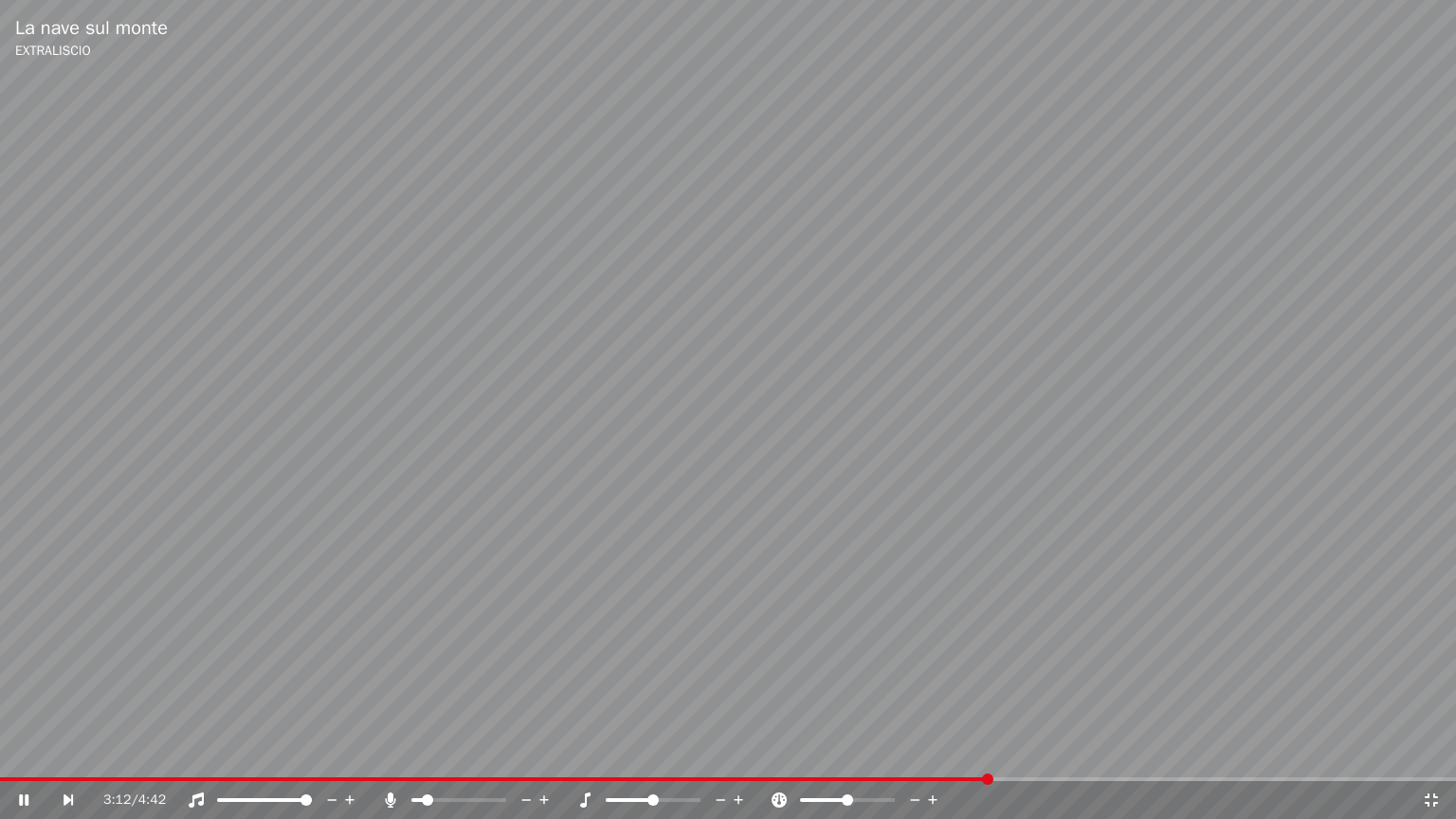 click 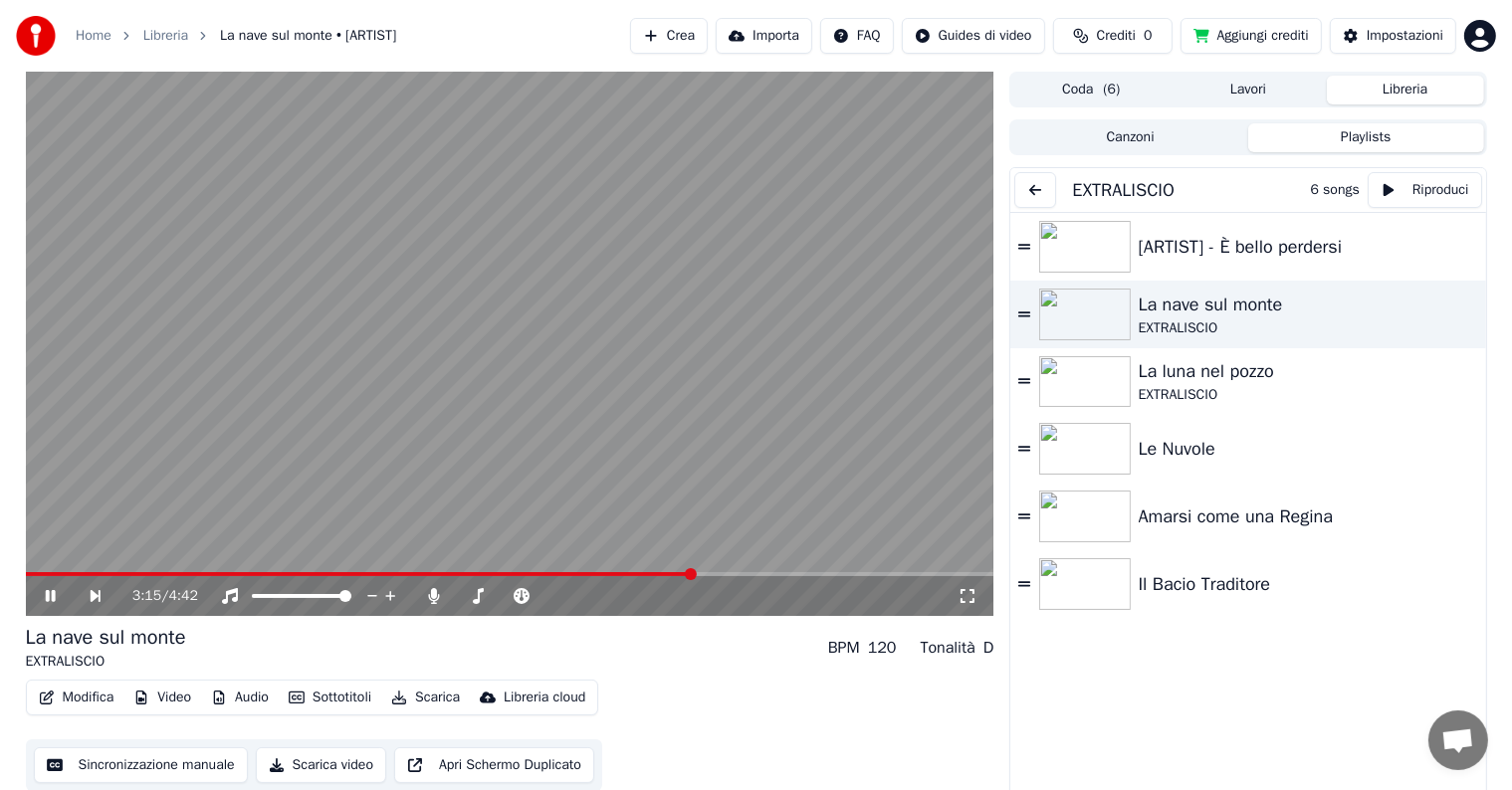 click 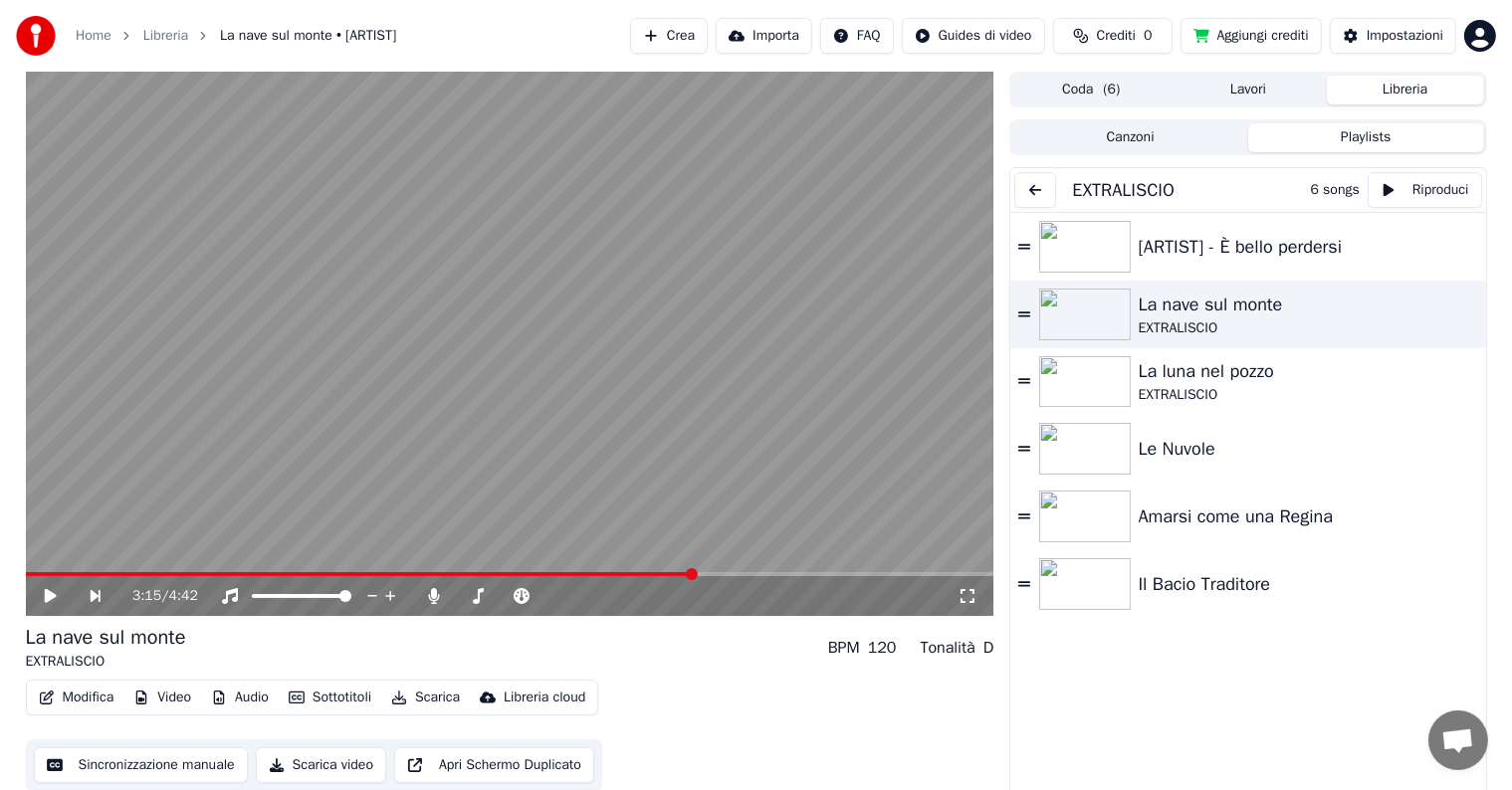 click at bounding box center (1035, 190) 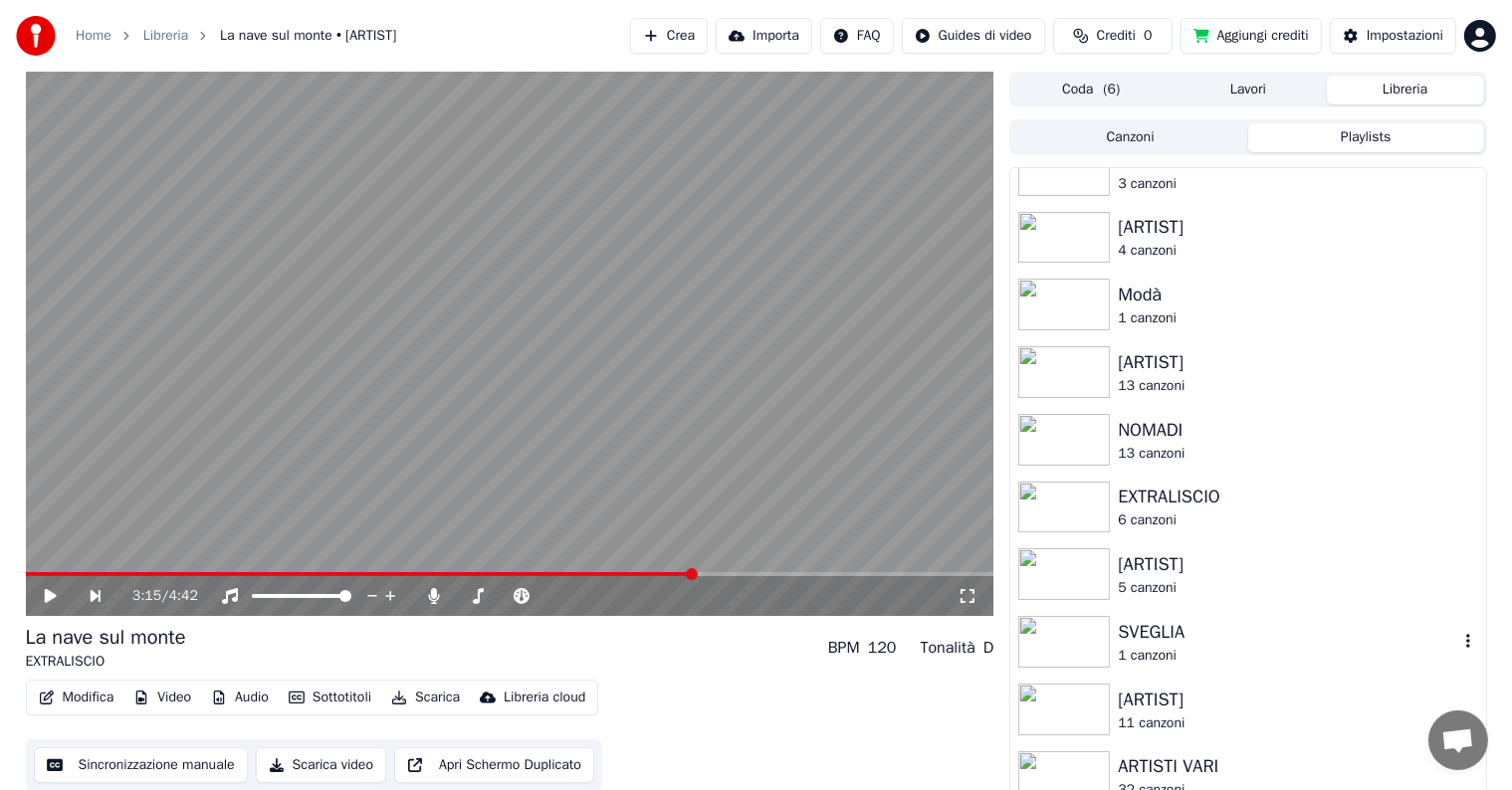 scroll, scrollTop: 179, scrollLeft: 0, axis: vertical 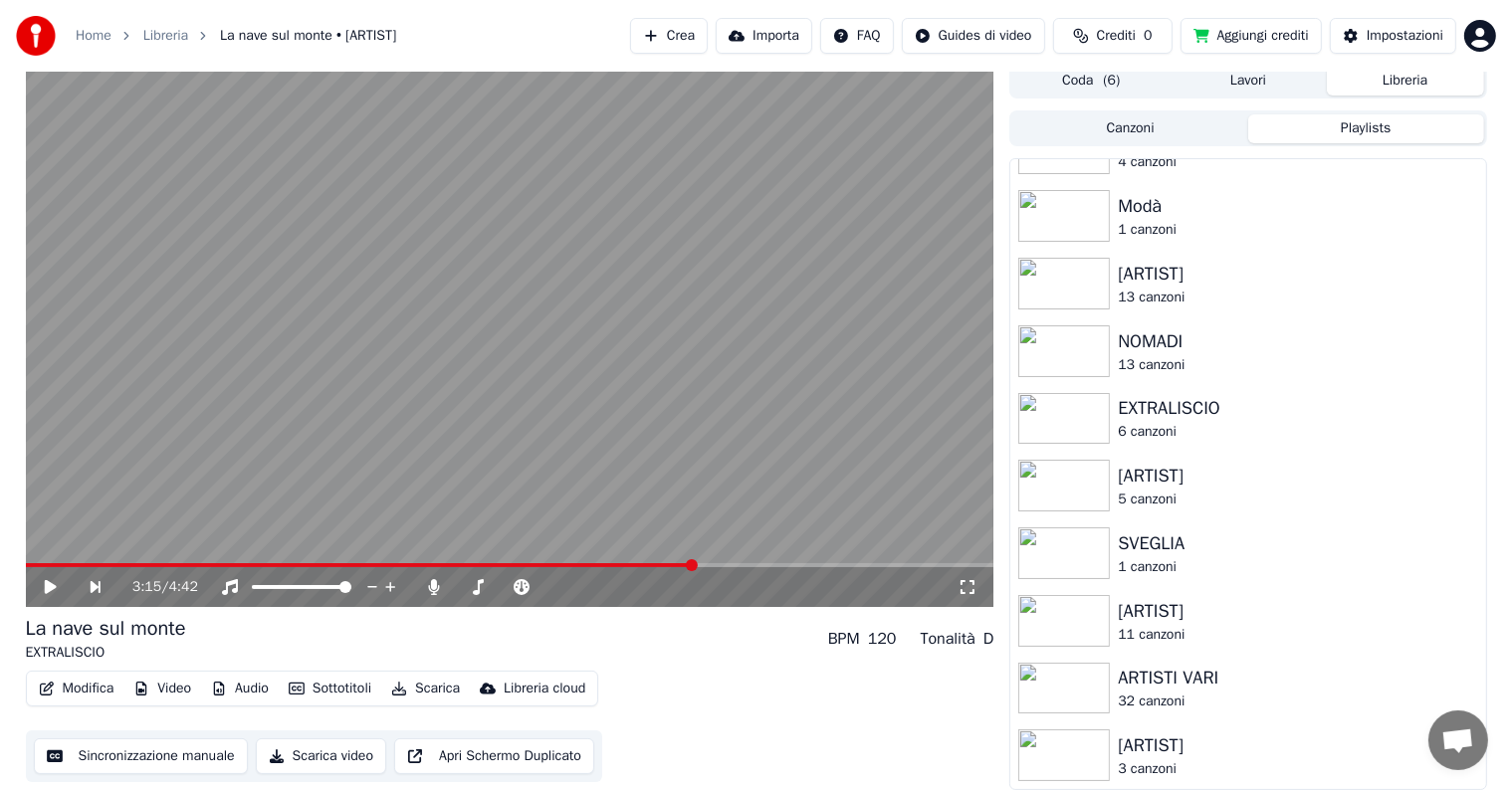 click on "[ARTIST]" at bounding box center [1287, 745] 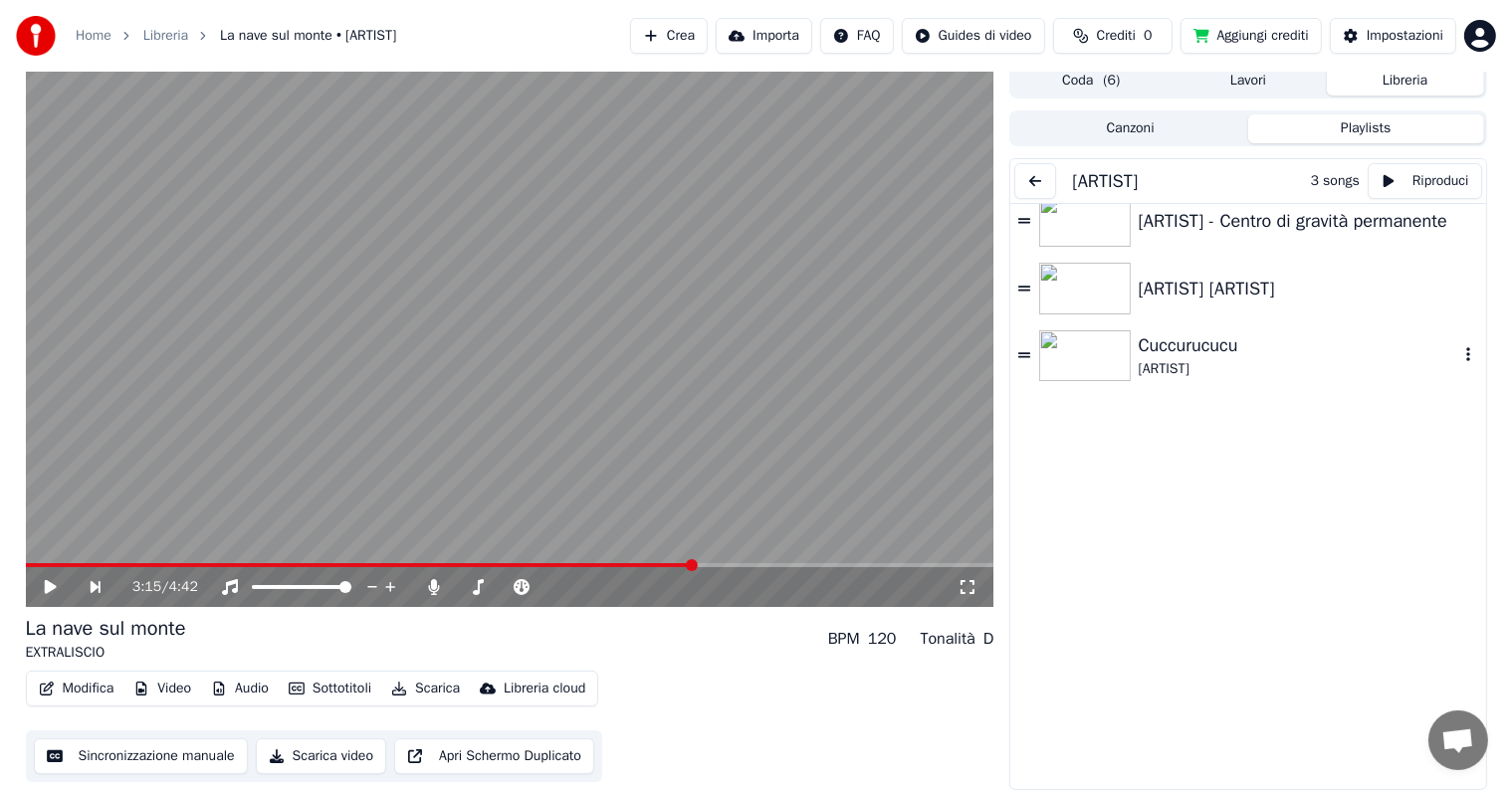 scroll, scrollTop: 0, scrollLeft: 0, axis: both 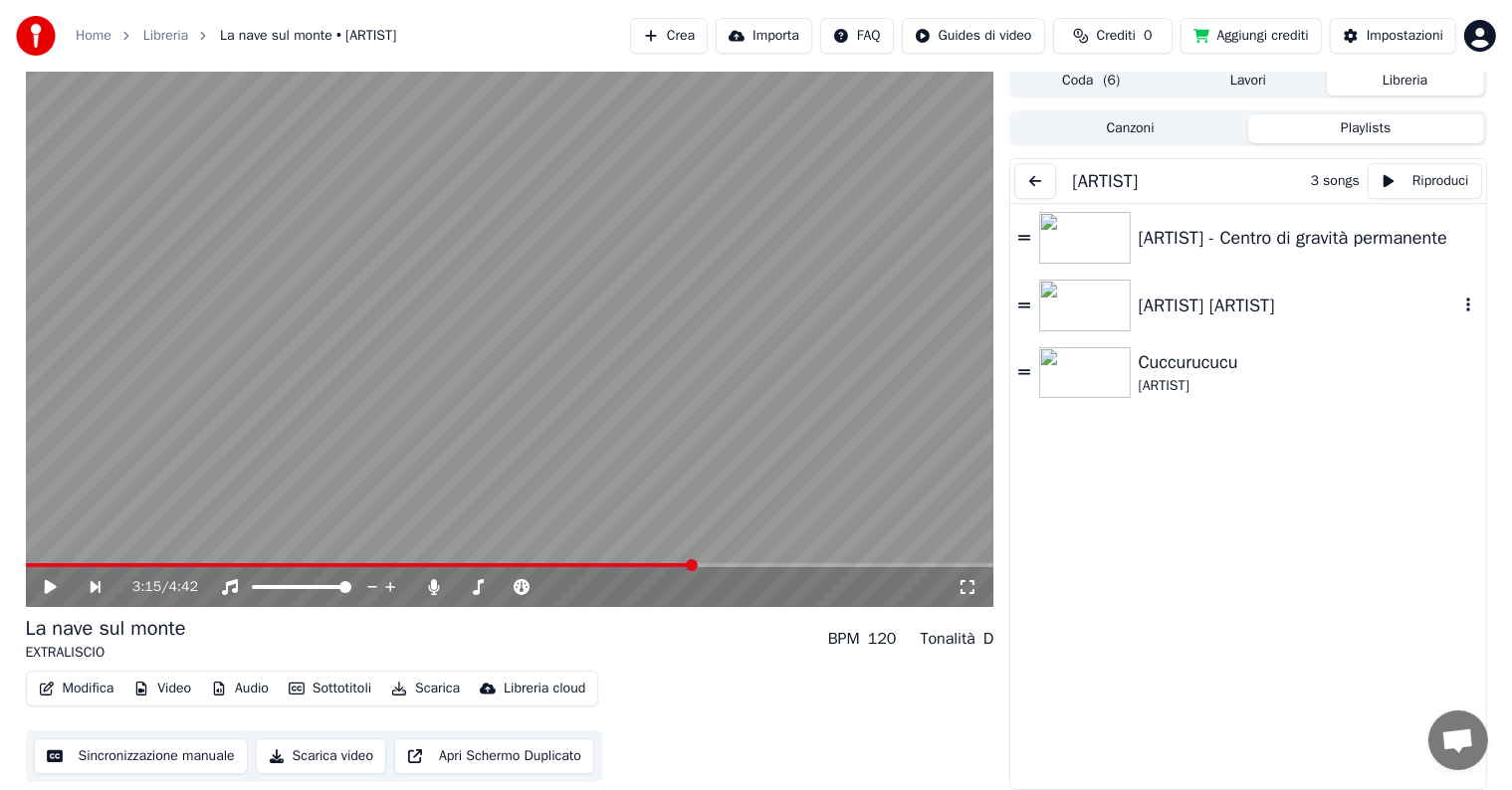 click on "[ARTIST] [ARTIST]" at bounding box center (1298, 305) 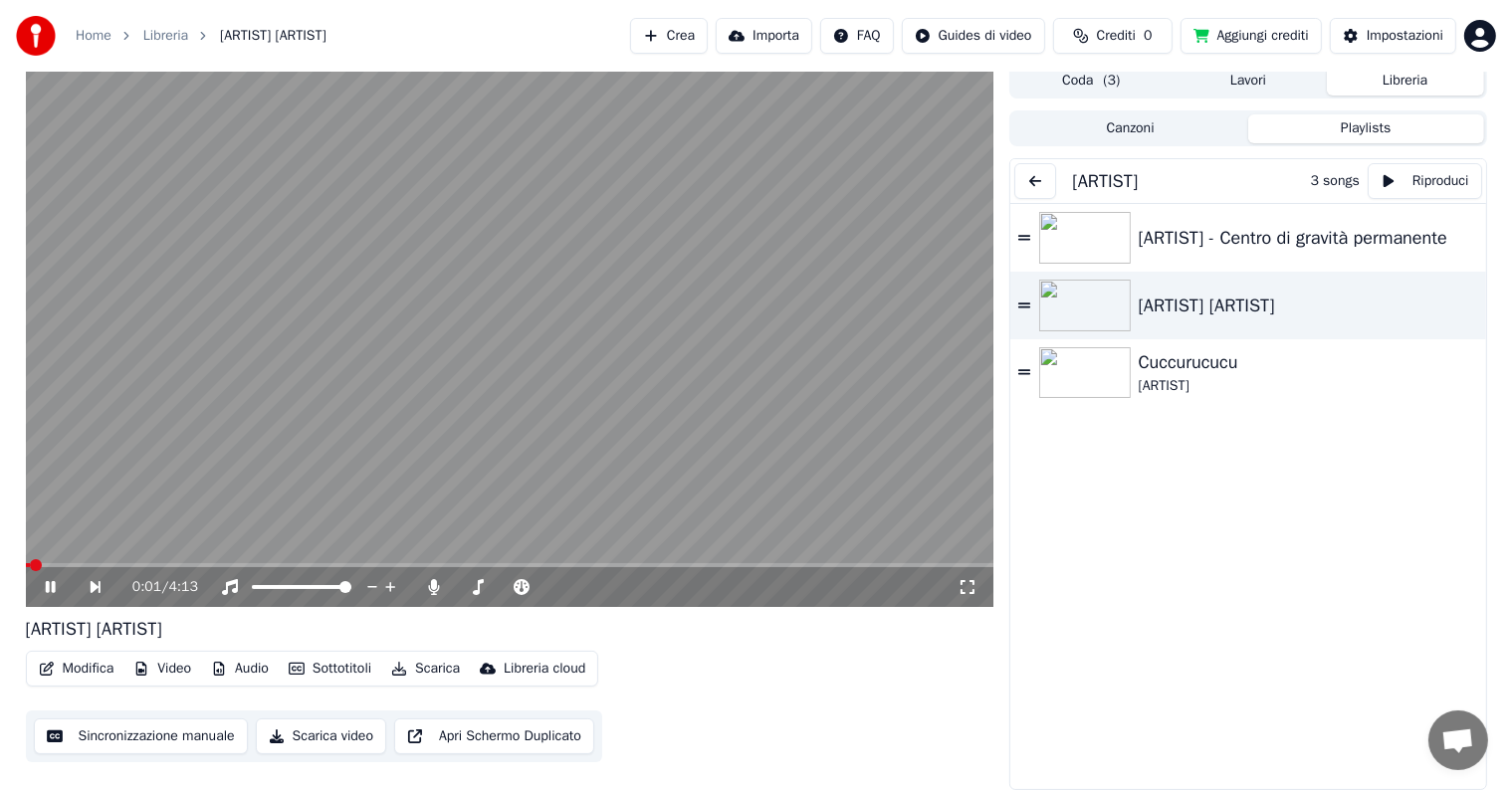 click 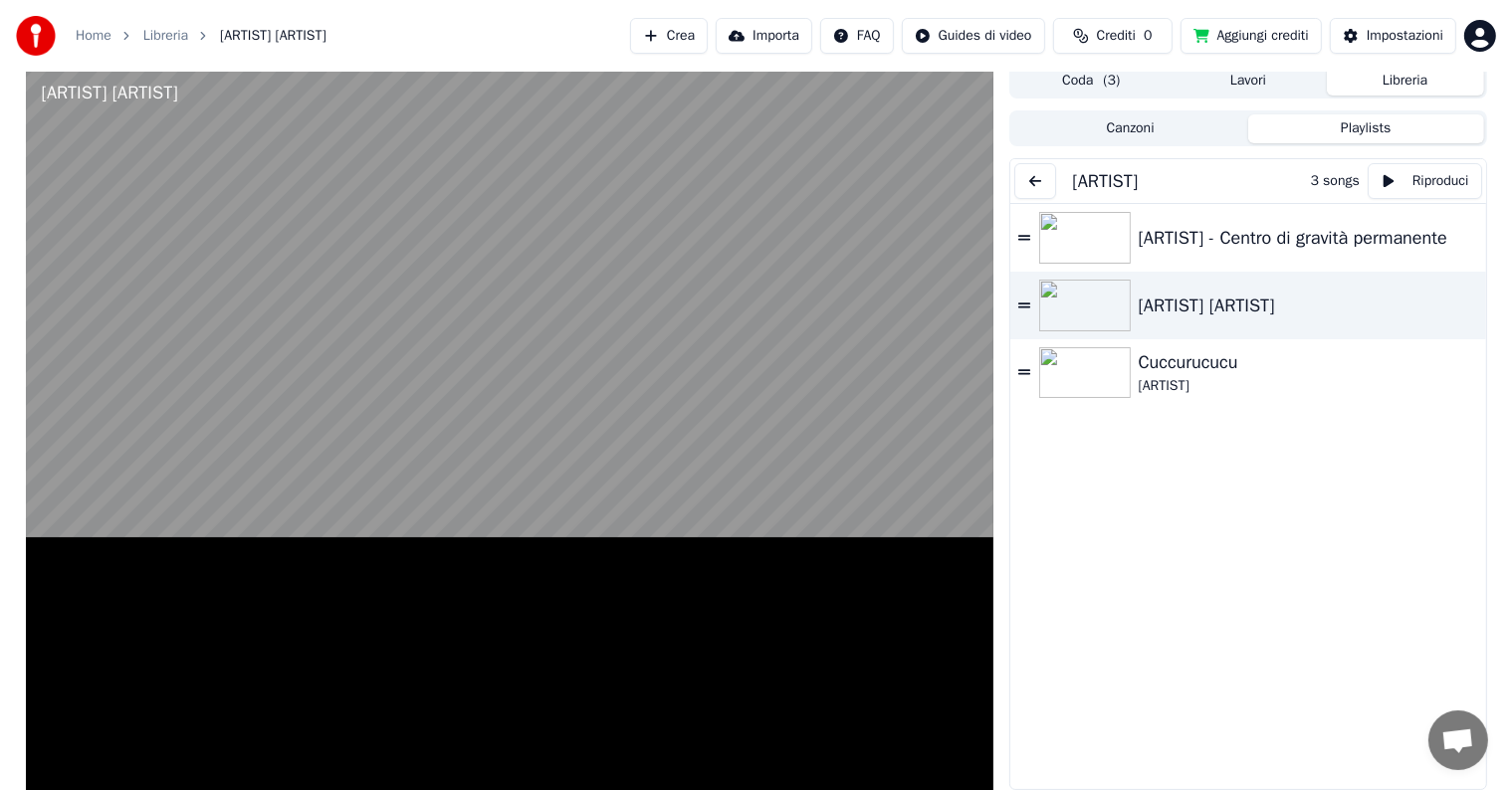 scroll, scrollTop: 0, scrollLeft: 0, axis: both 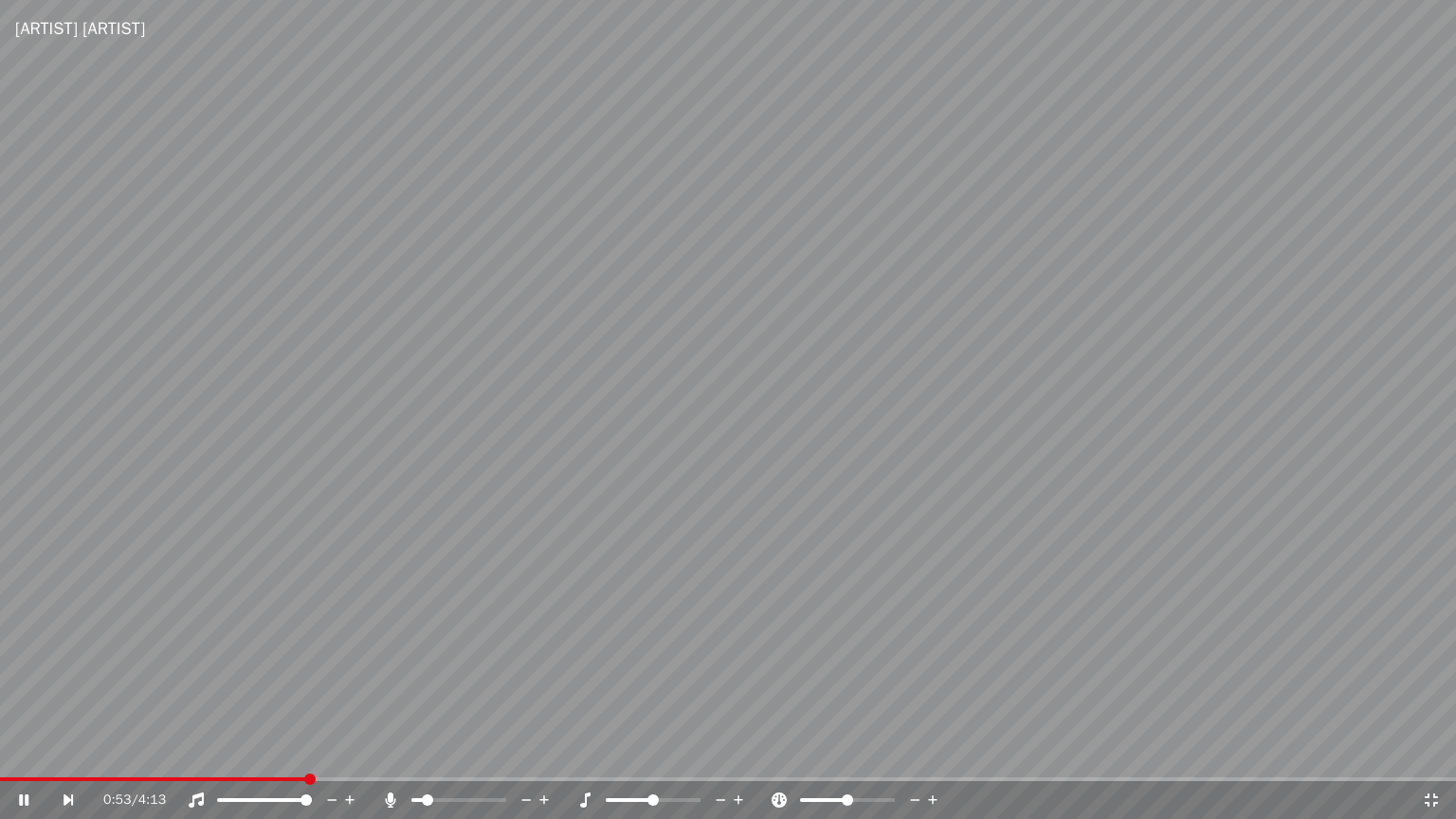 click 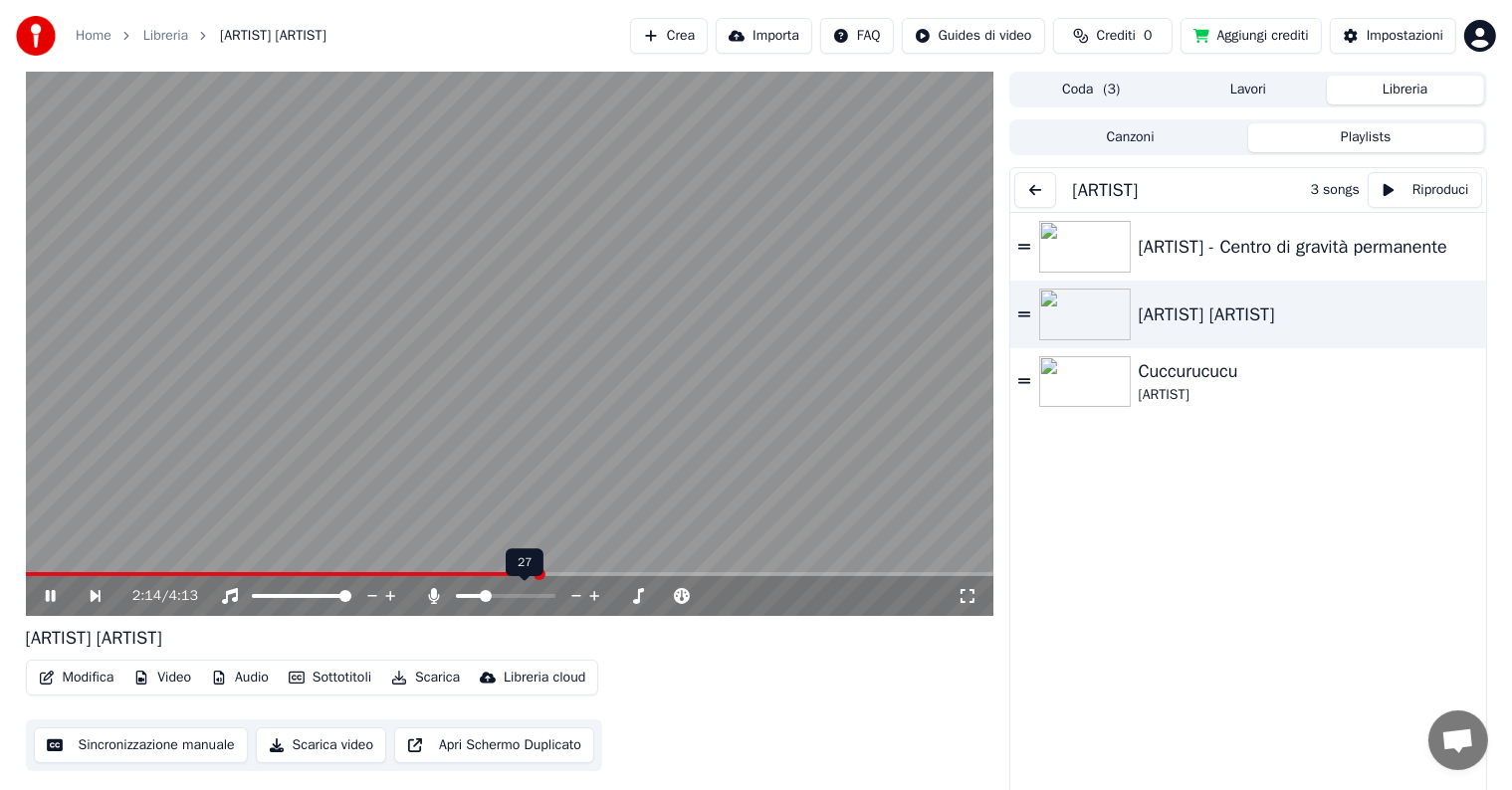 click at bounding box center [506, 596] 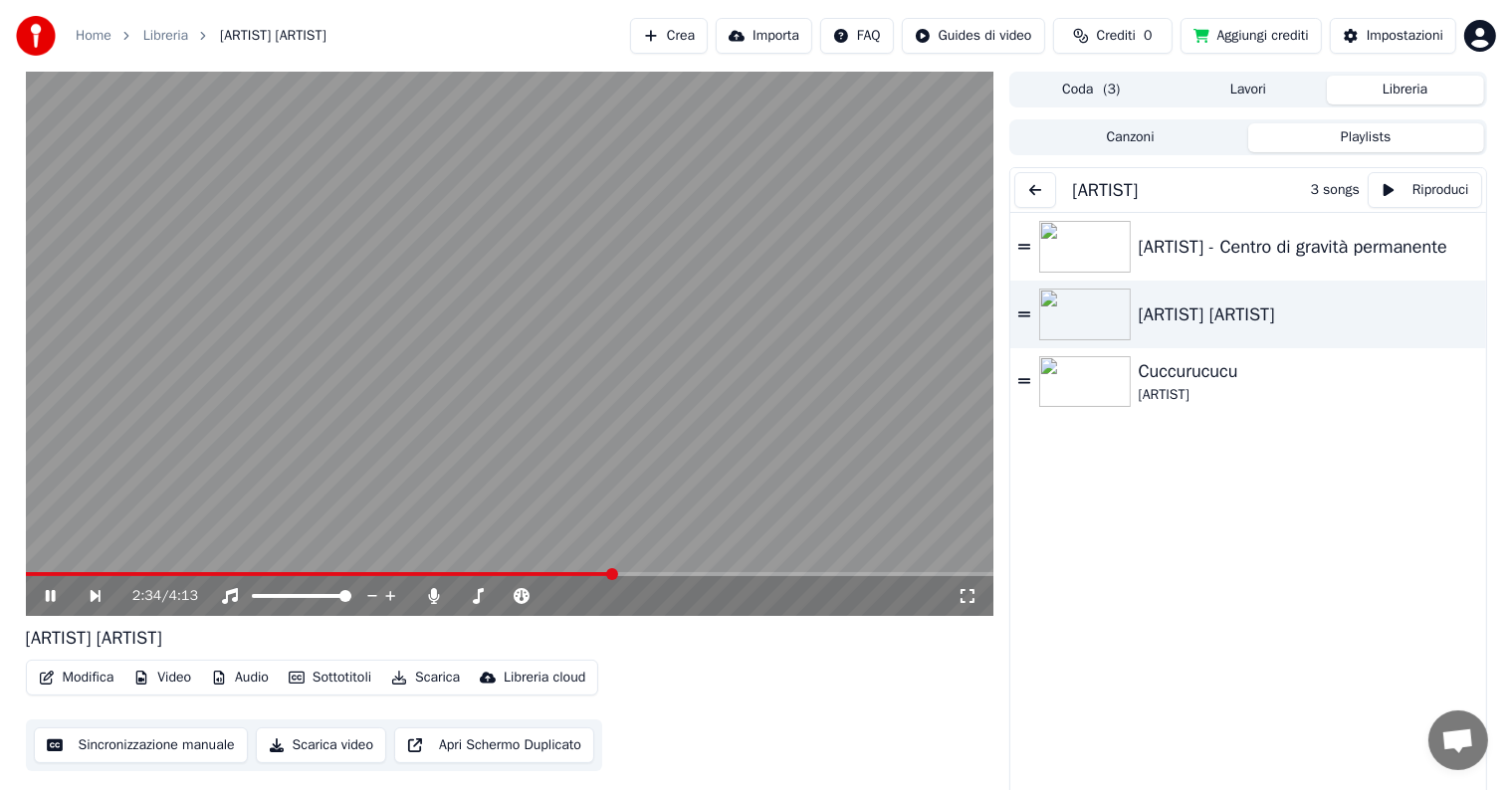 click 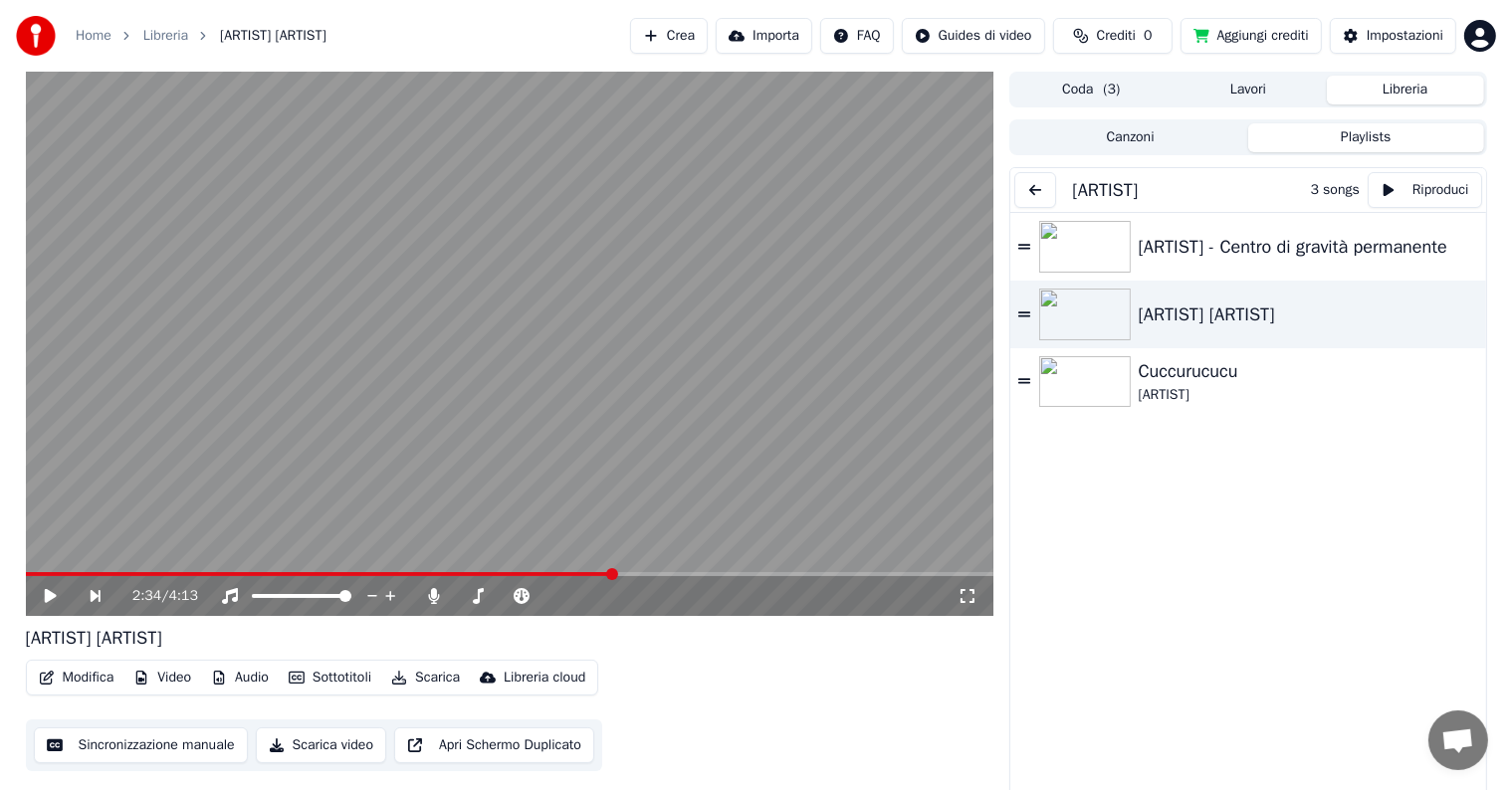 click at bounding box center (1035, 190) 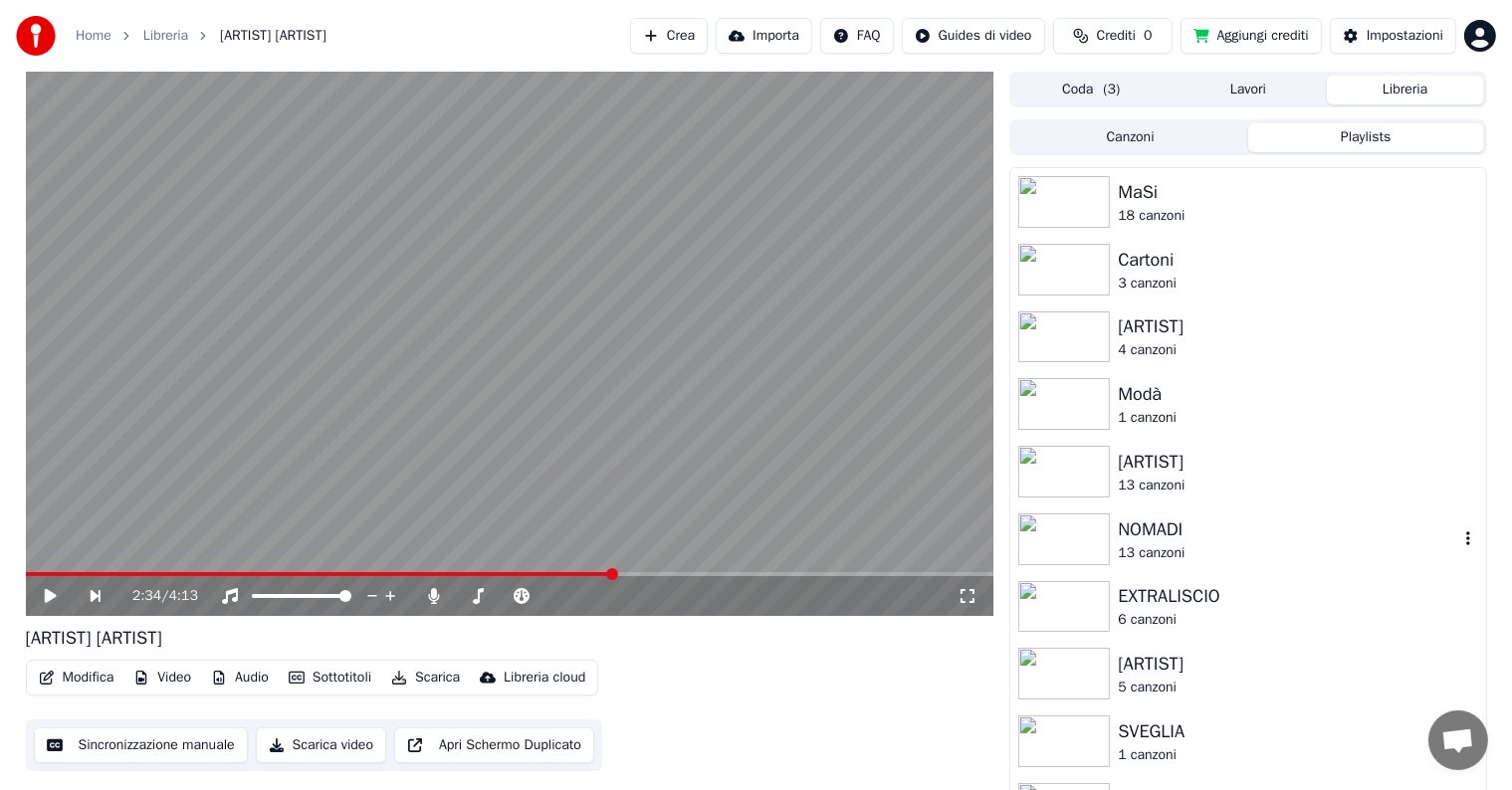 click on "13 canzoni" at bounding box center (1287, 553) 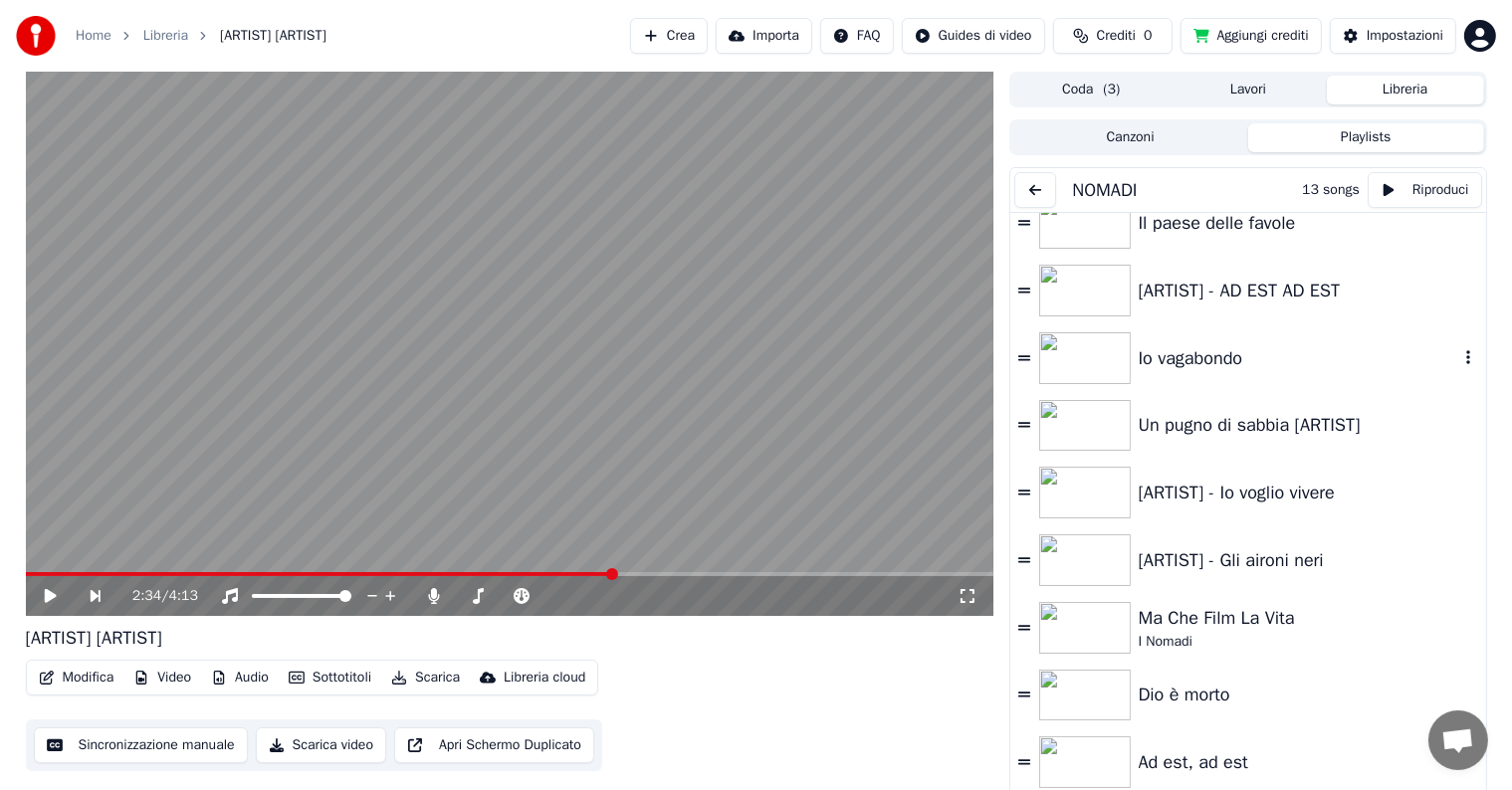scroll, scrollTop: 295, scrollLeft: 0, axis: vertical 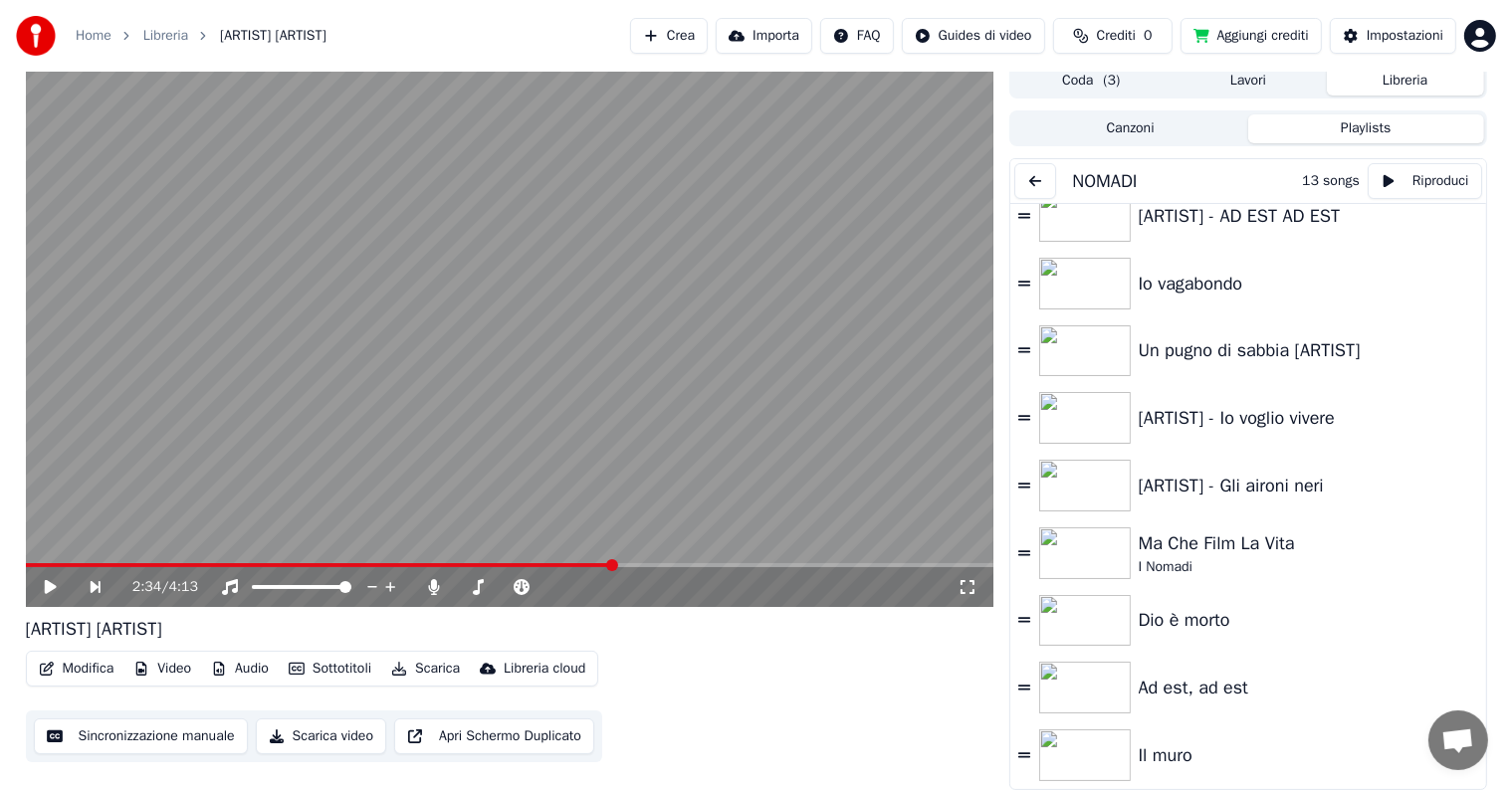 click on "Il muro" at bounding box center [1298, 755] 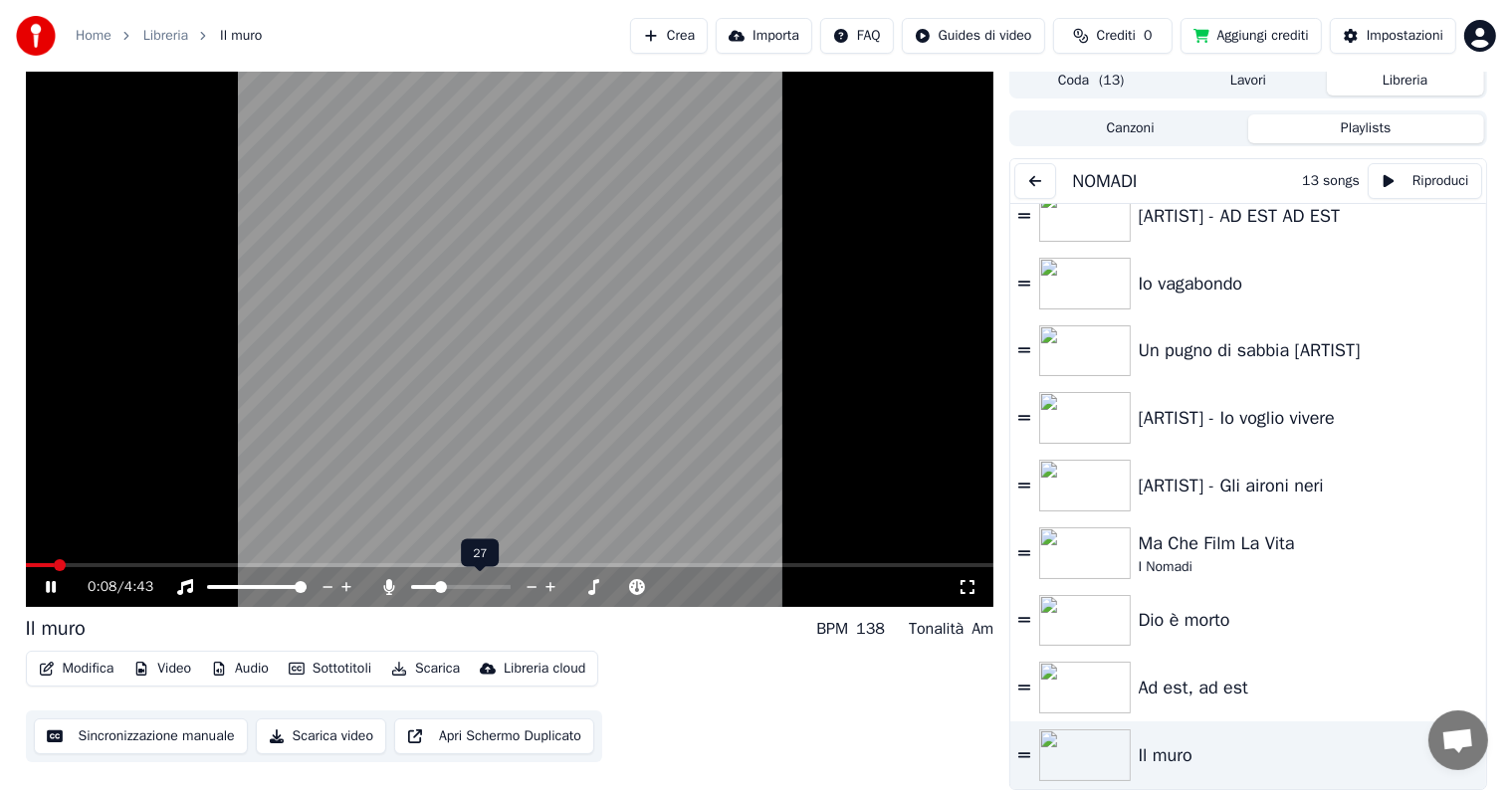 click at bounding box center [479, 587] 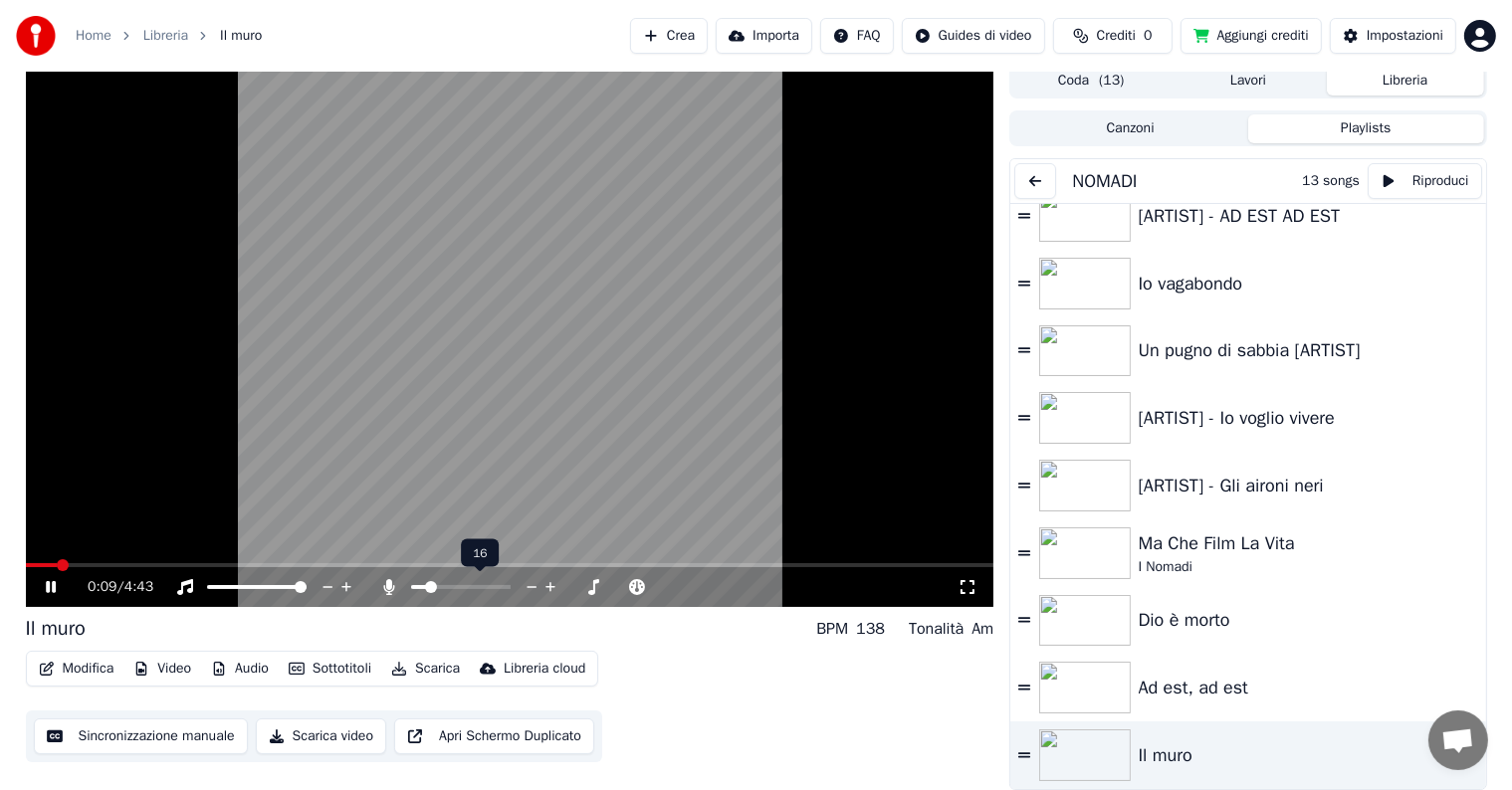 click at bounding box center (419, 587) 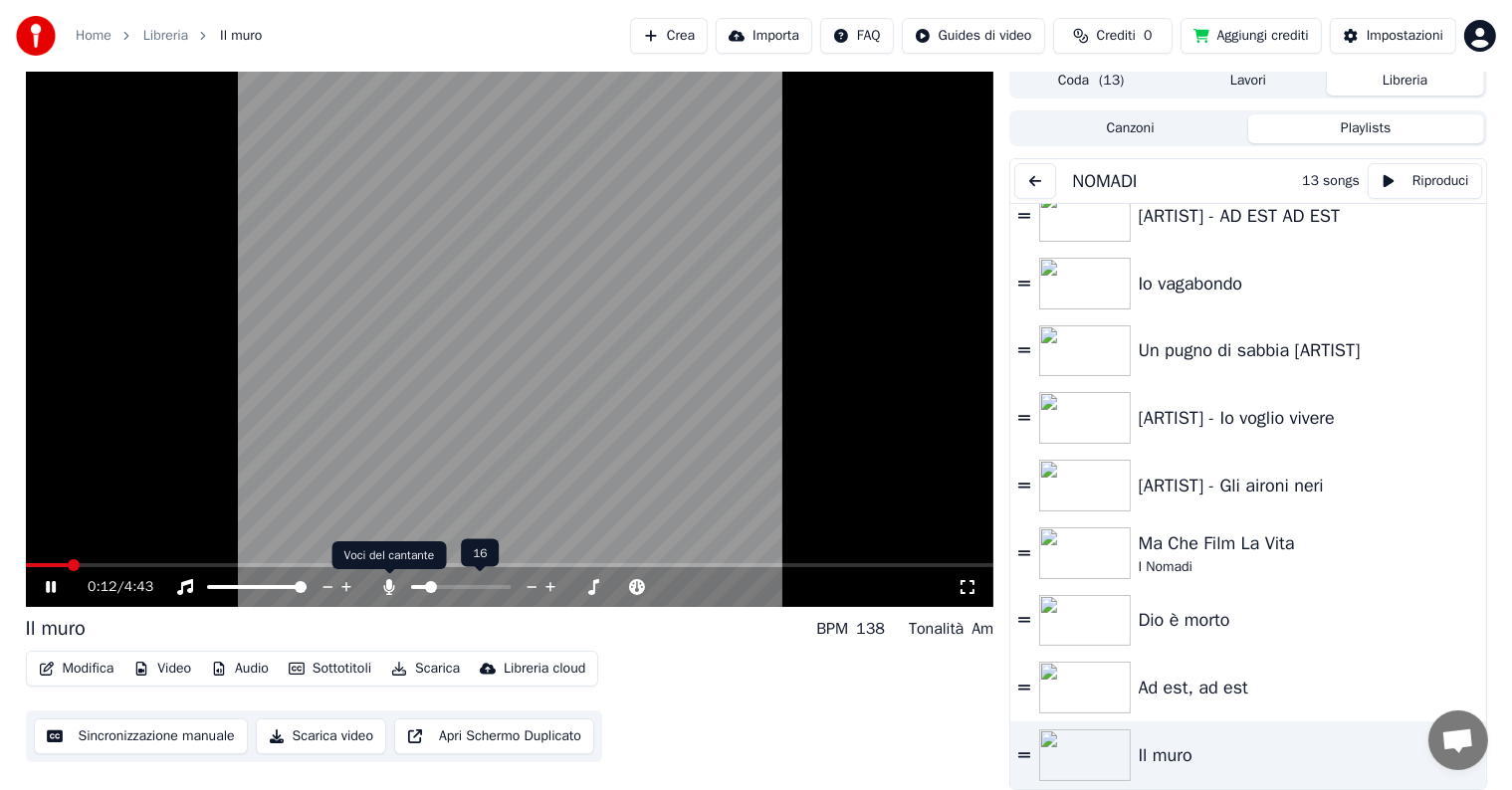 click 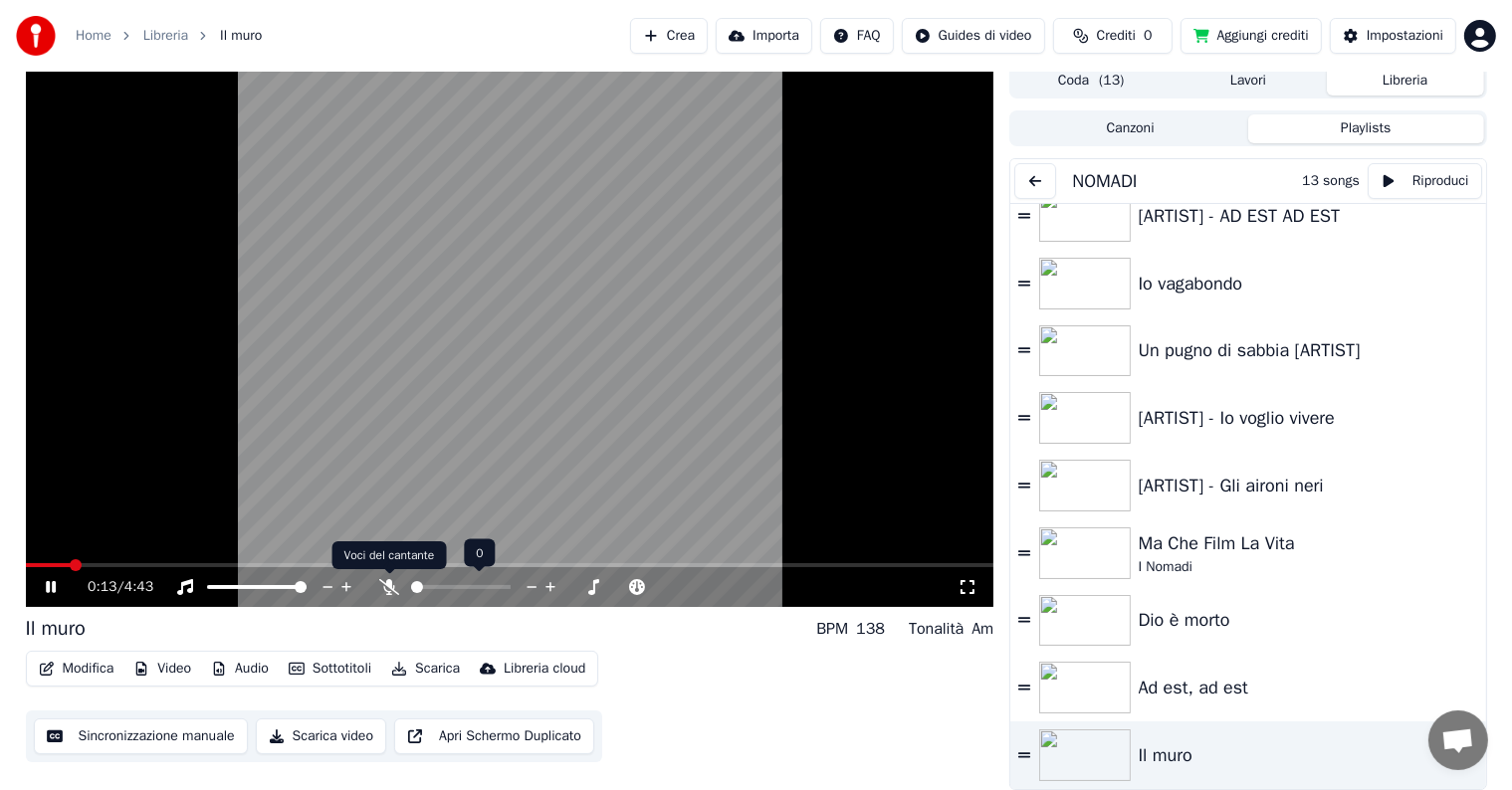 click 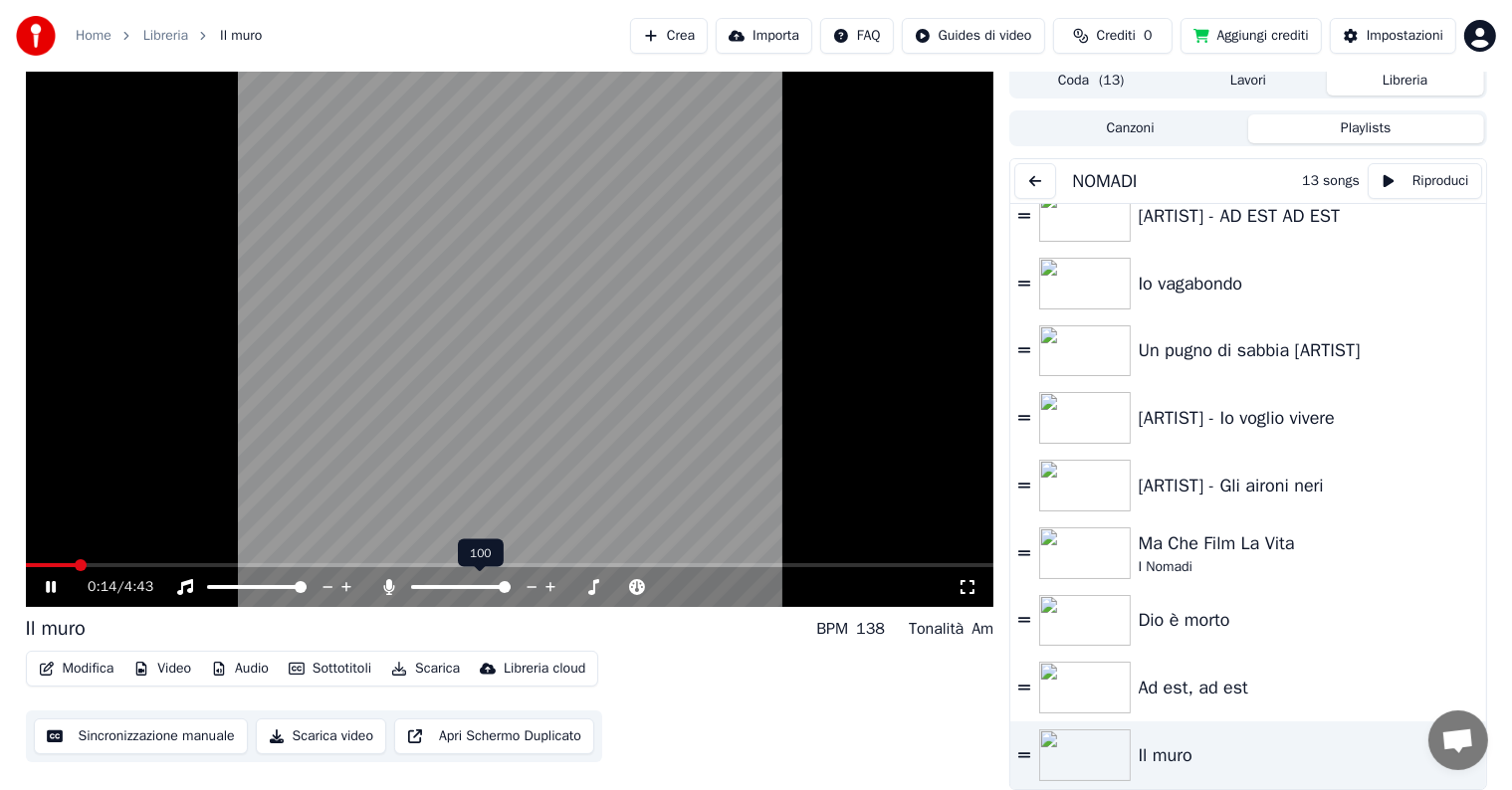 click at bounding box center (479, 587) 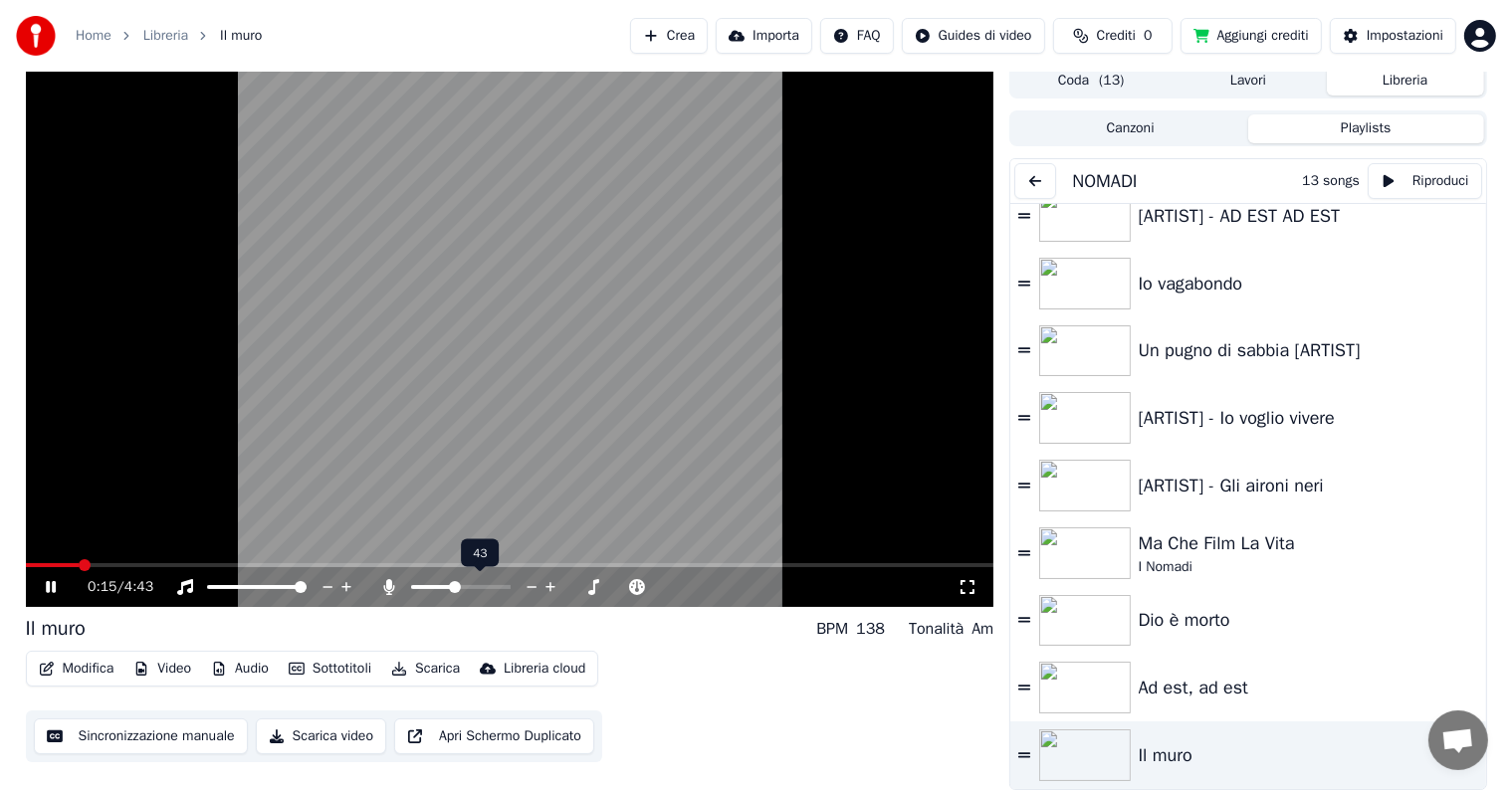 click at bounding box center [432, 587] 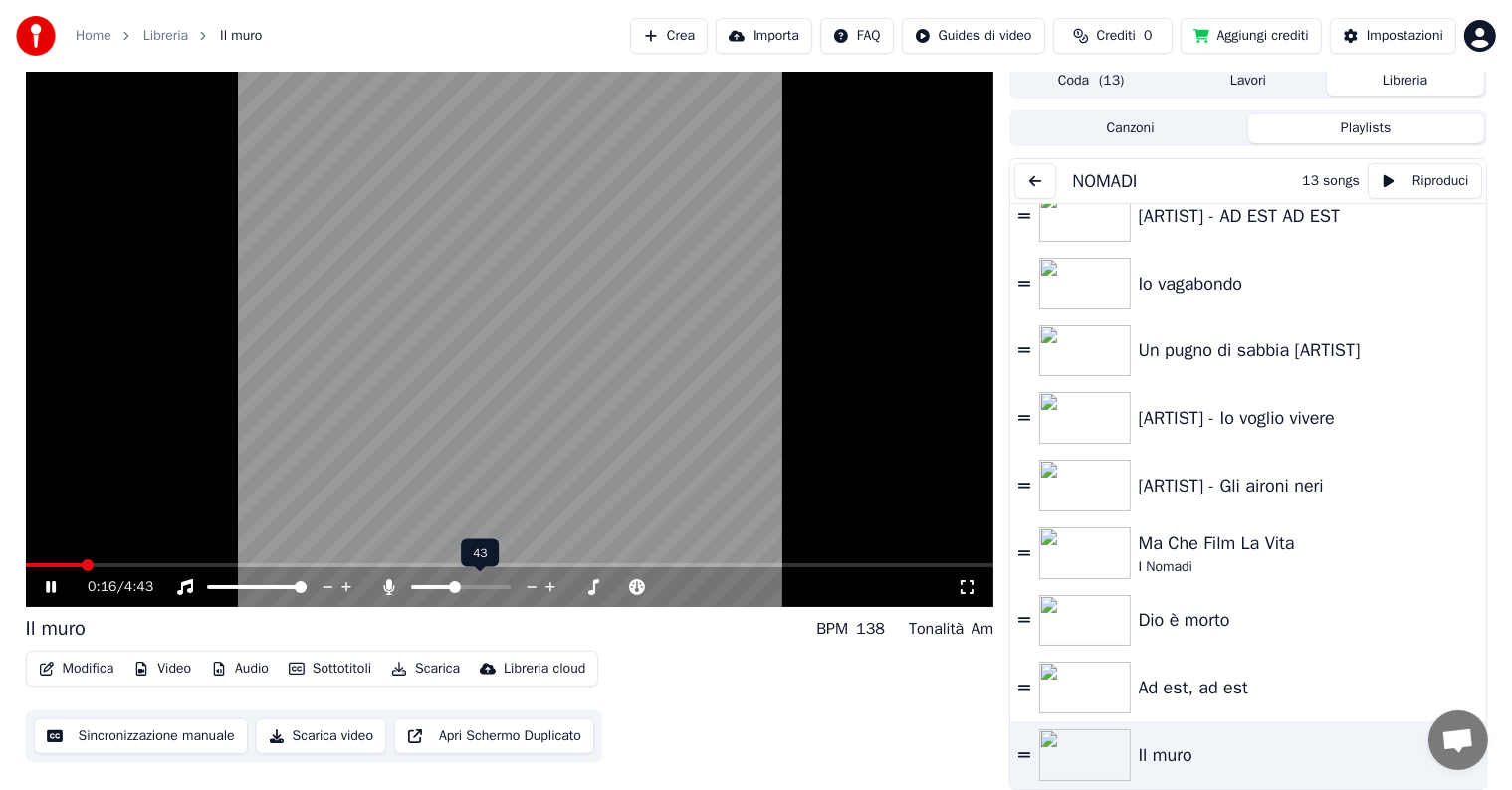 click at bounding box center (479, 587) 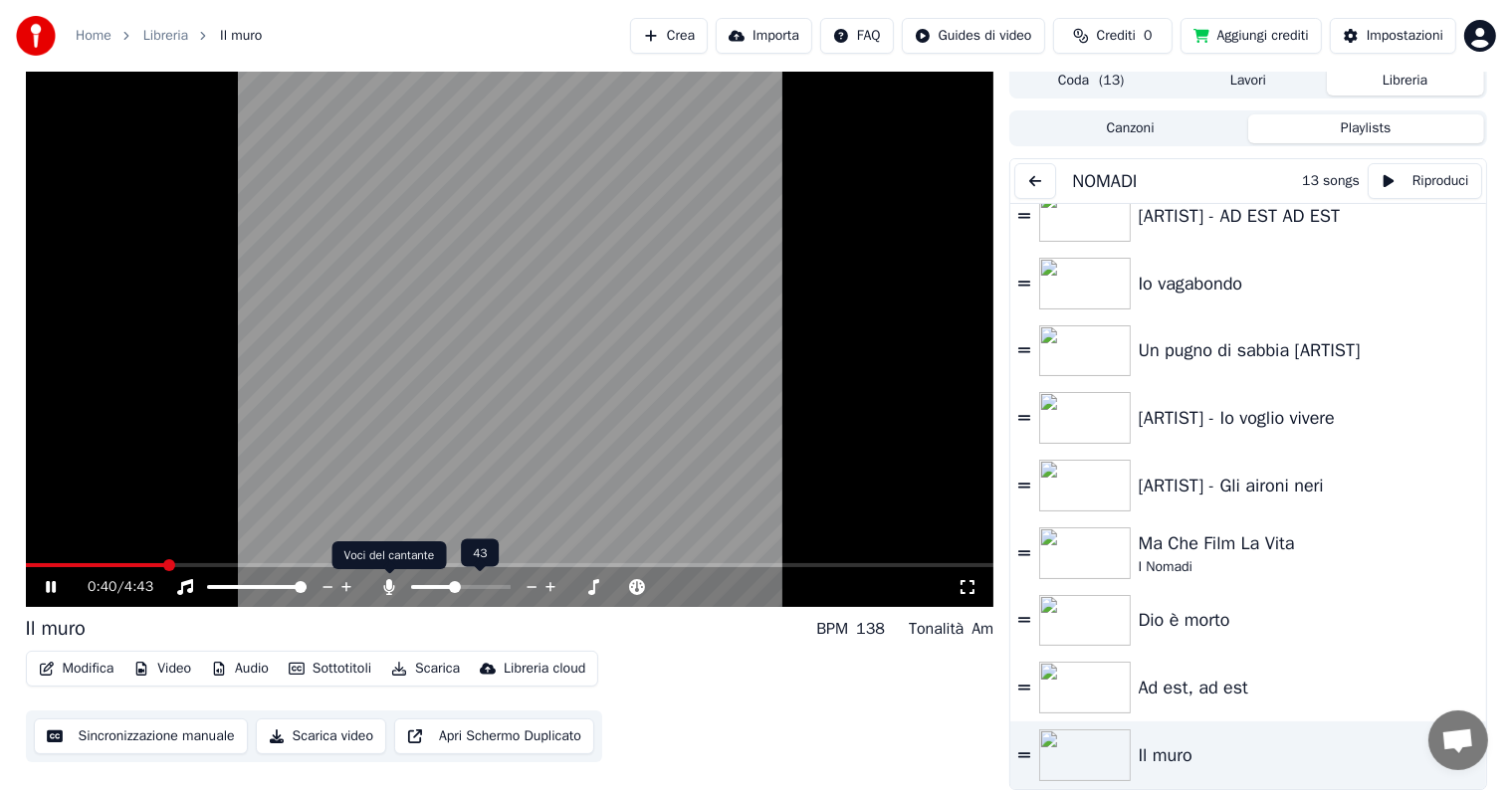 click 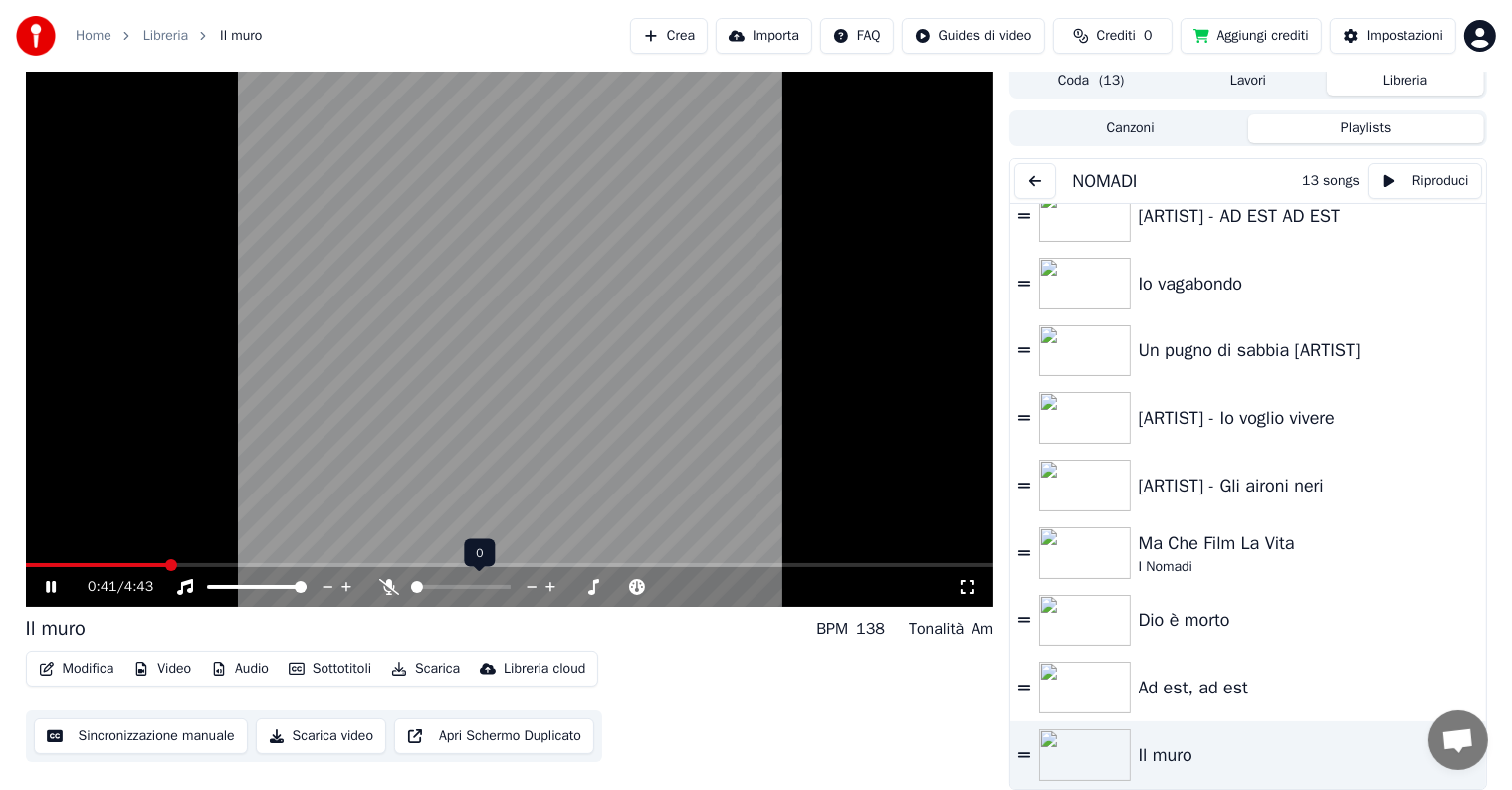 click 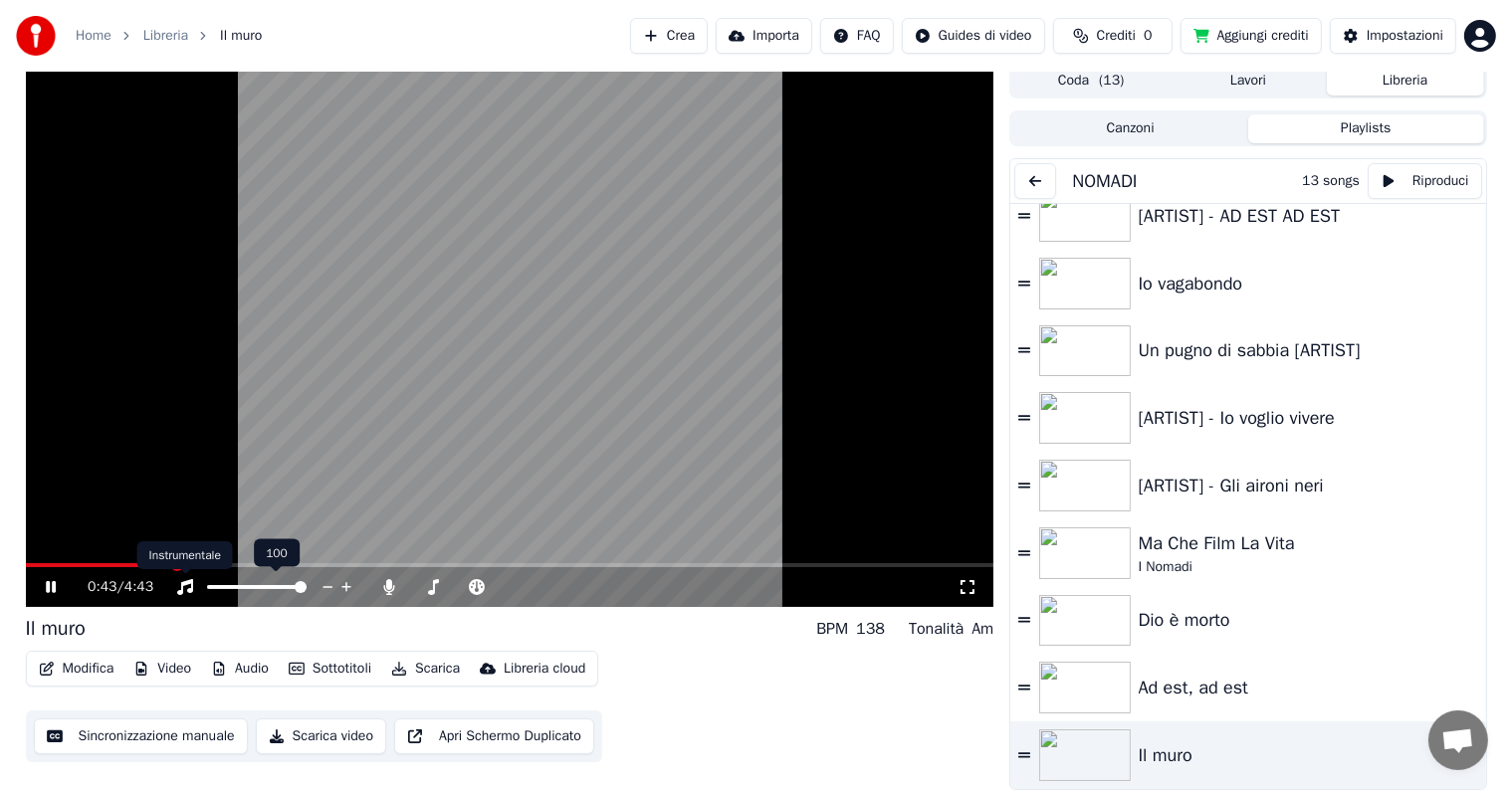 click 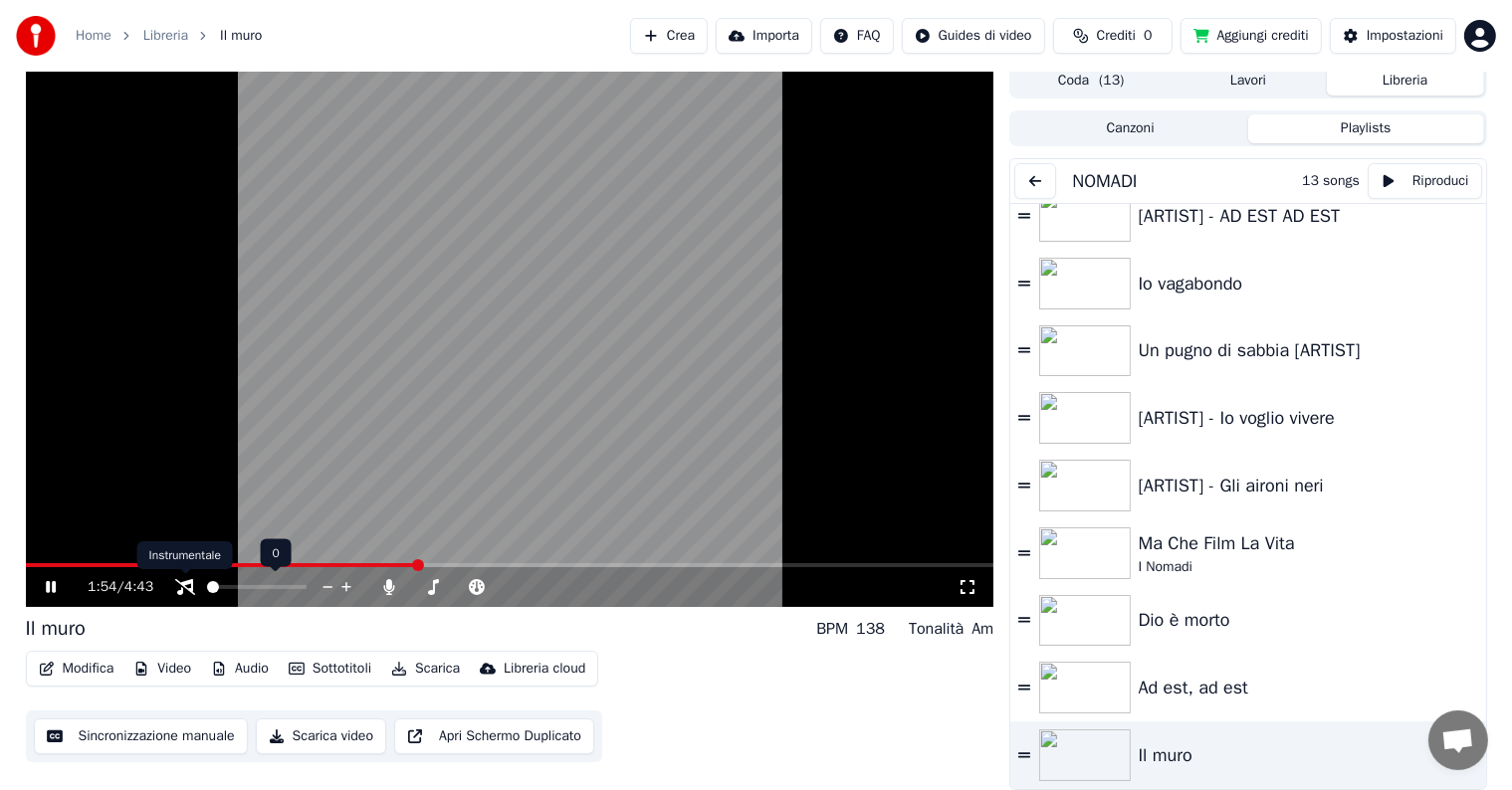 click 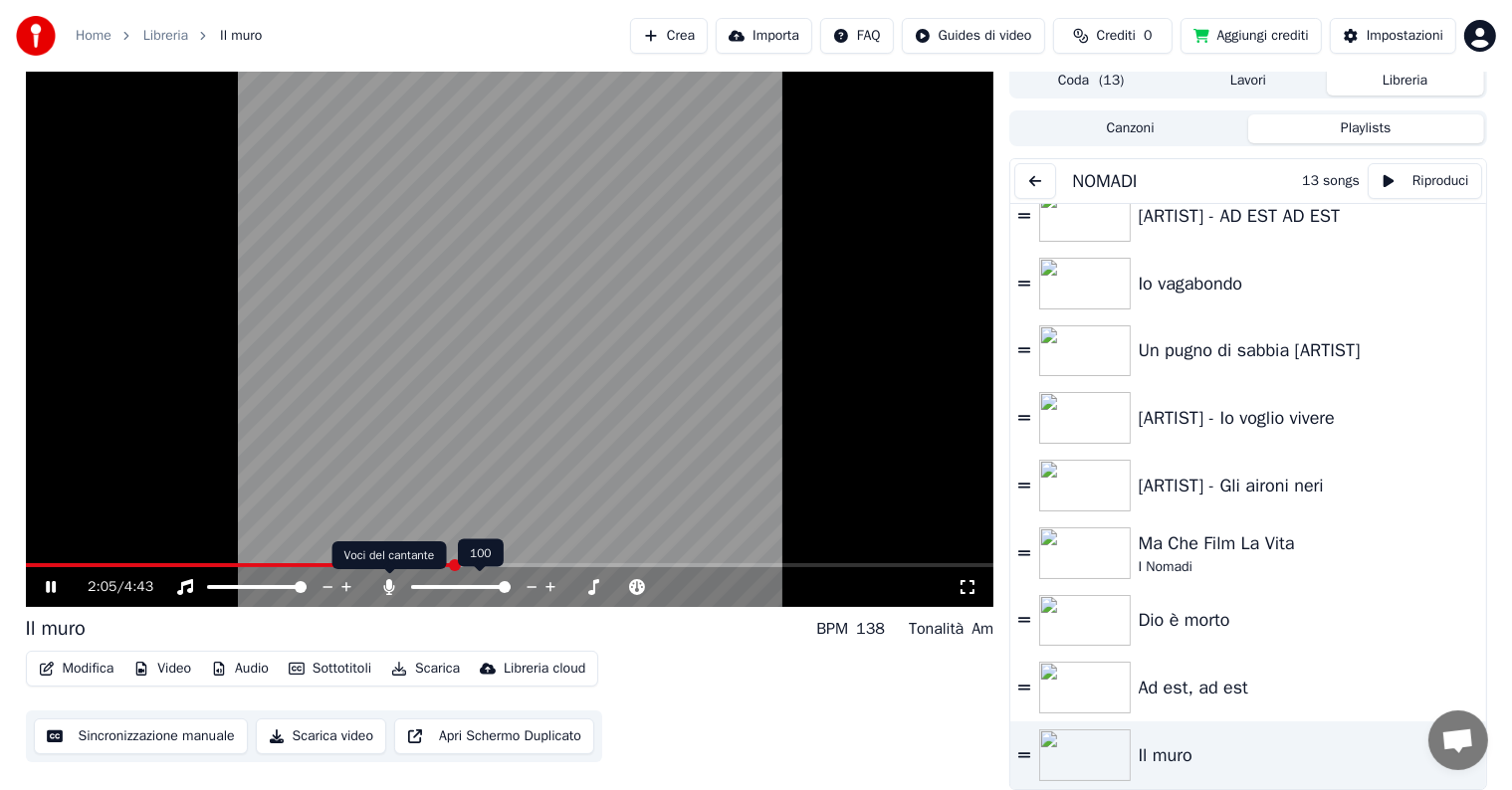 click 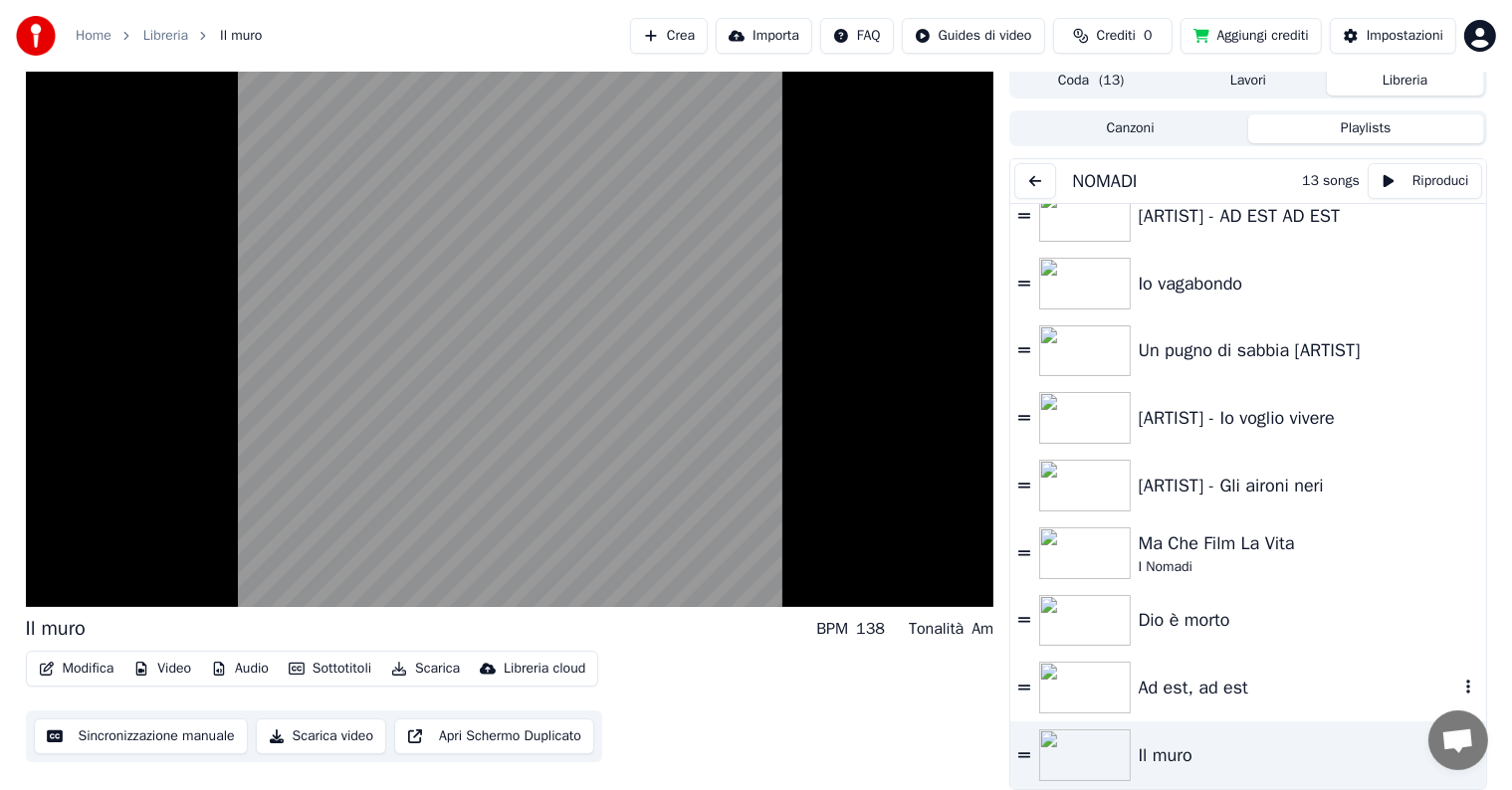 click at bounding box center (1089, 688) 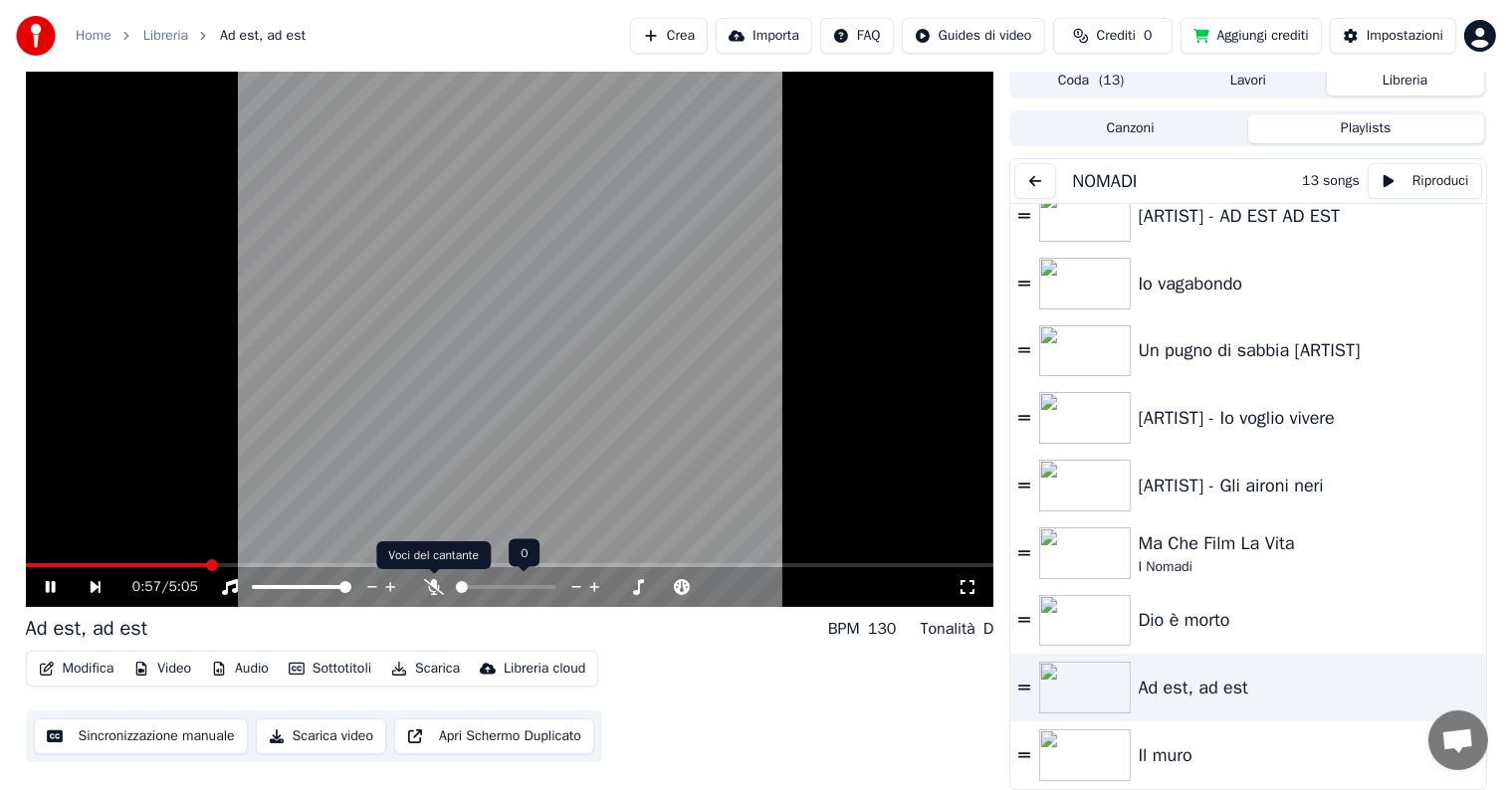 click 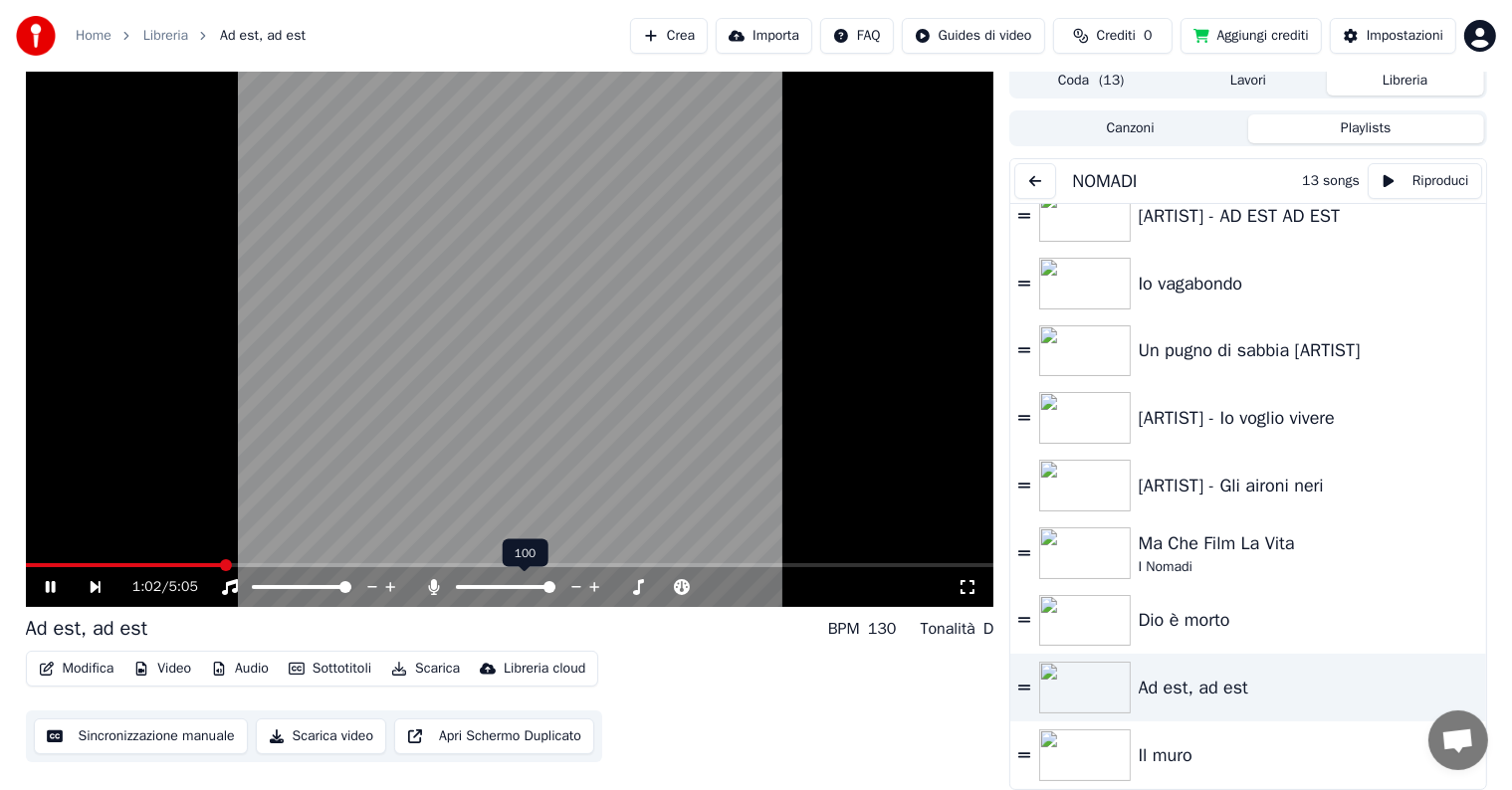 click 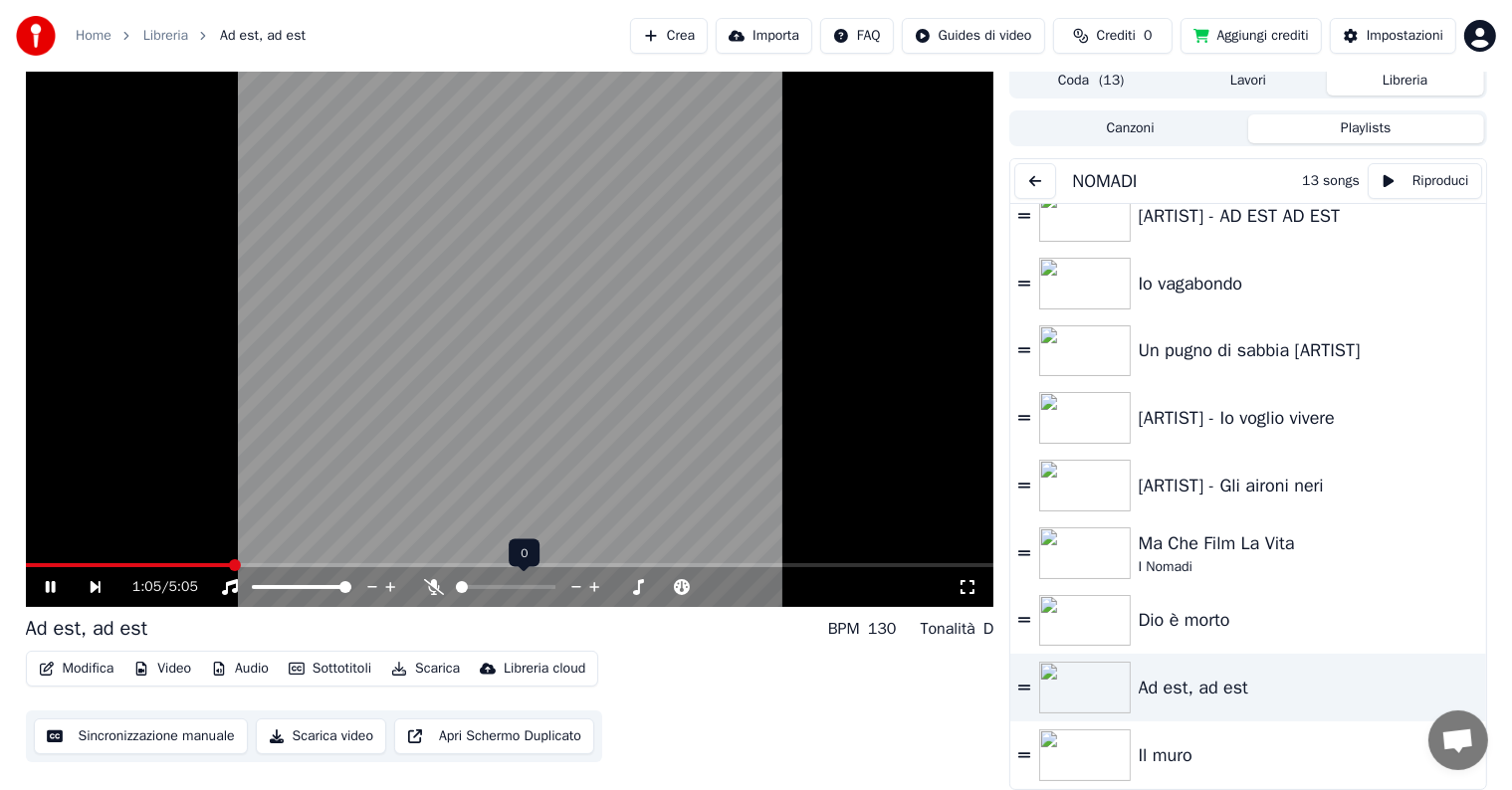 click 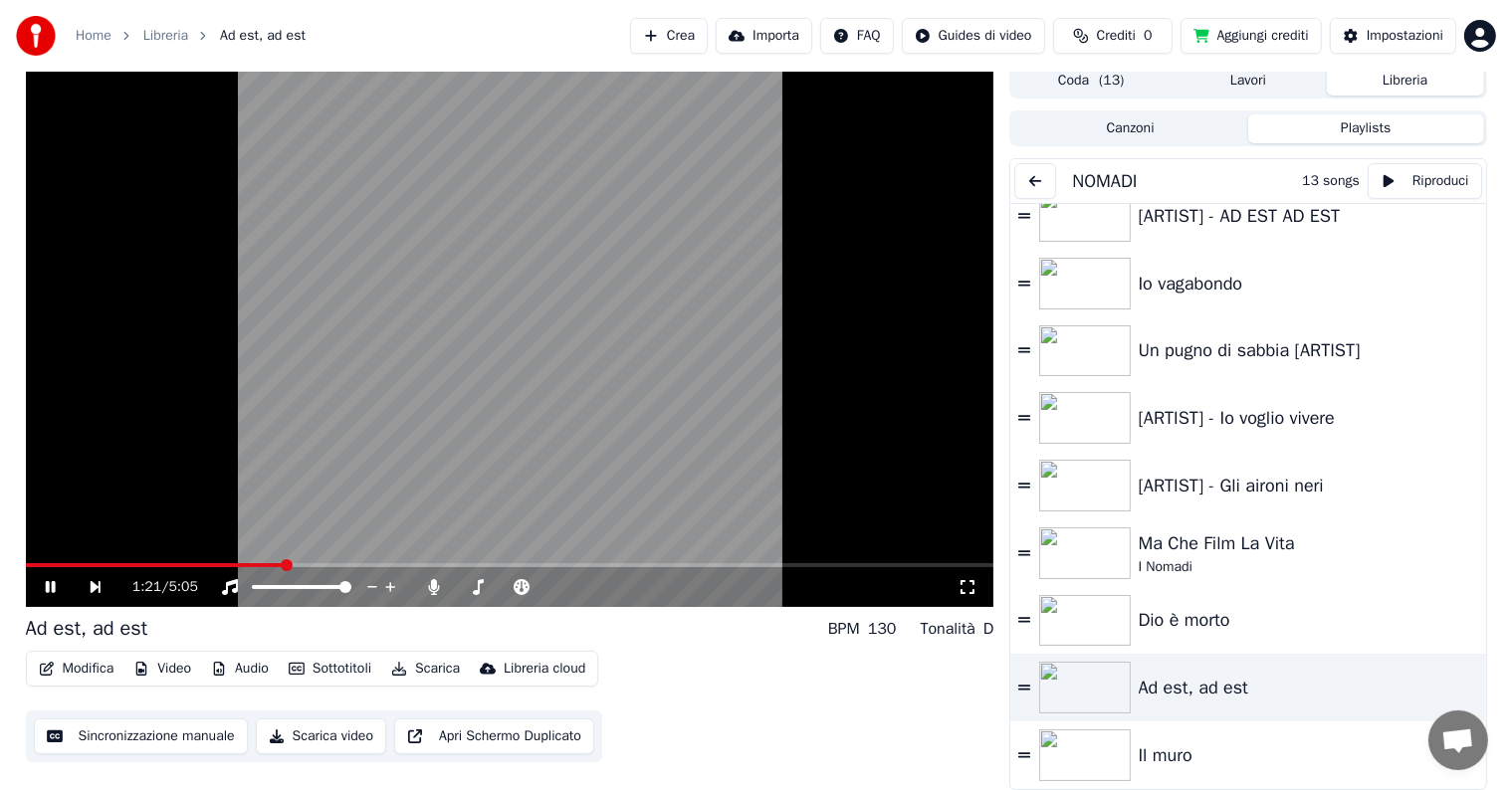 click 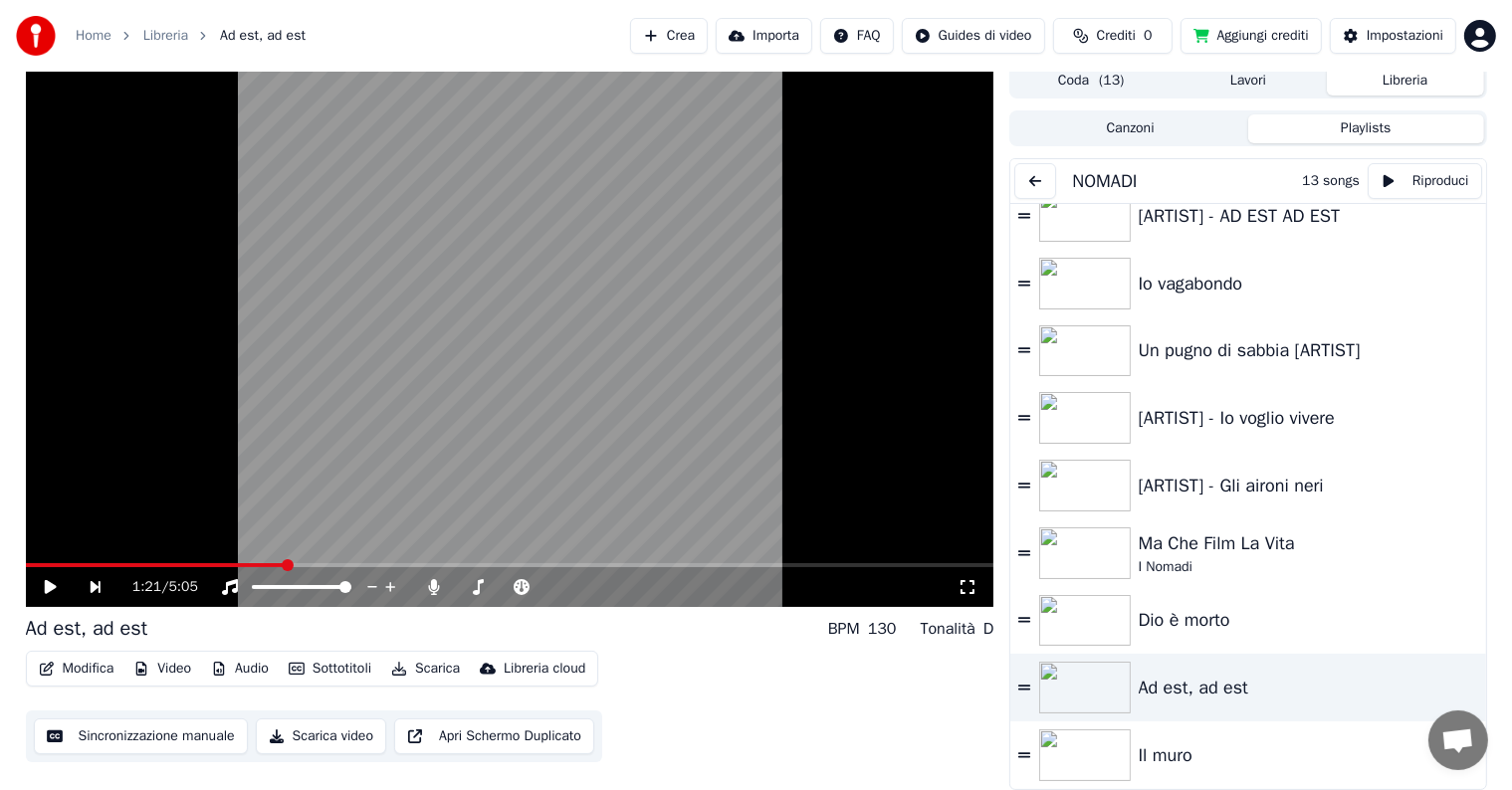 click 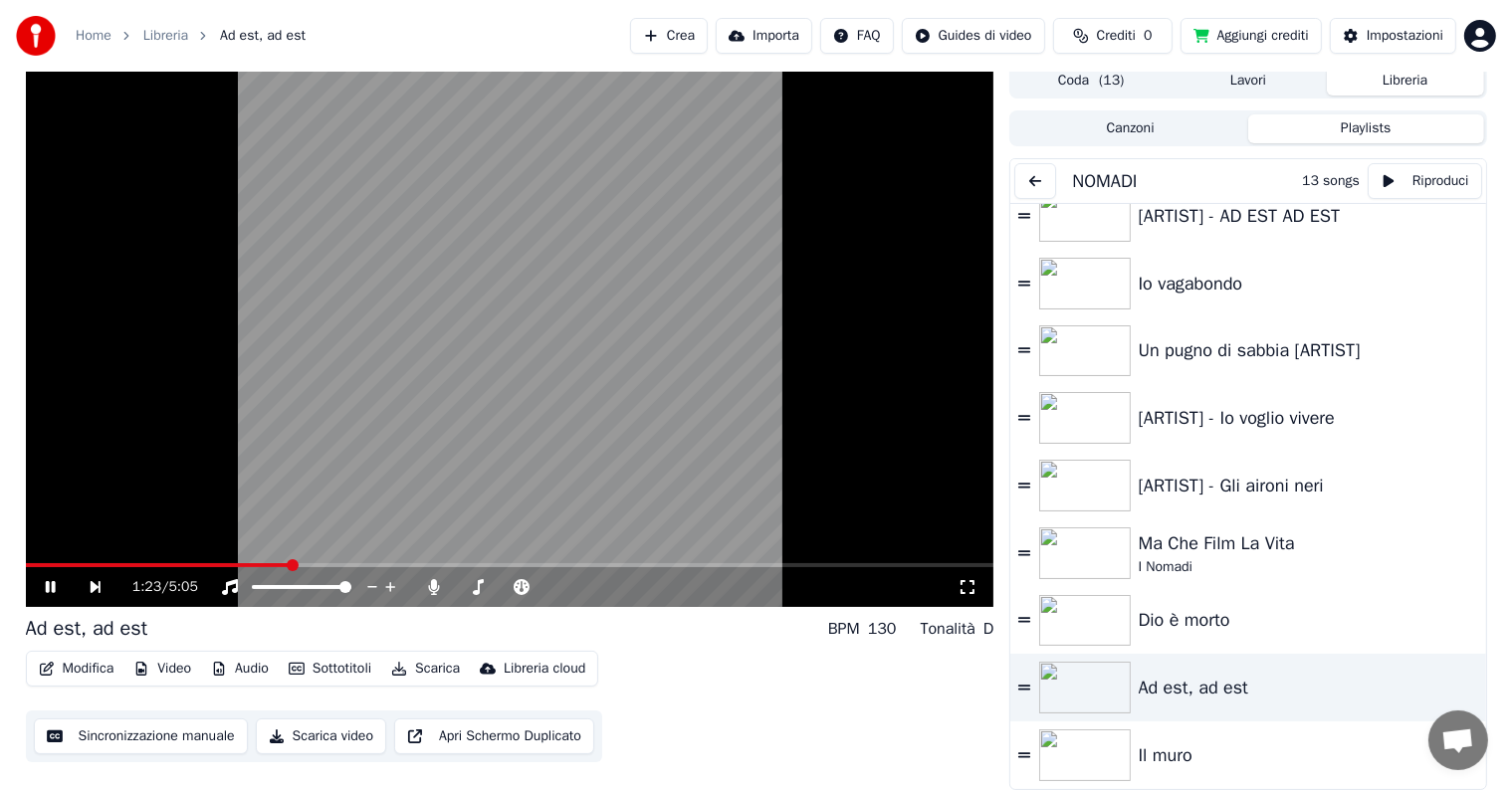 click 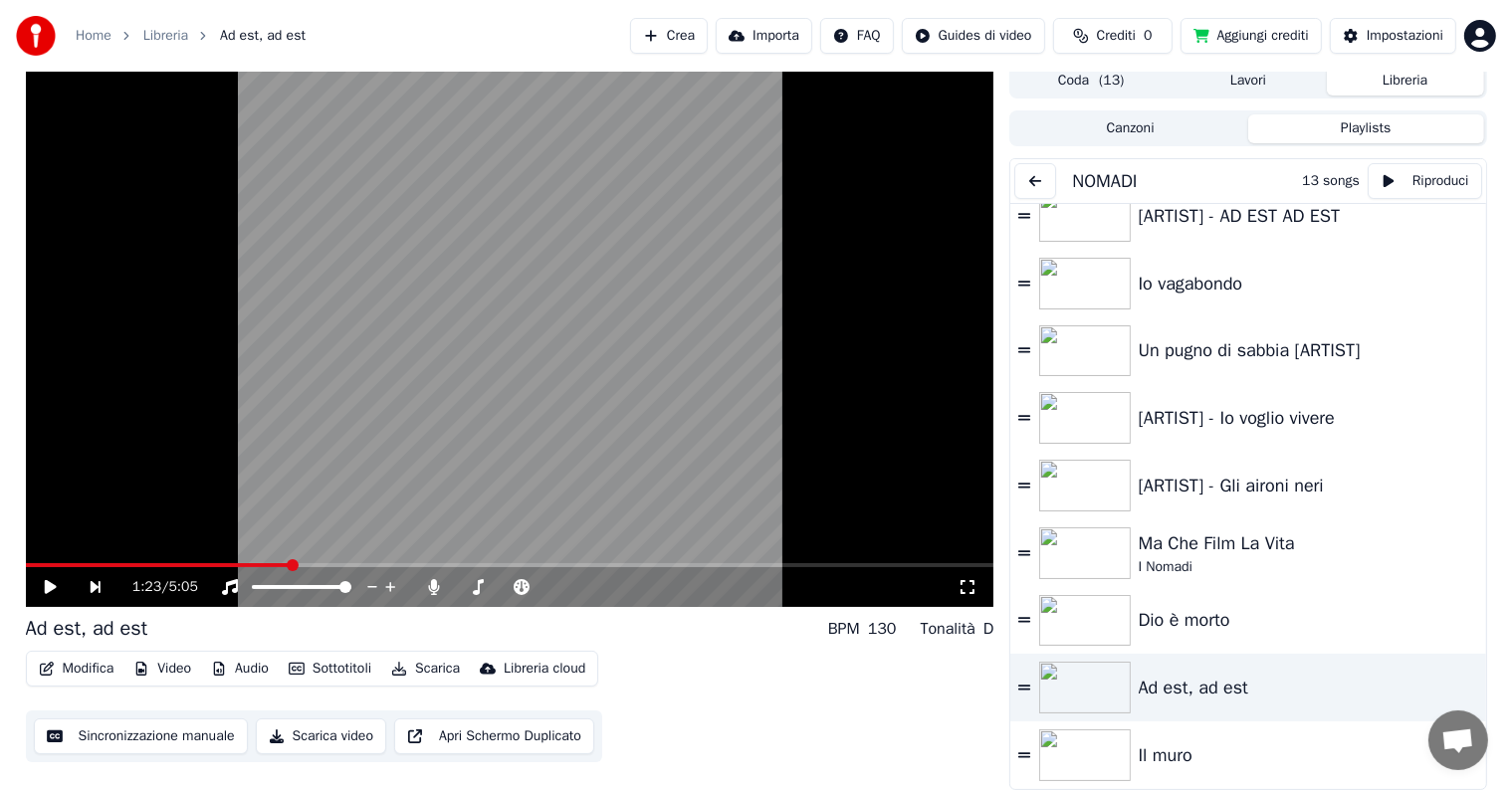 click 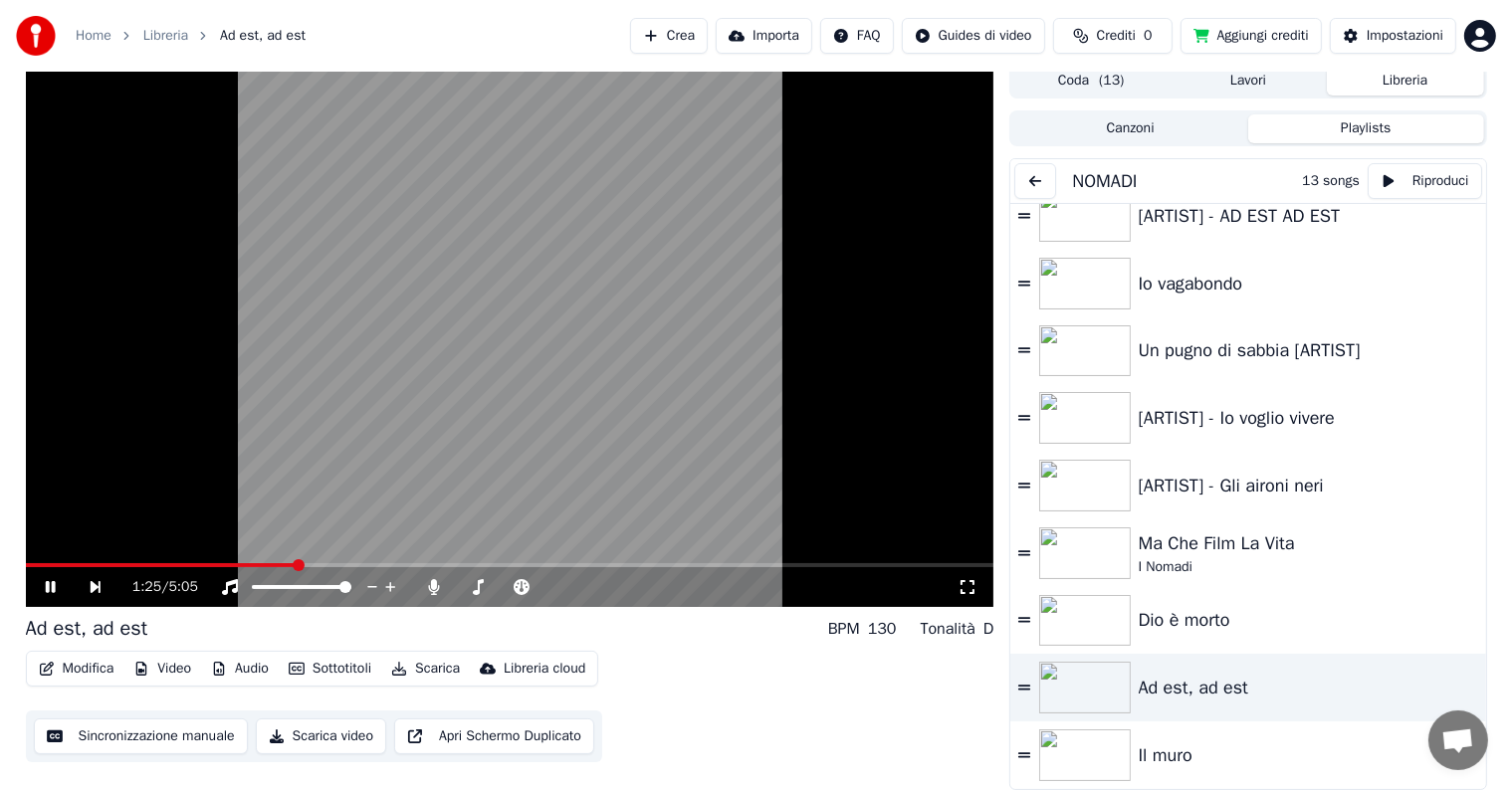click 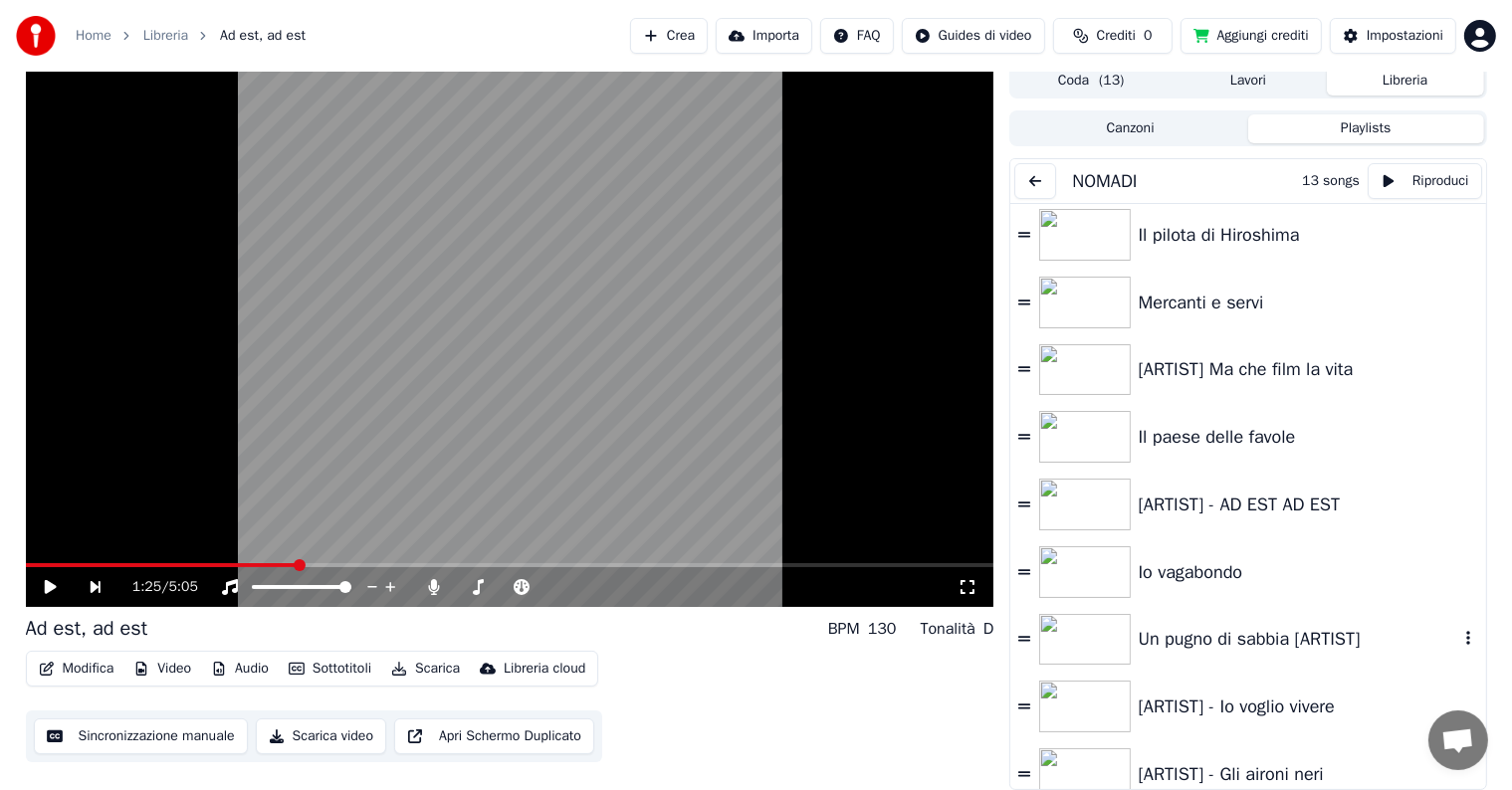 scroll, scrollTop: 0, scrollLeft: 0, axis: both 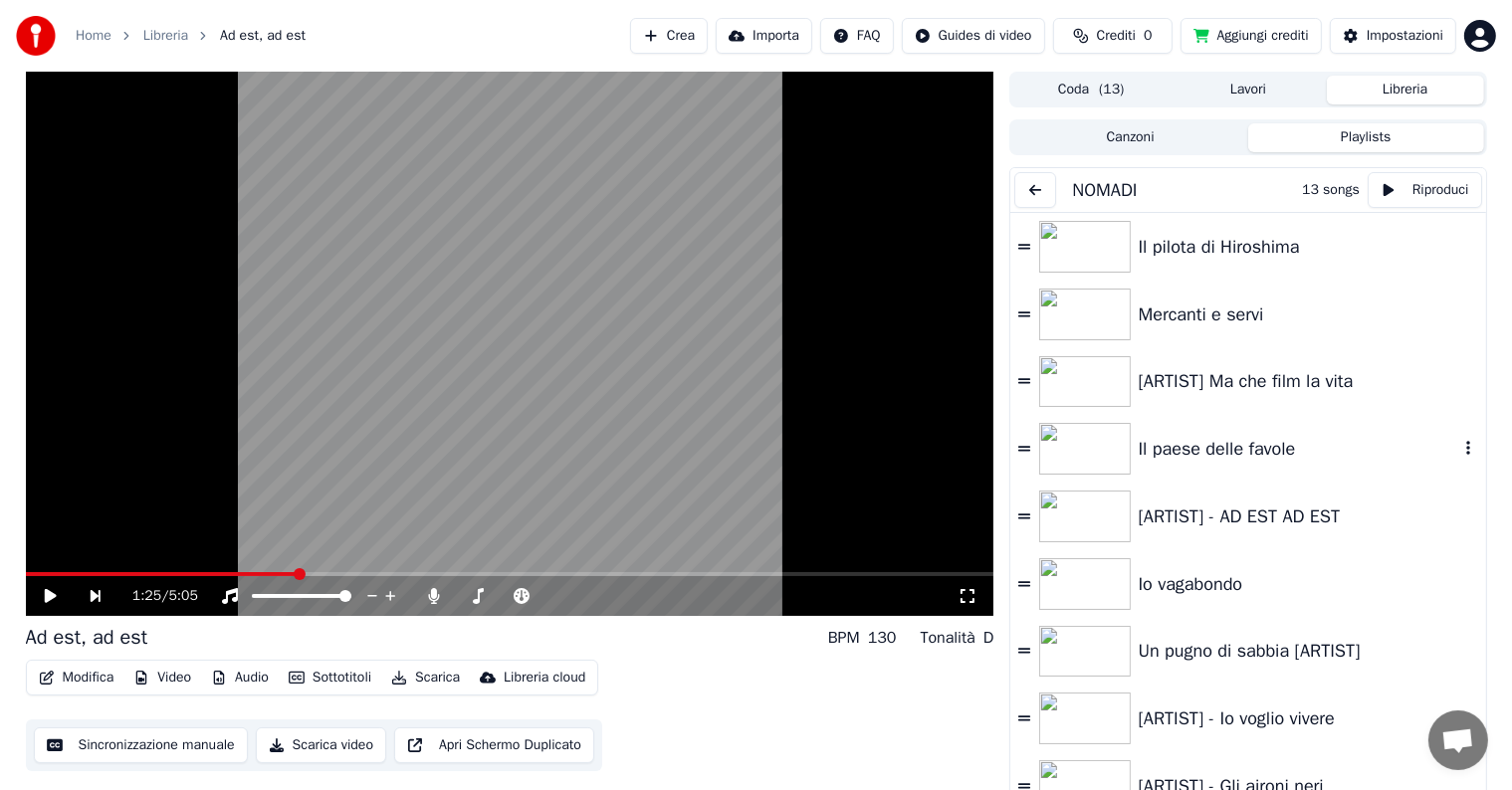 click at bounding box center (1085, 449) 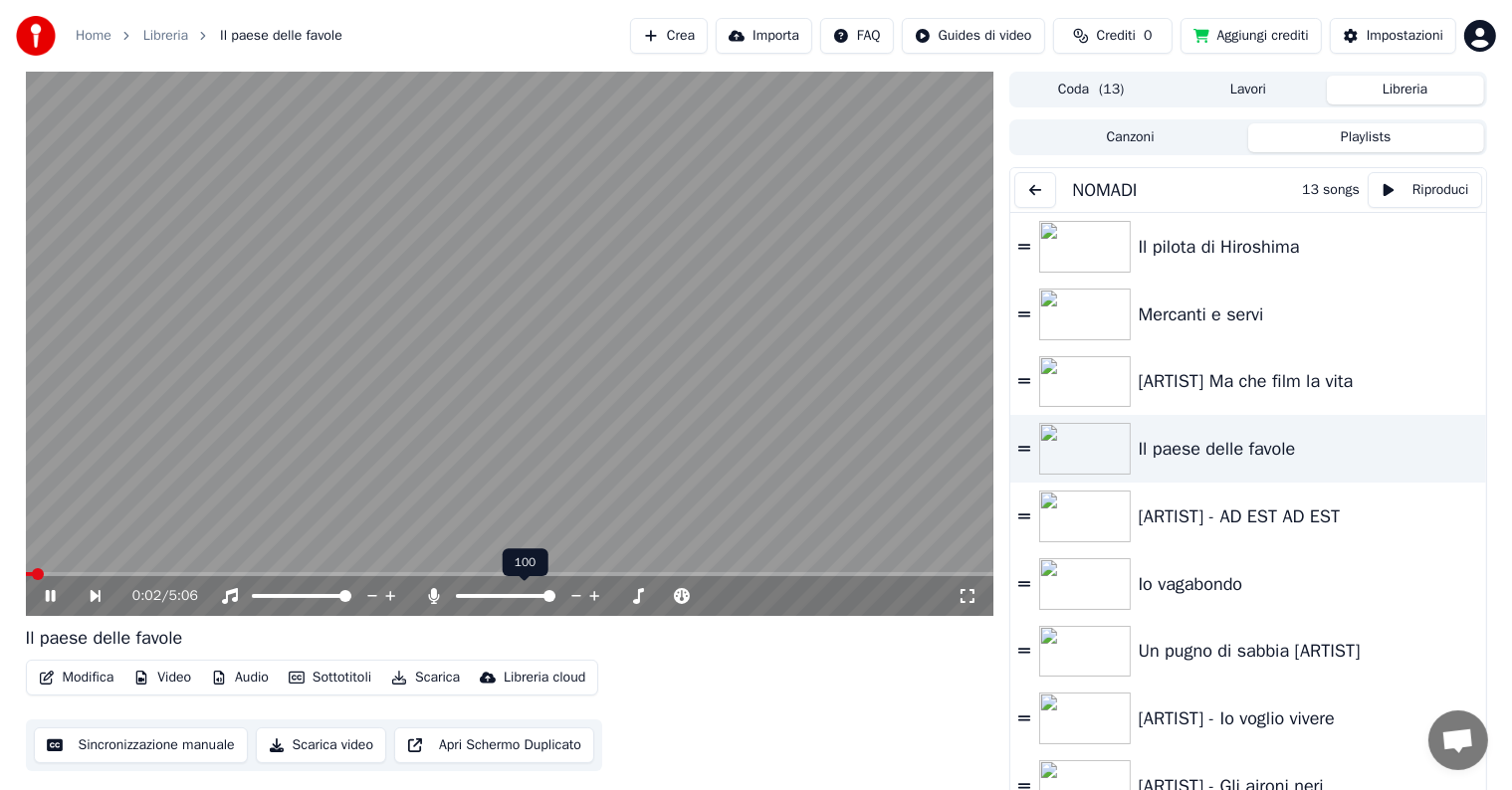 click 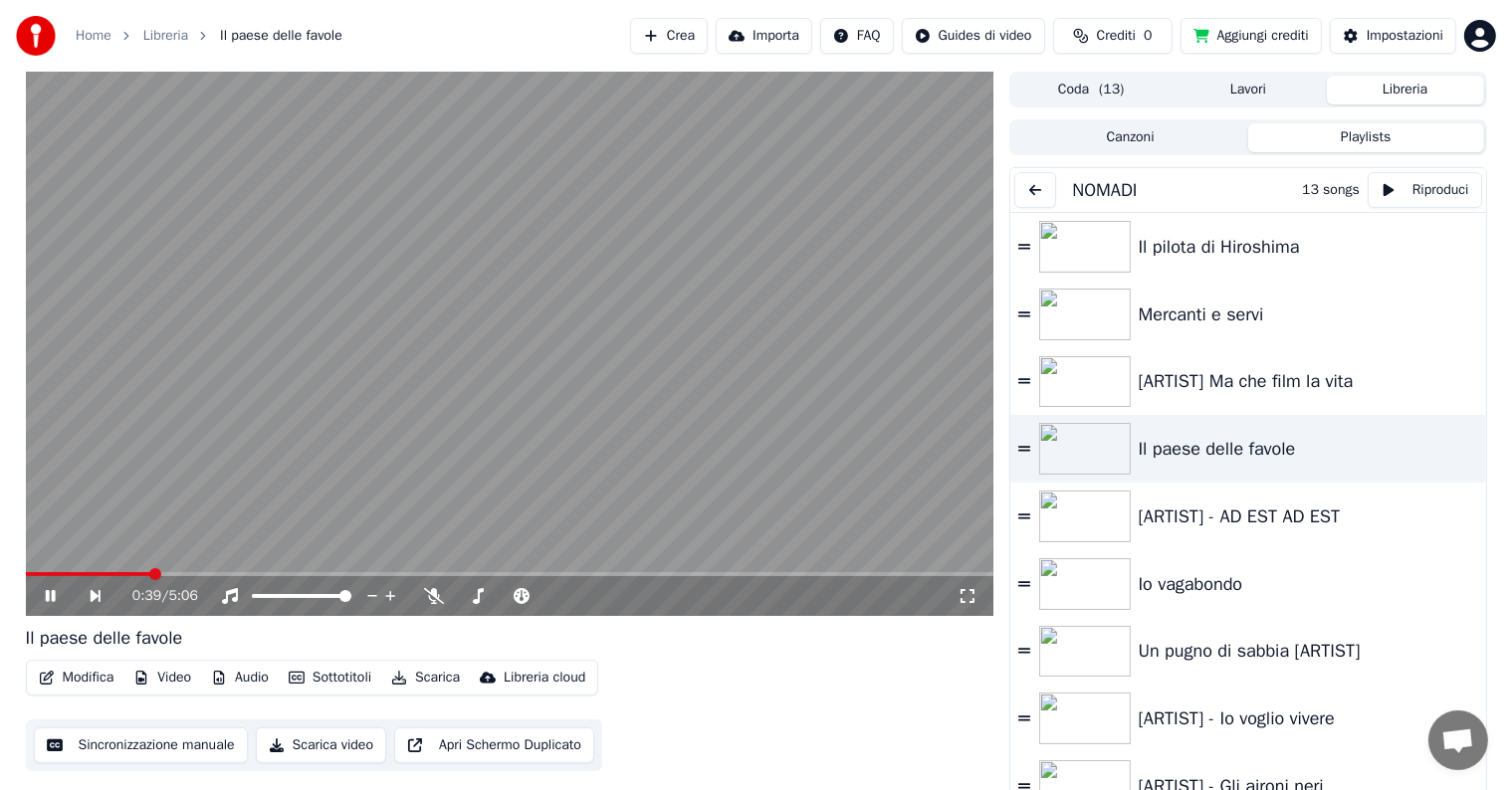click 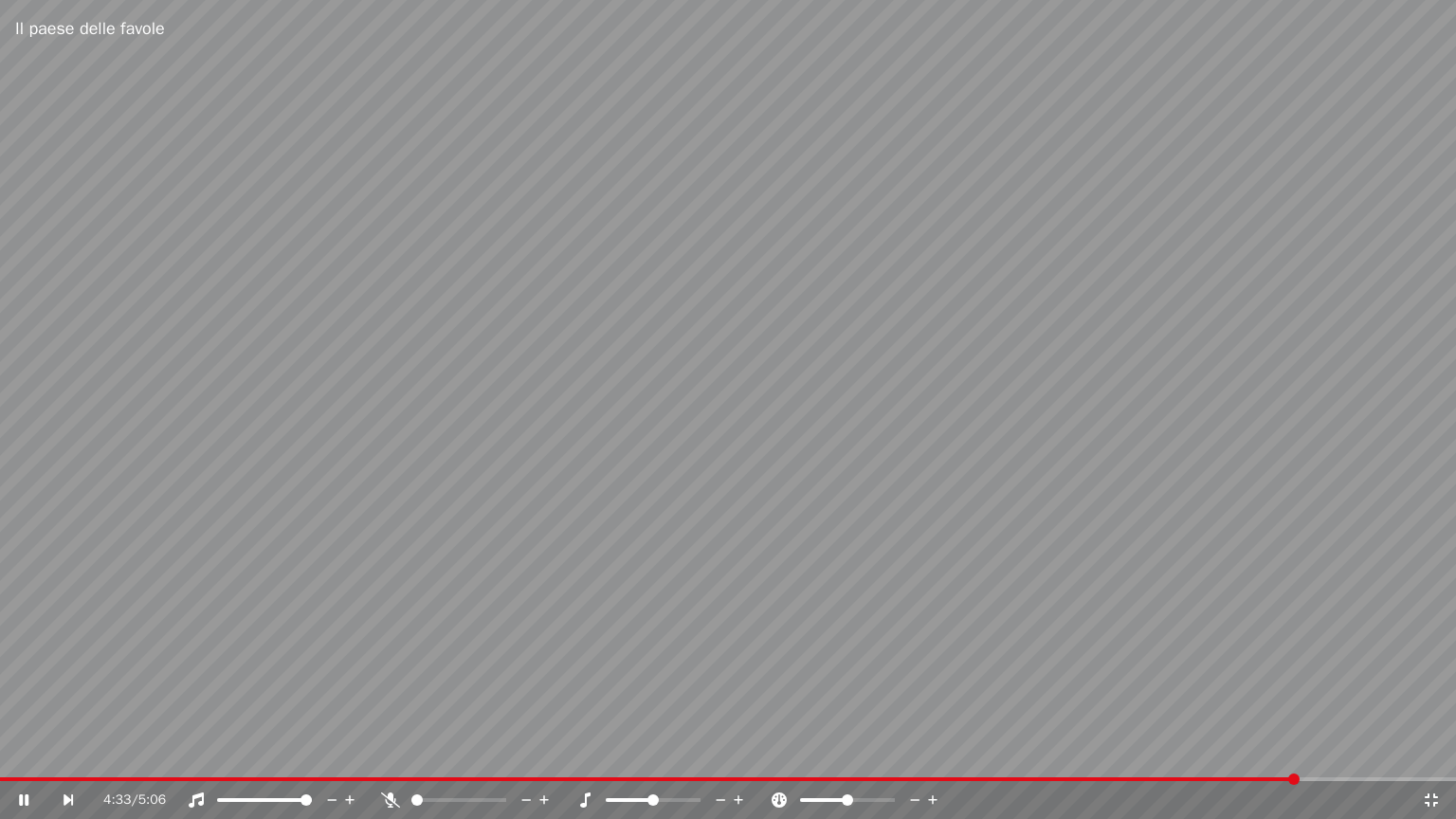 click 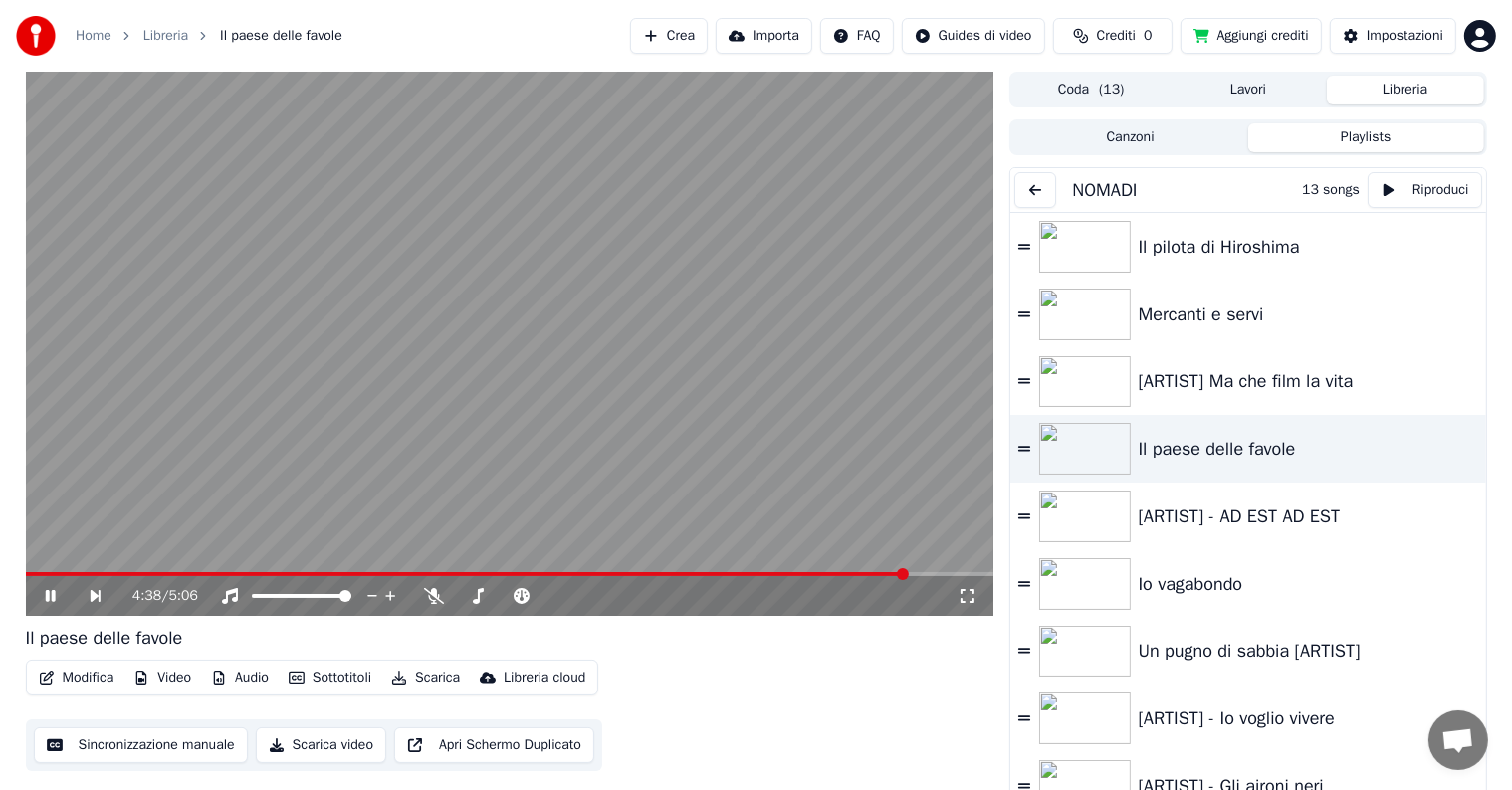 click 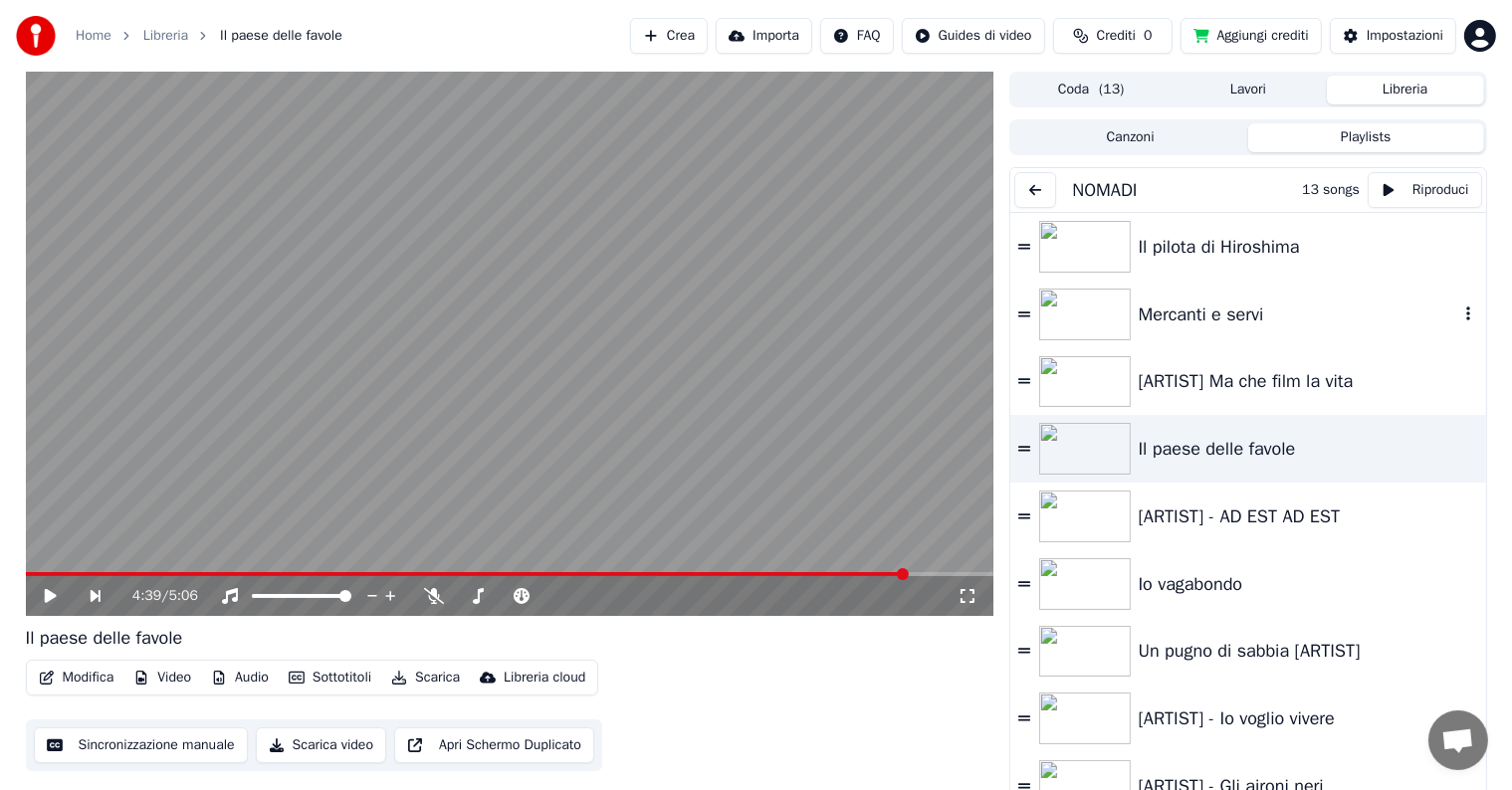 click on "Mercanti e servi" at bounding box center [1298, 314] 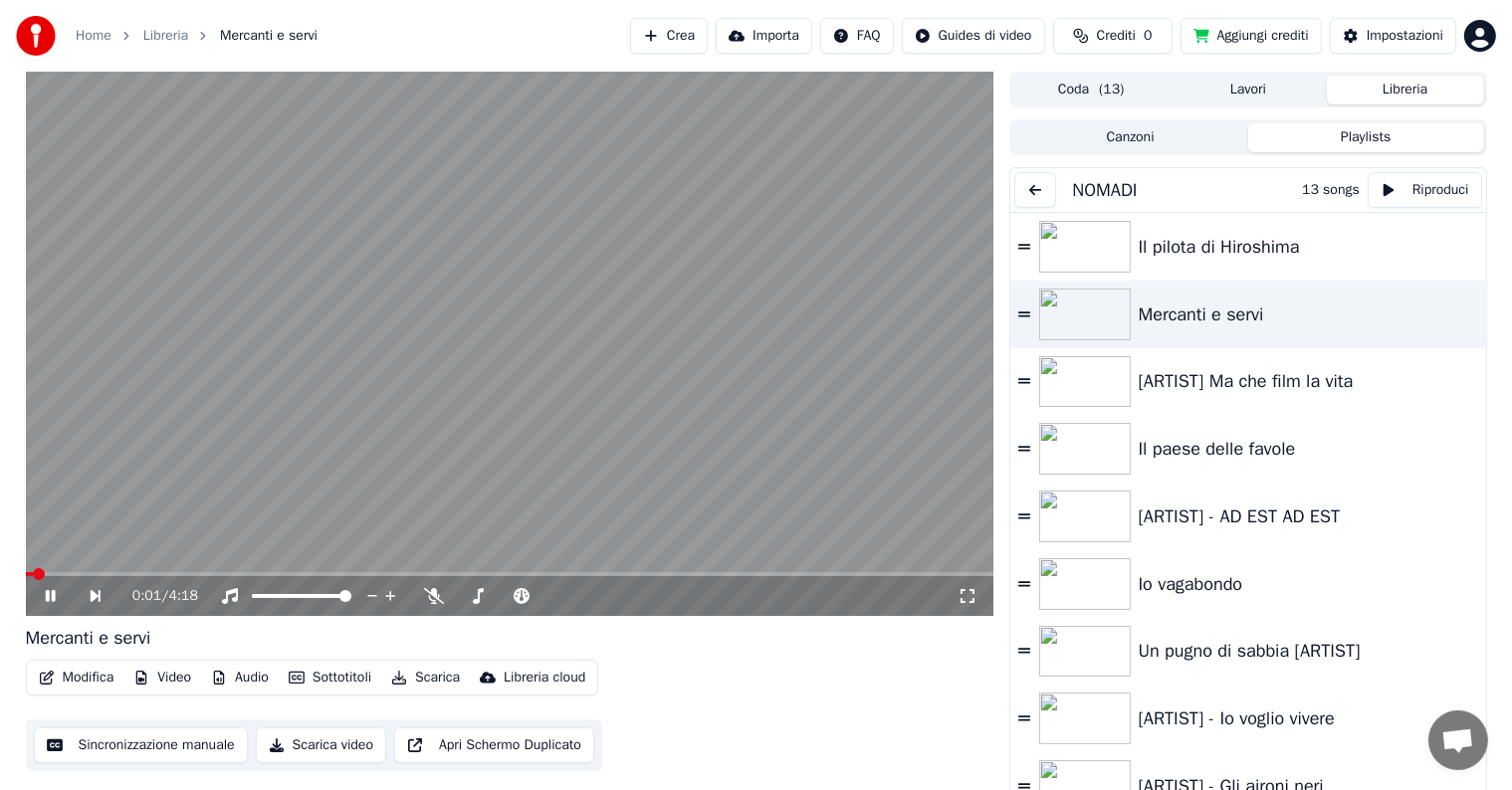 click 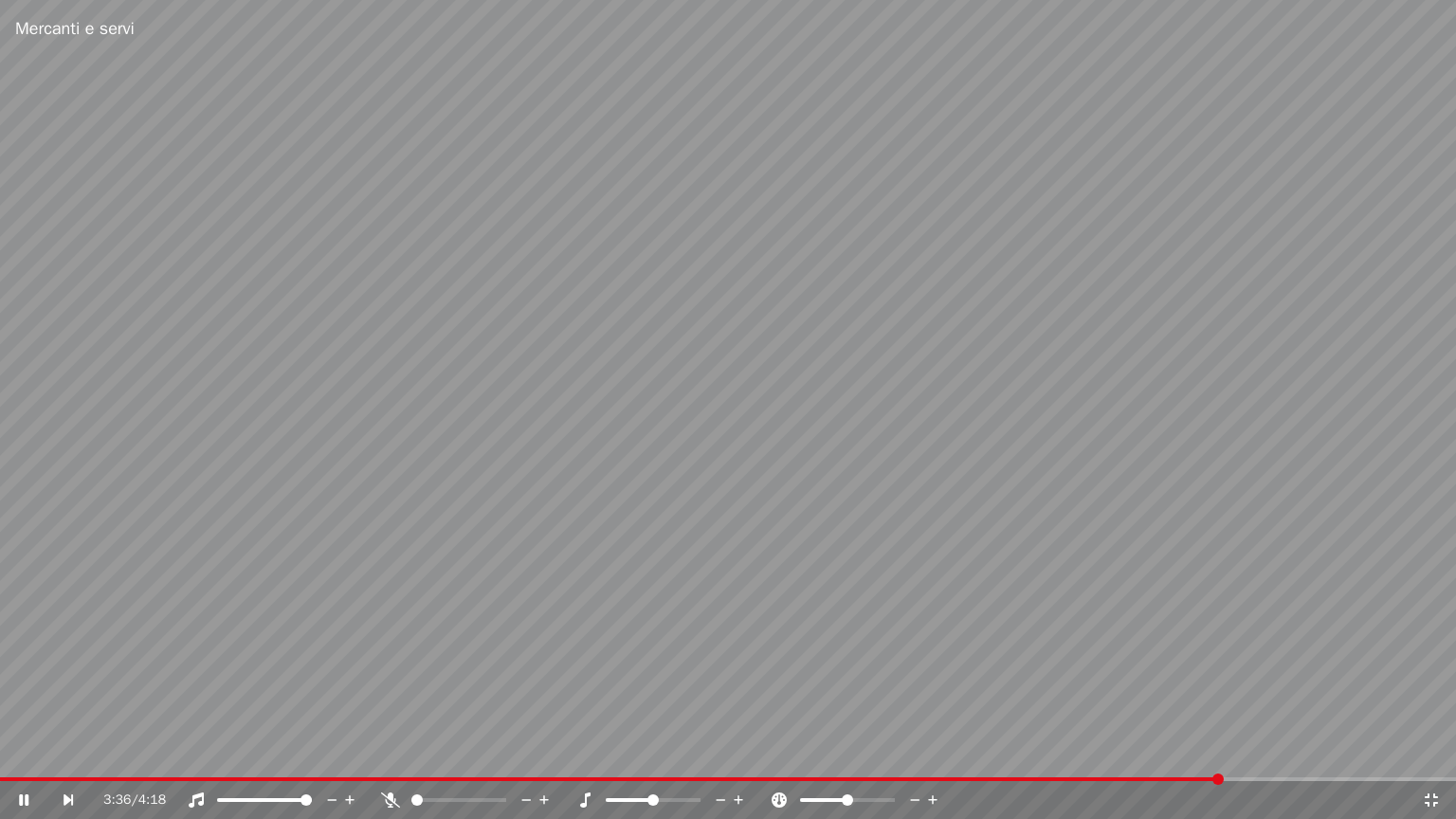 click on "3:36  /  4:18" at bounding box center [762, 800] 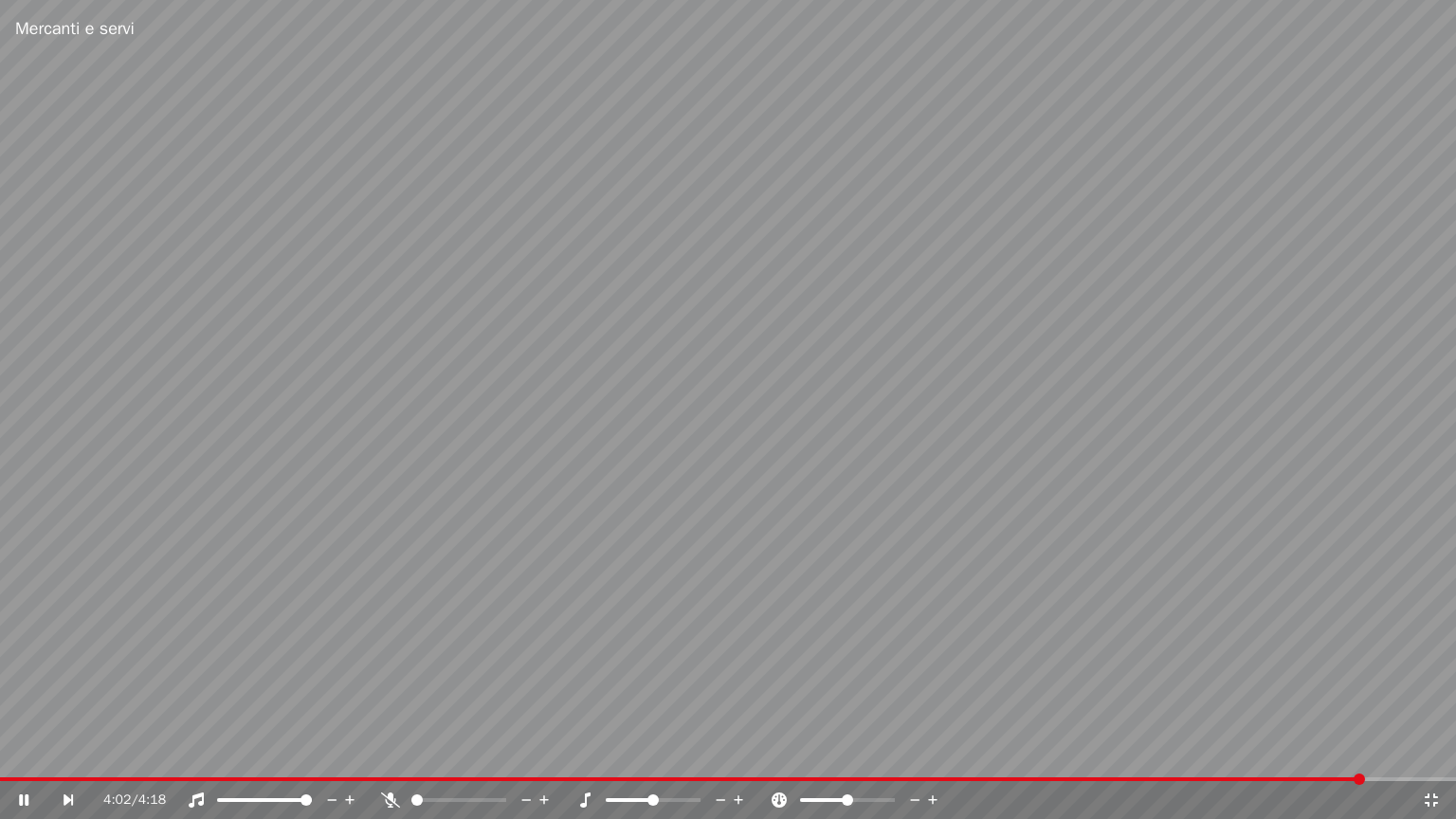 click 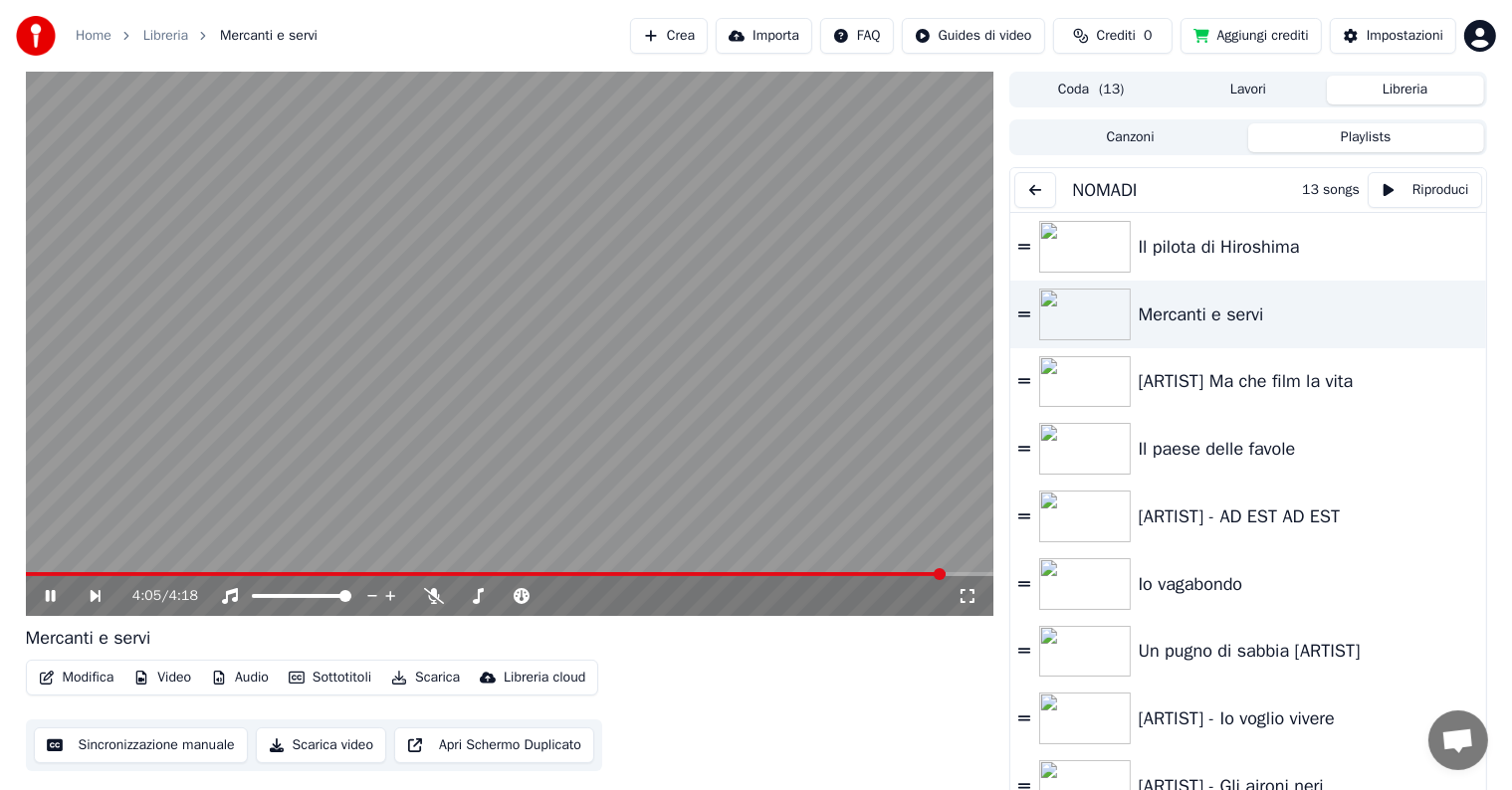 click 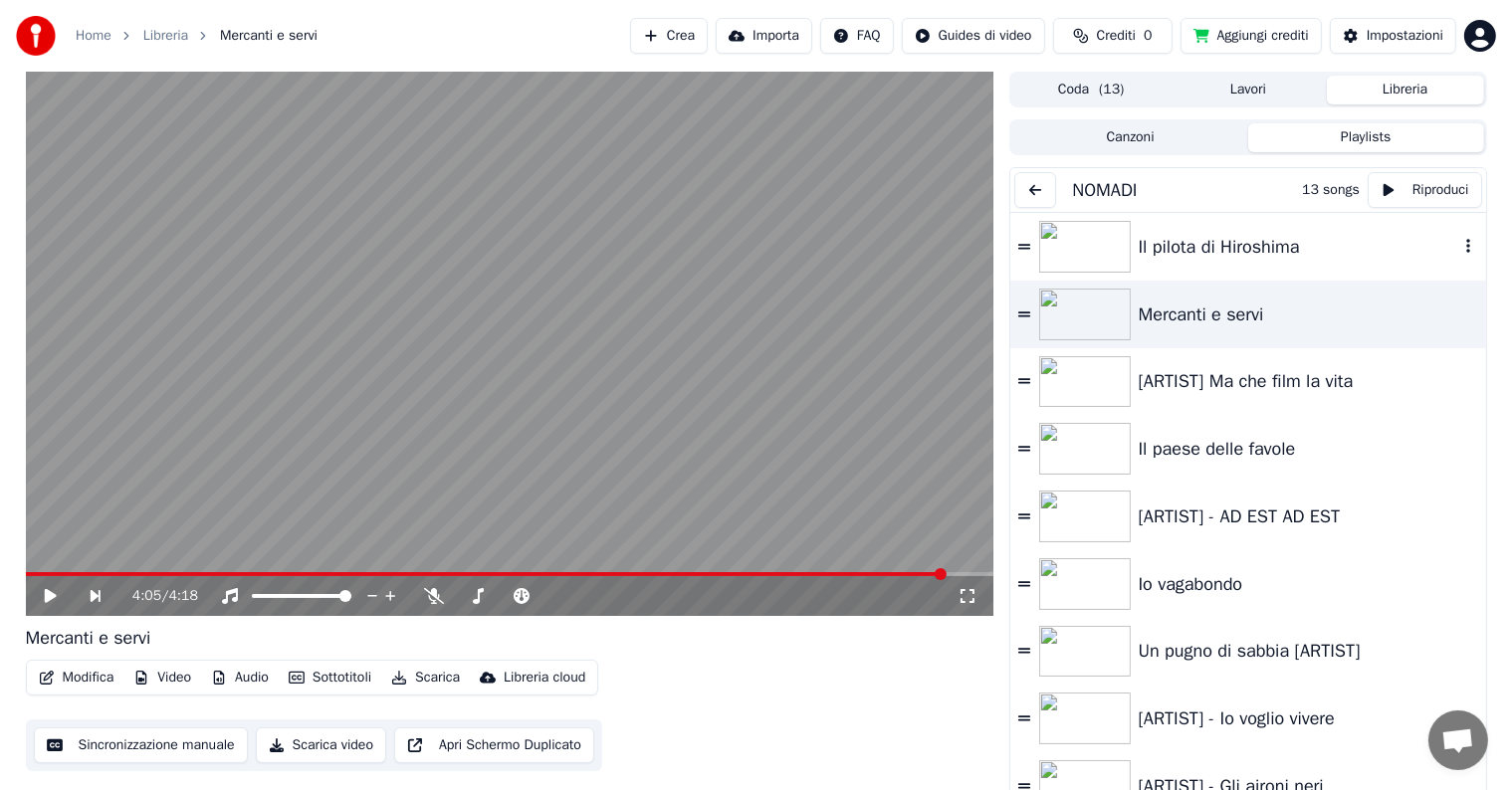 click on "Il pilota di Hiroshima" at bounding box center (1298, 247) 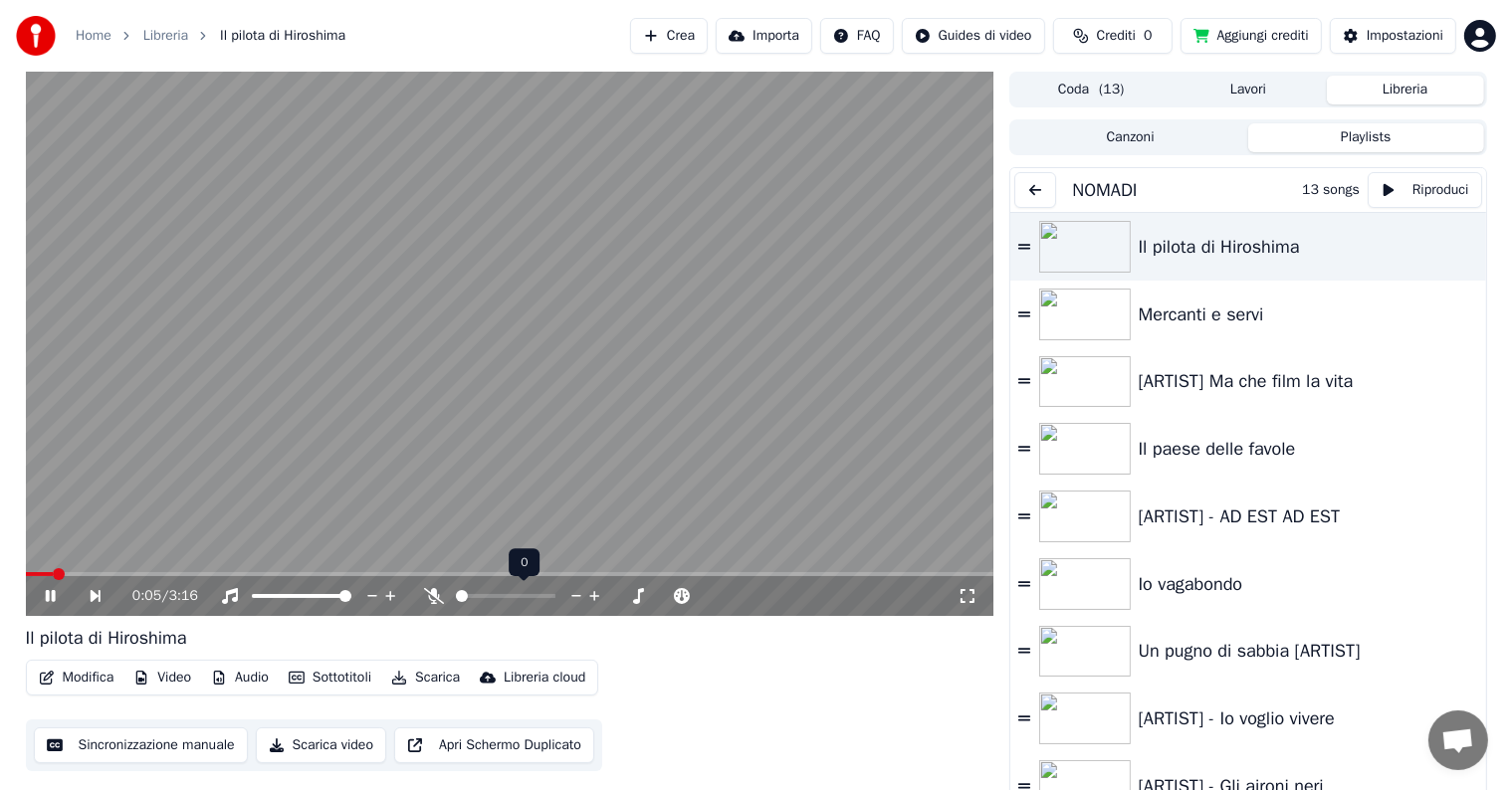 click at bounding box center [506, 596] 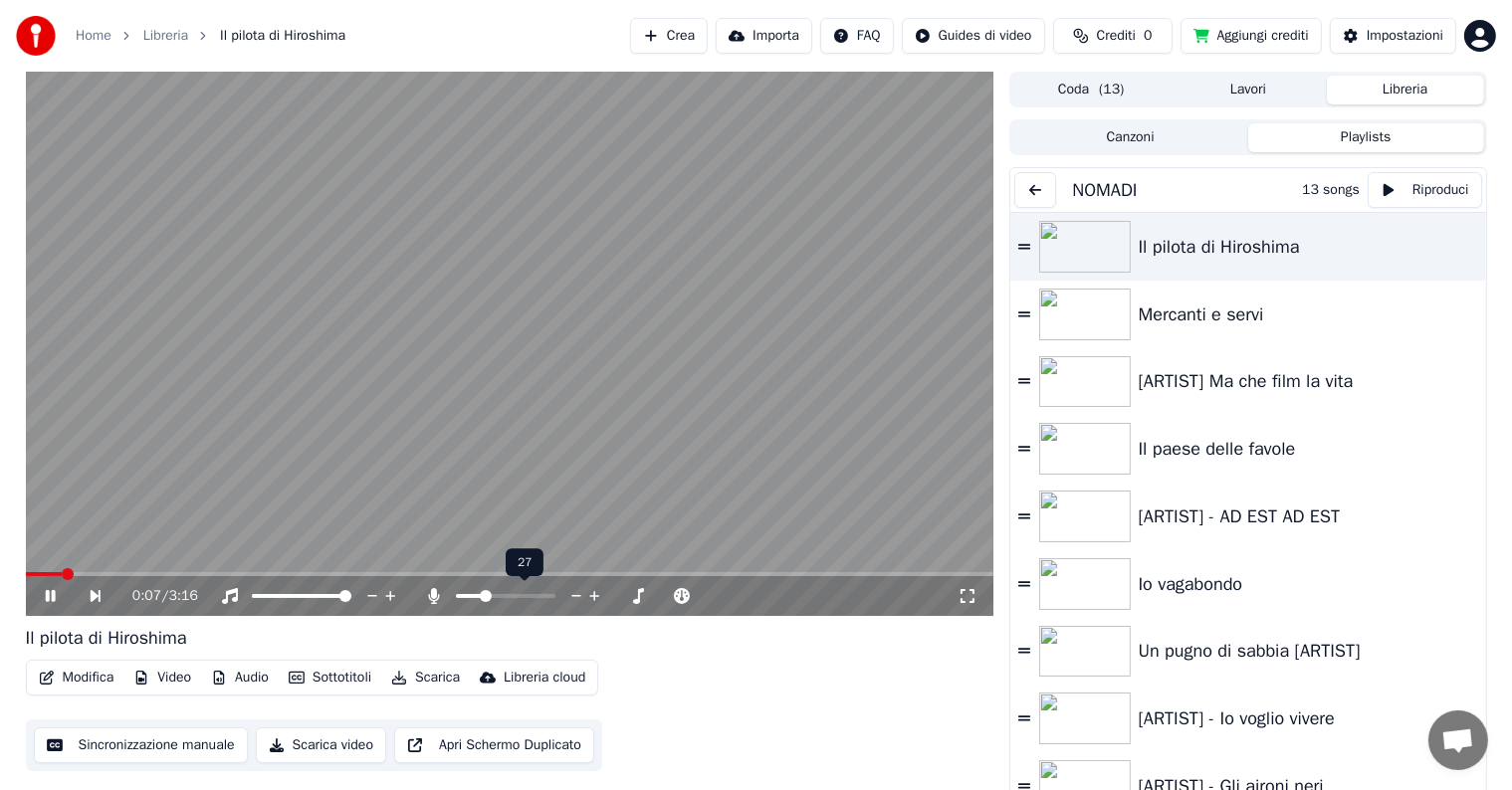 click at bounding box center (506, 596) 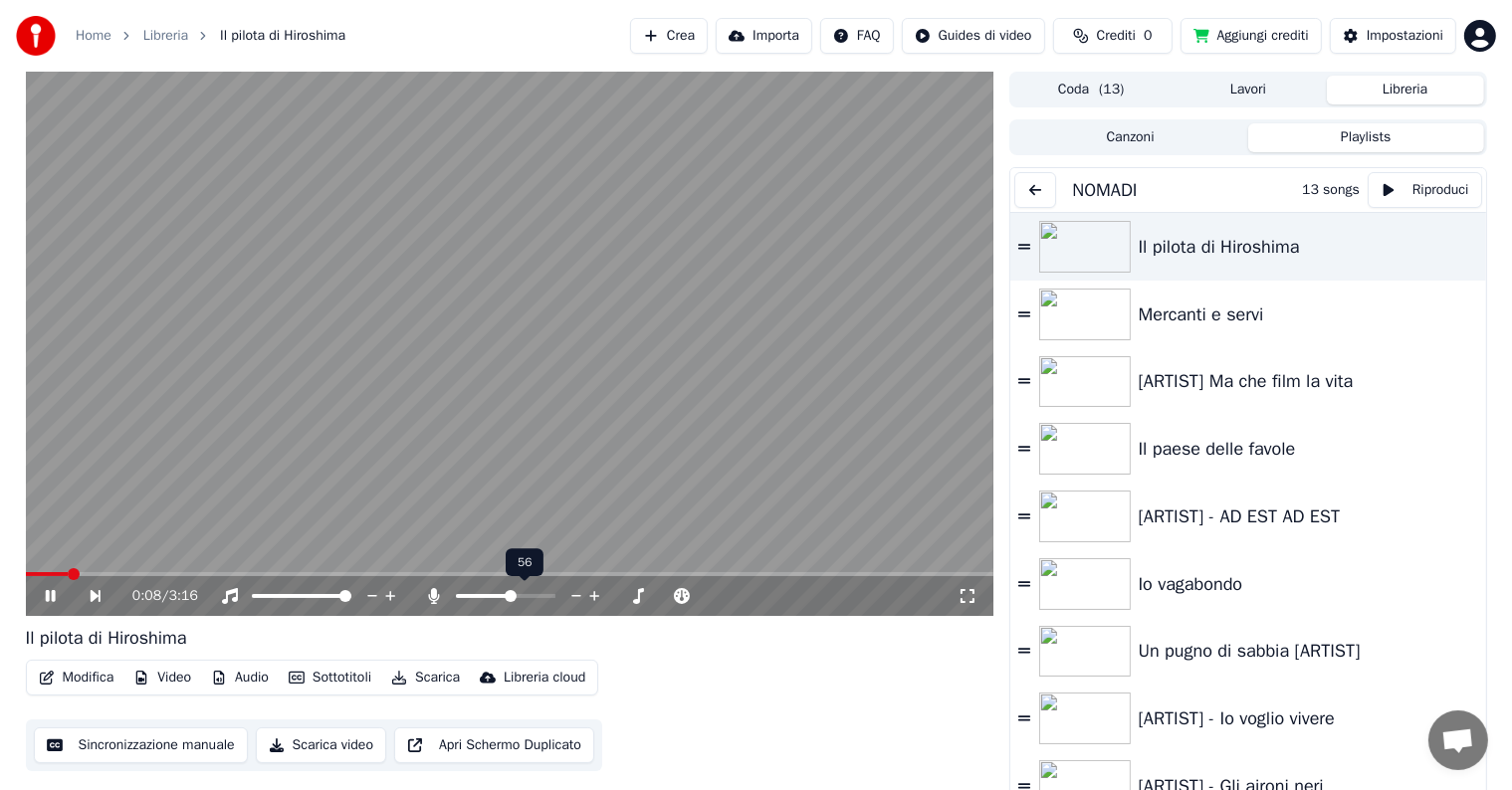 click at bounding box center (524, 596) 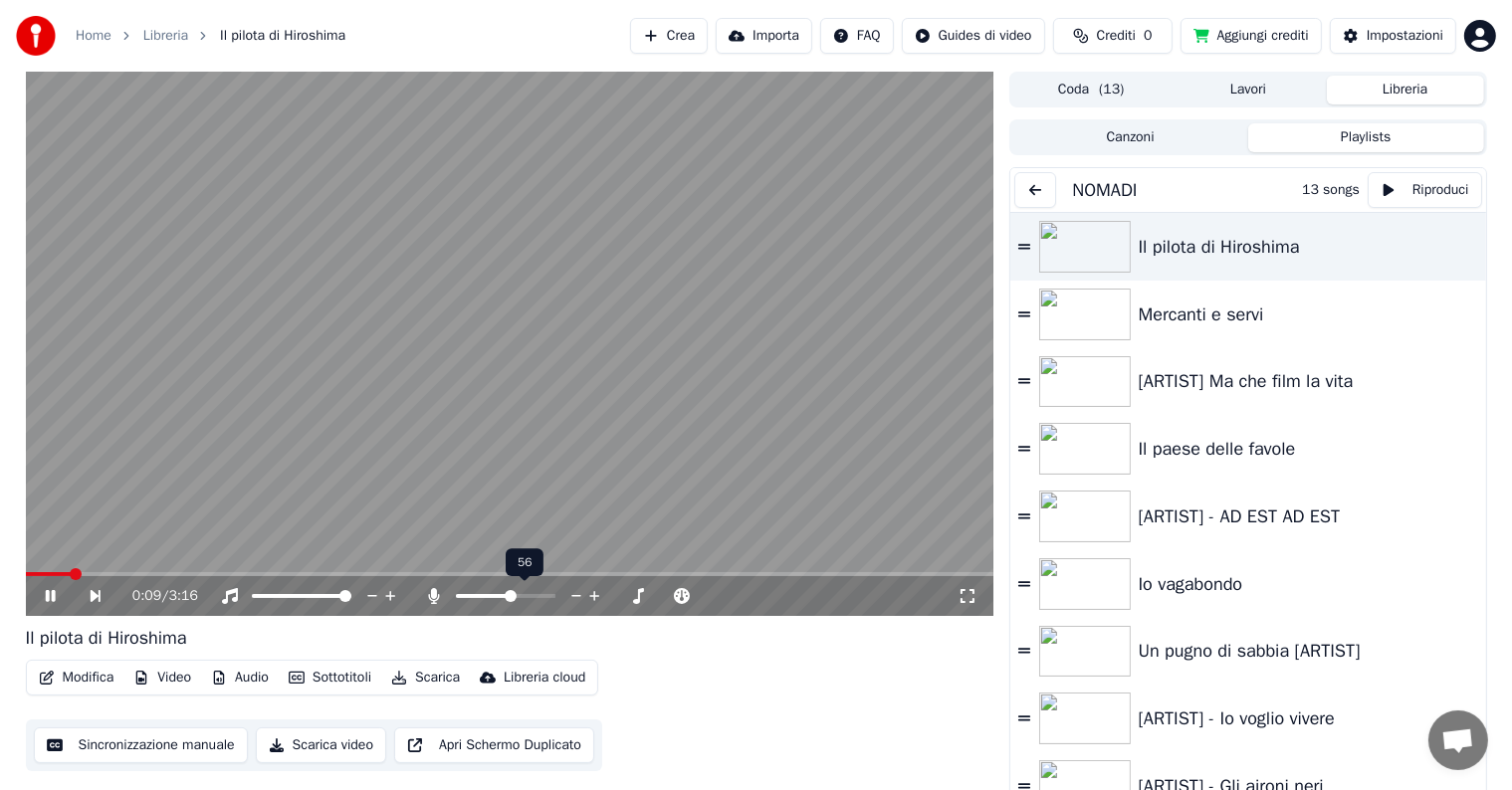 click at bounding box center (524, 596) 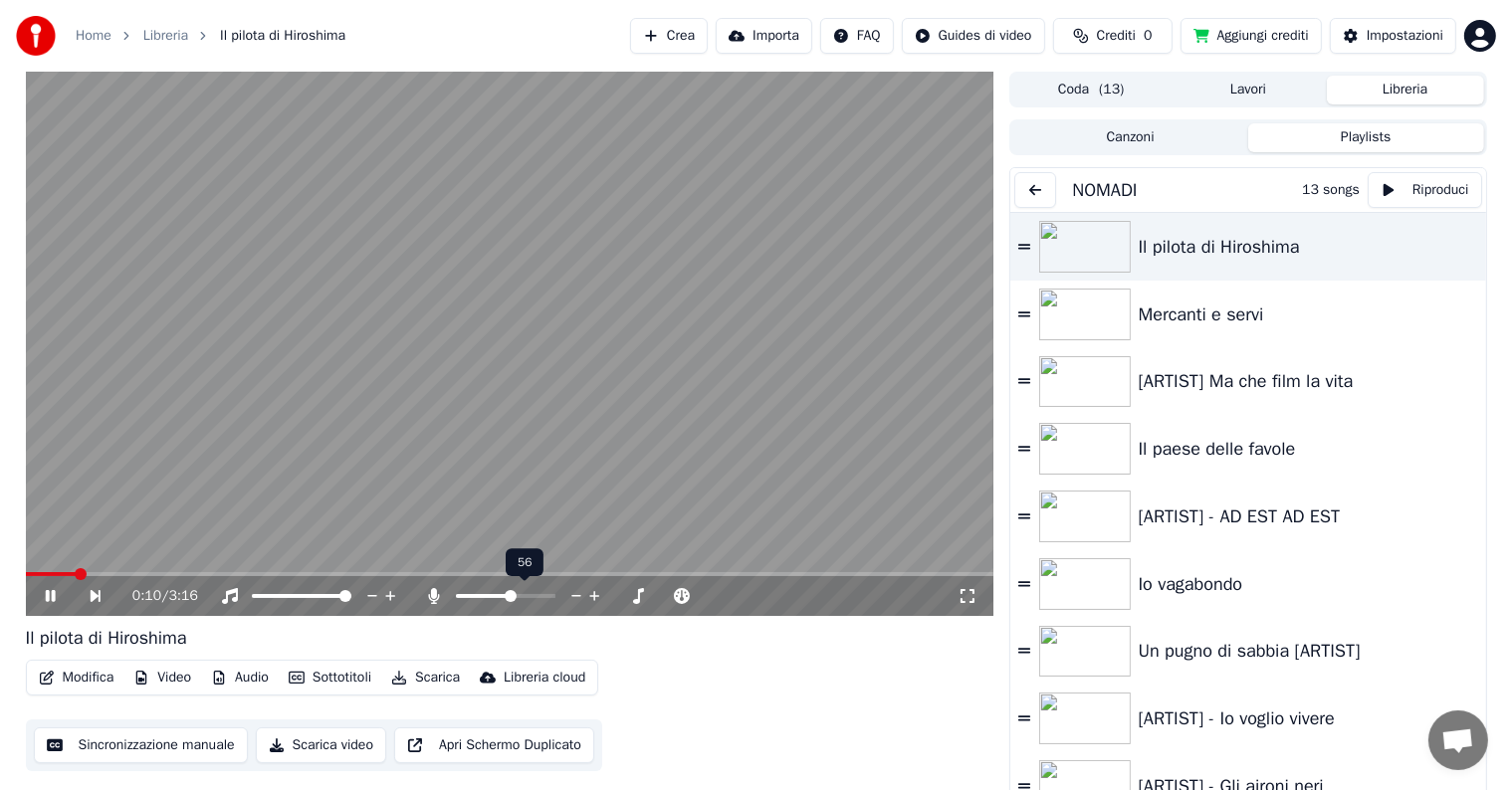 click at bounding box center (524, 596) 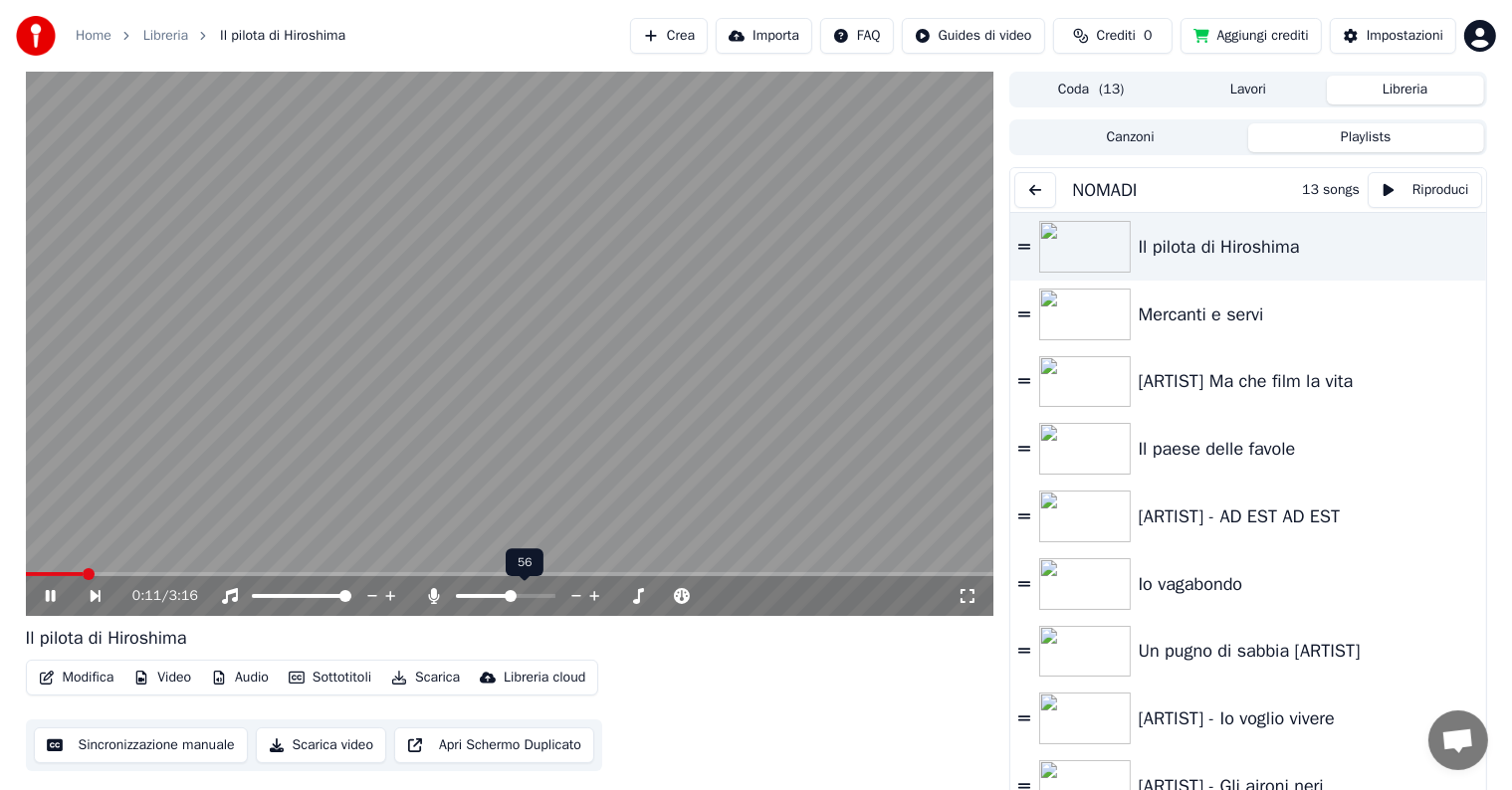 click at bounding box center [511, 596] 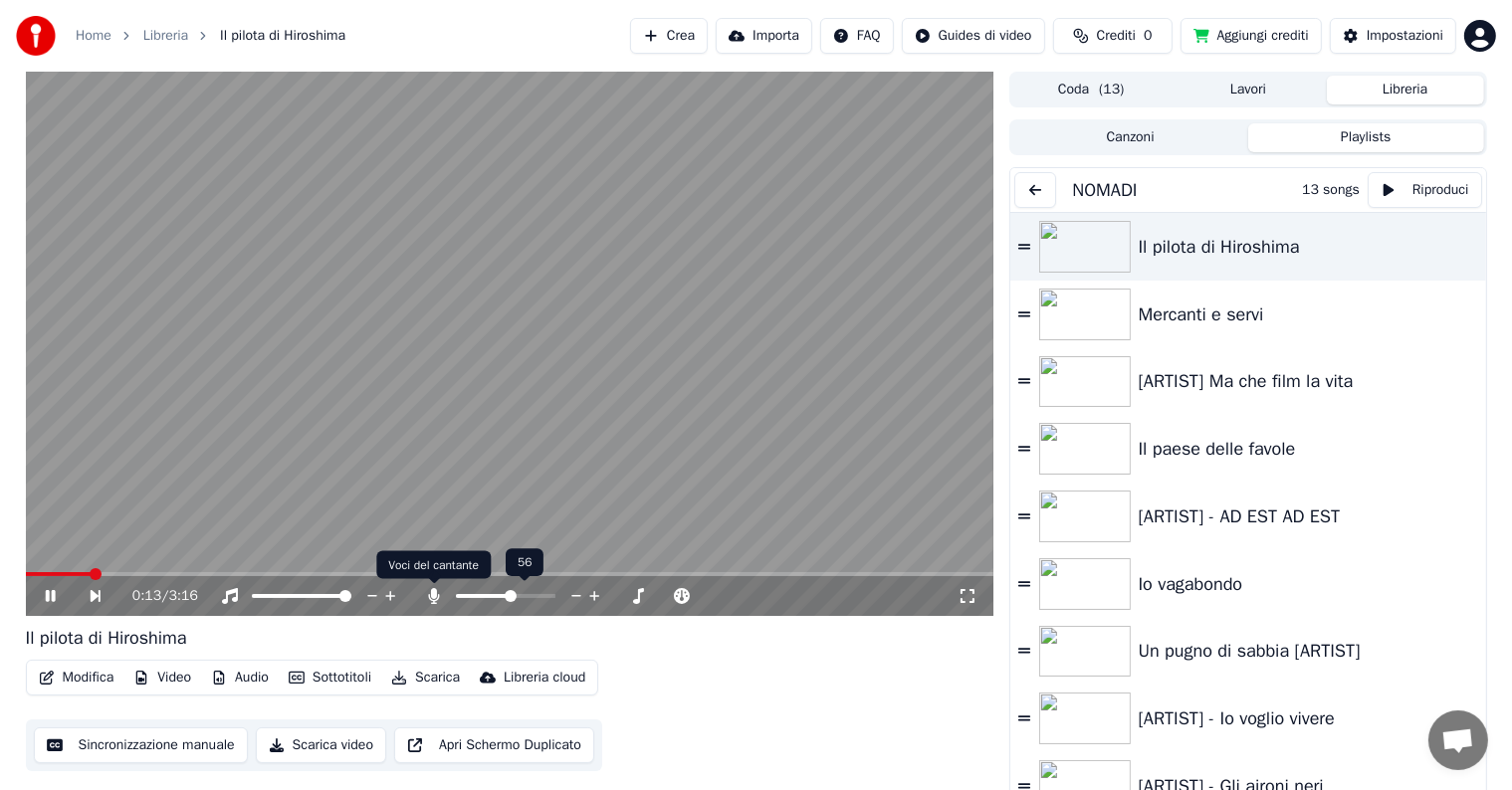 click 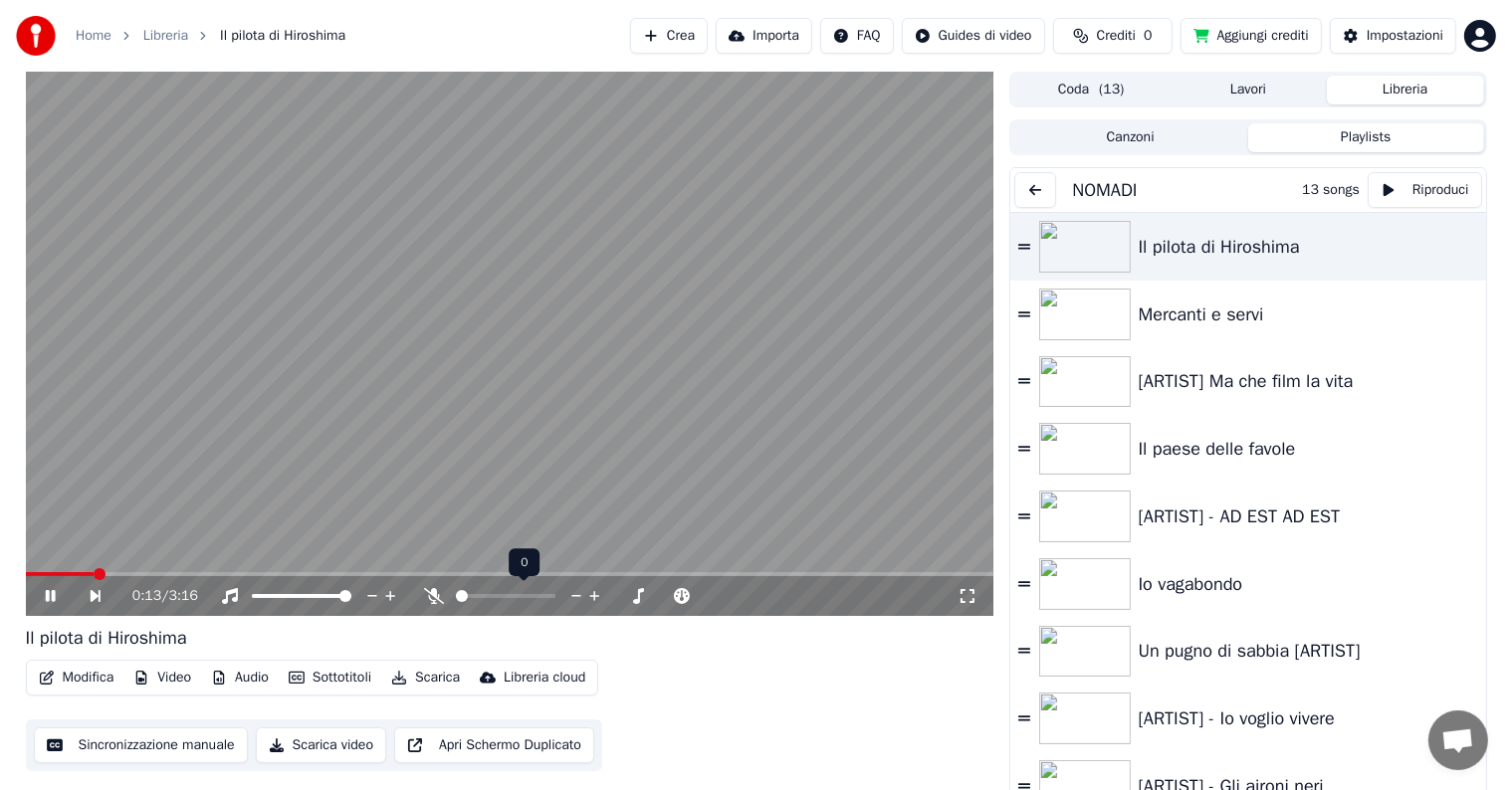 click 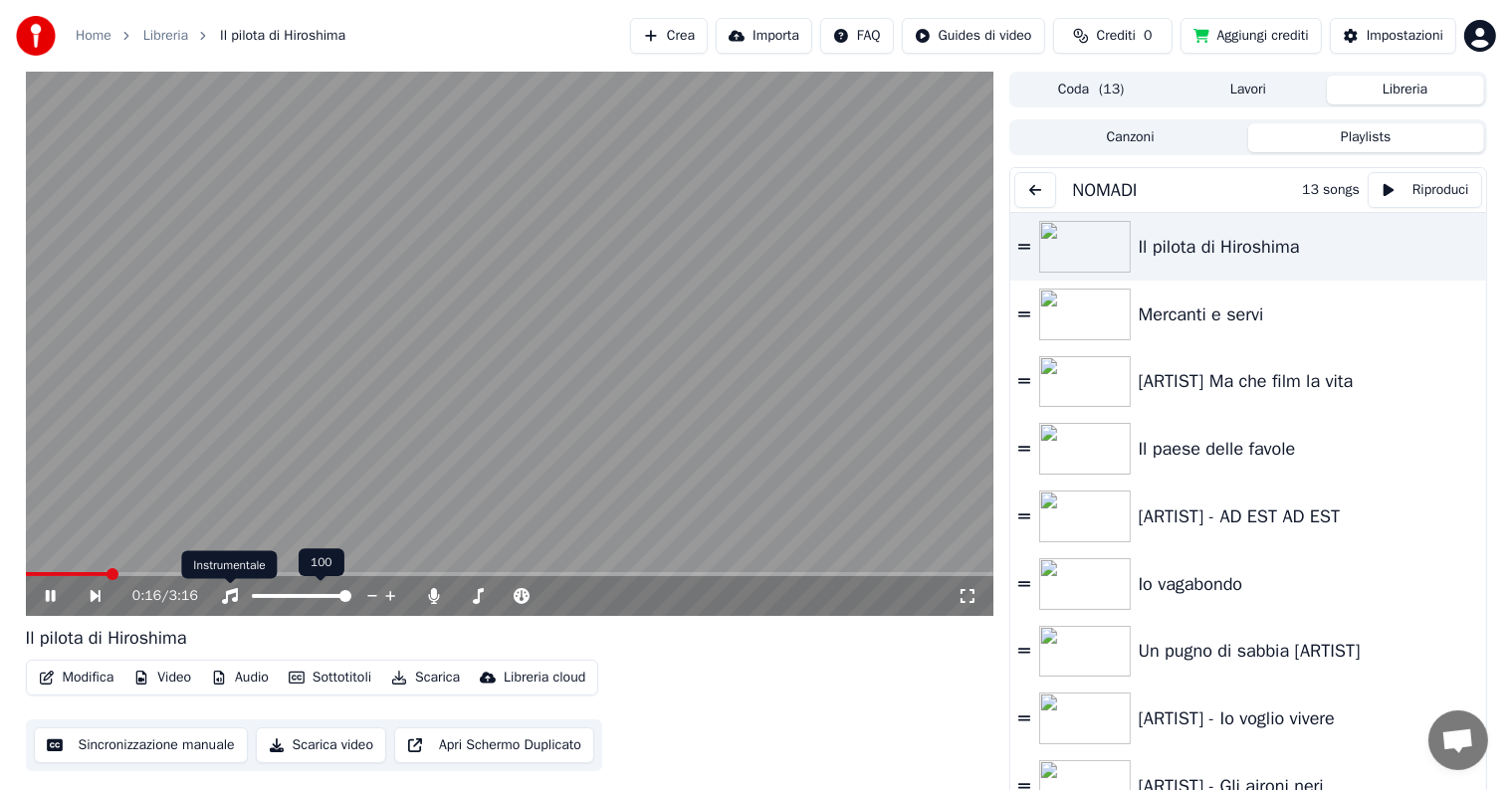 click 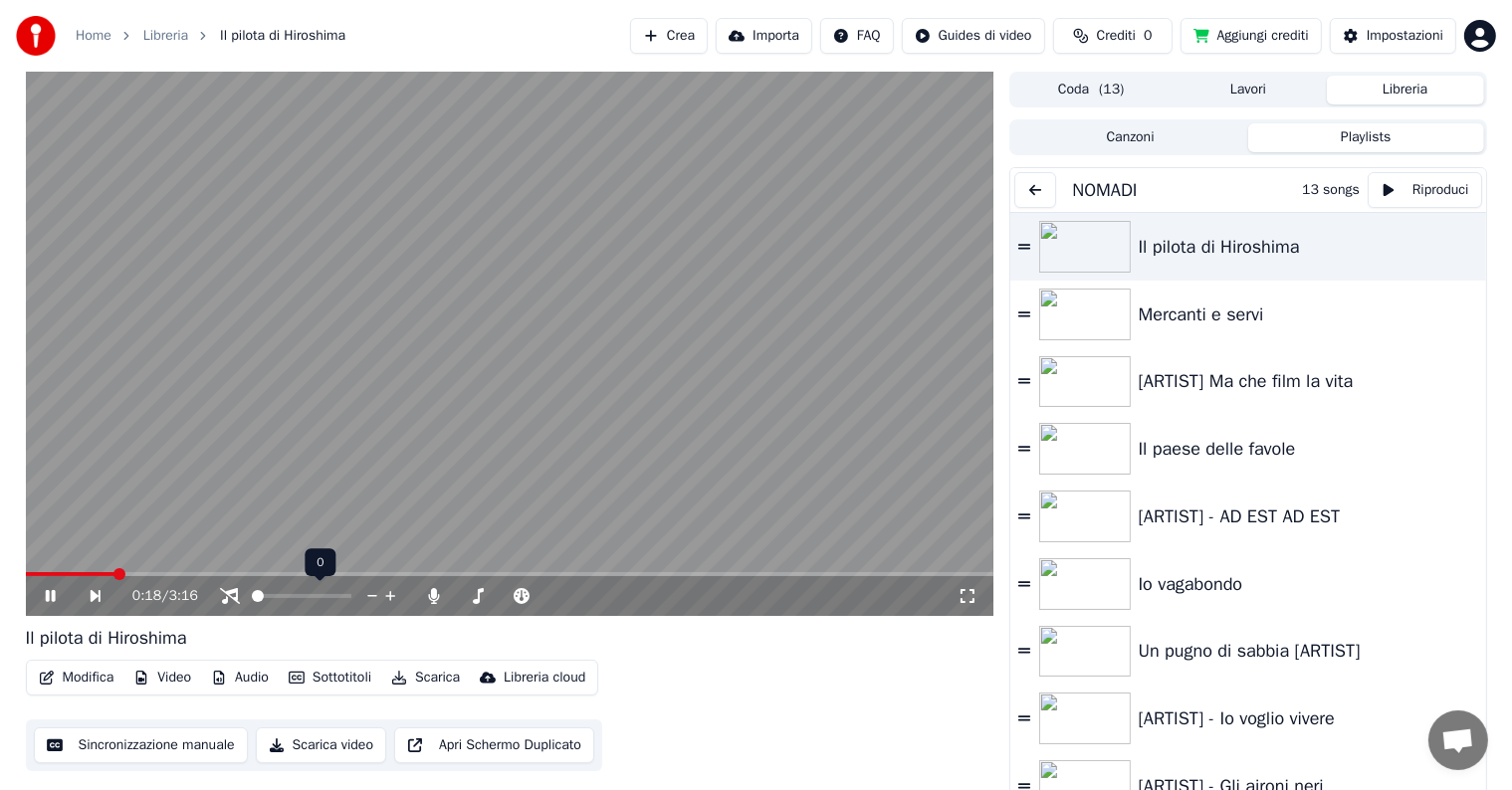 click 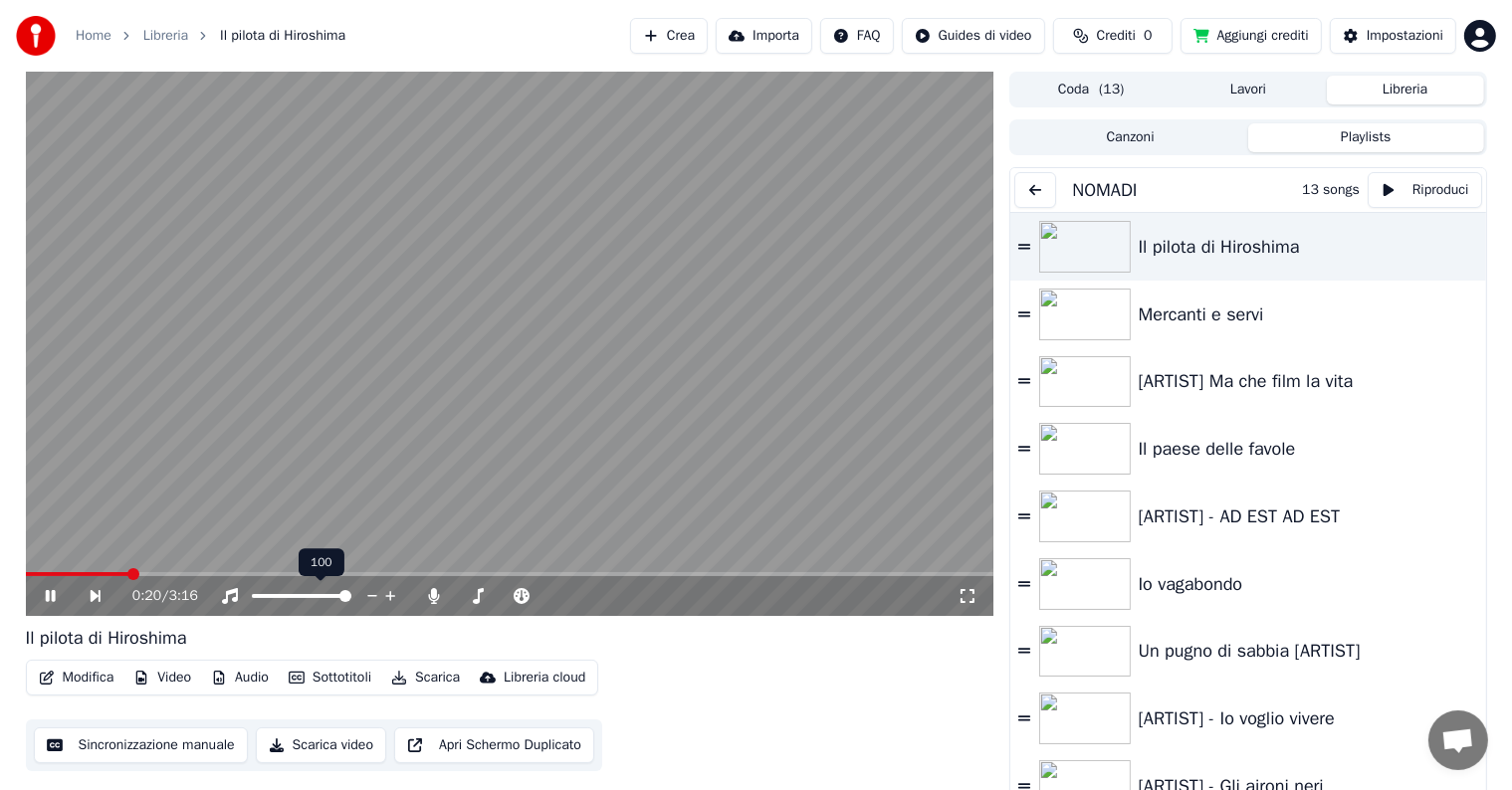 click 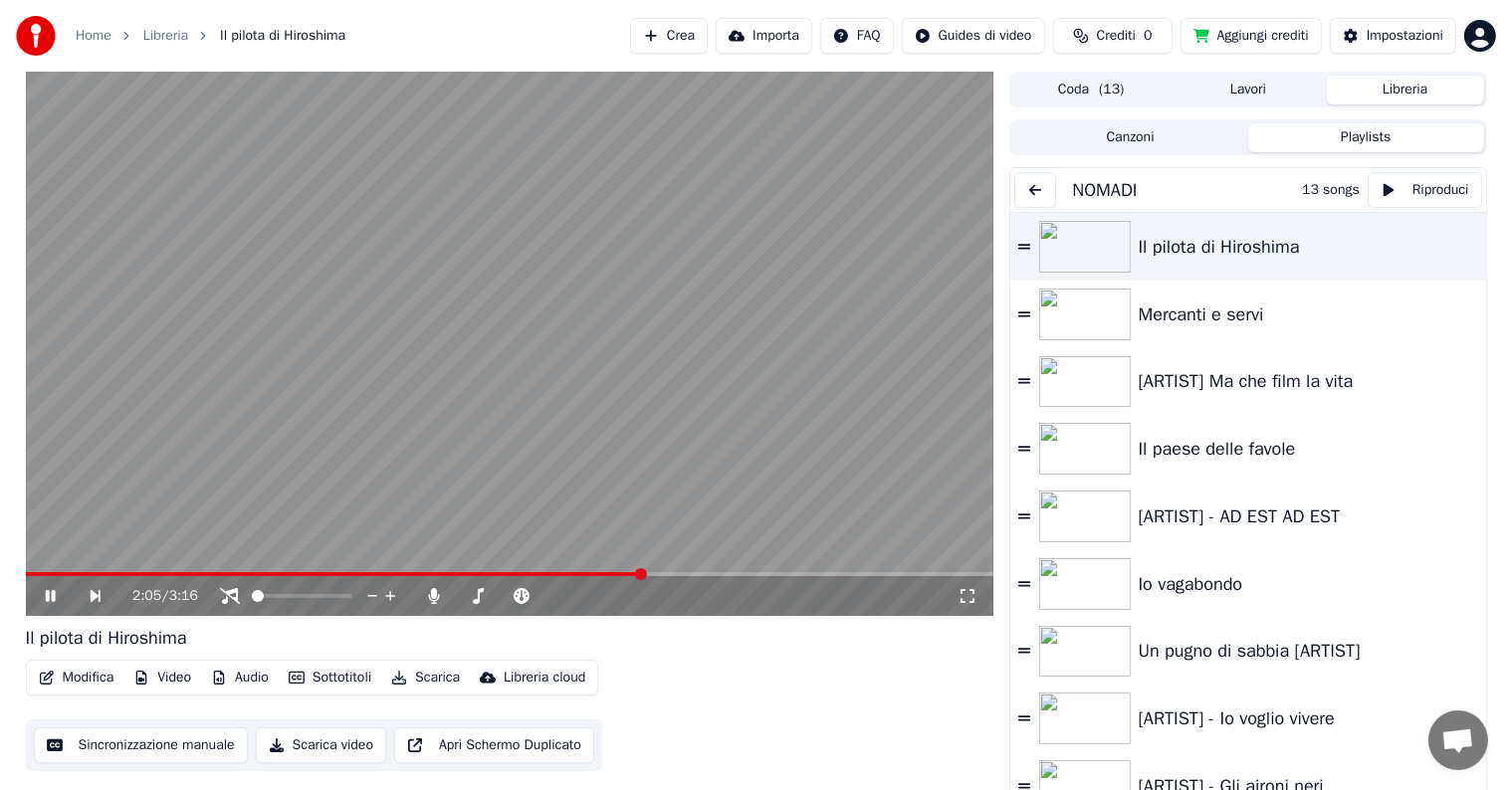 click at bounding box center (1035, 190) 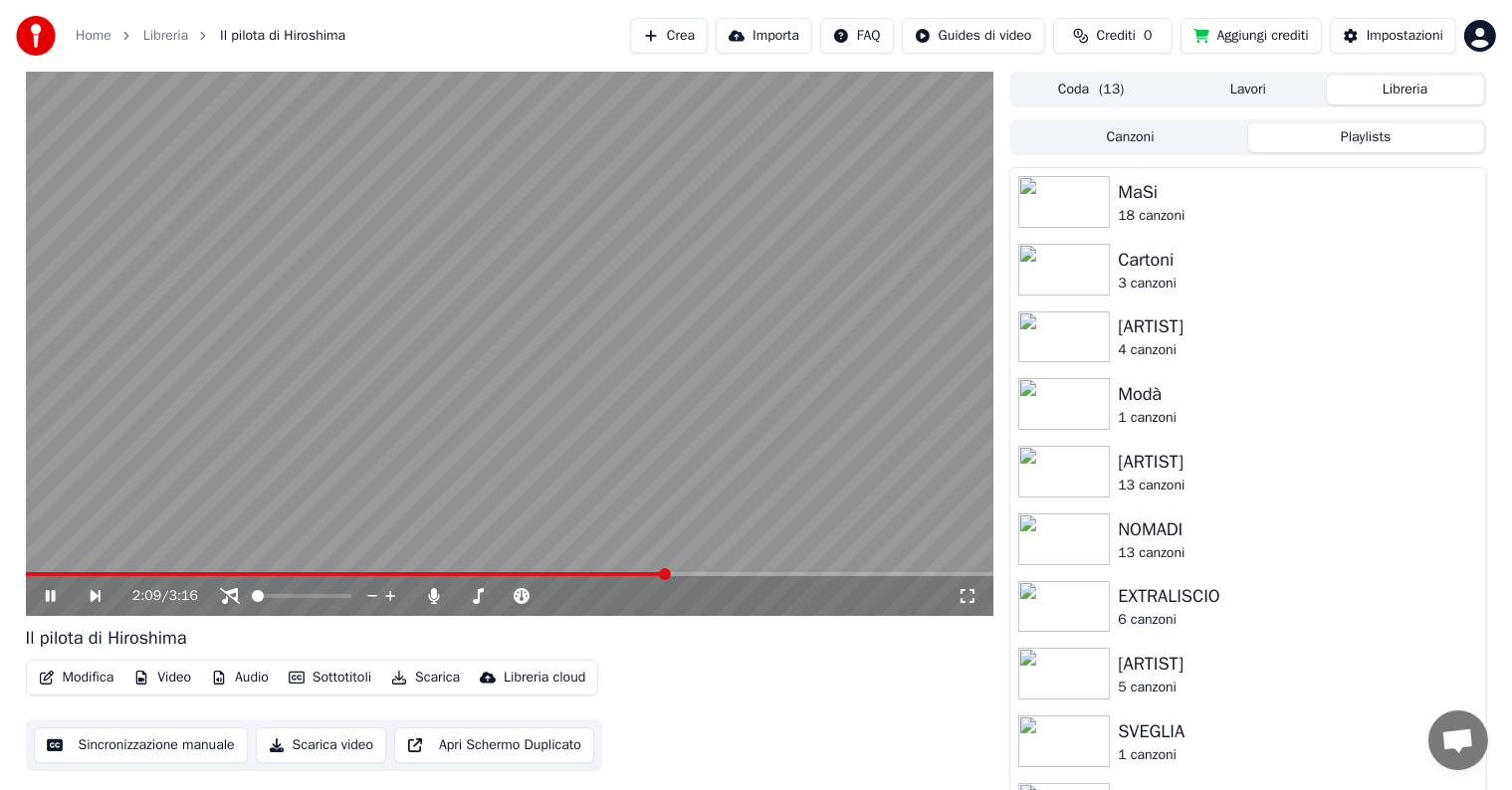 click 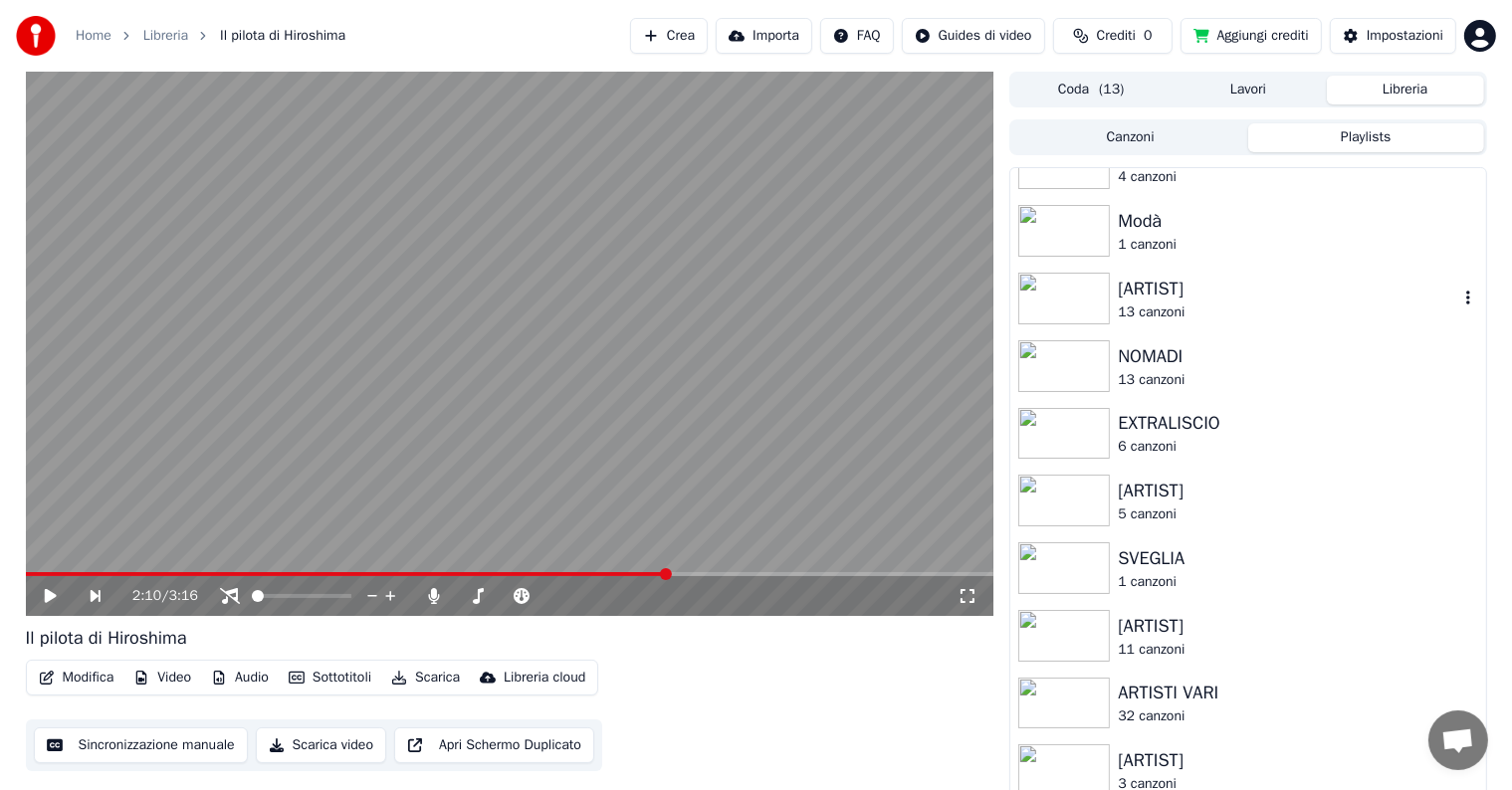 scroll, scrollTop: 179, scrollLeft: 0, axis: vertical 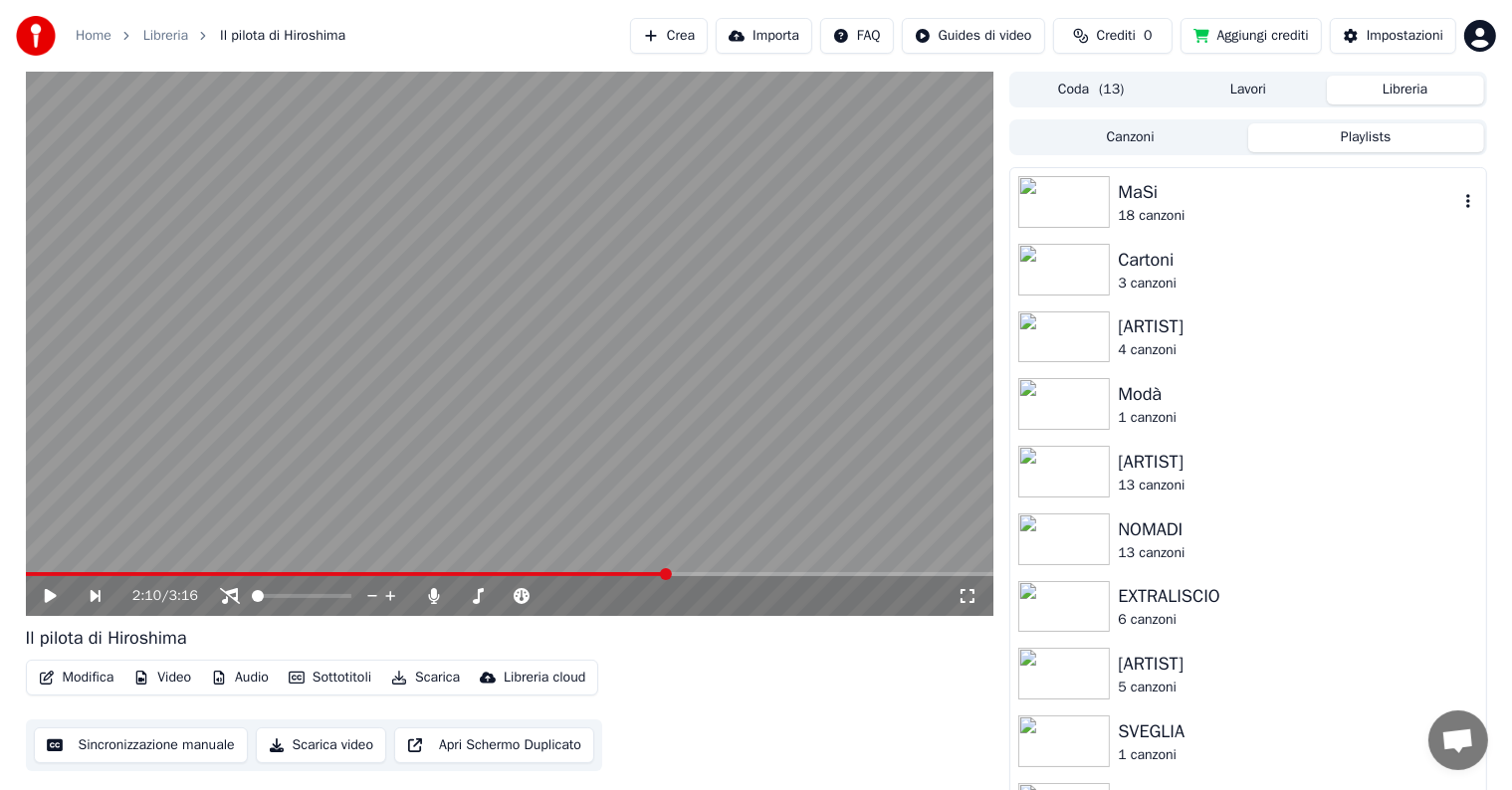 click at bounding box center (1064, 202) 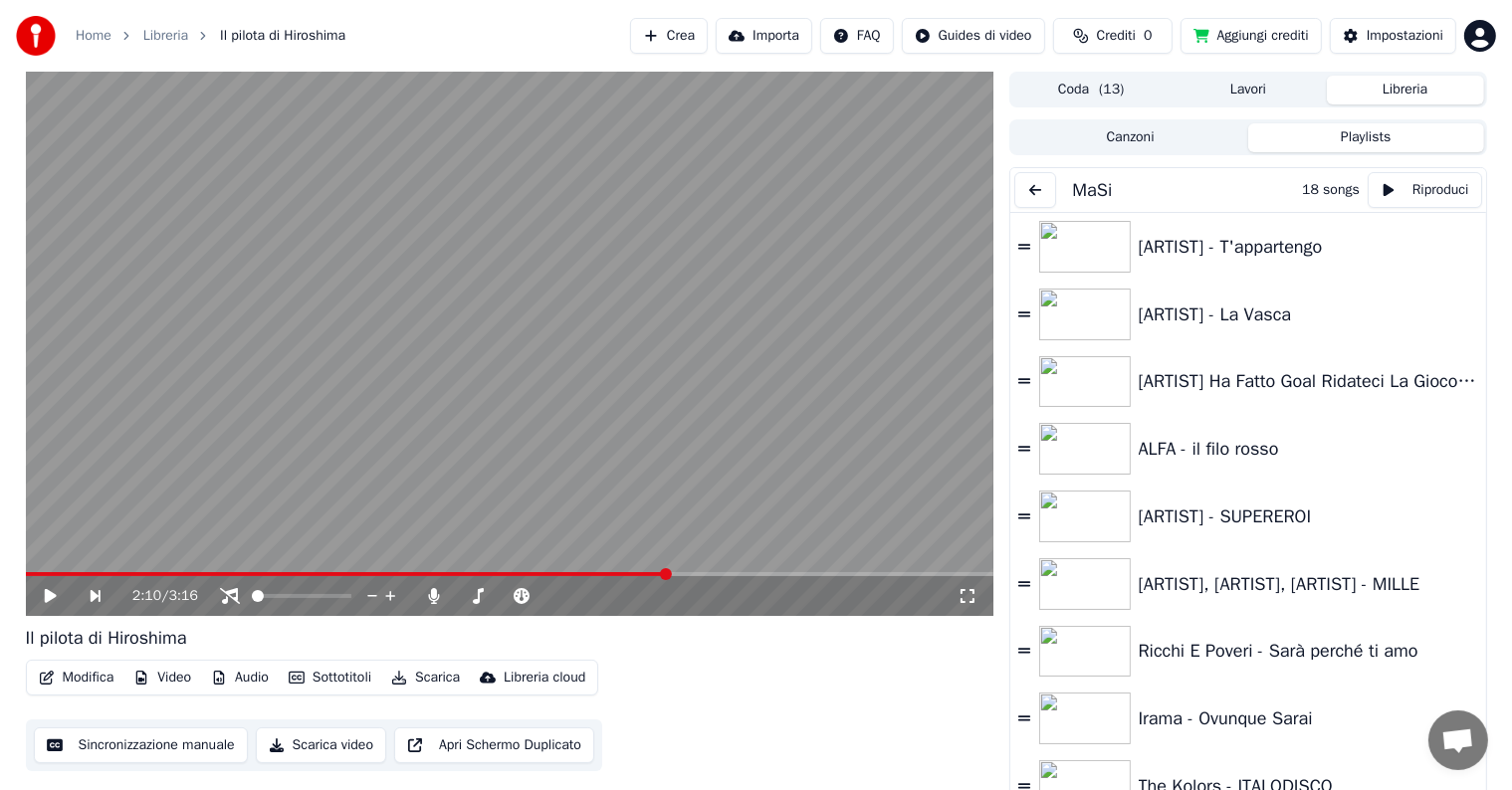 click on "MaSi 18   songs Riproduci" at bounding box center [1247, 190] 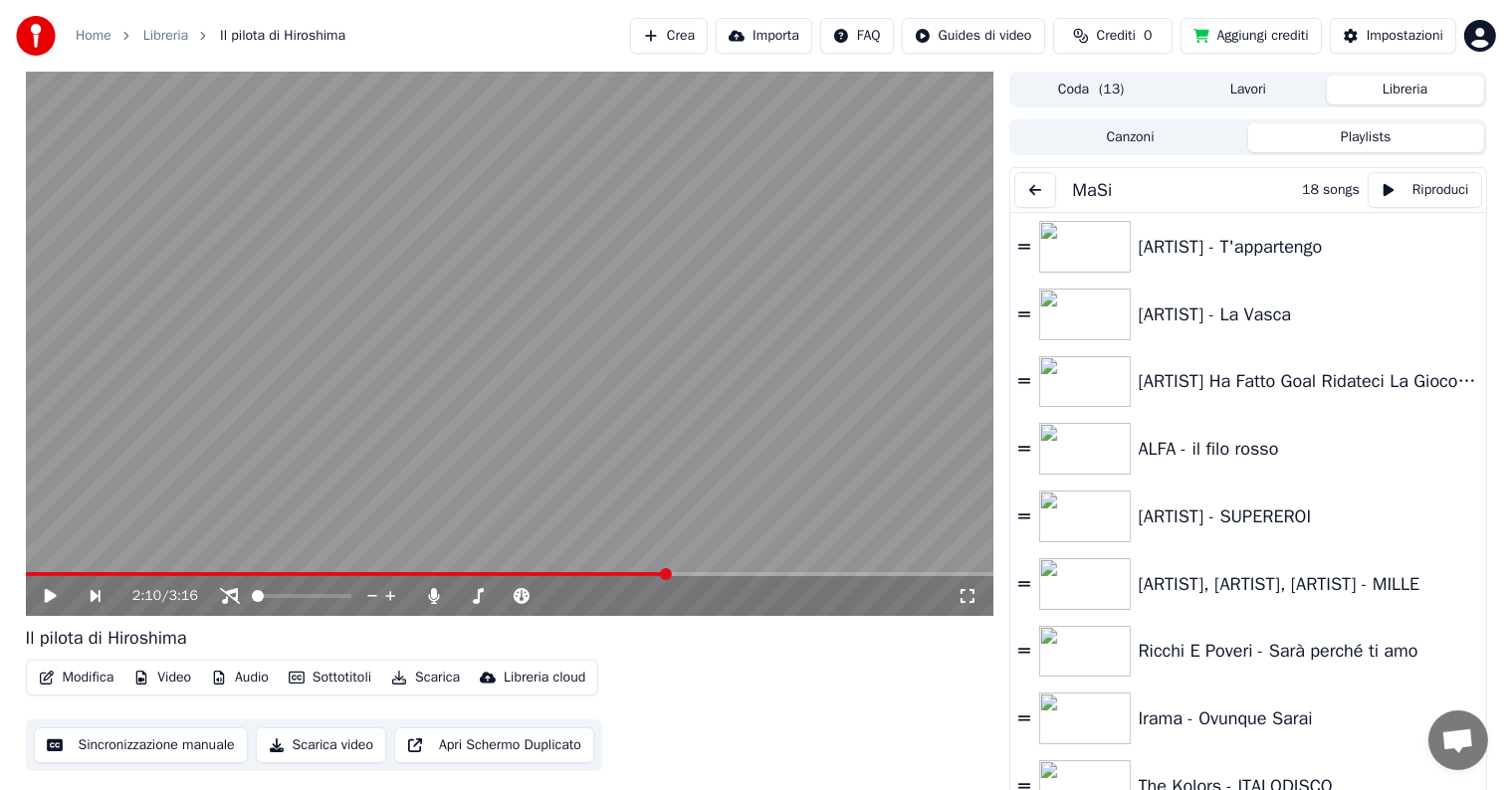 click at bounding box center [1035, 190] 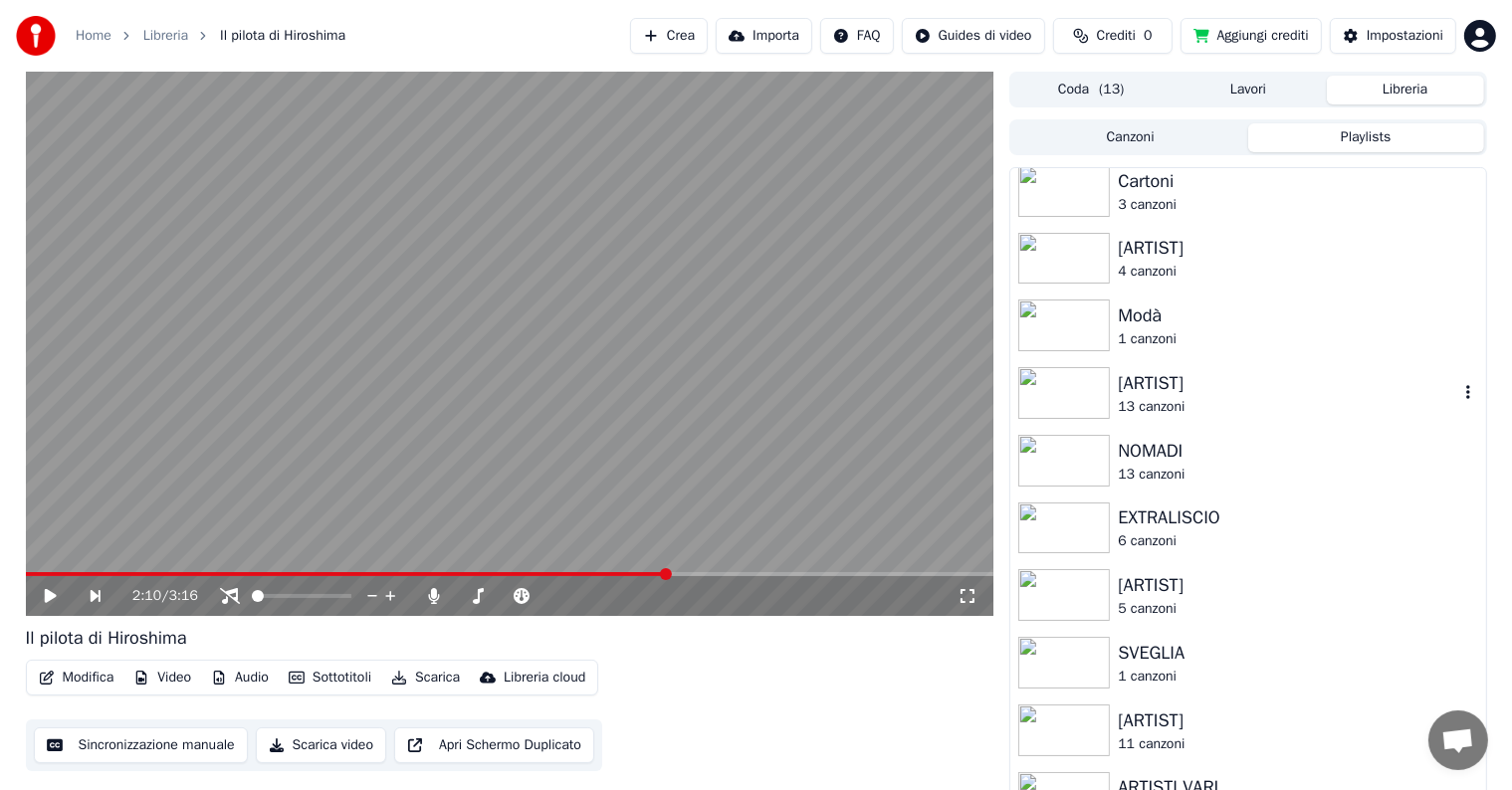 scroll, scrollTop: 179, scrollLeft: 0, axis: vertical 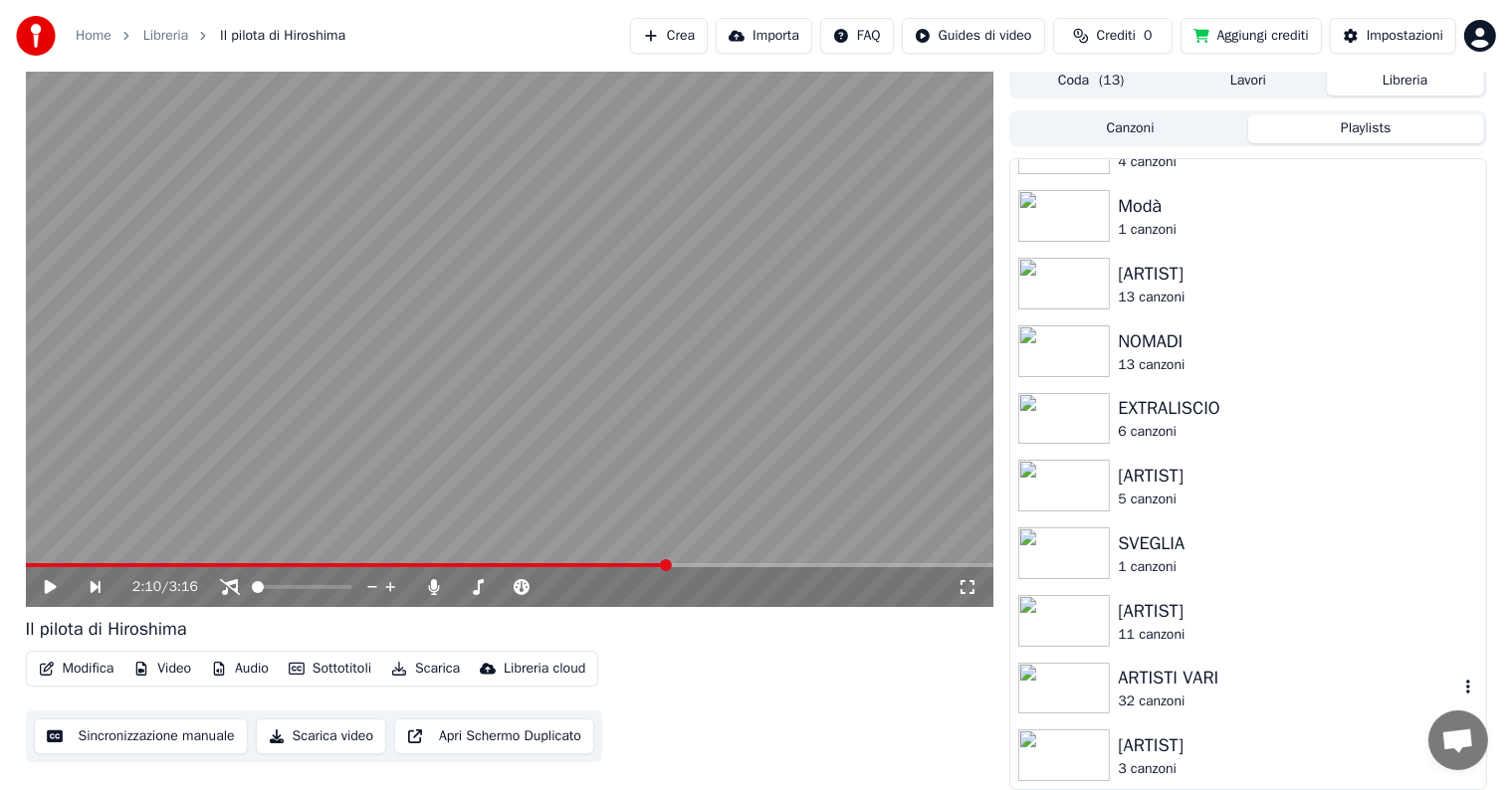 click on "32 canzoni" at bounding box center (1287, 701) 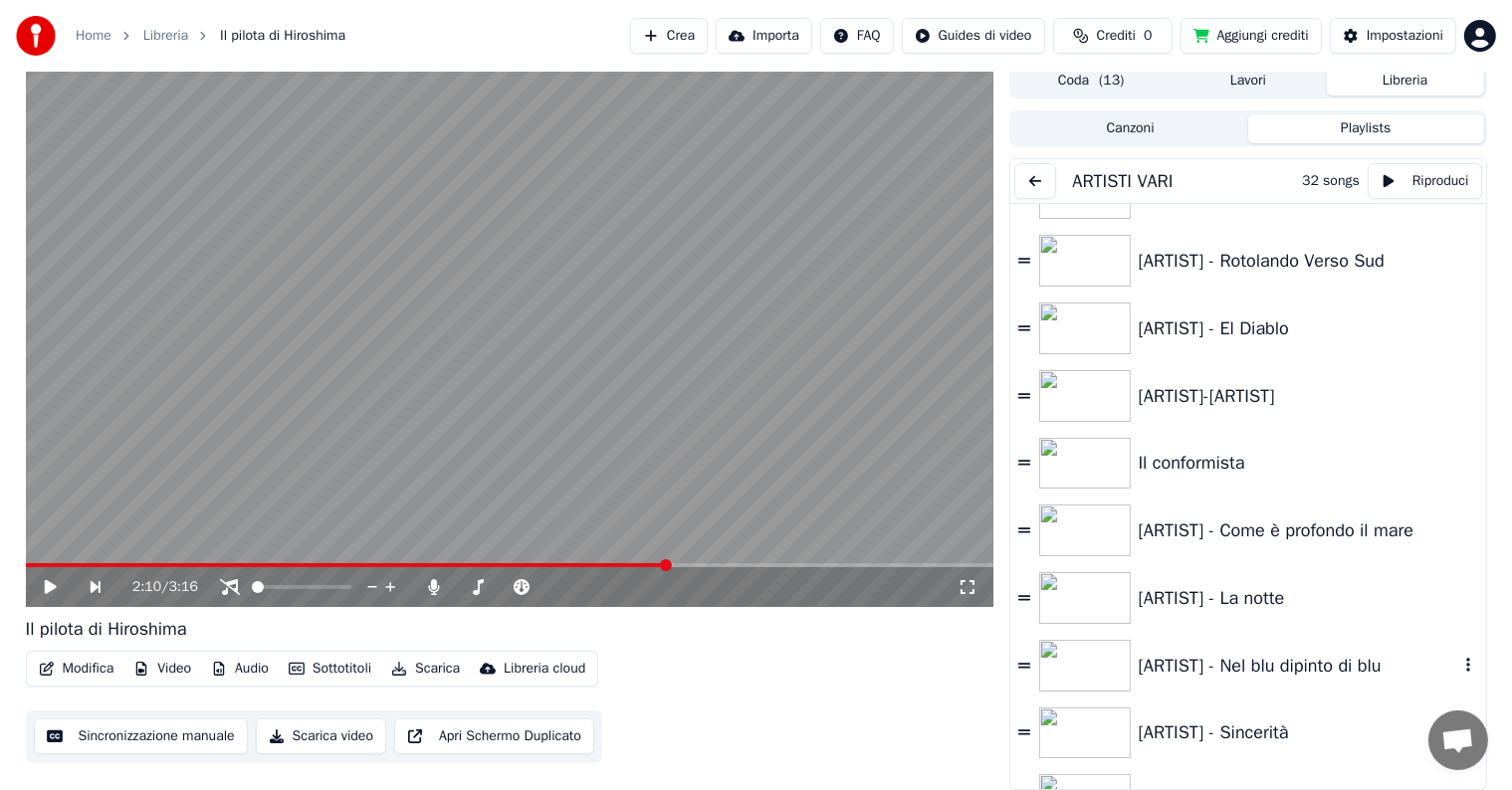 click on "[ARTIST] - Nel blu dipinto di blu" at bounding box center [1247, 666] 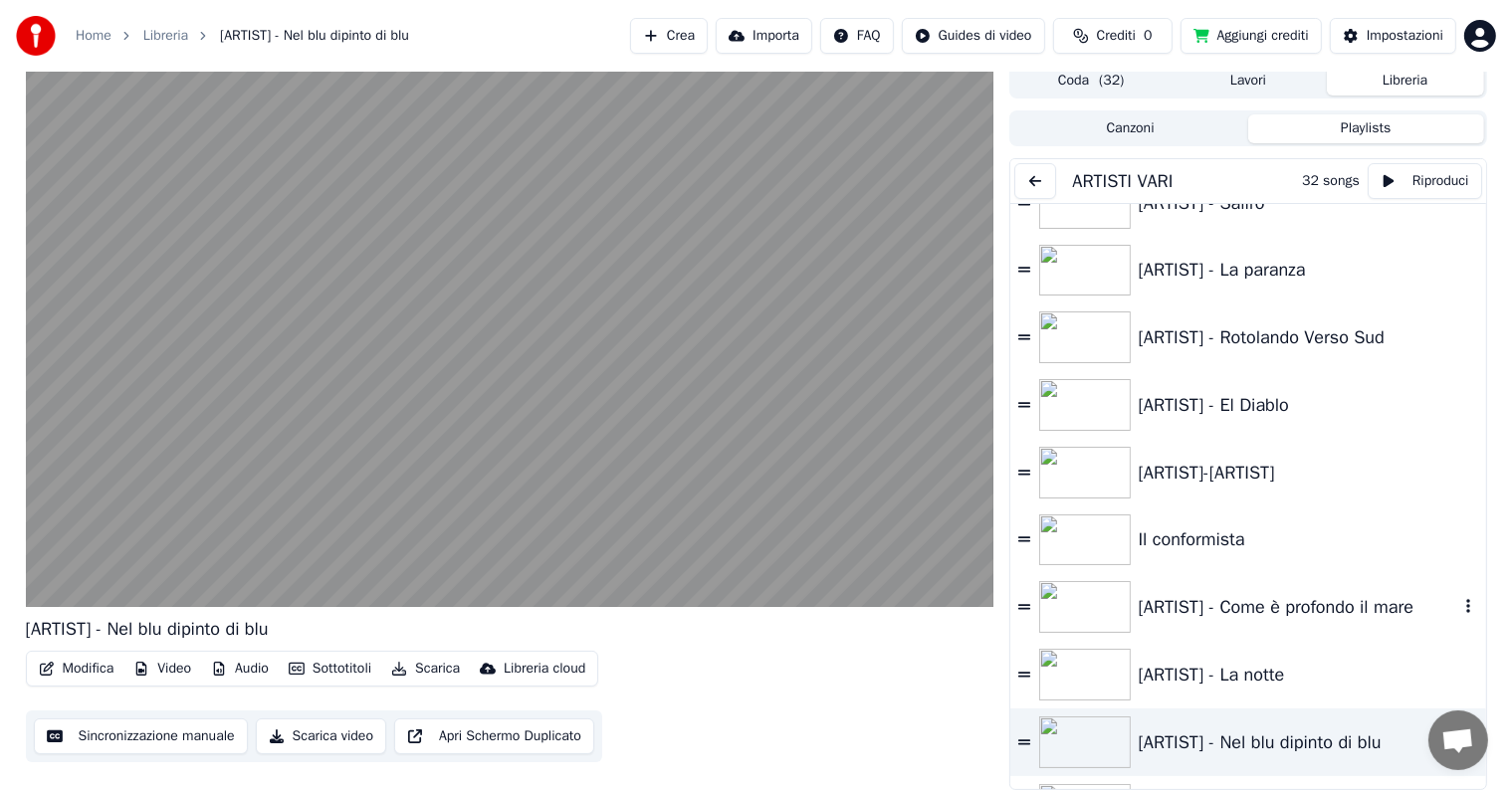 scroll, scrollTop: 0, scrollLeft: 0, axis: both 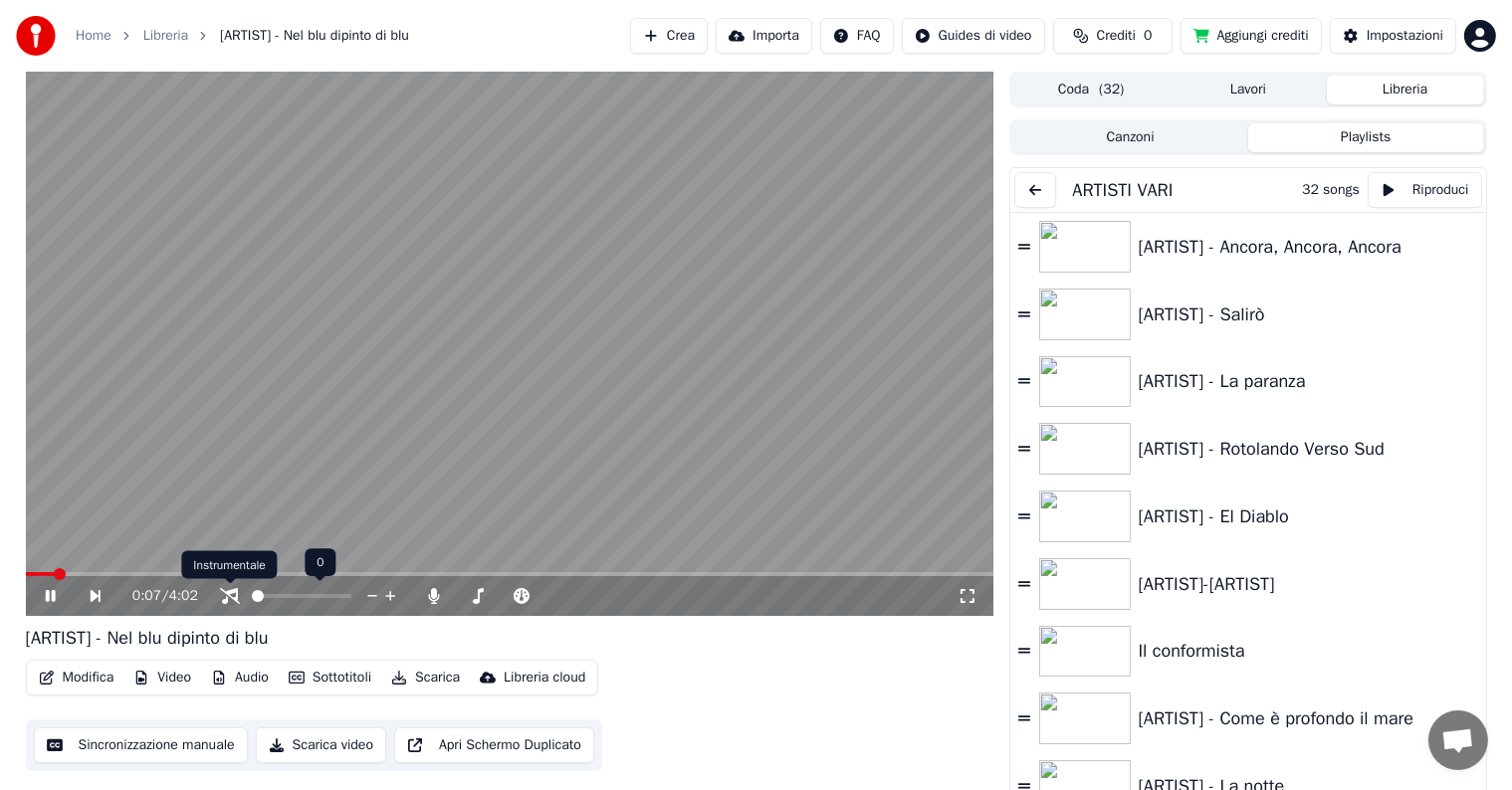 click 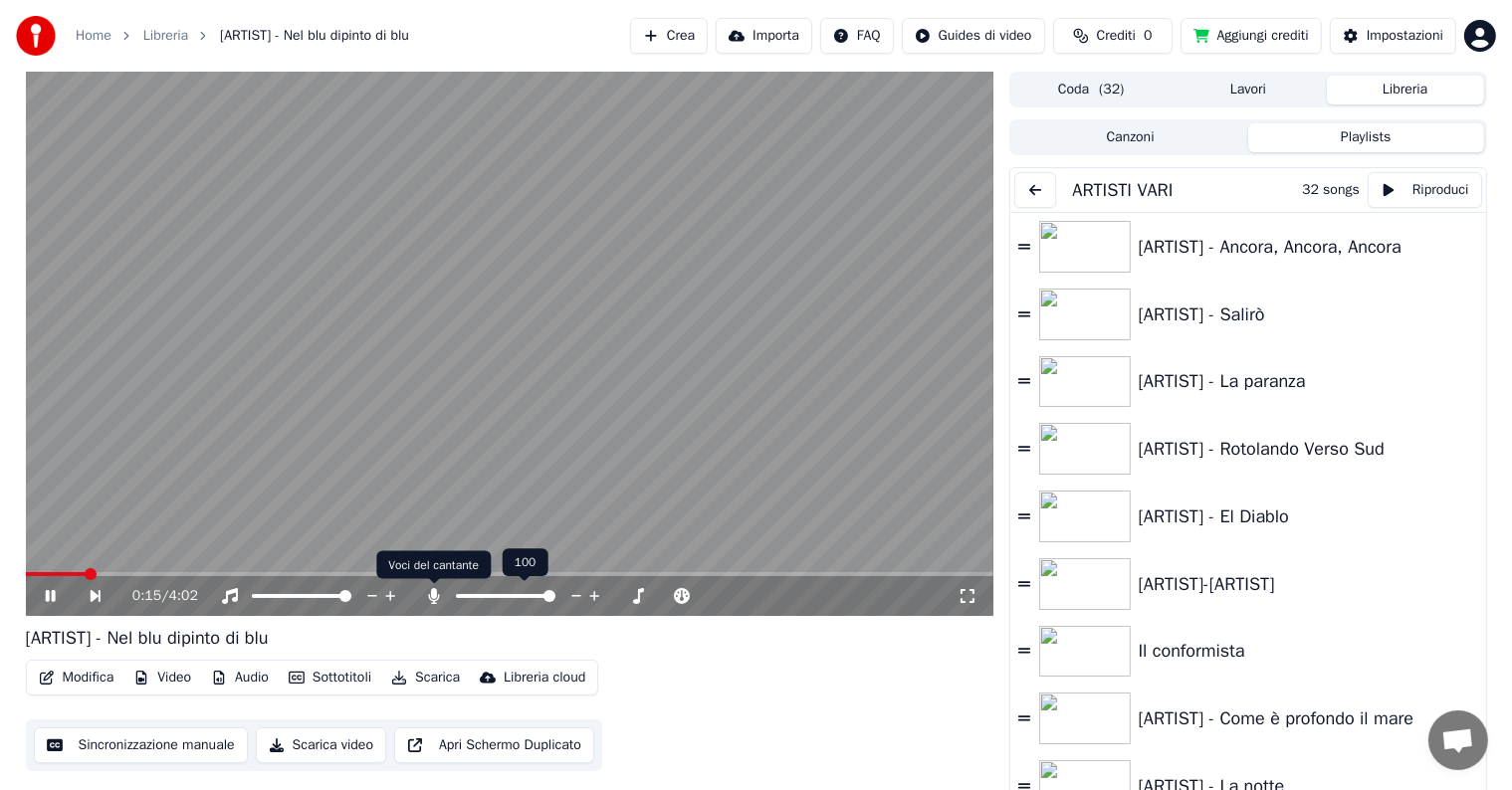 click 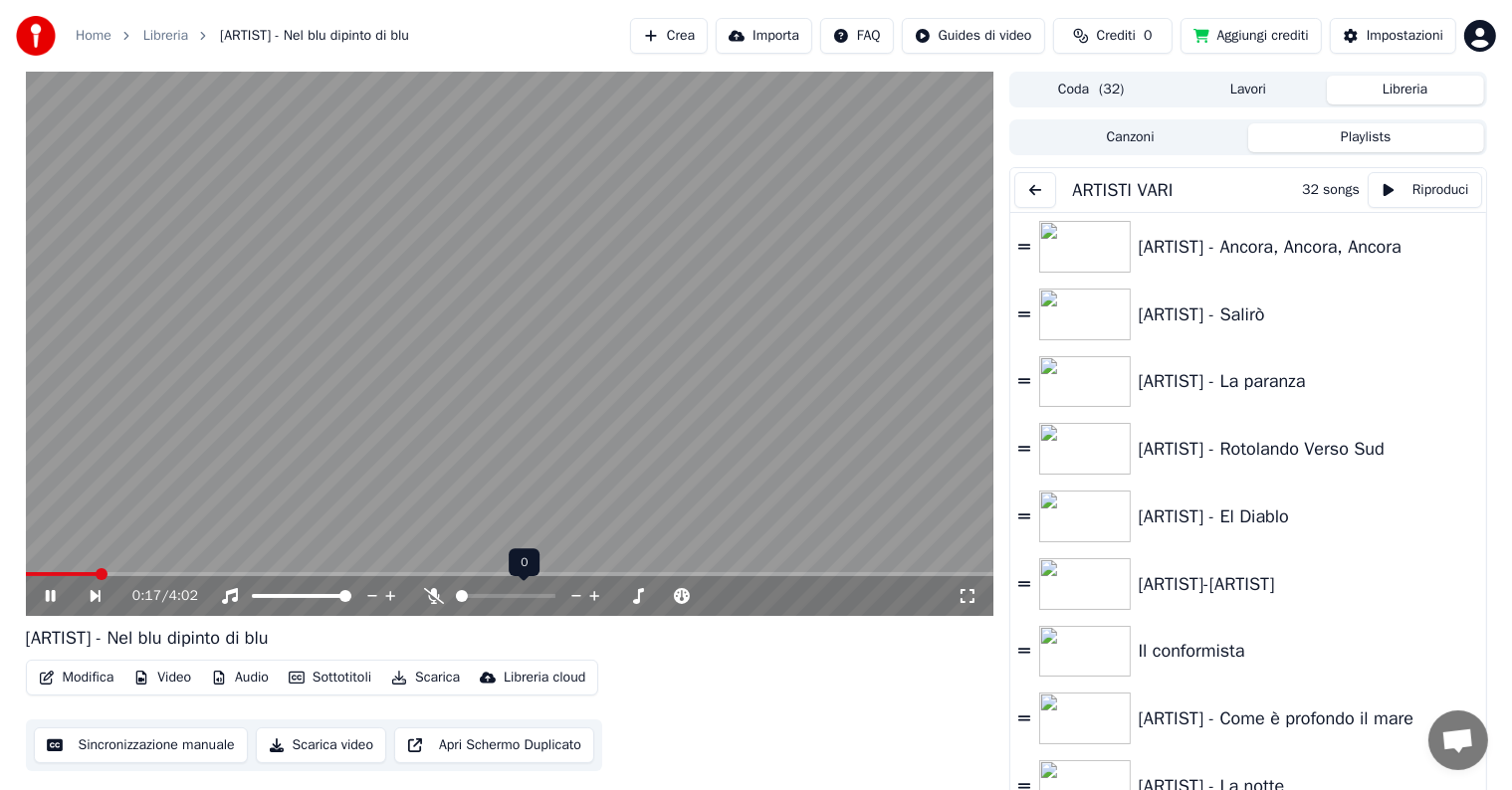 click 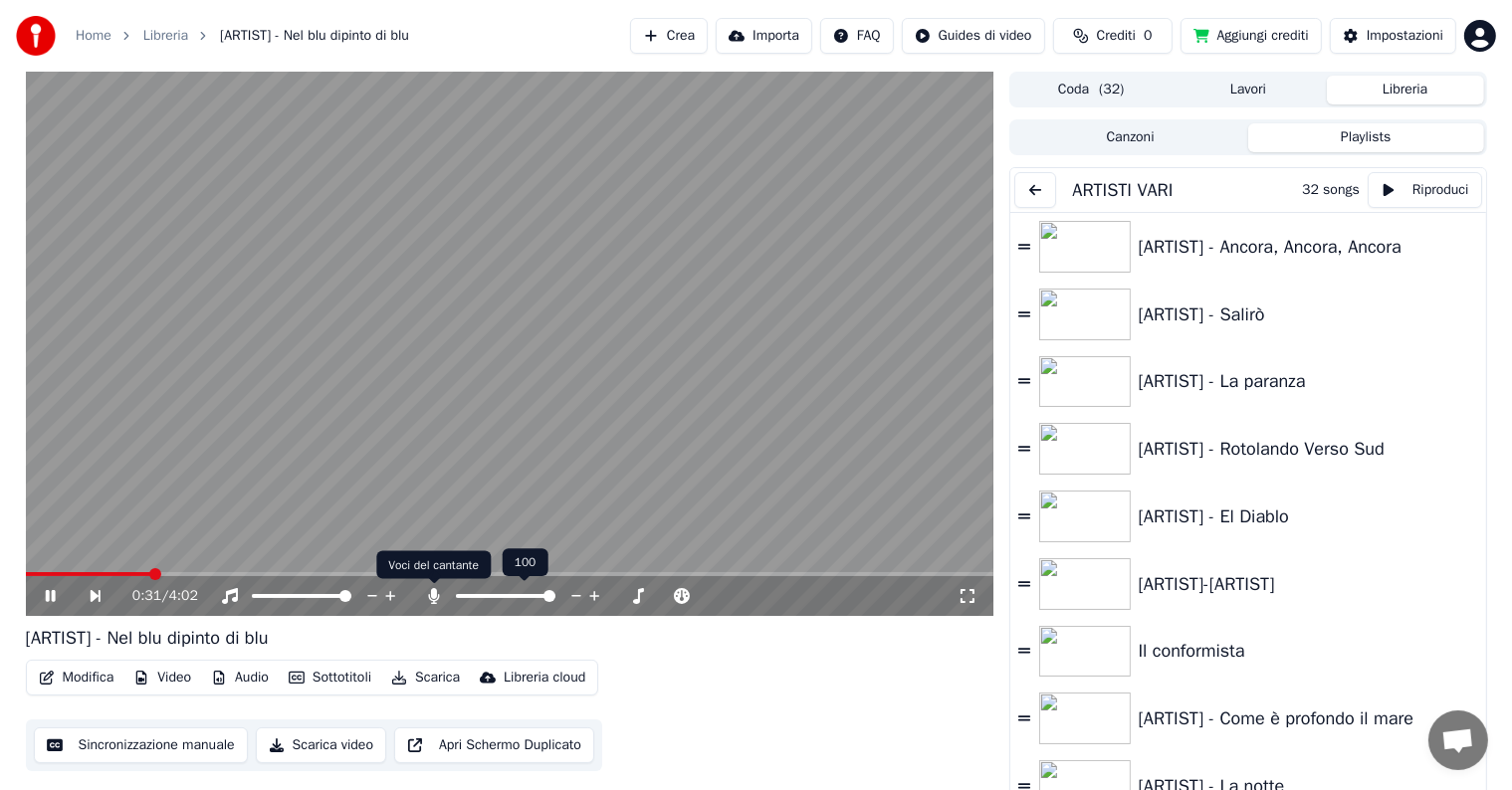 click 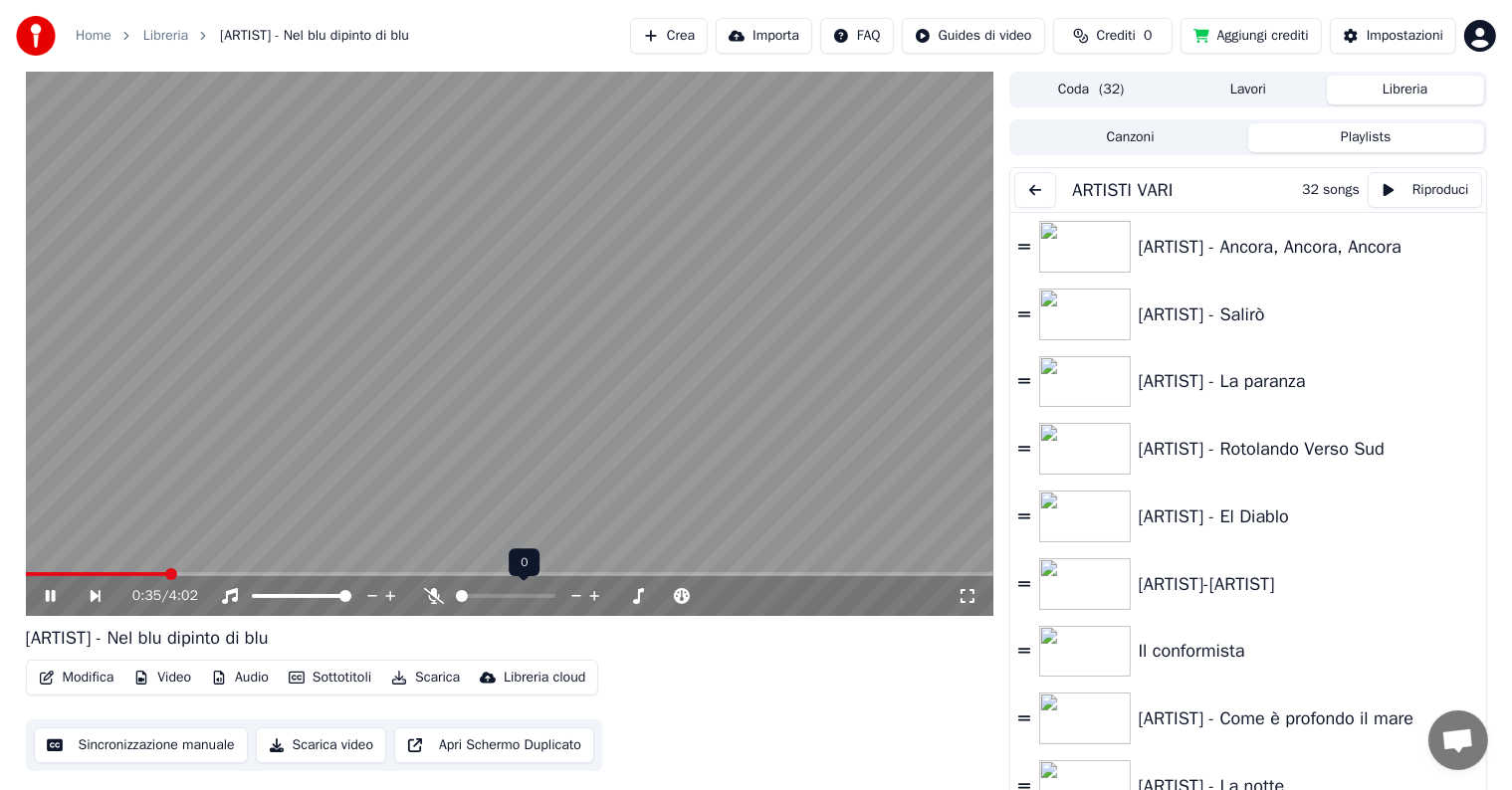 click 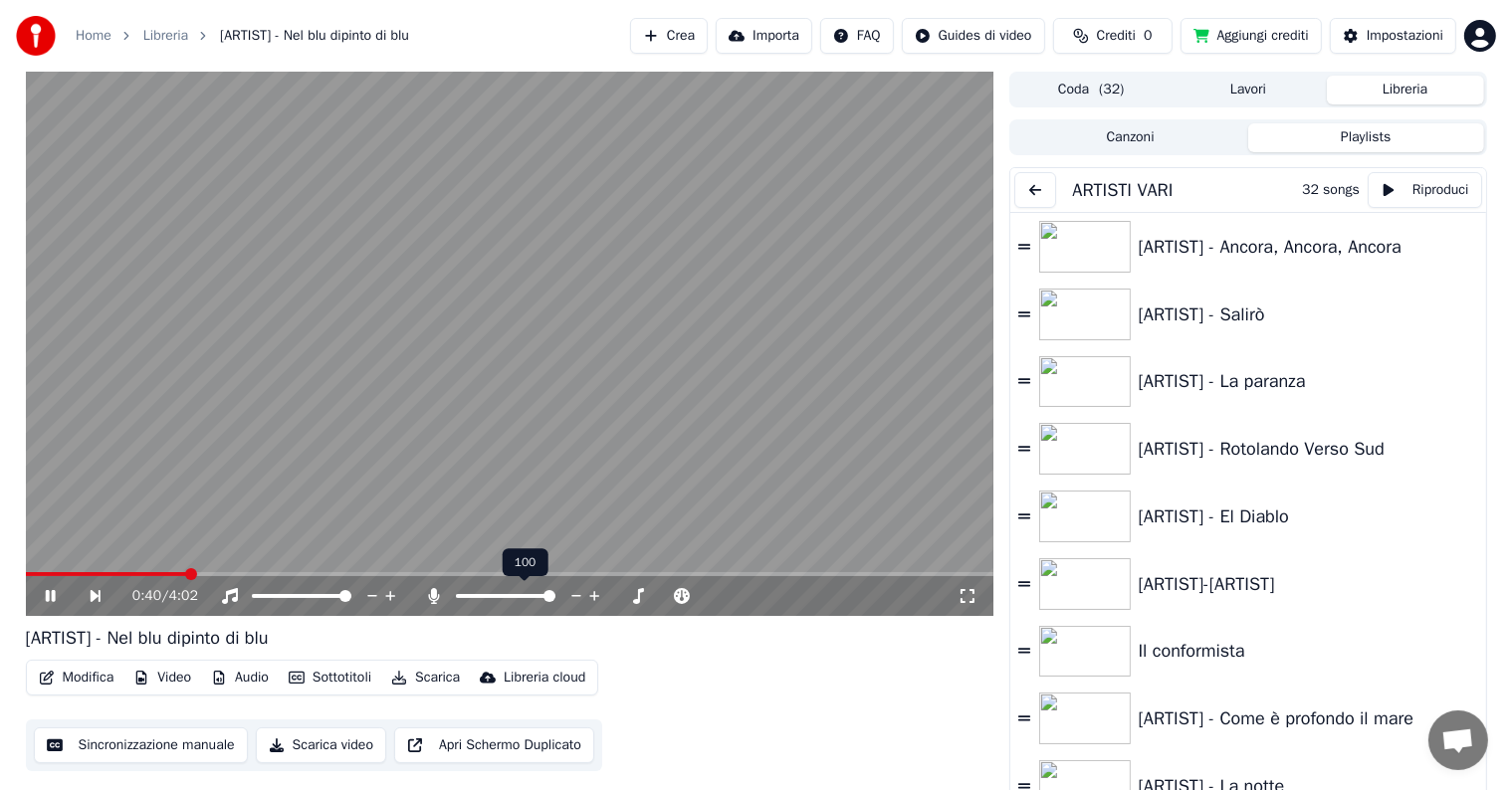 click 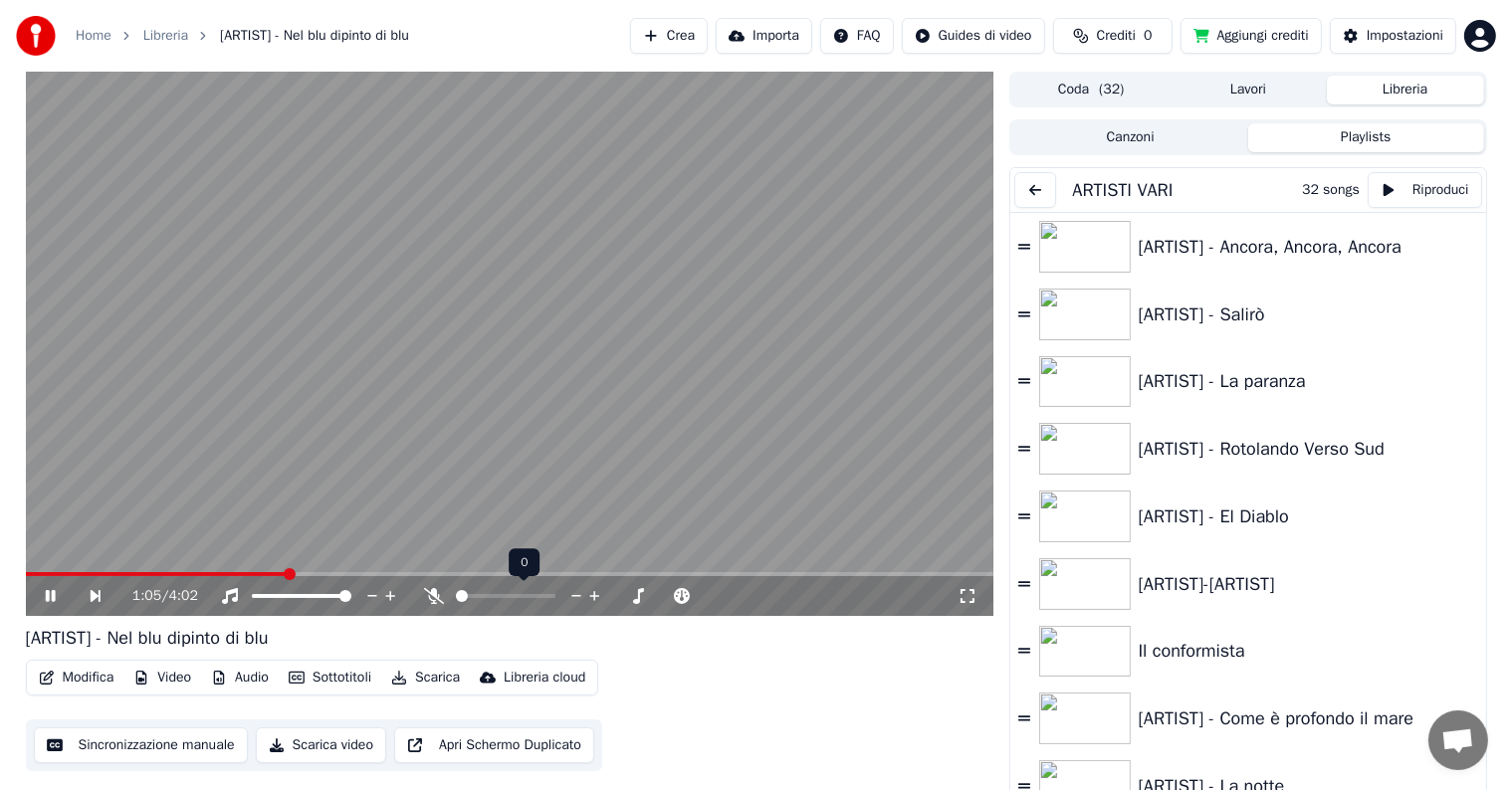 click 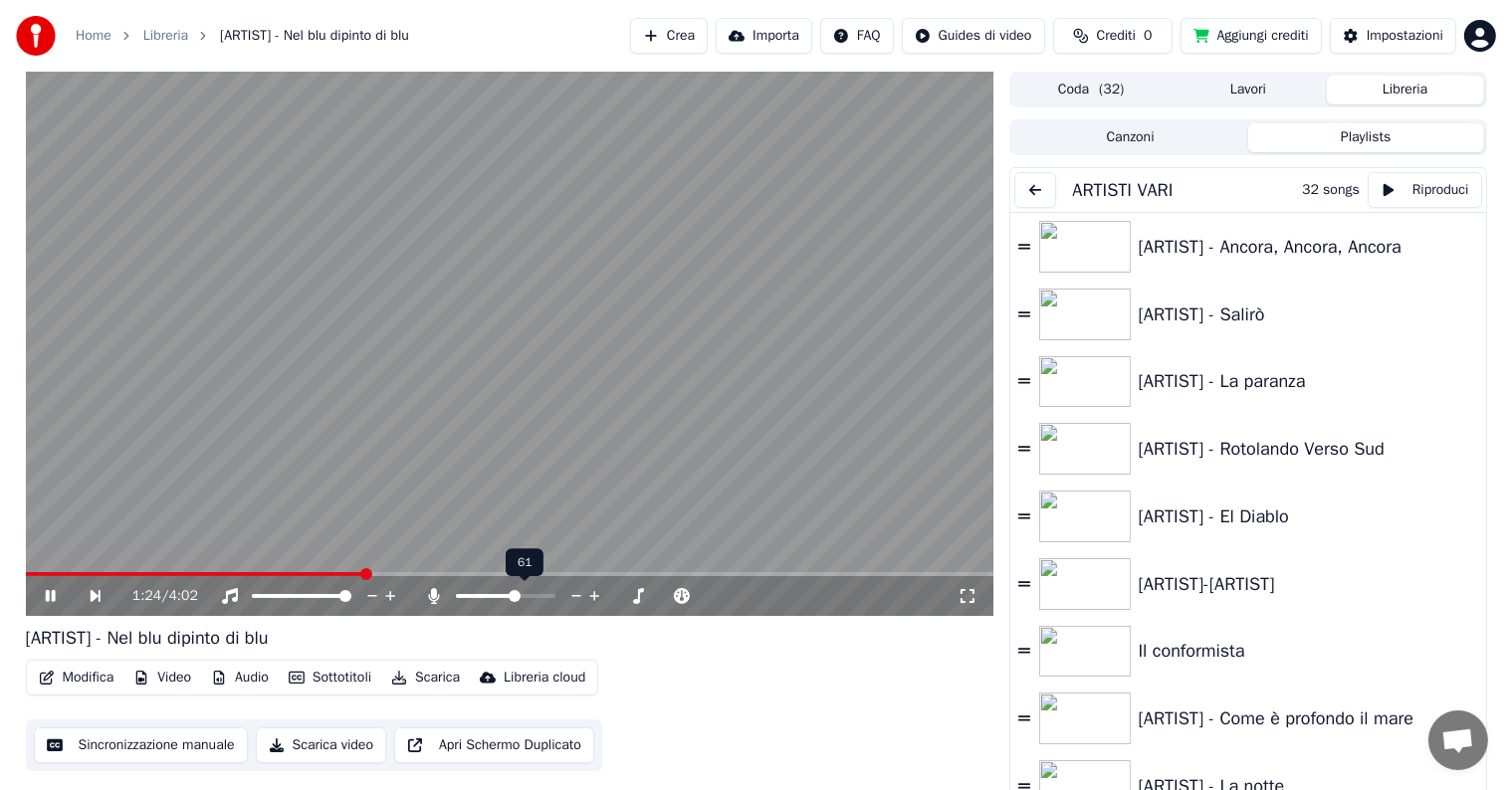 click at bounding box center (486, 596) 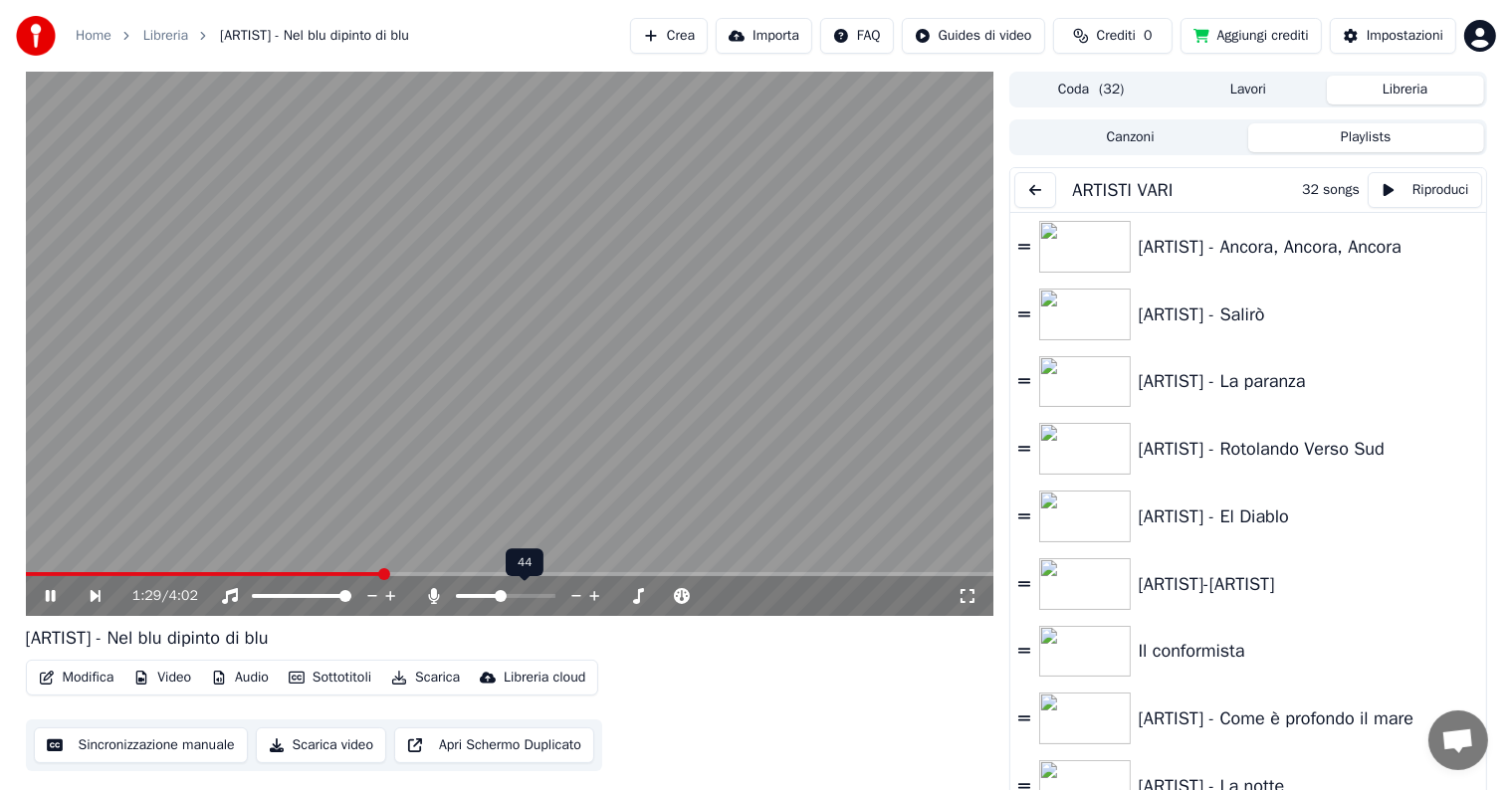 click at bounding box center (478, 596) 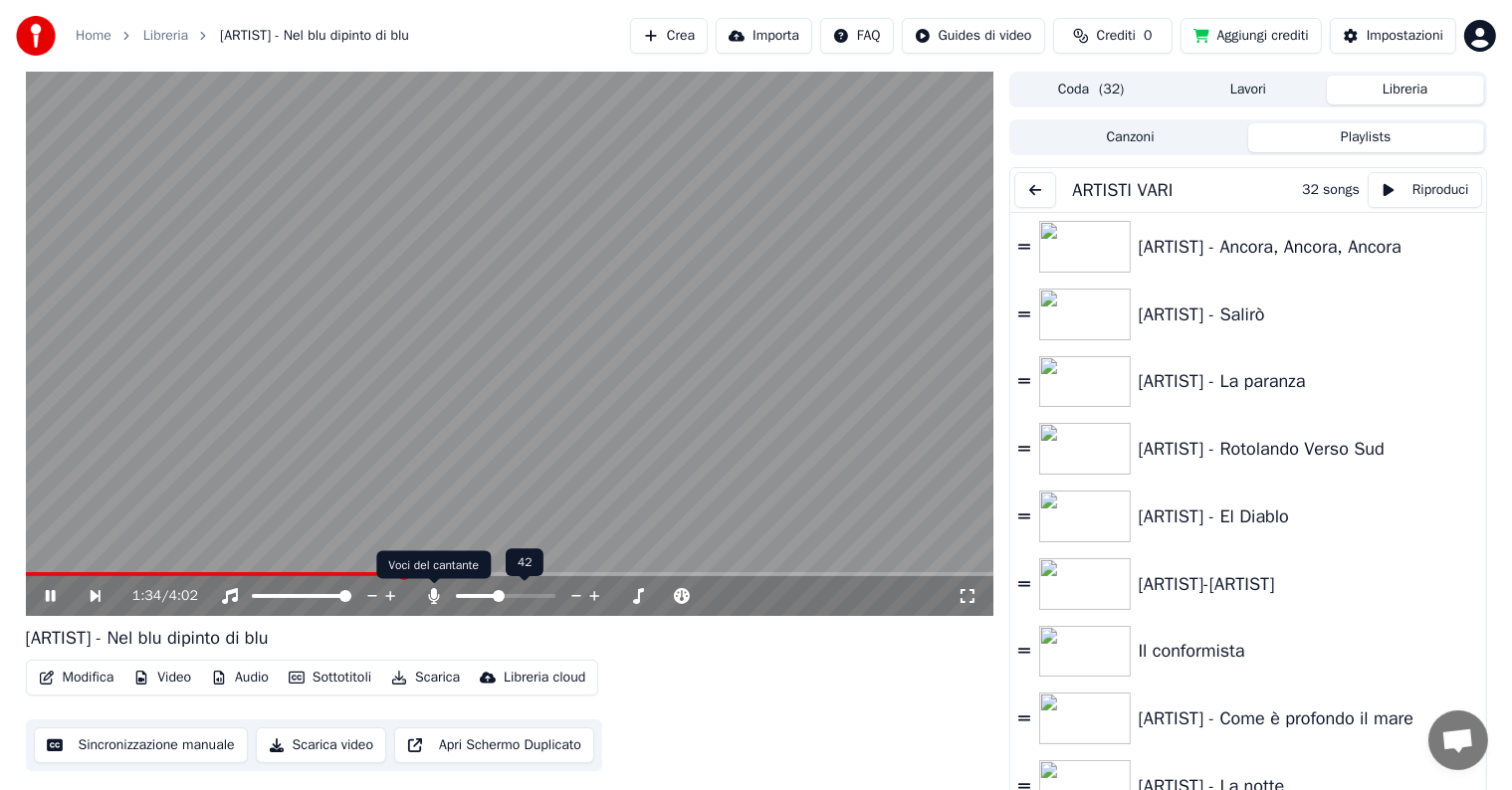 click 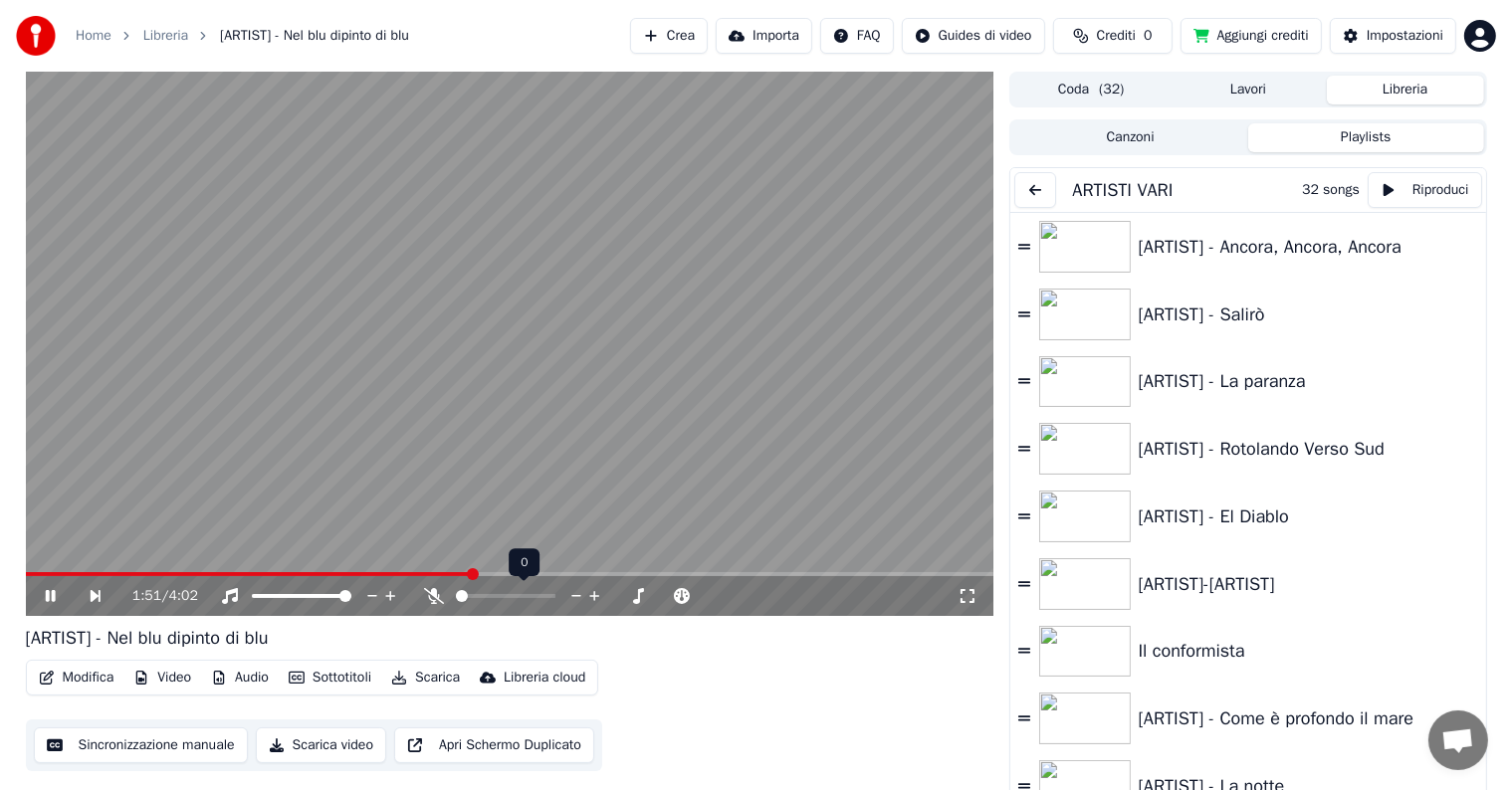 click 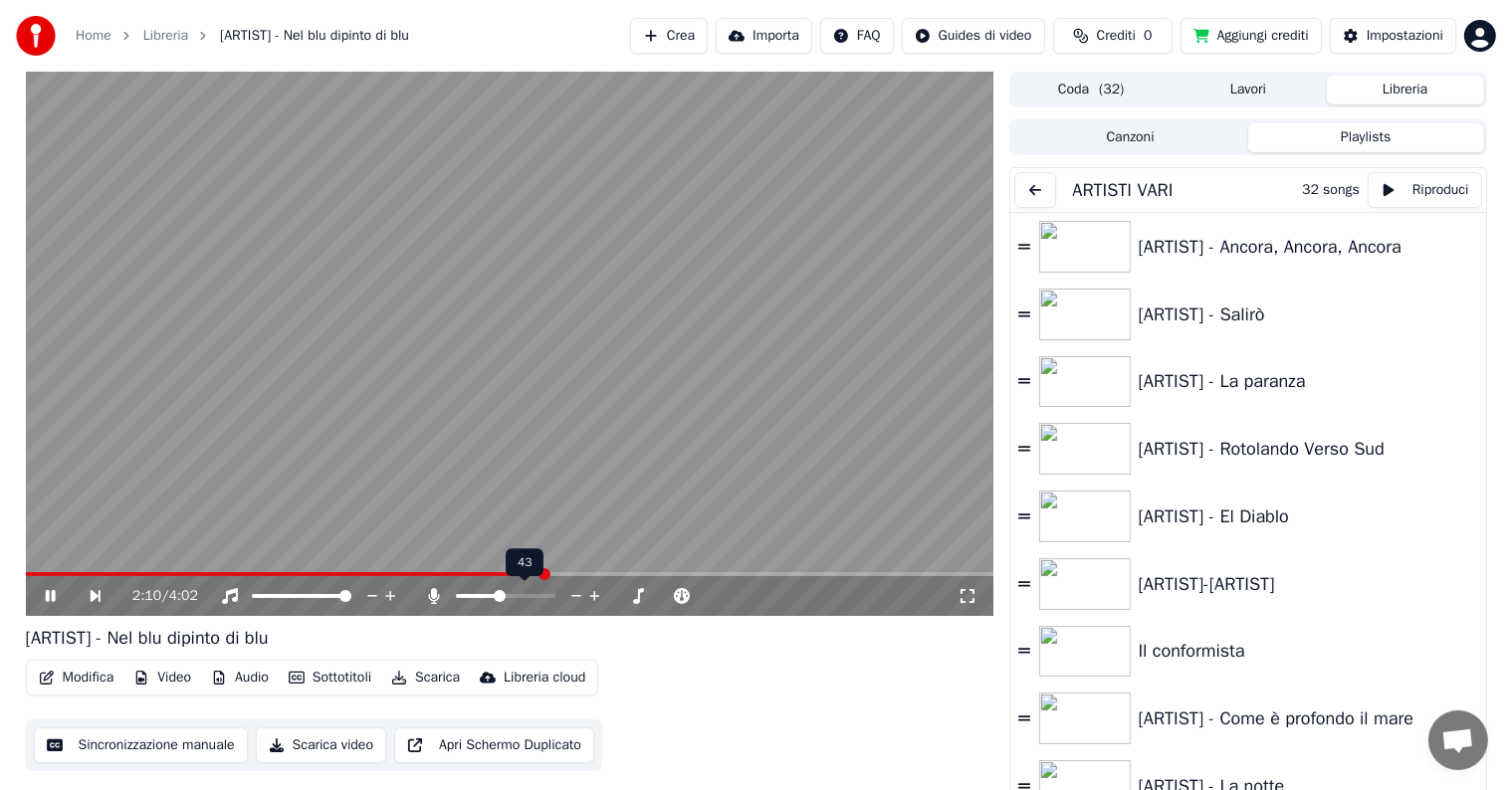 click at bounding box center (477, 596) 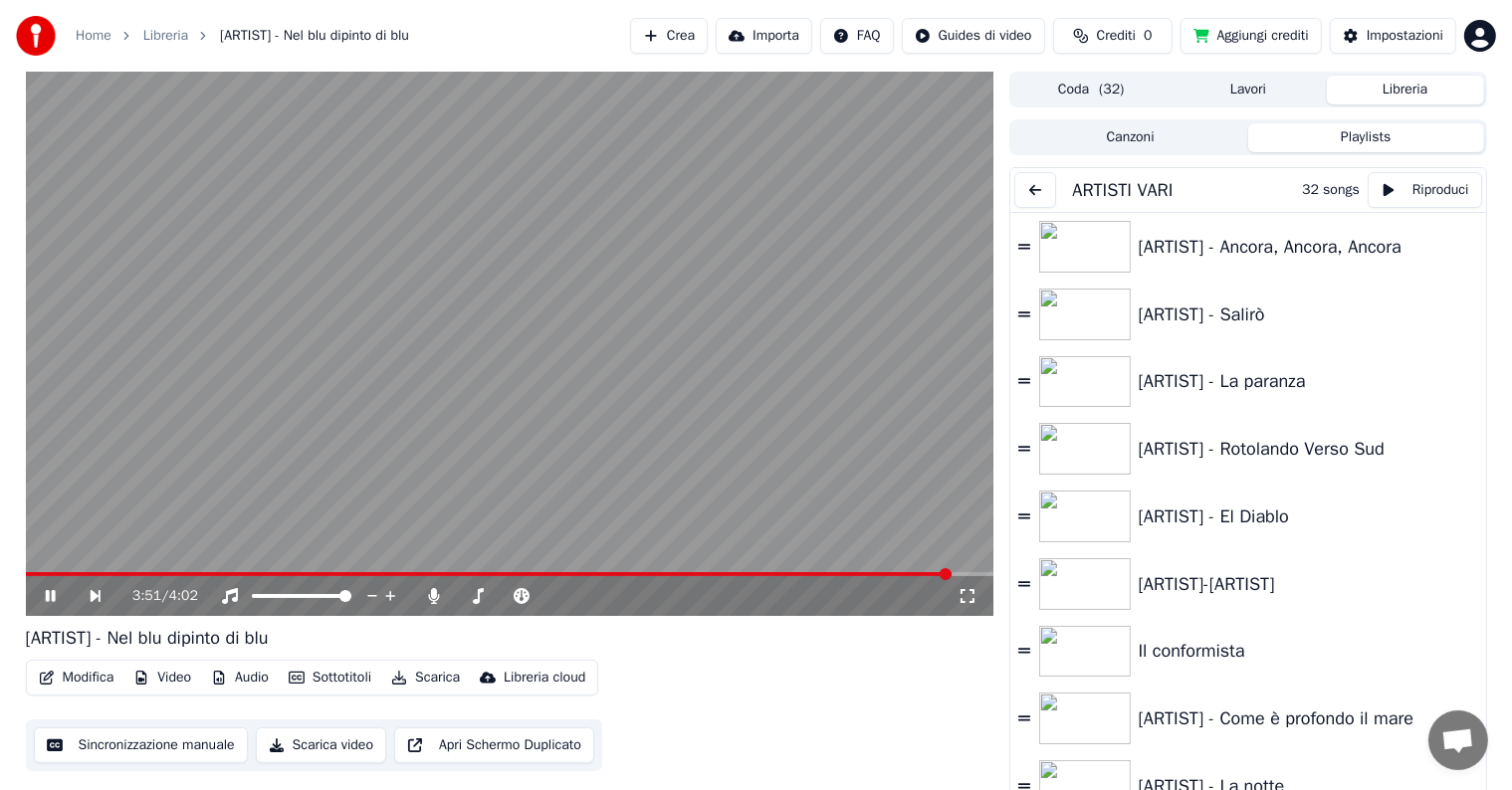 click 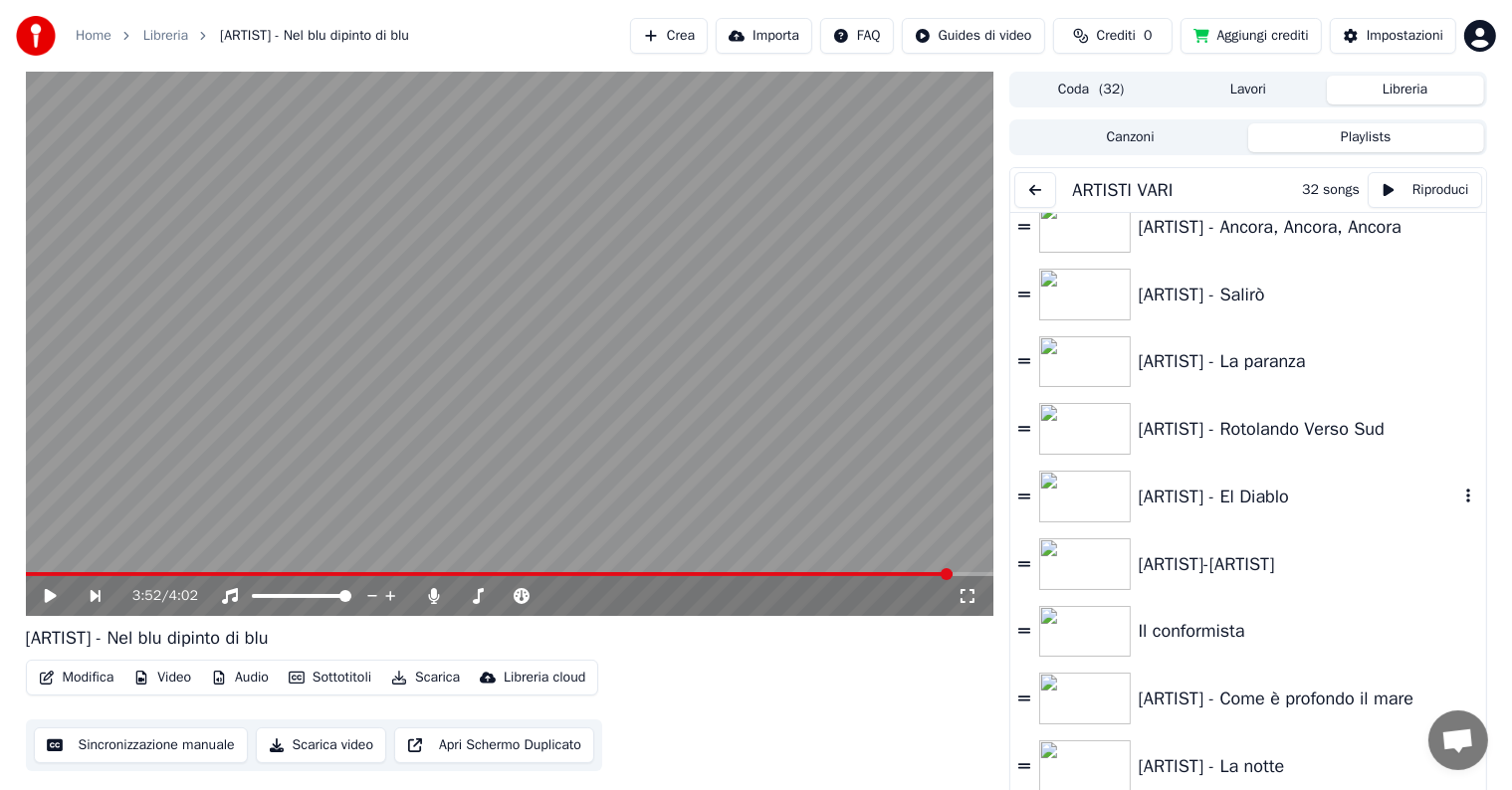 scroll, scrollTop: 0, scrollLeft: 0, axis: both 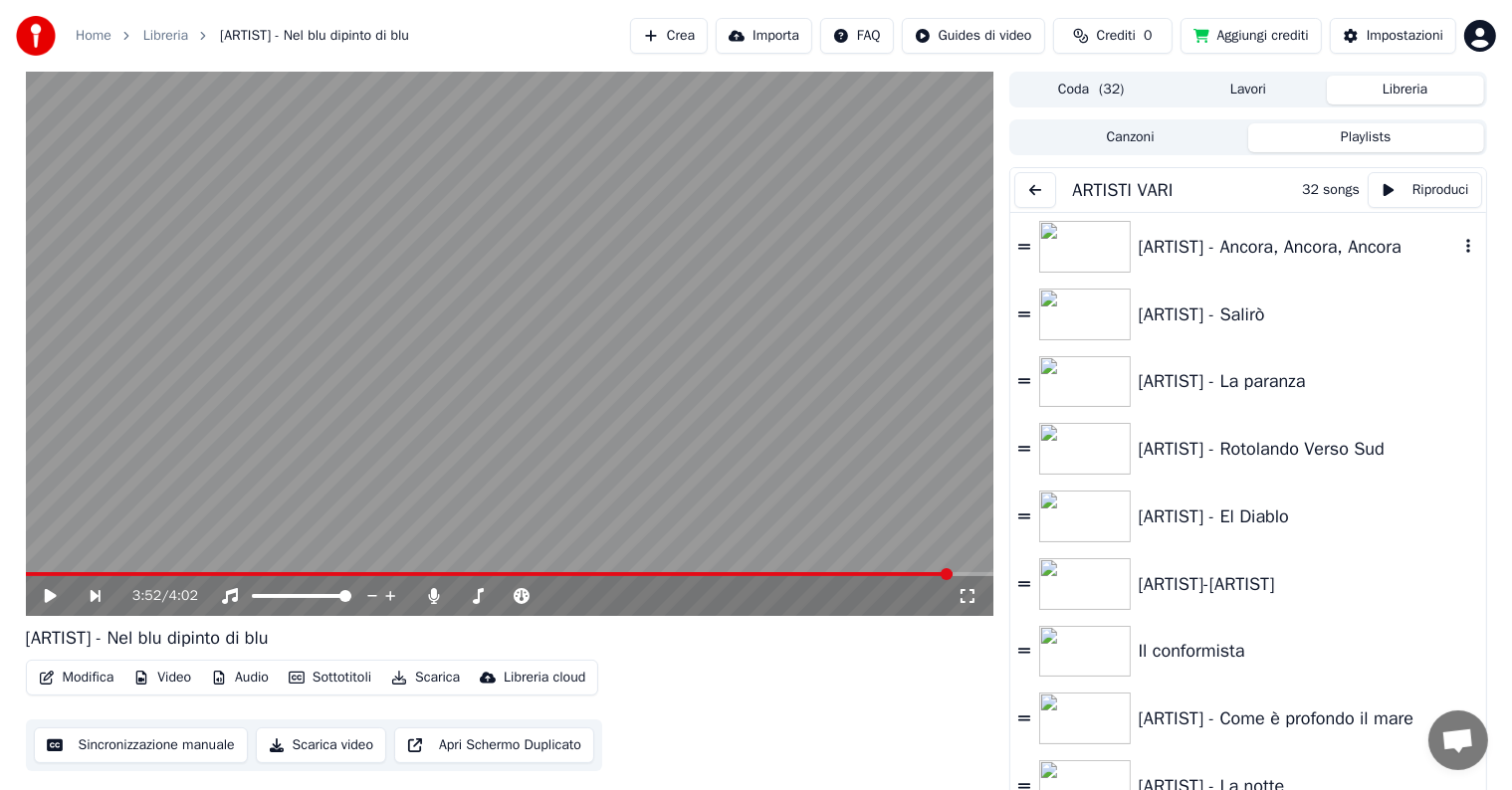 click on "[ARTIST] - Ancora, Ancora, Ancora" at bounding box center (1298, 247) 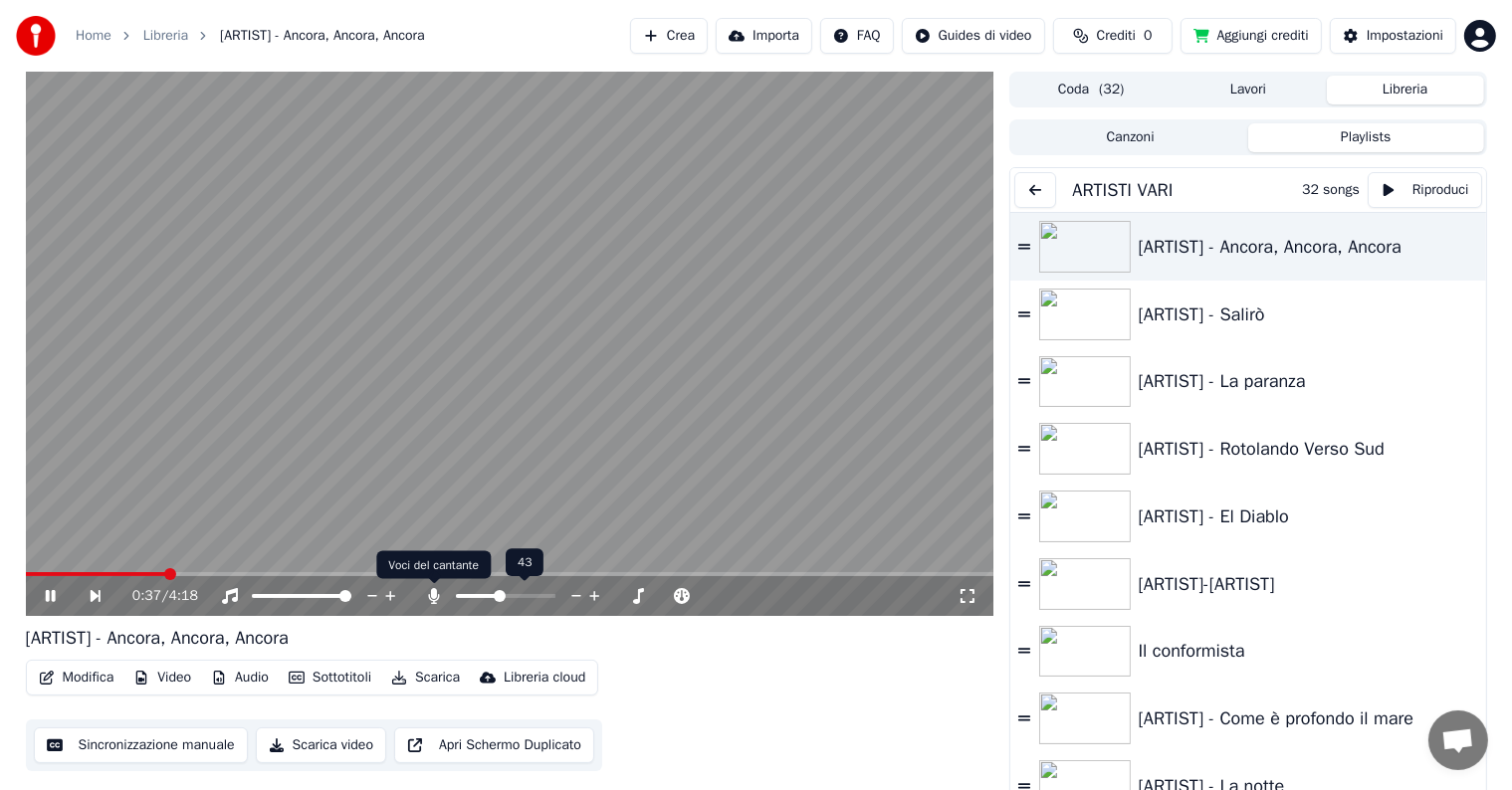 click 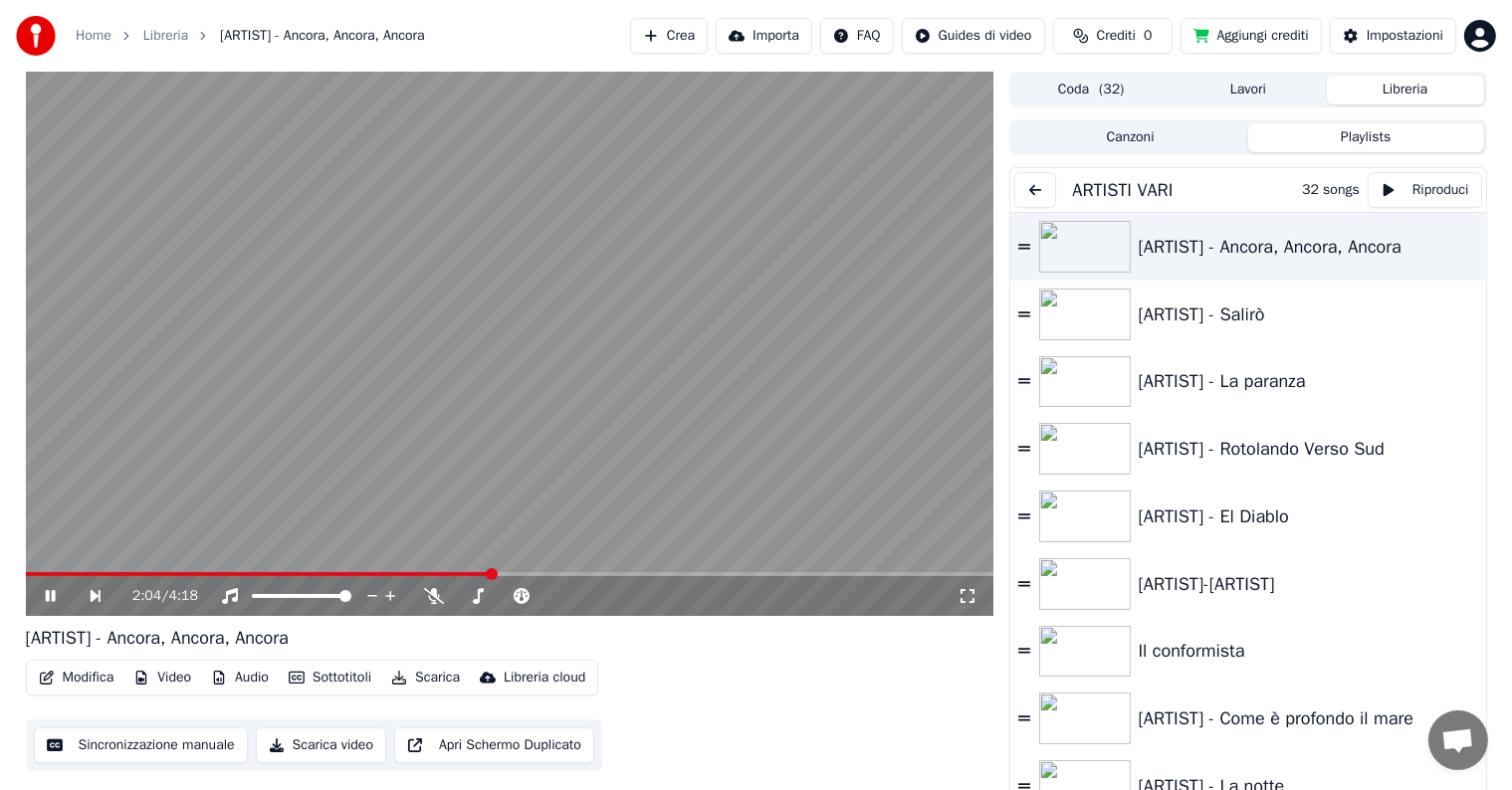 click 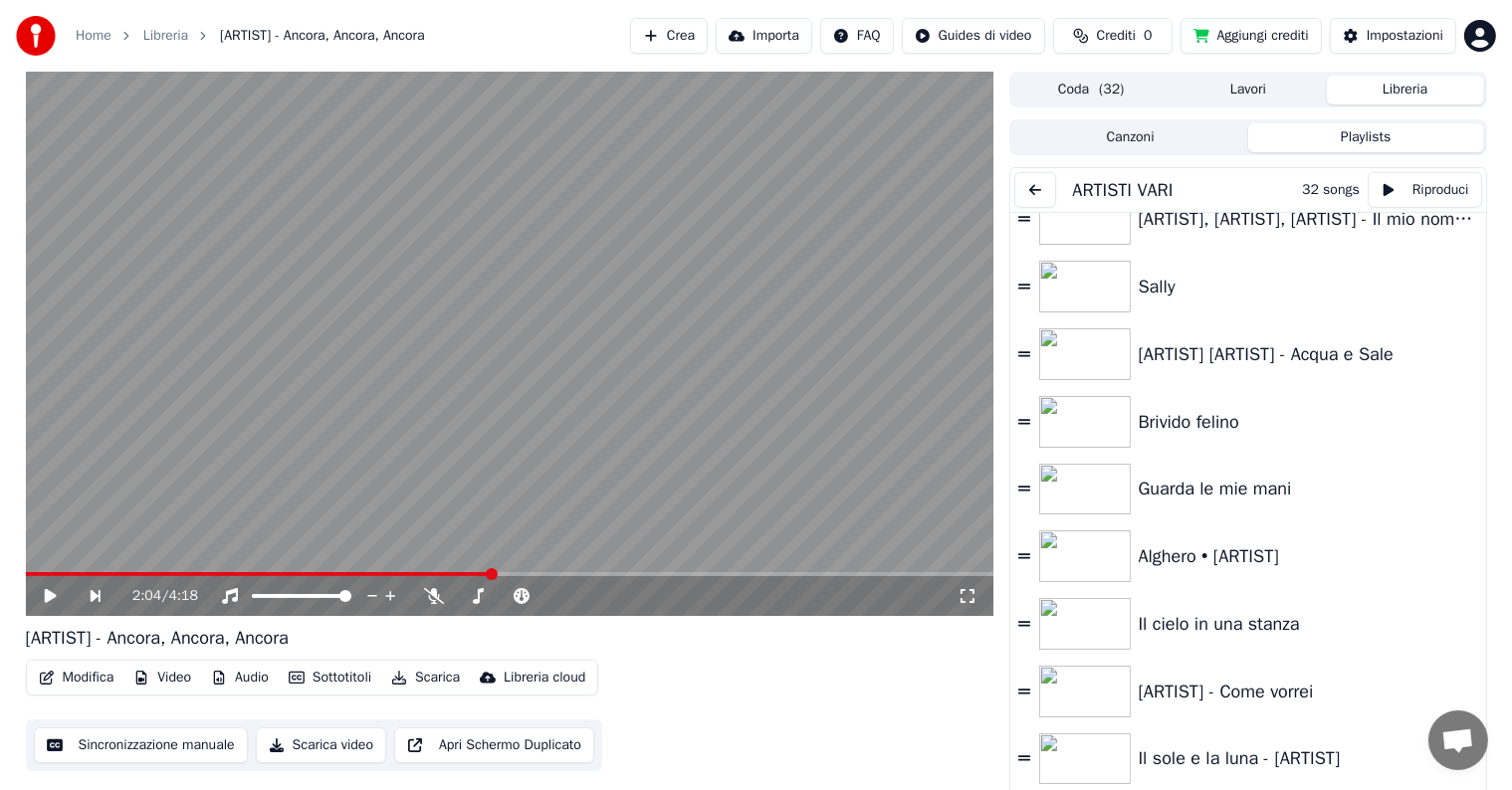 scroll, scrollTop: 1094, scrollLeft: 0, axis: vertical 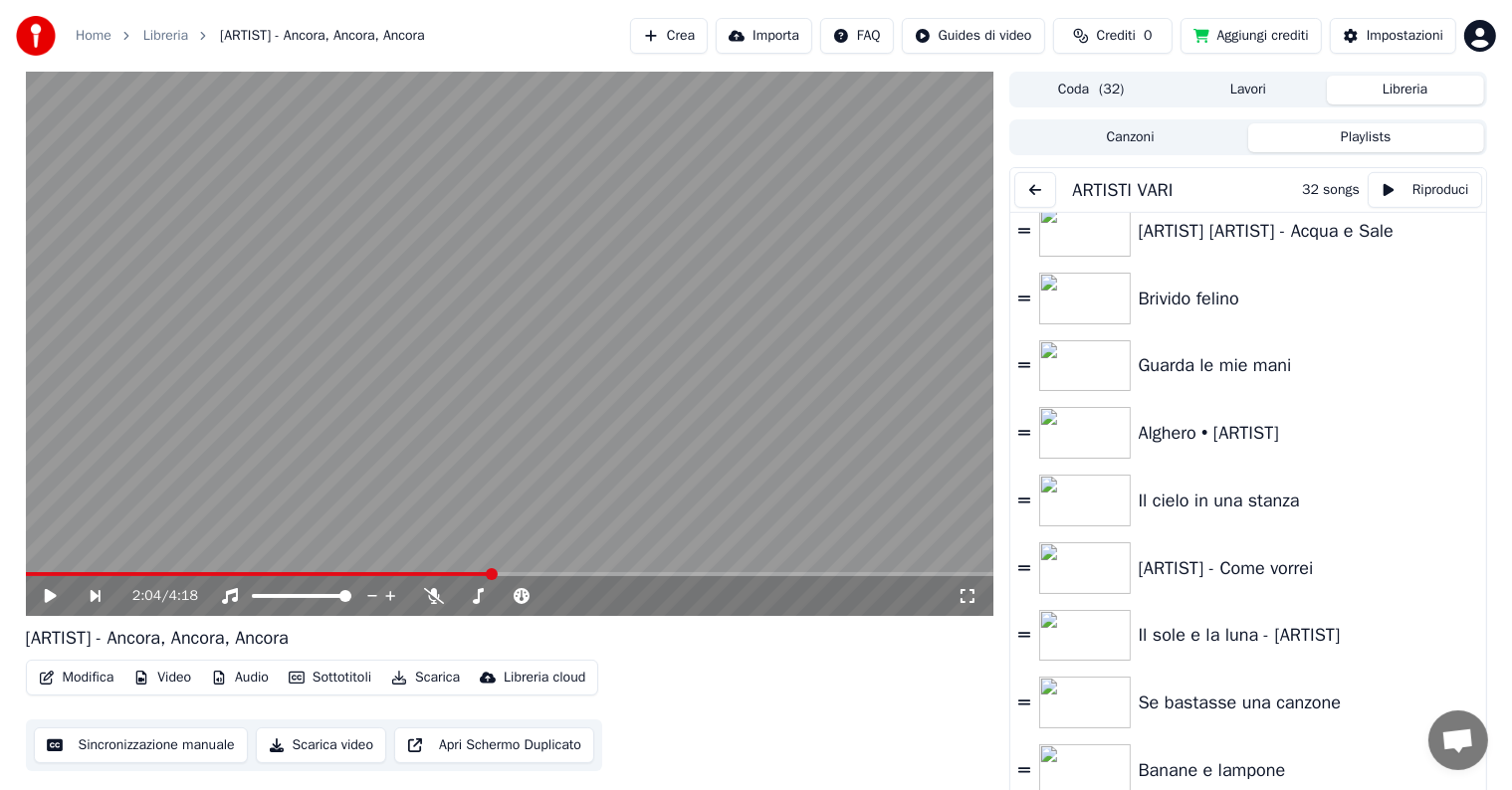 click at bounding box center (259, 574) 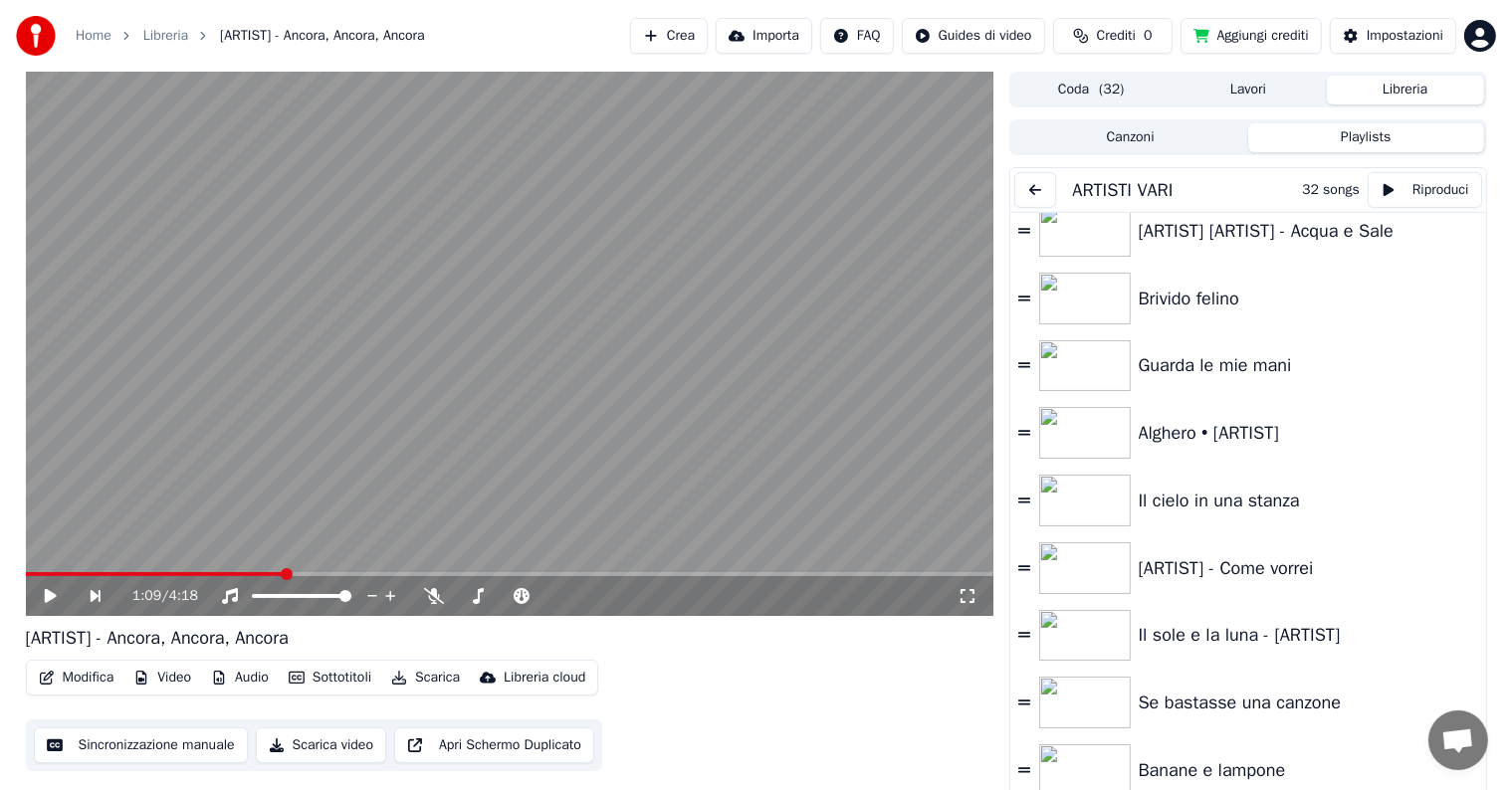 click on "1:09  /  4:18" at bounding box center (510, 596) 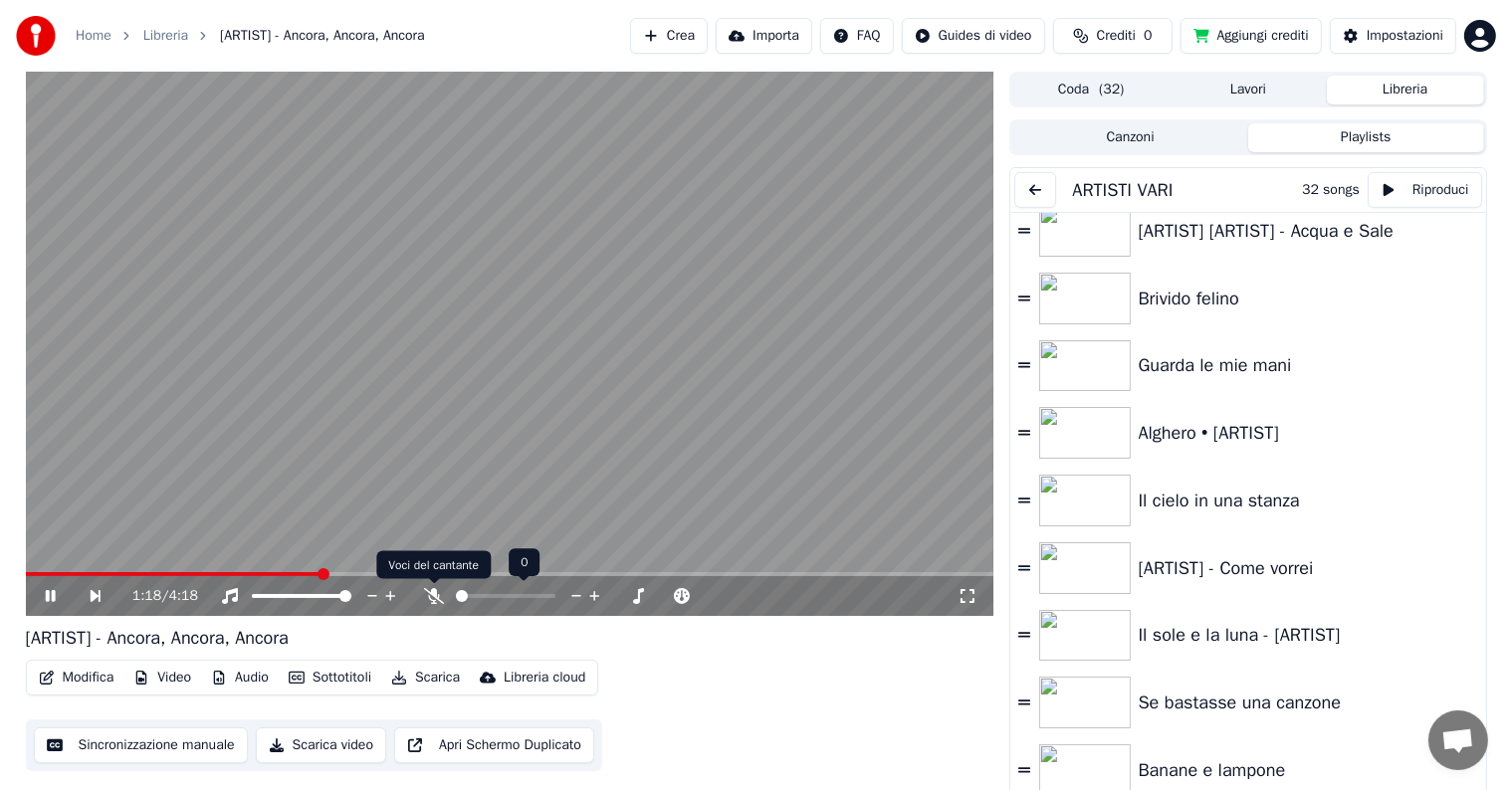 click 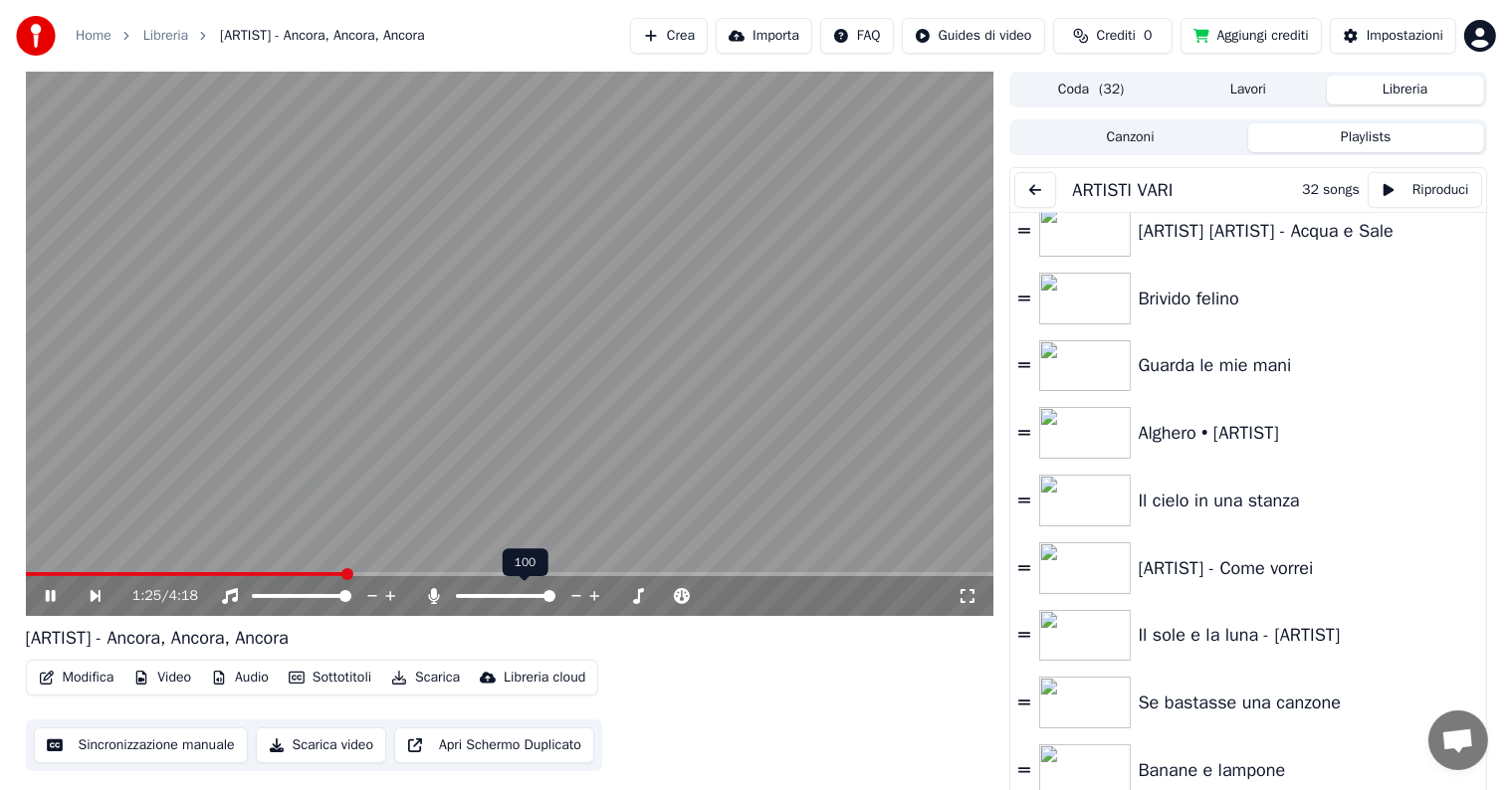 click 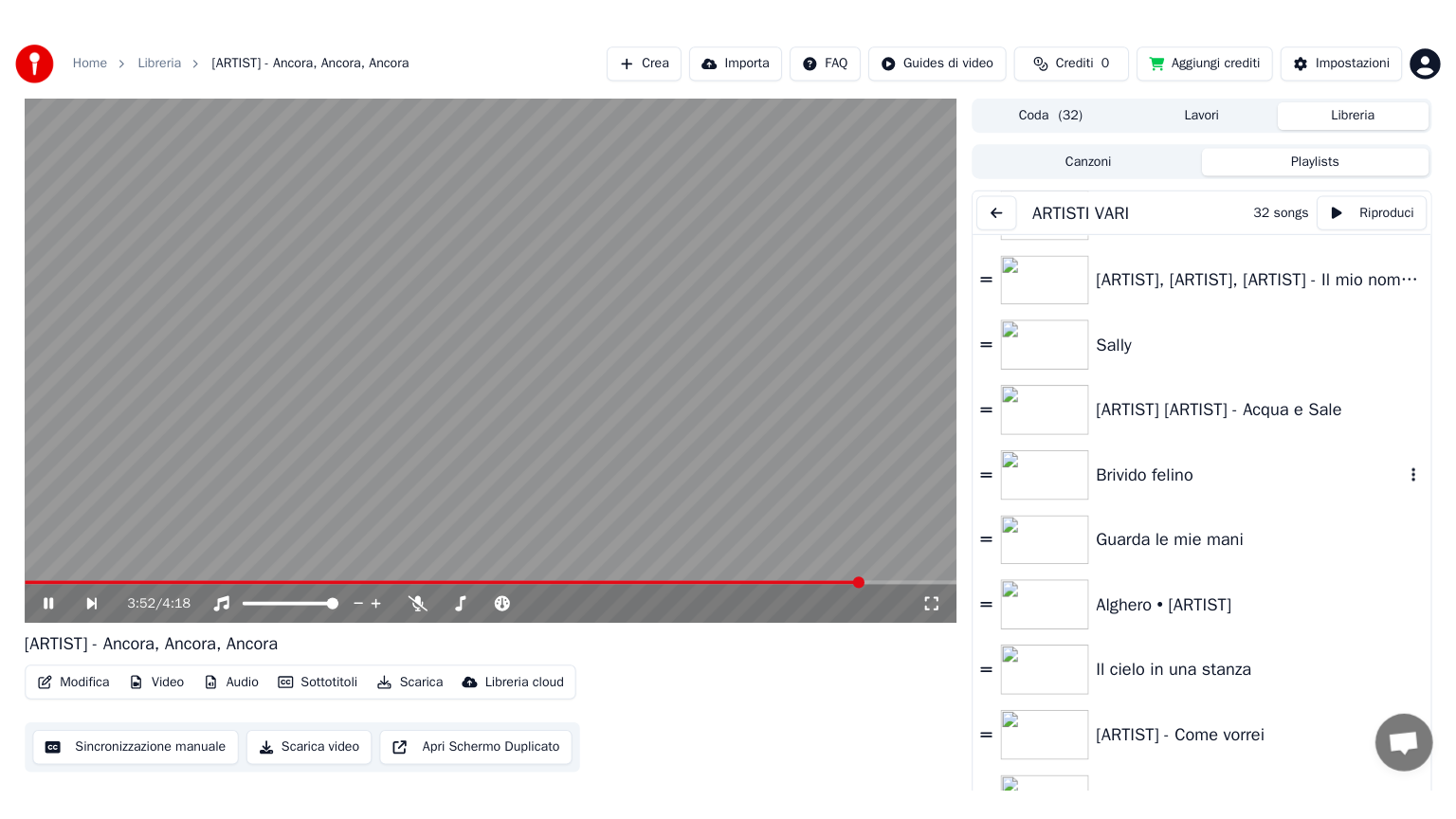 scroll, scrollTop: 853, scrollLeft: 0, axis: vertical 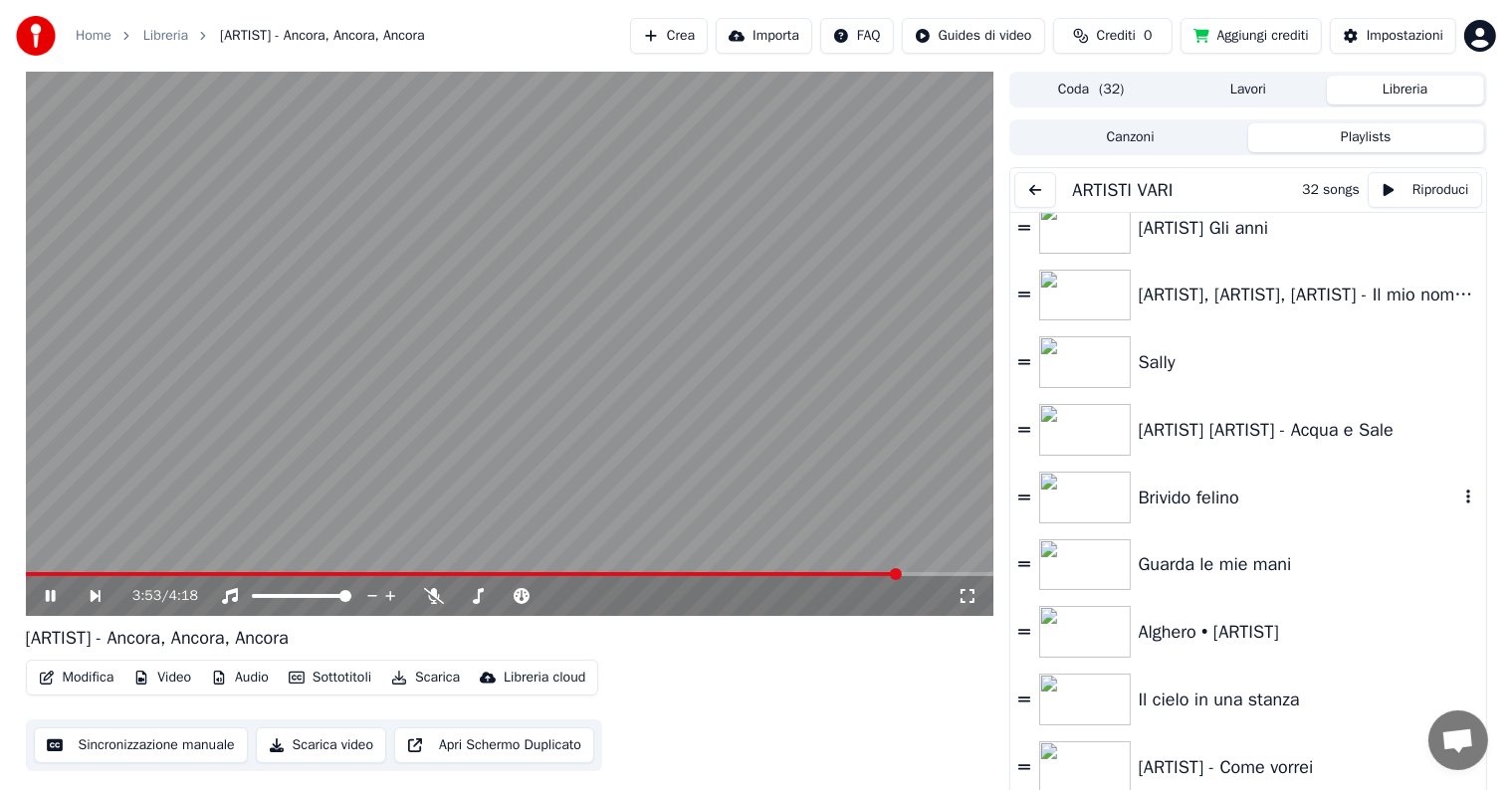 drag, startPoint x: 1397, startPoint y: 483, endPoint x: 1360, endPoint y: 486, distance: 37.12142 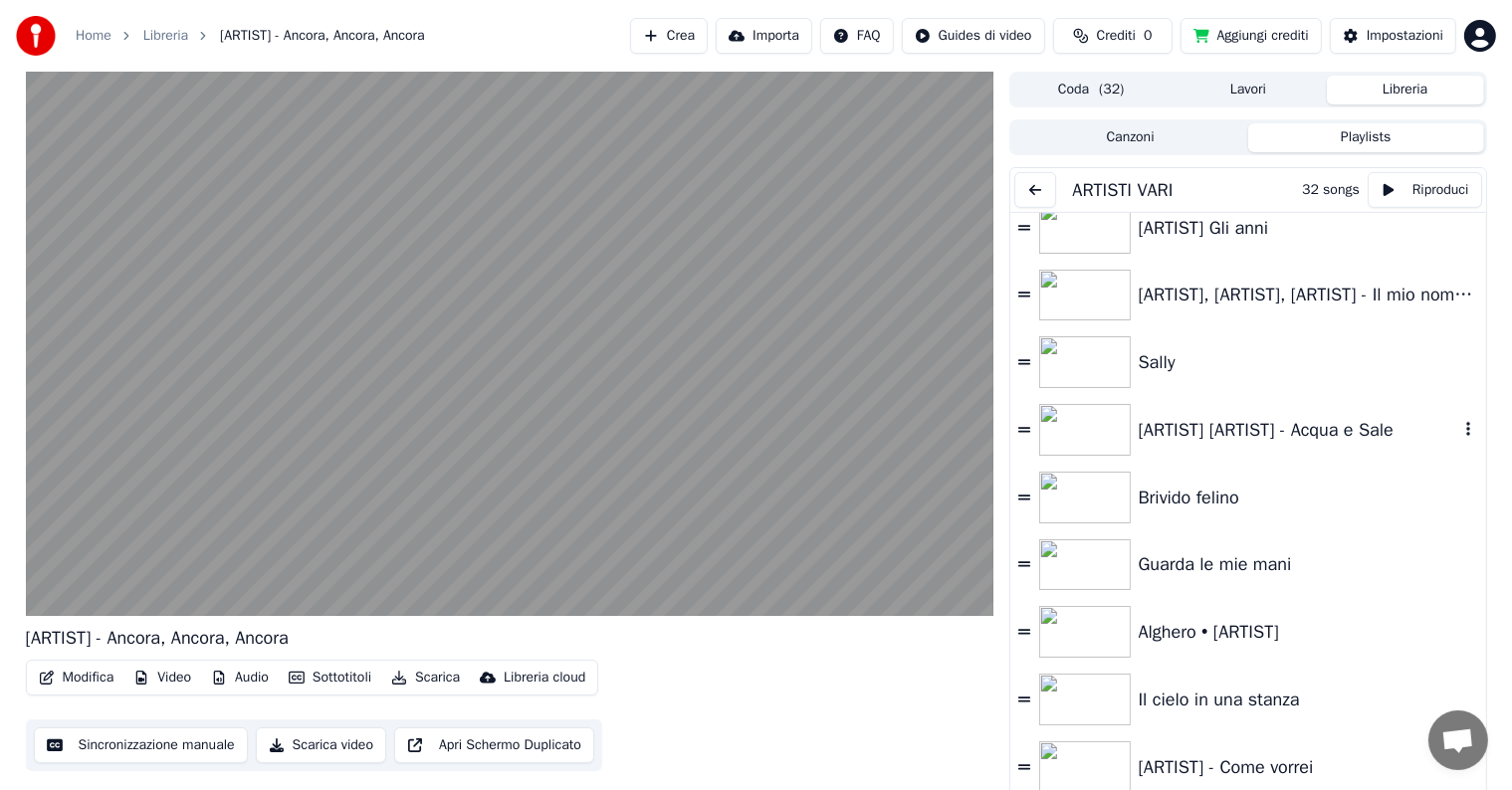 click on "[ARTIST] [ARTIST] - Acqua e Sale" at bounding box center (1298, 430) 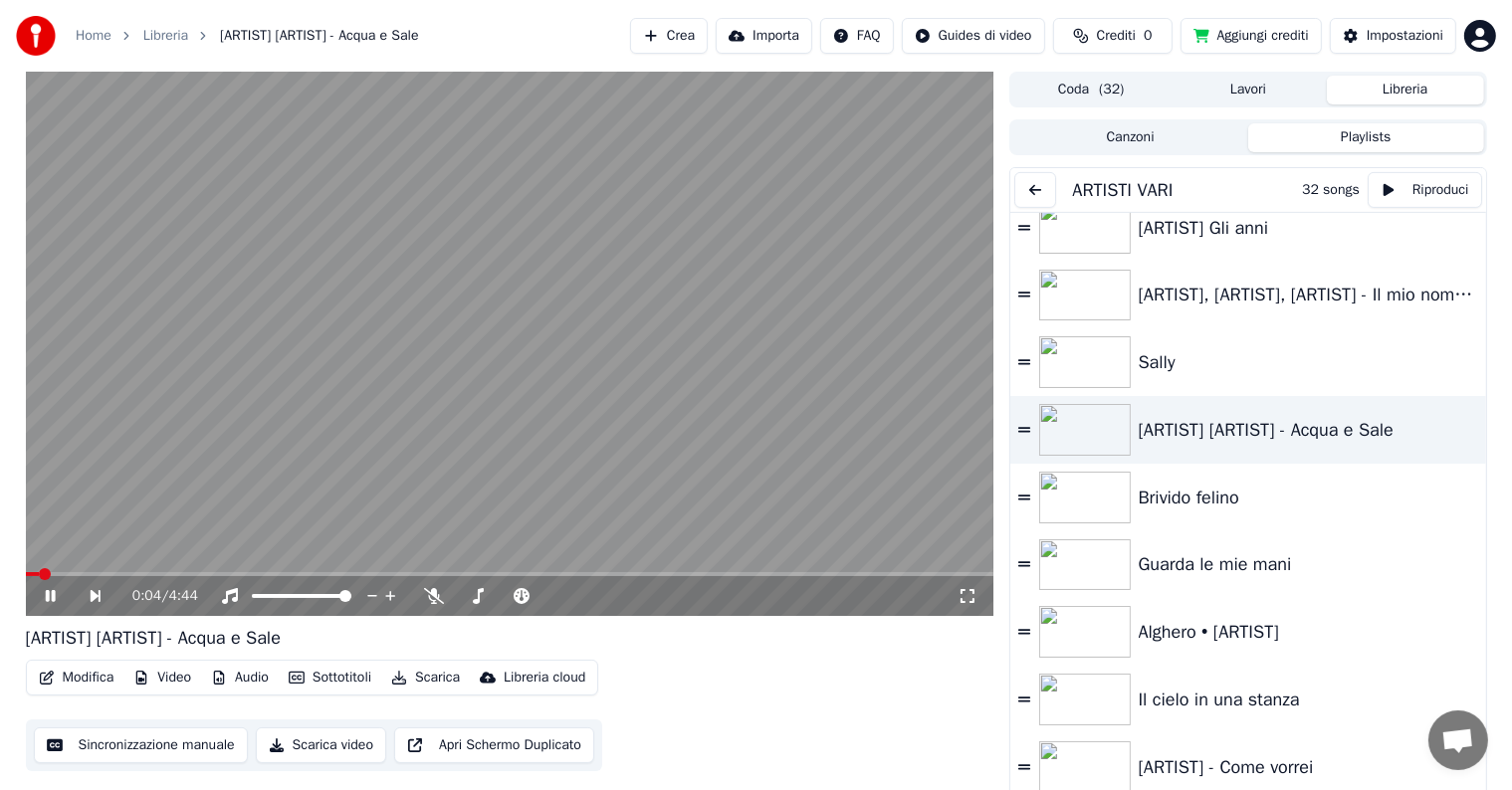 click 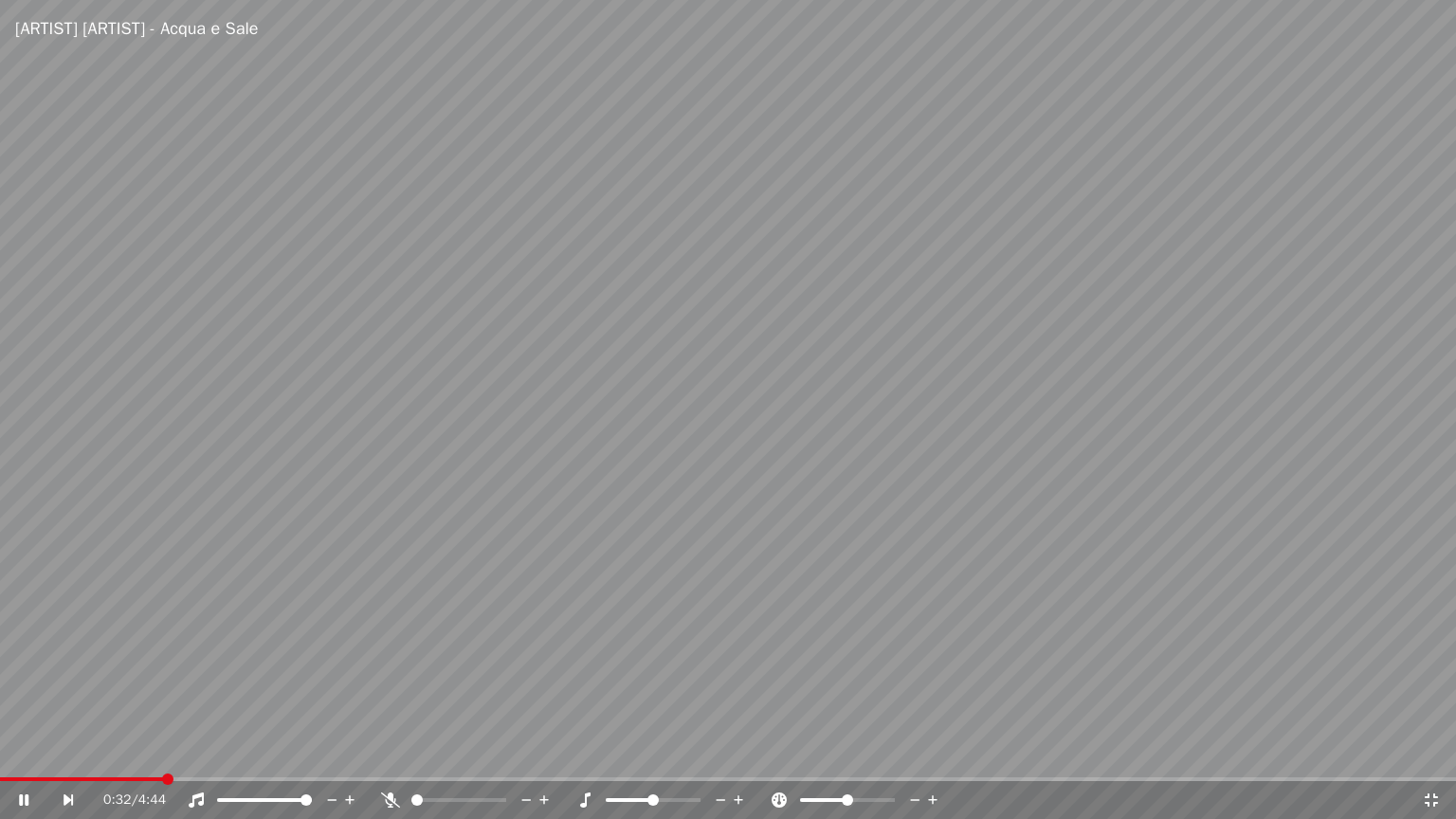 click 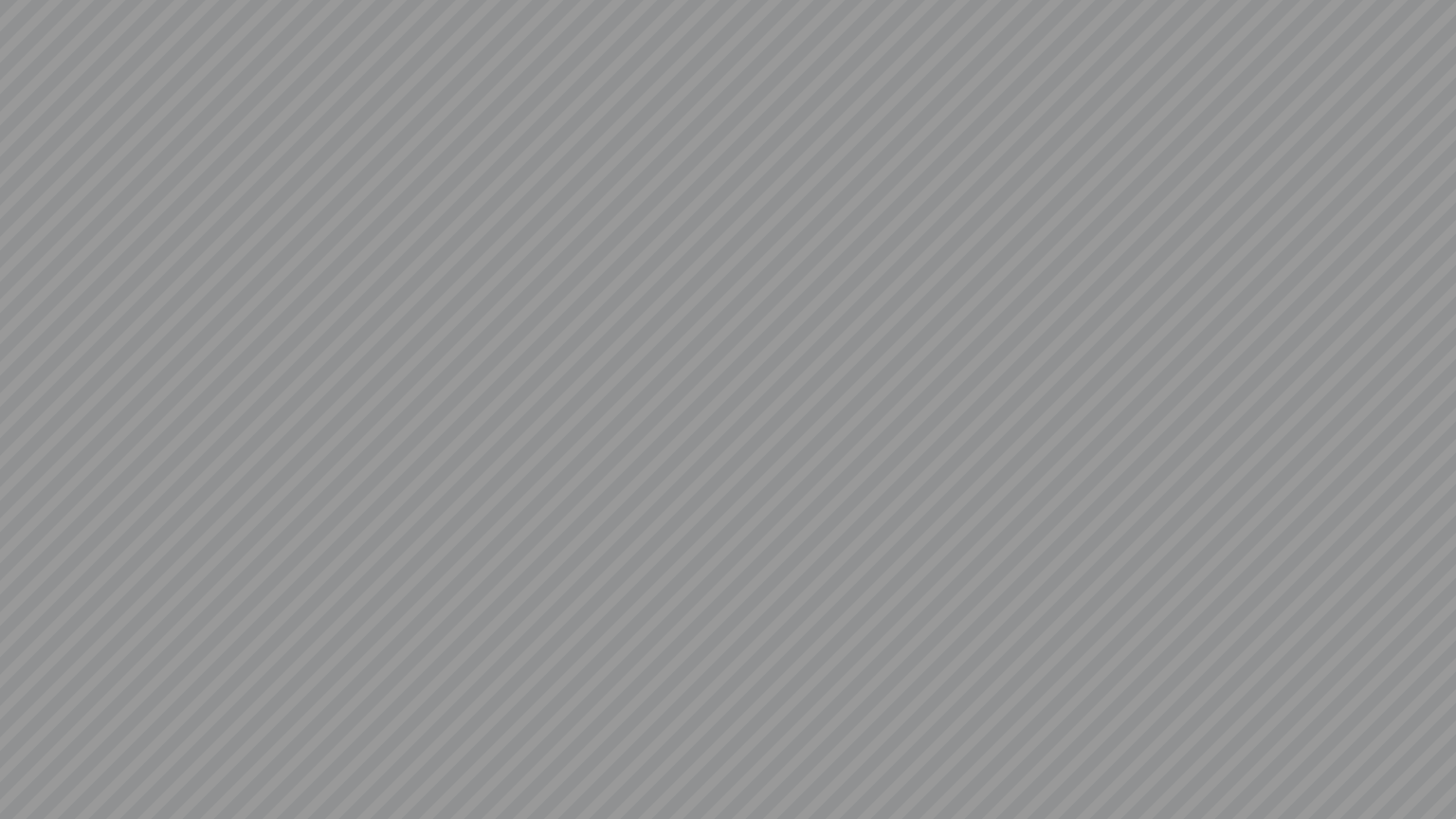 click at bounding box center (728, 410) 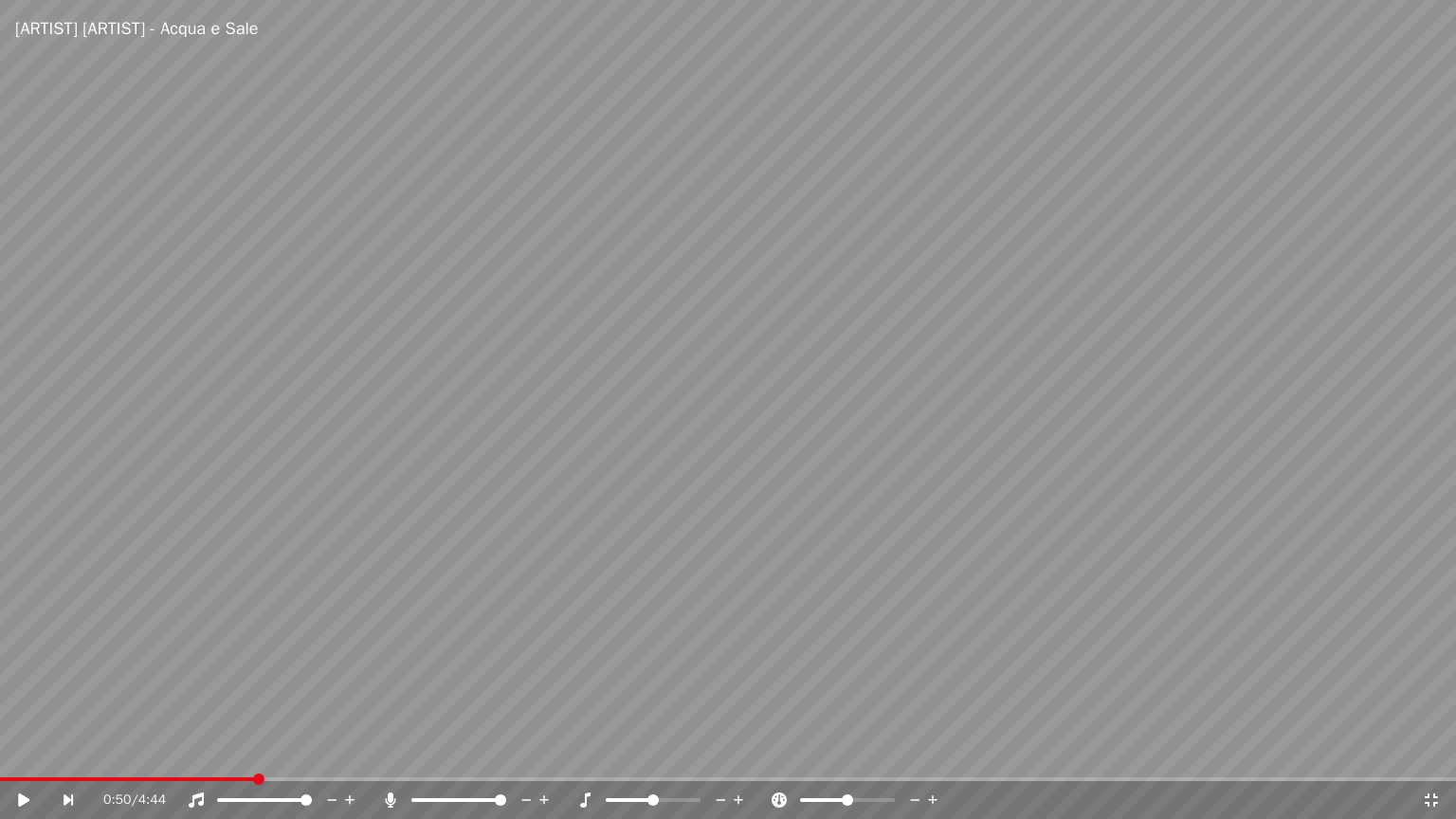 click 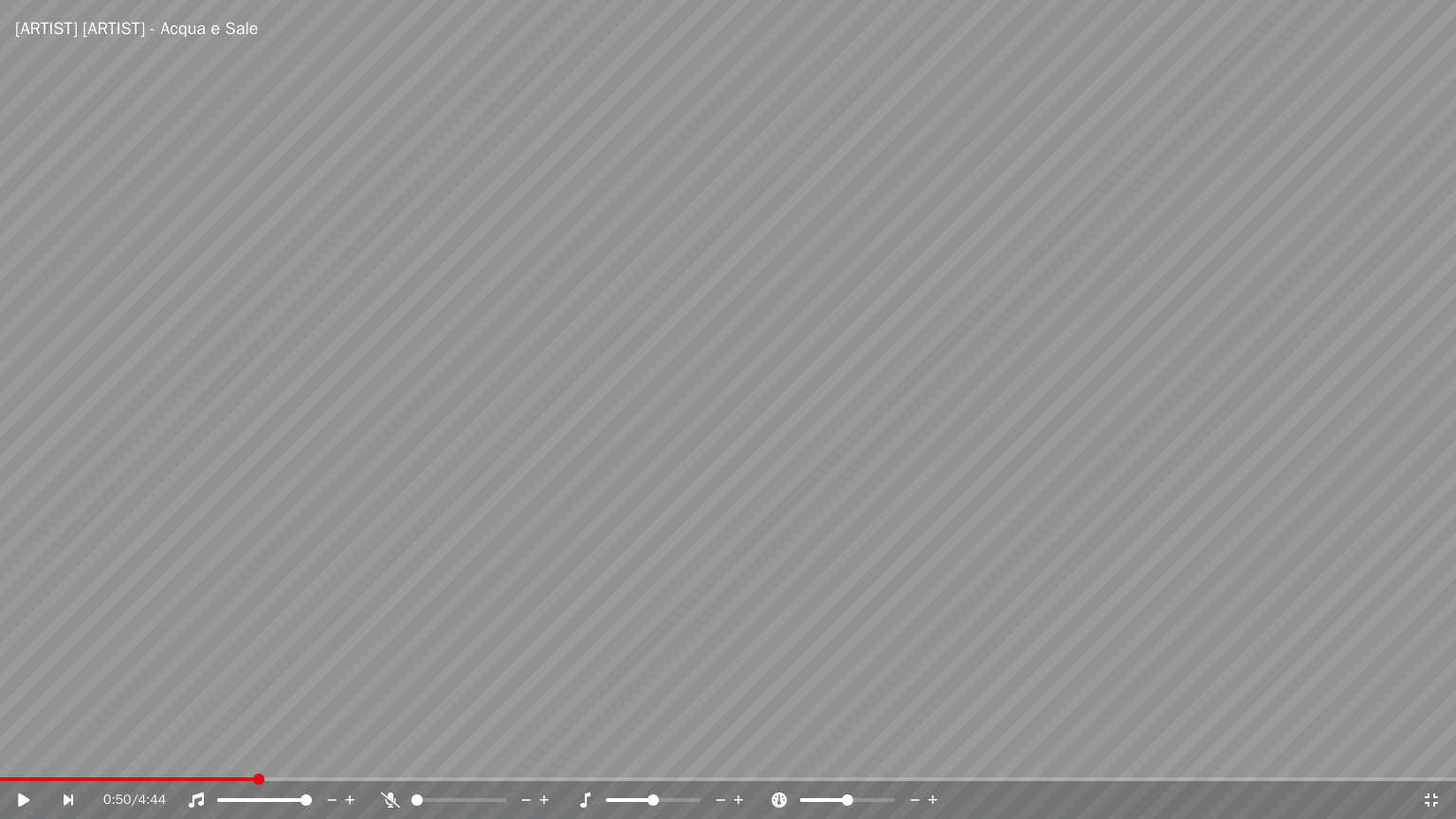 click 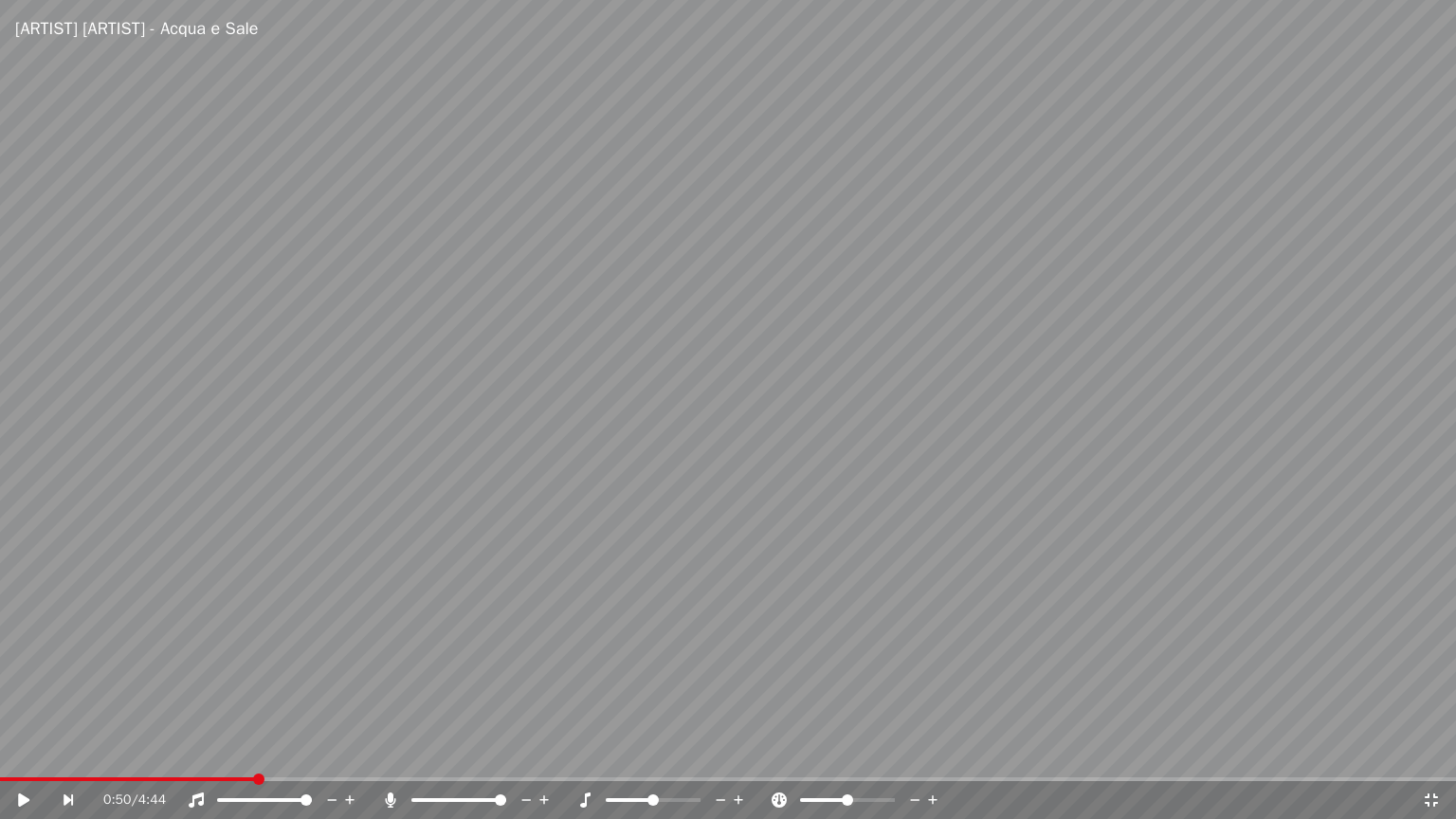 click 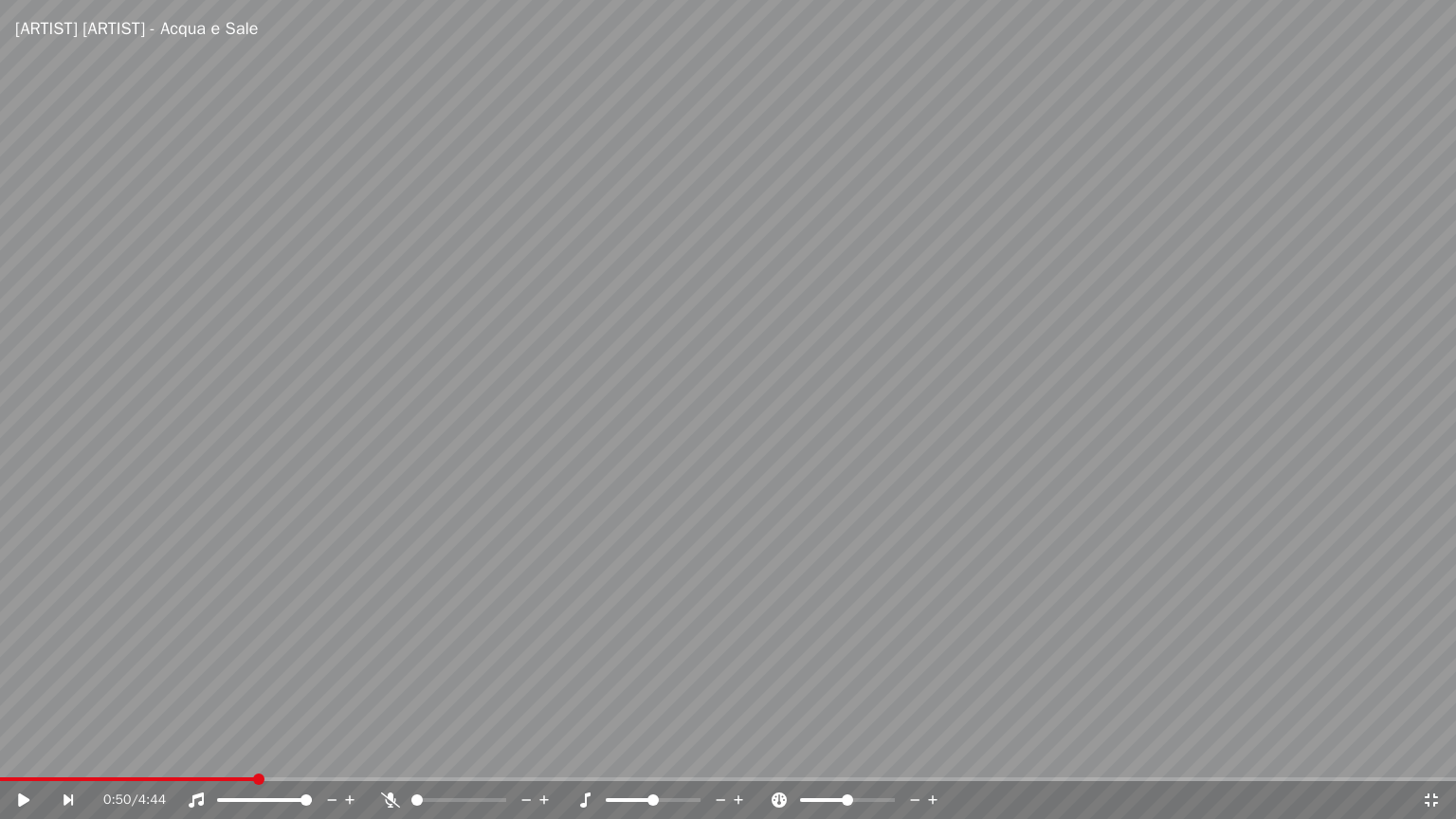 click at bounding box center [728, 410] 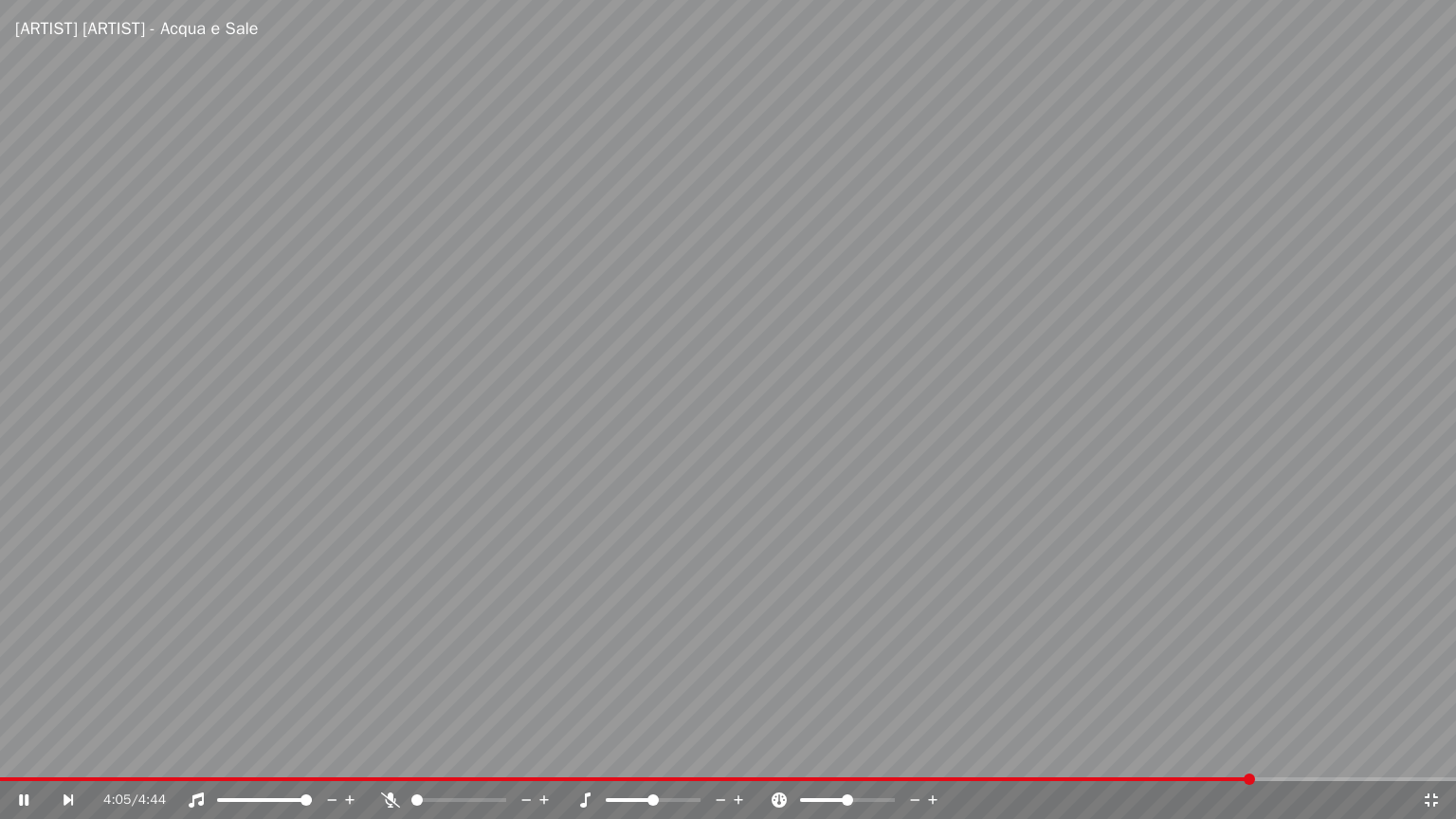 click 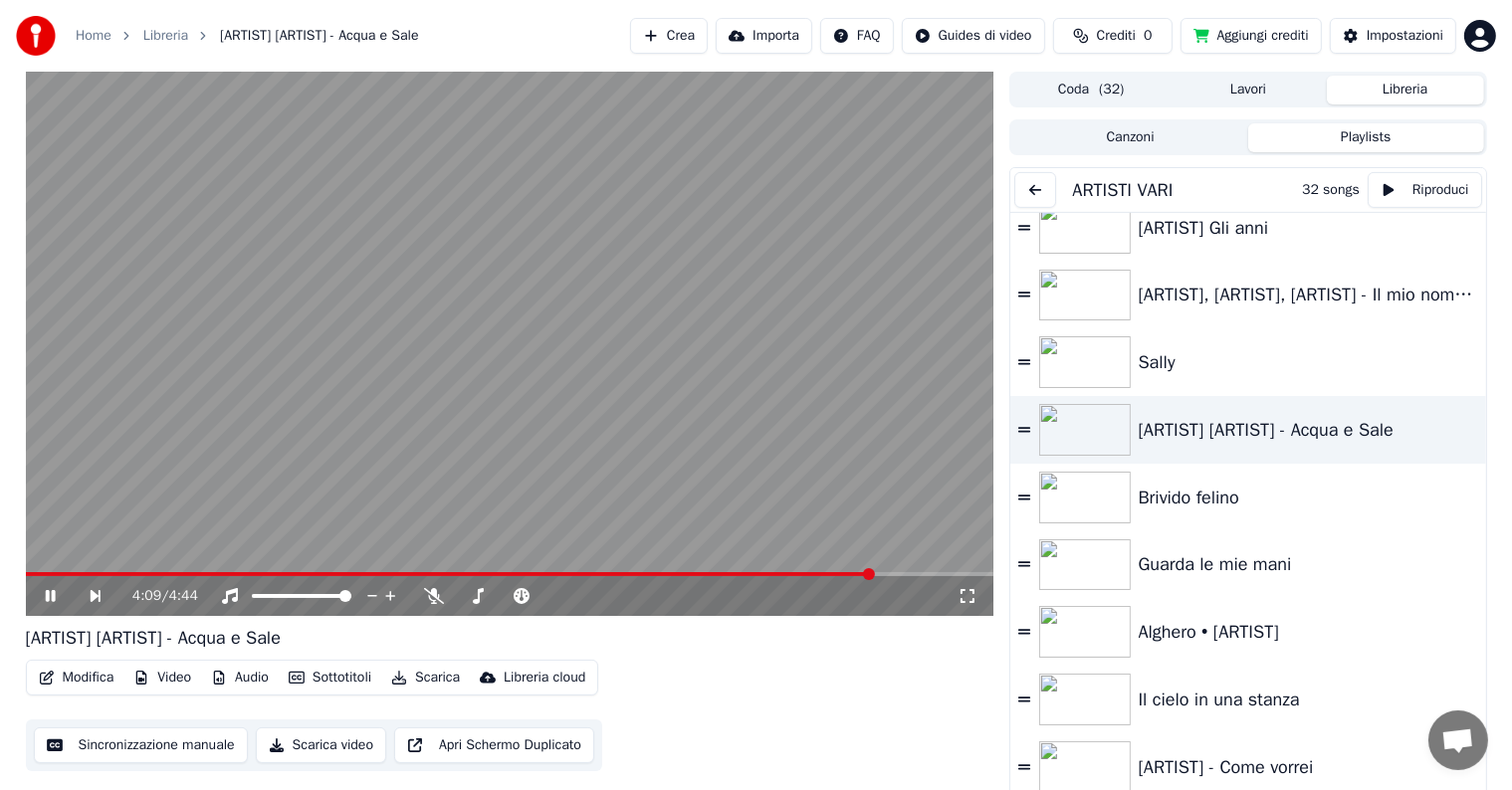 click 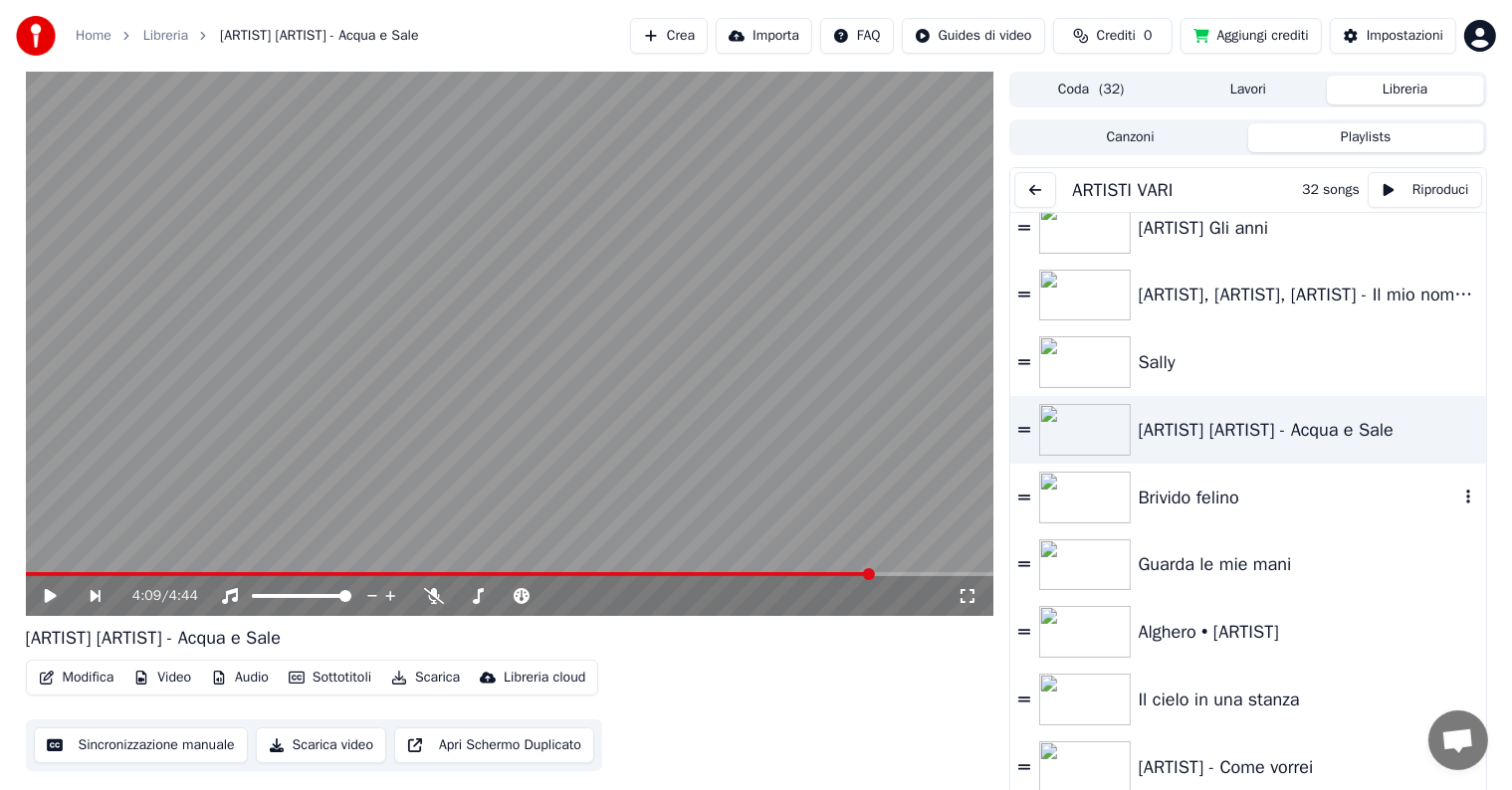 click on "Brivido felino" at bounding box center [1298, 497] 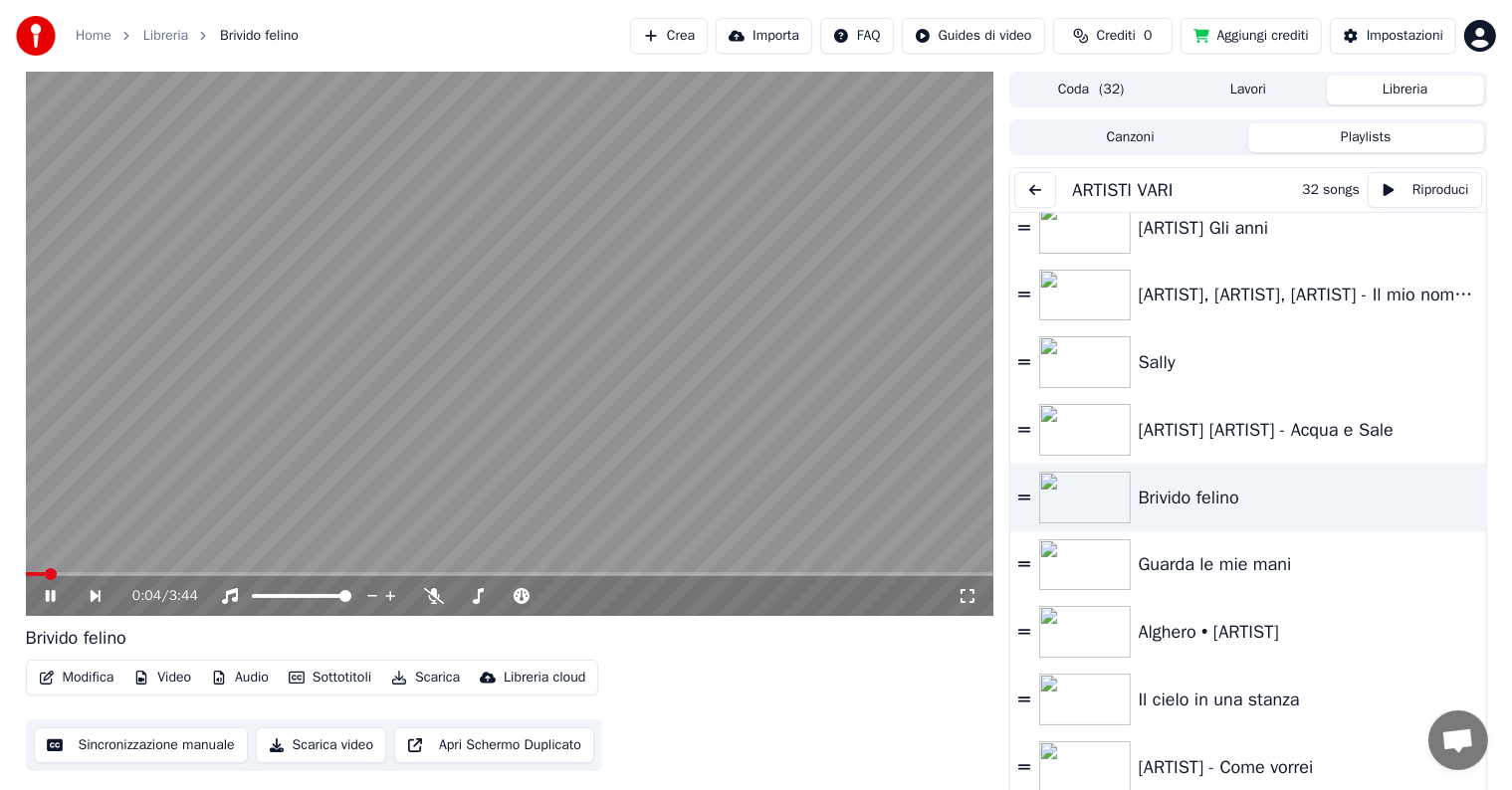 click 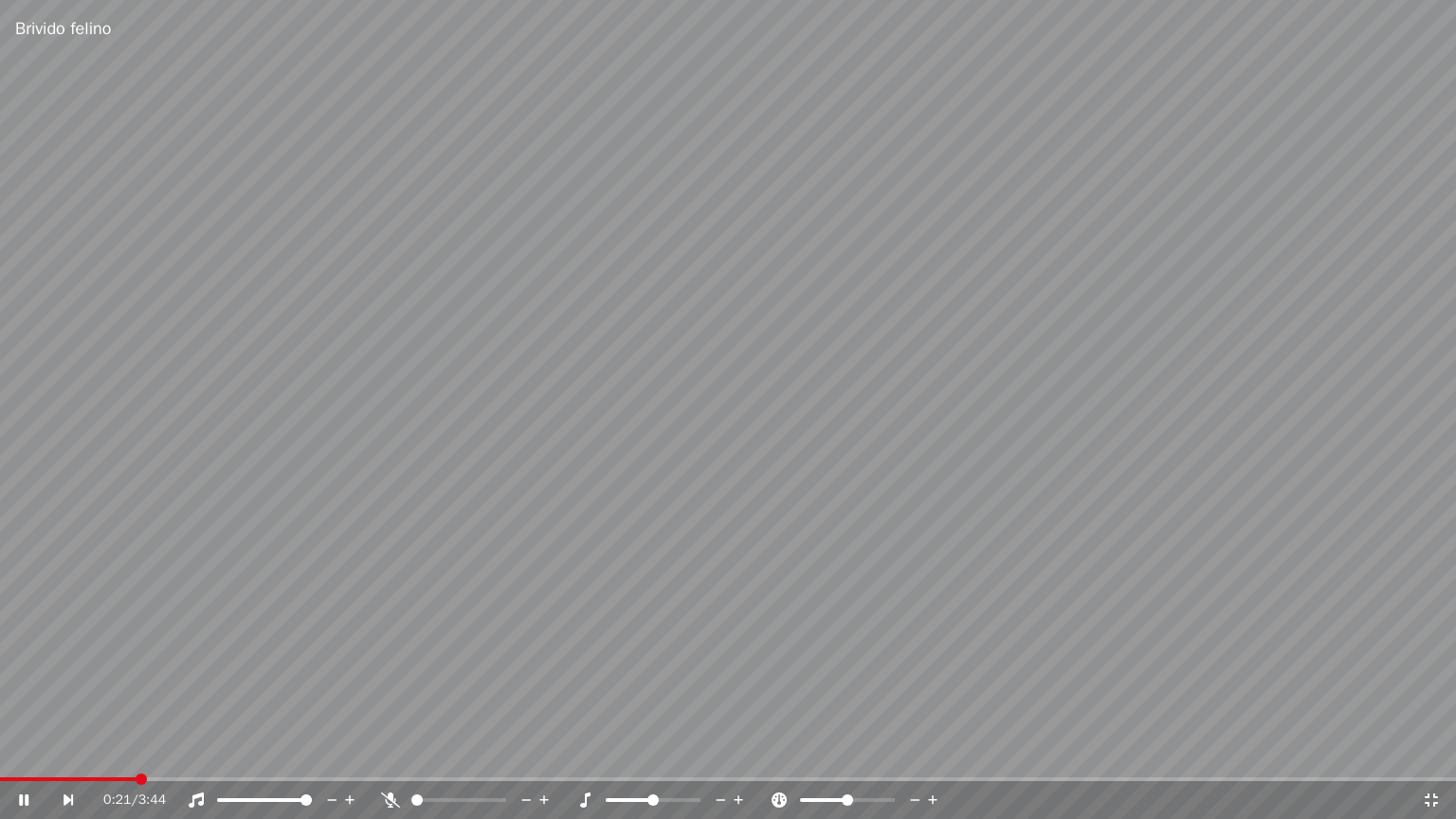 click 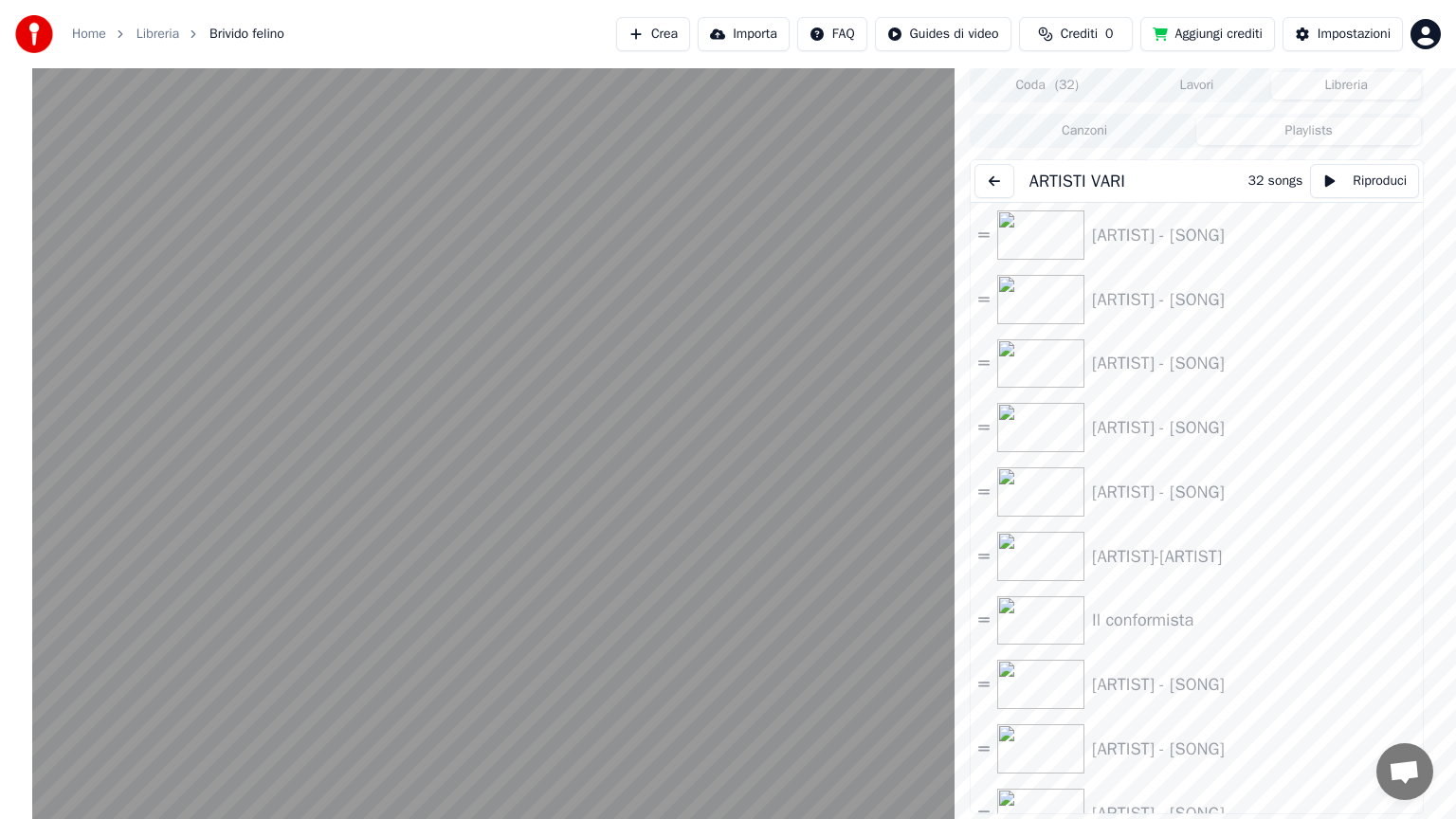 scroll, scrollTop: 0, scrollLeft: 0, axis: both 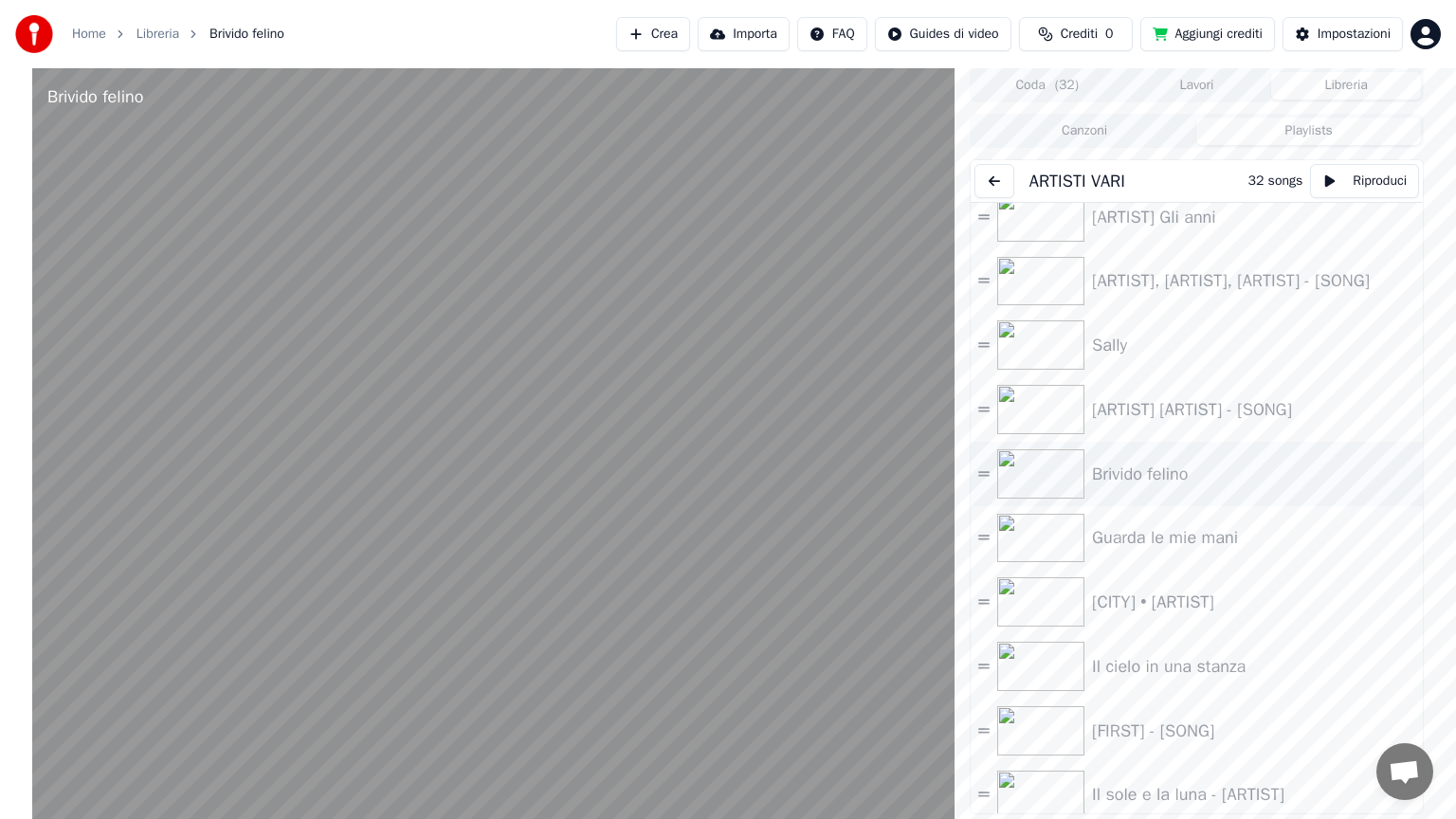 click 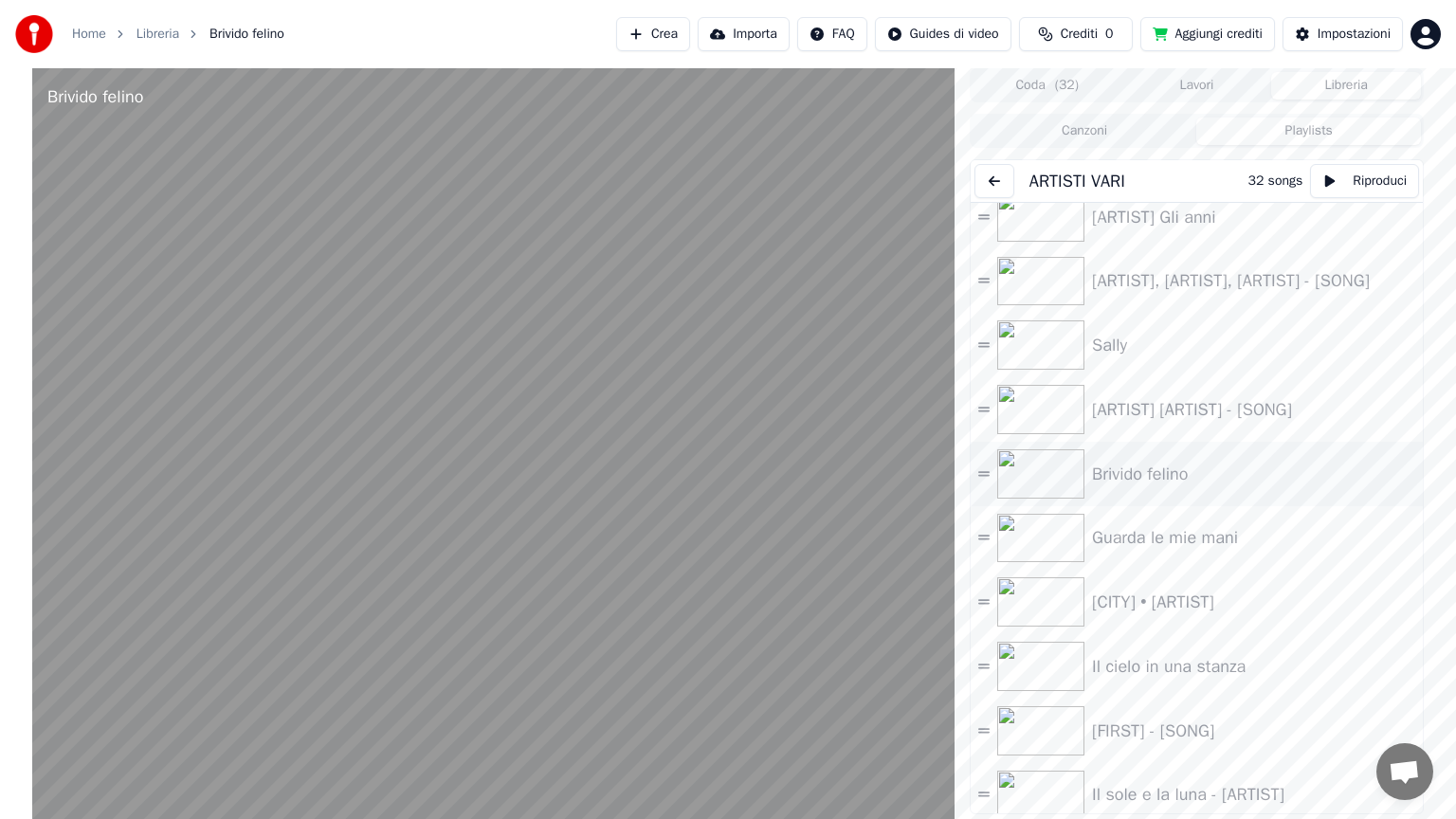 click 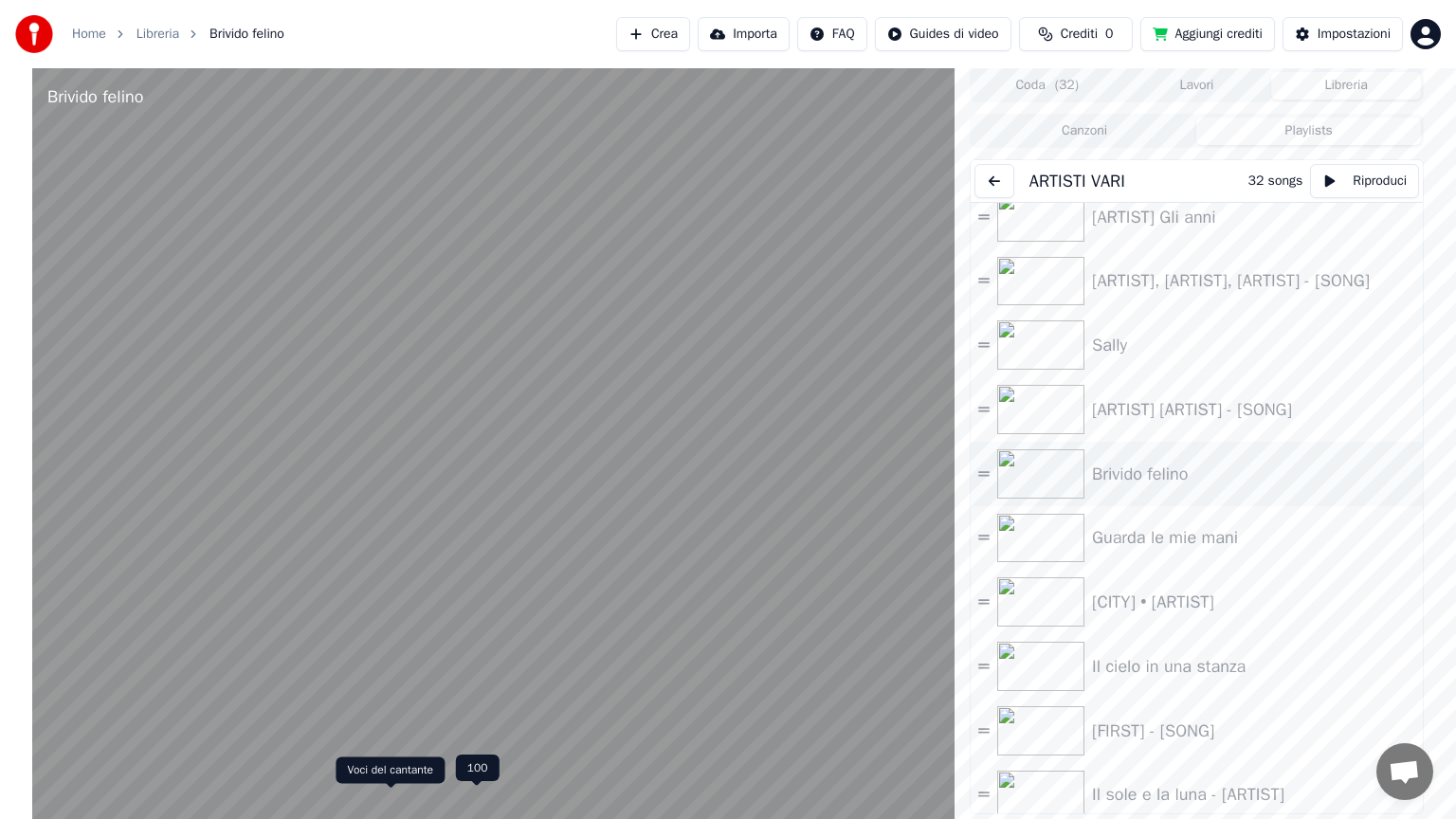 click 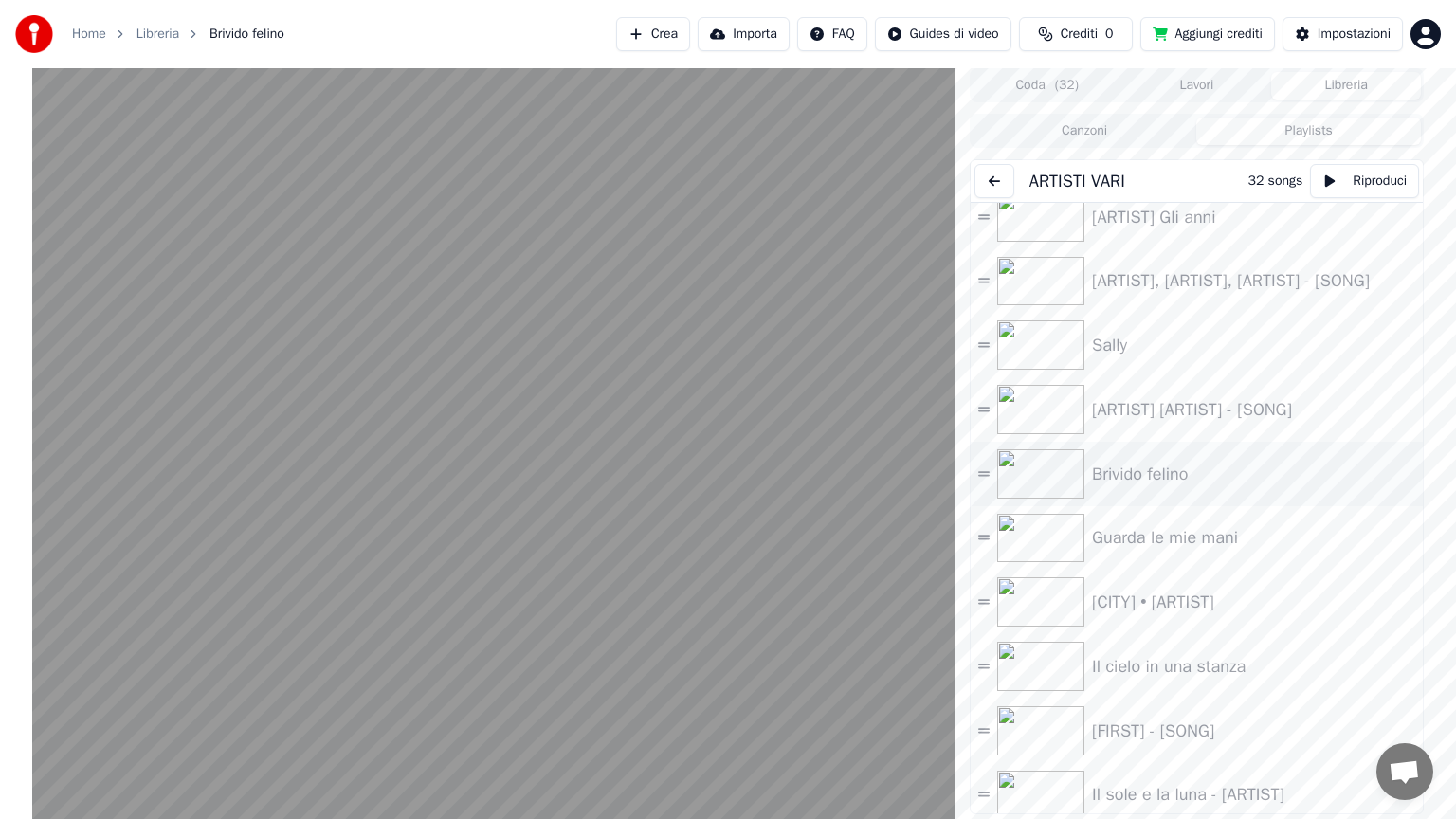 click at bounding box center (493, 478) 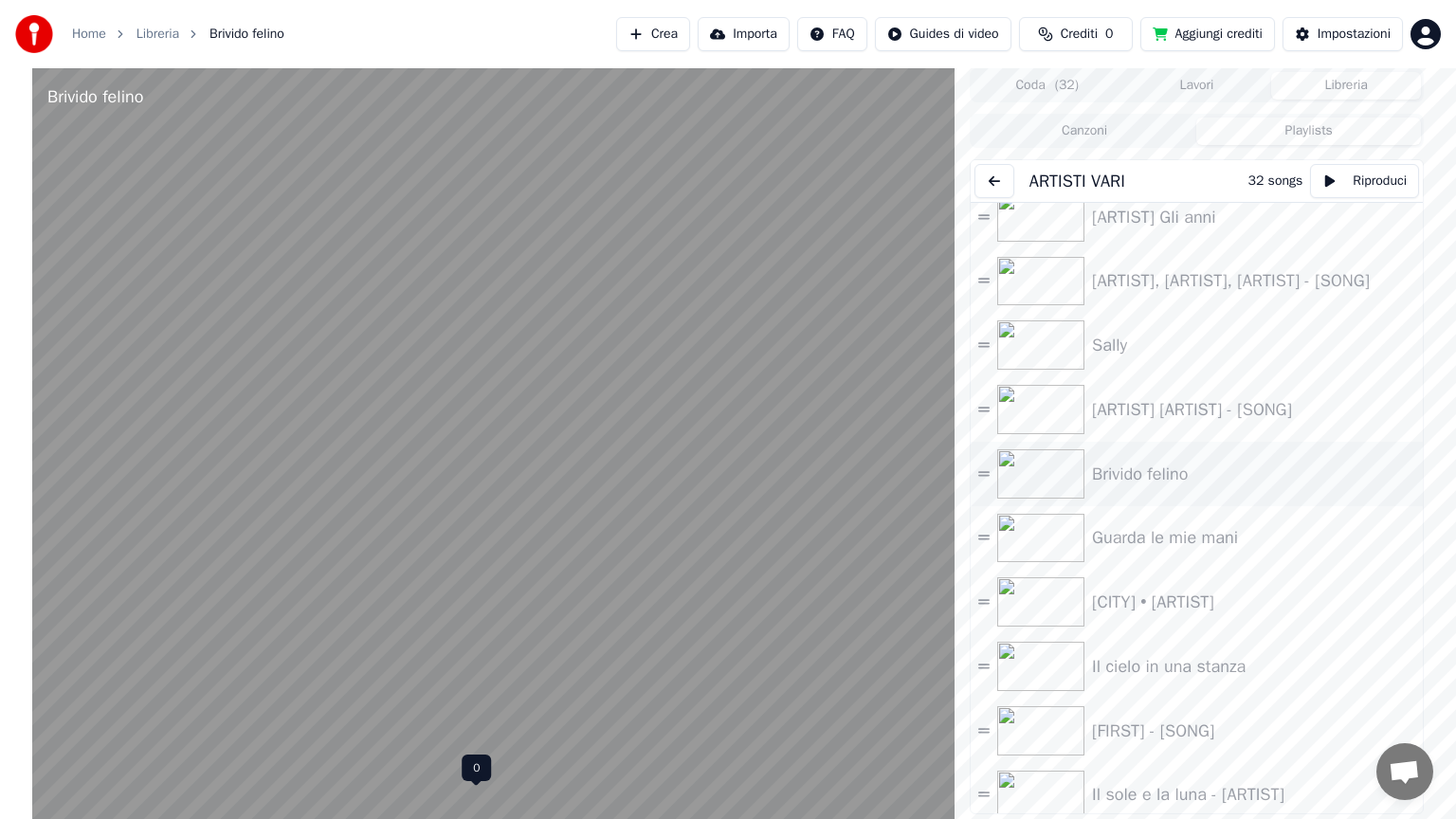 click 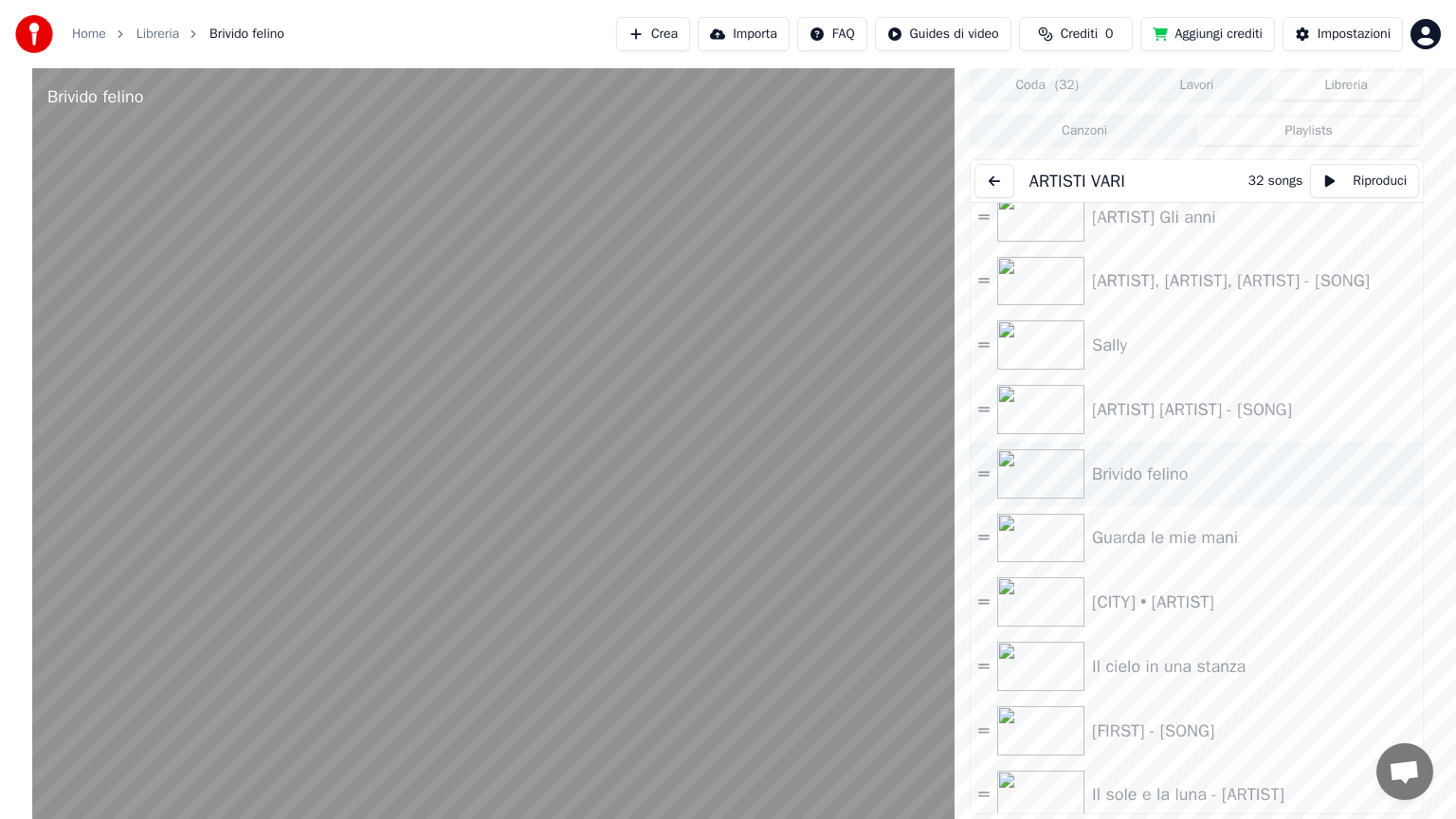 click at bounding box center (493, 478) 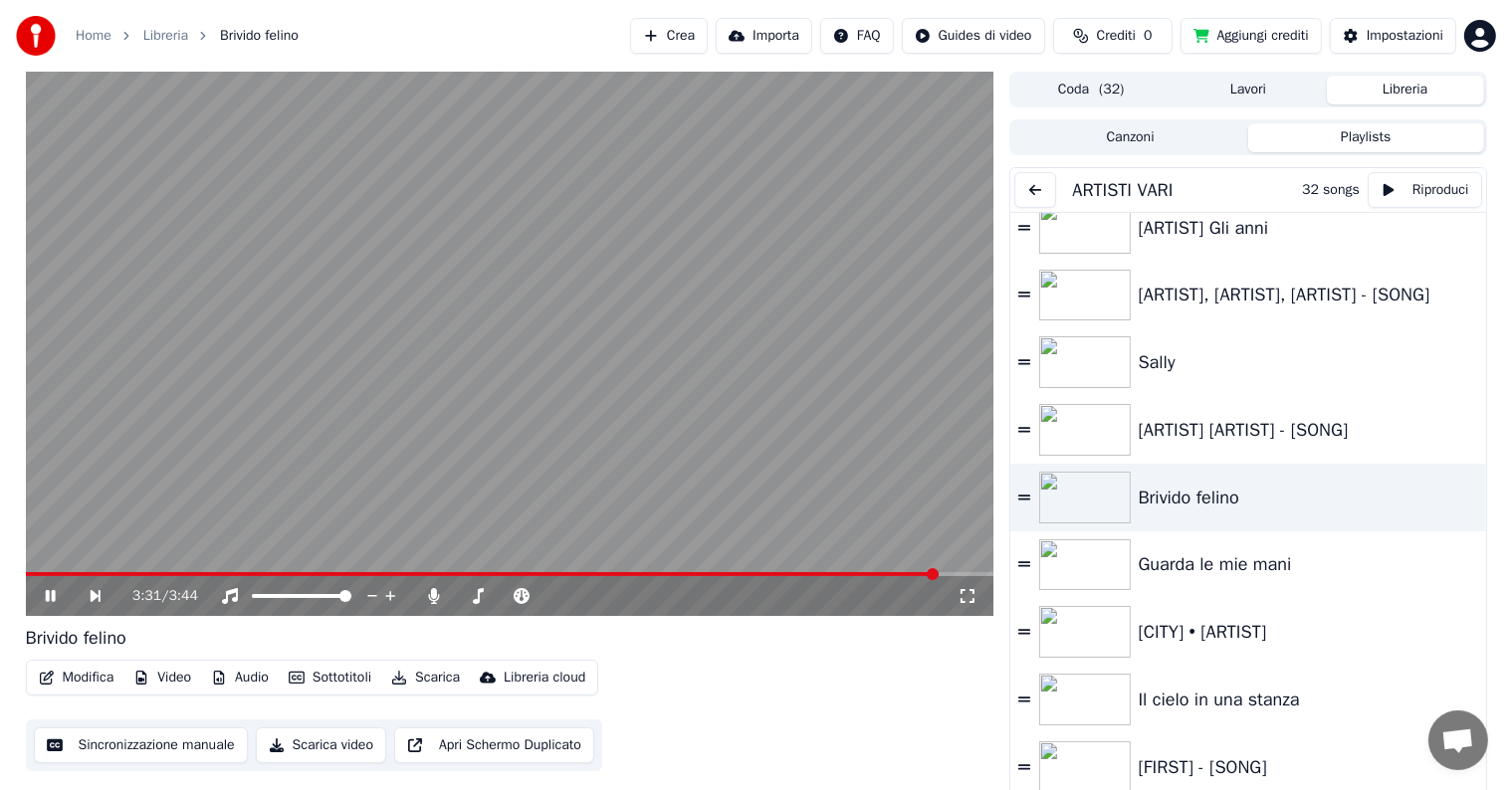click 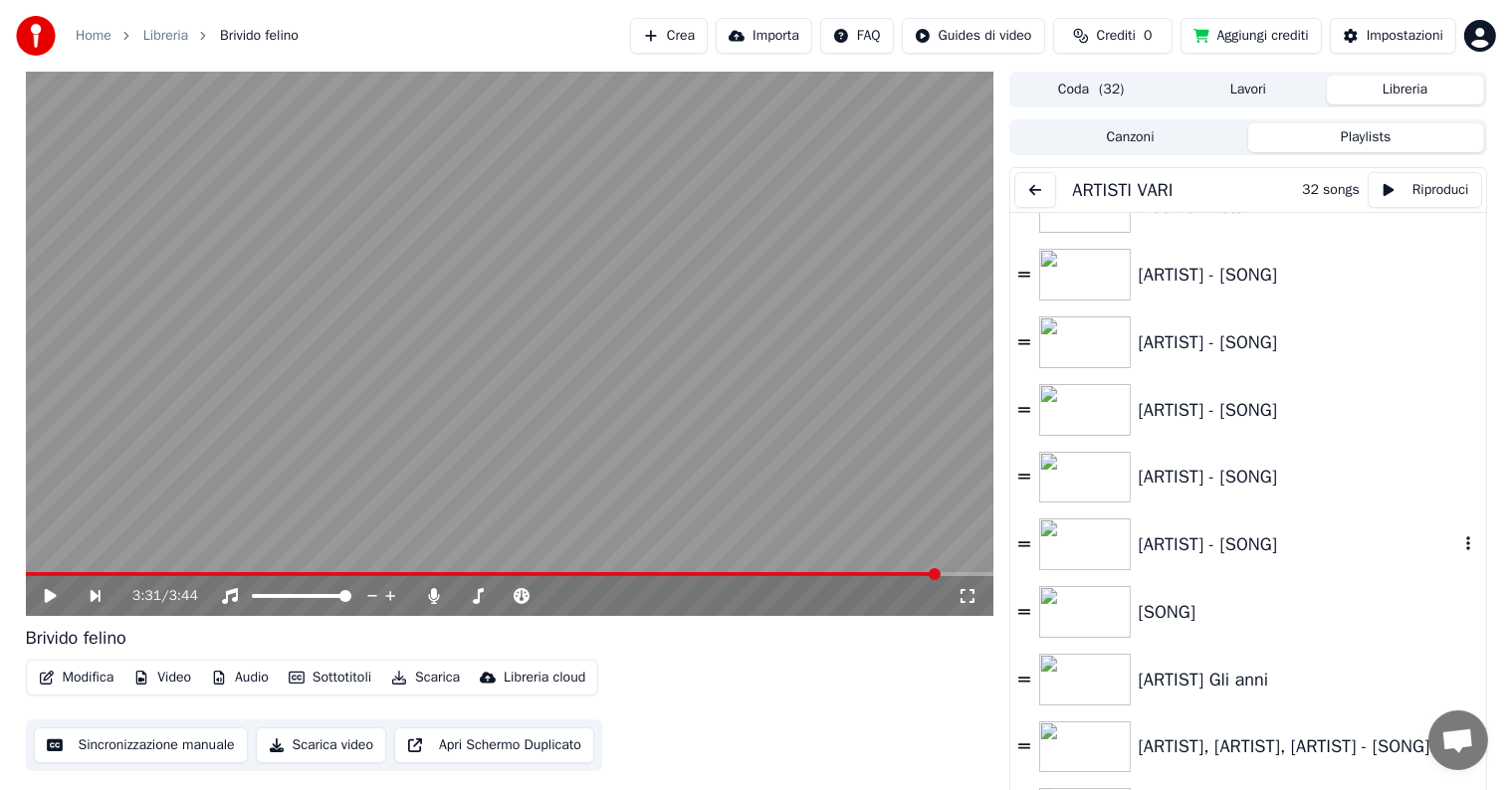 scroll, scrollTop: 398, scrollLeft: 0, axis: vertical 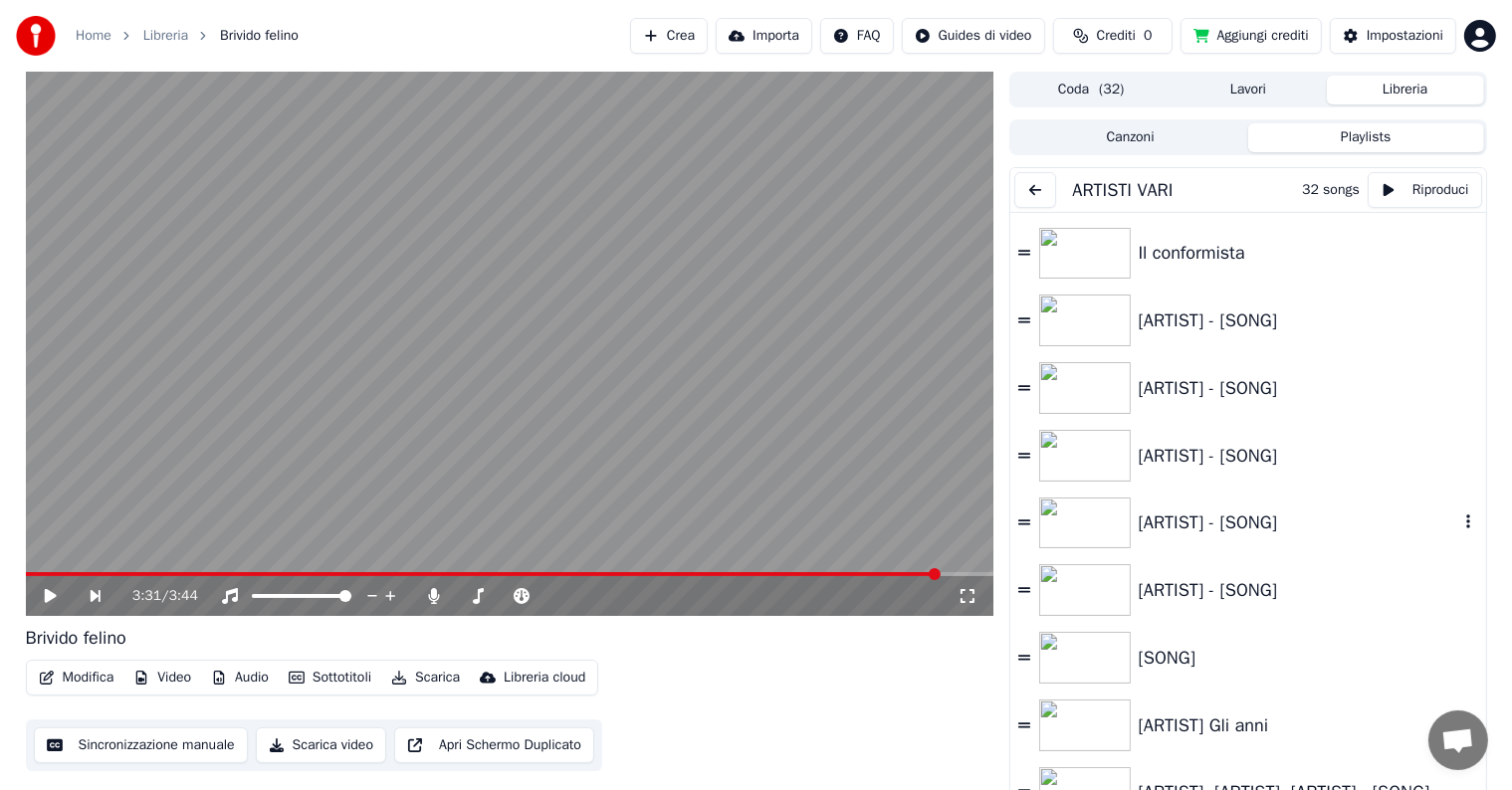 click on "[ARTIST] - Sincerità" at bounding box center [1298, 522] 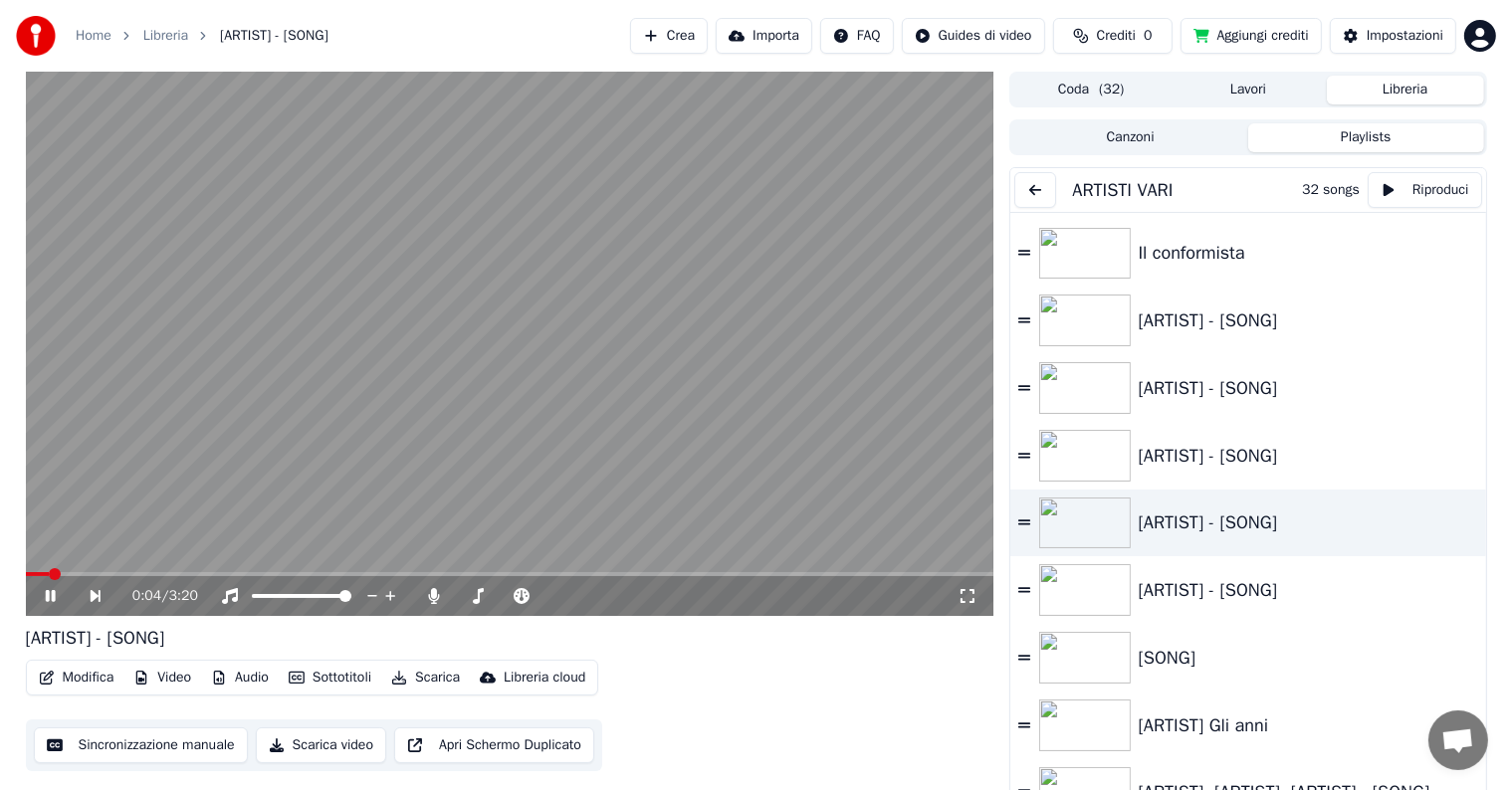 click 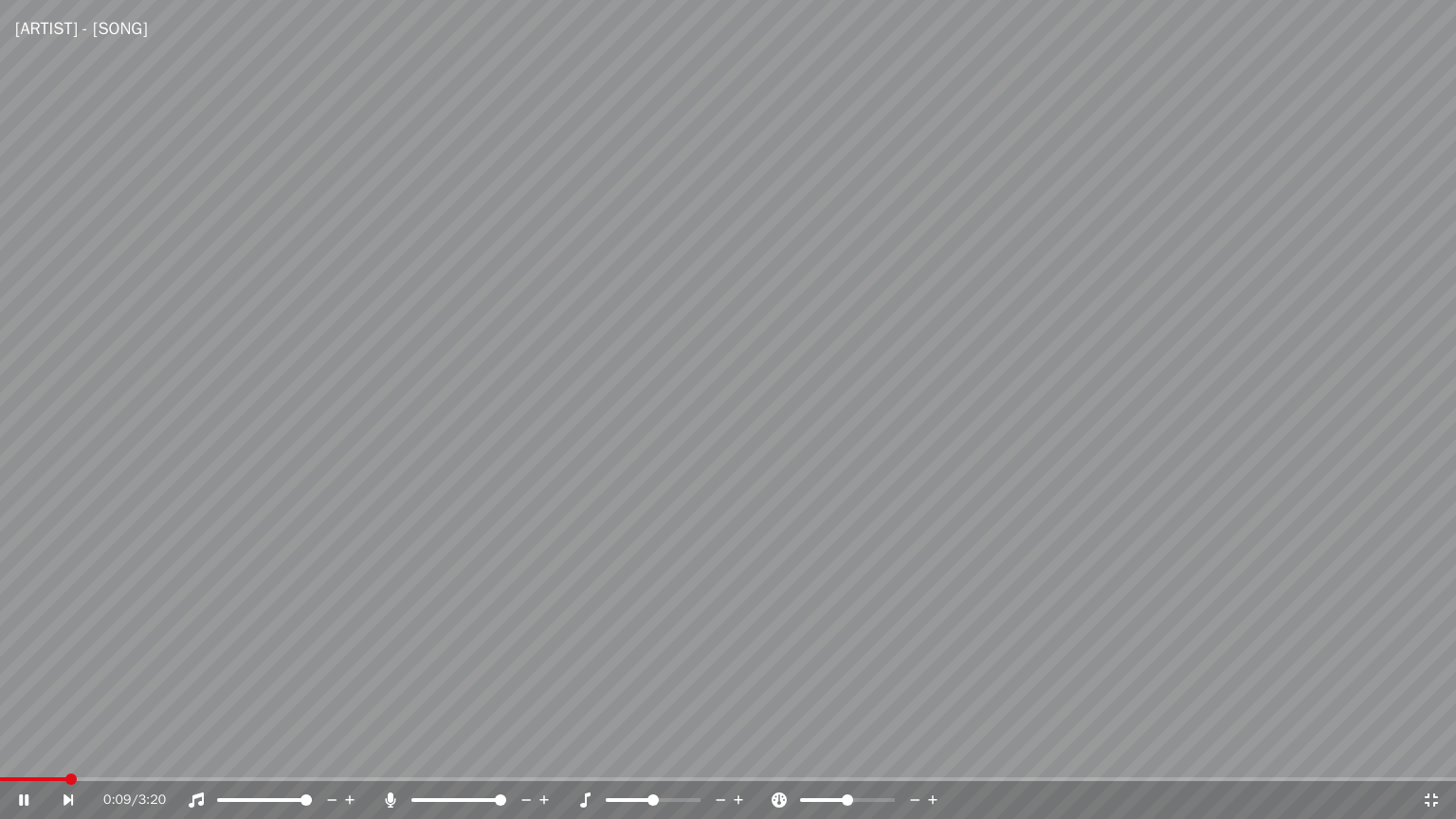 click 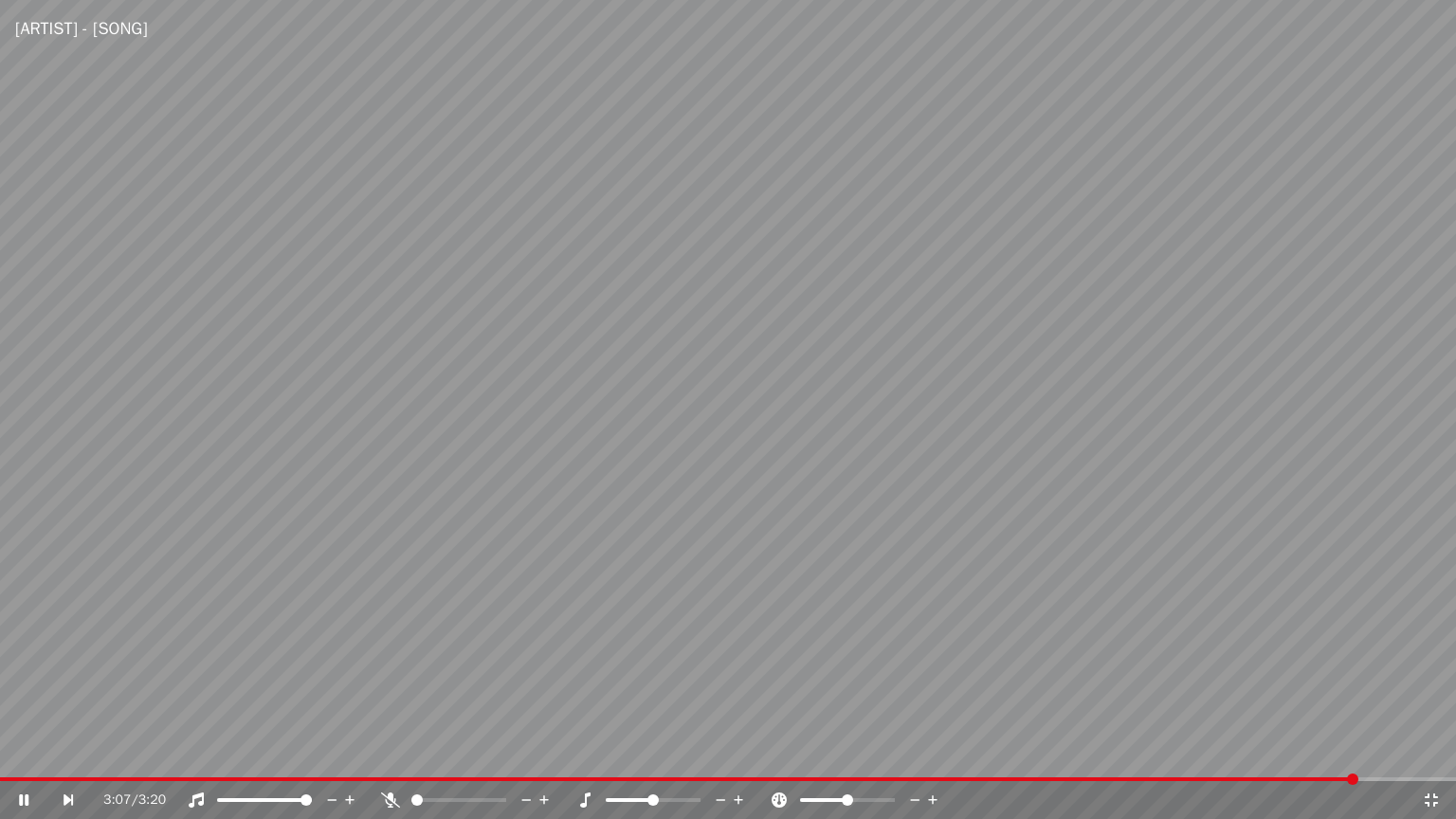 click 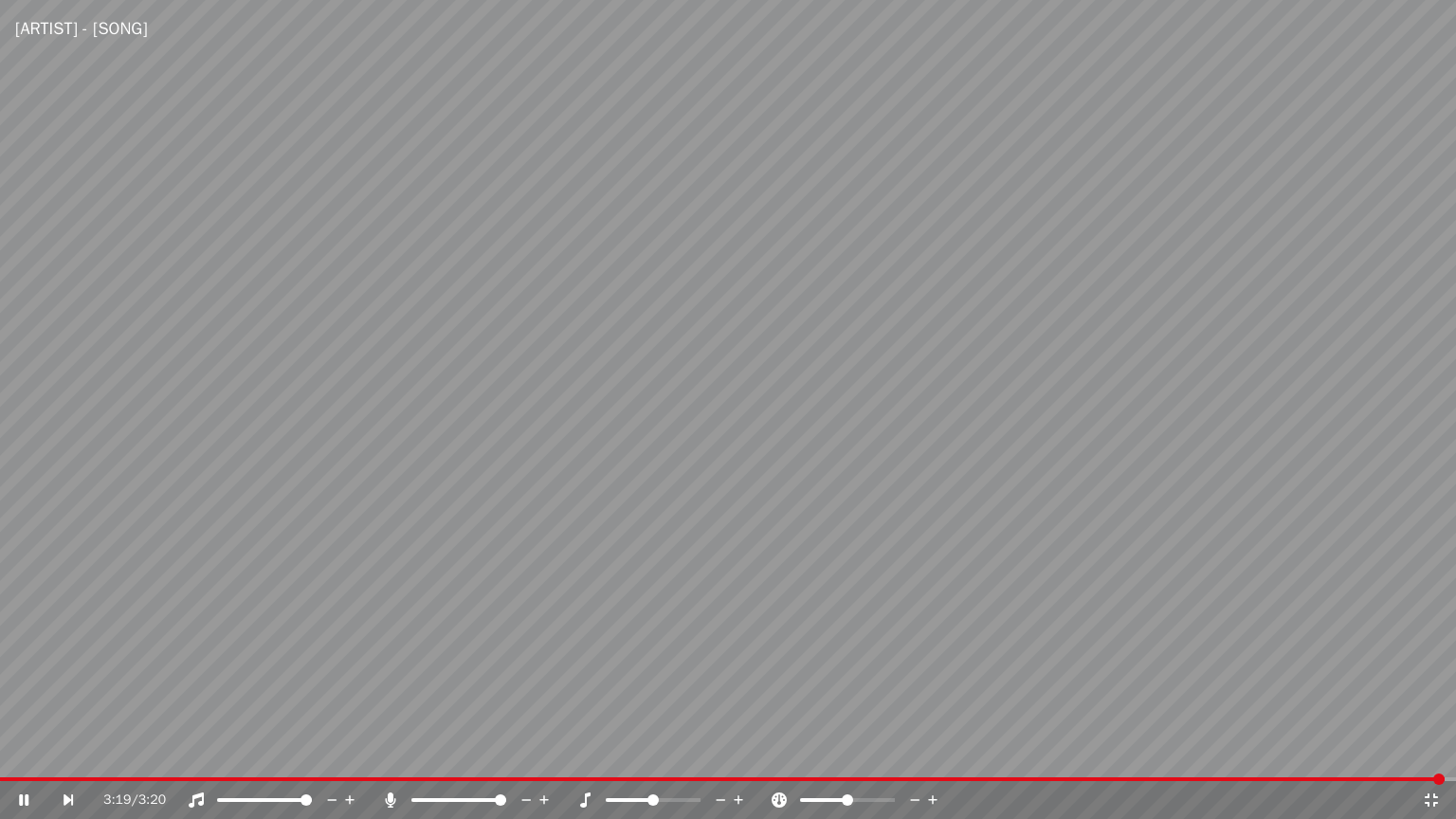 click 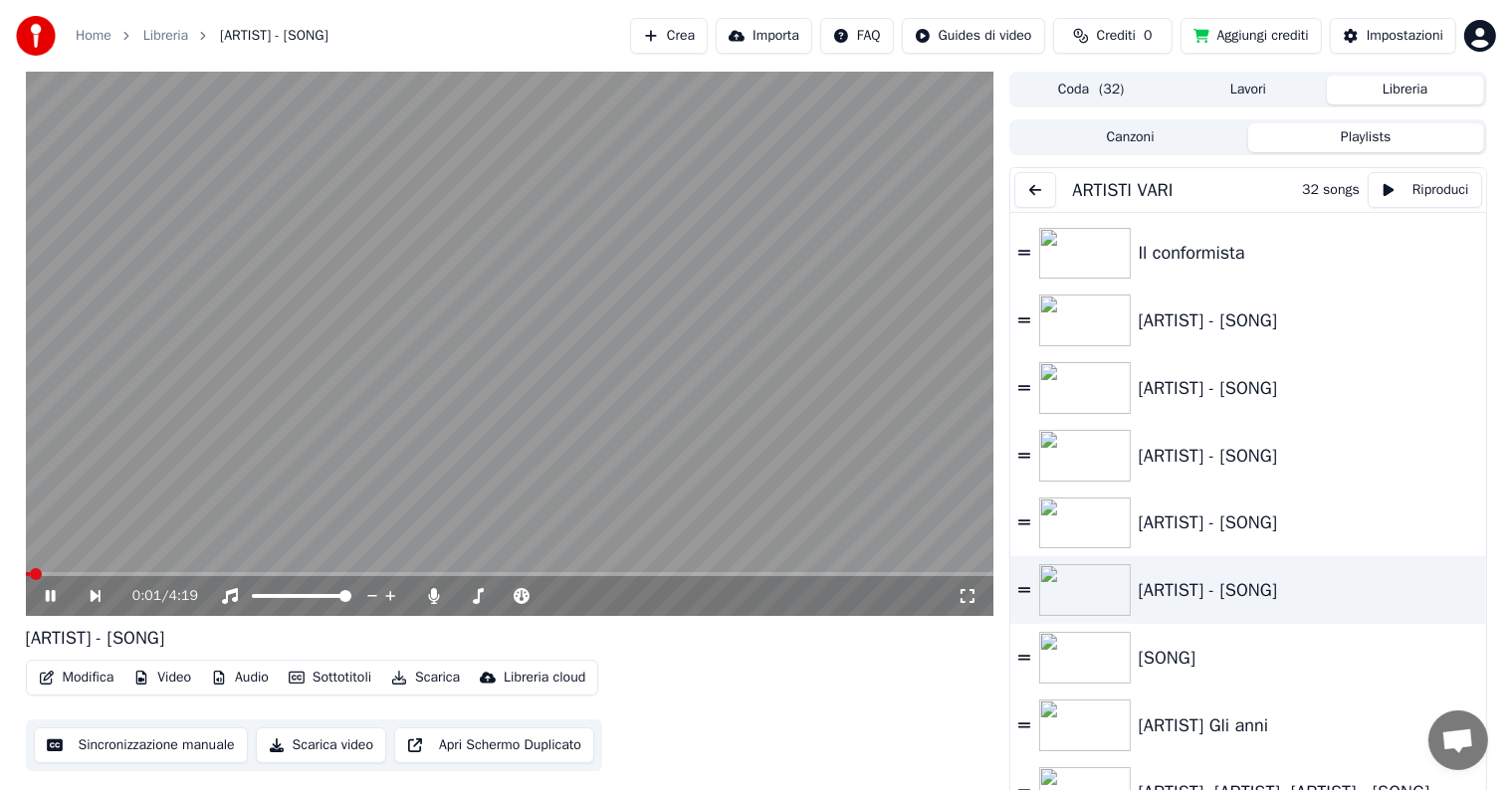 click 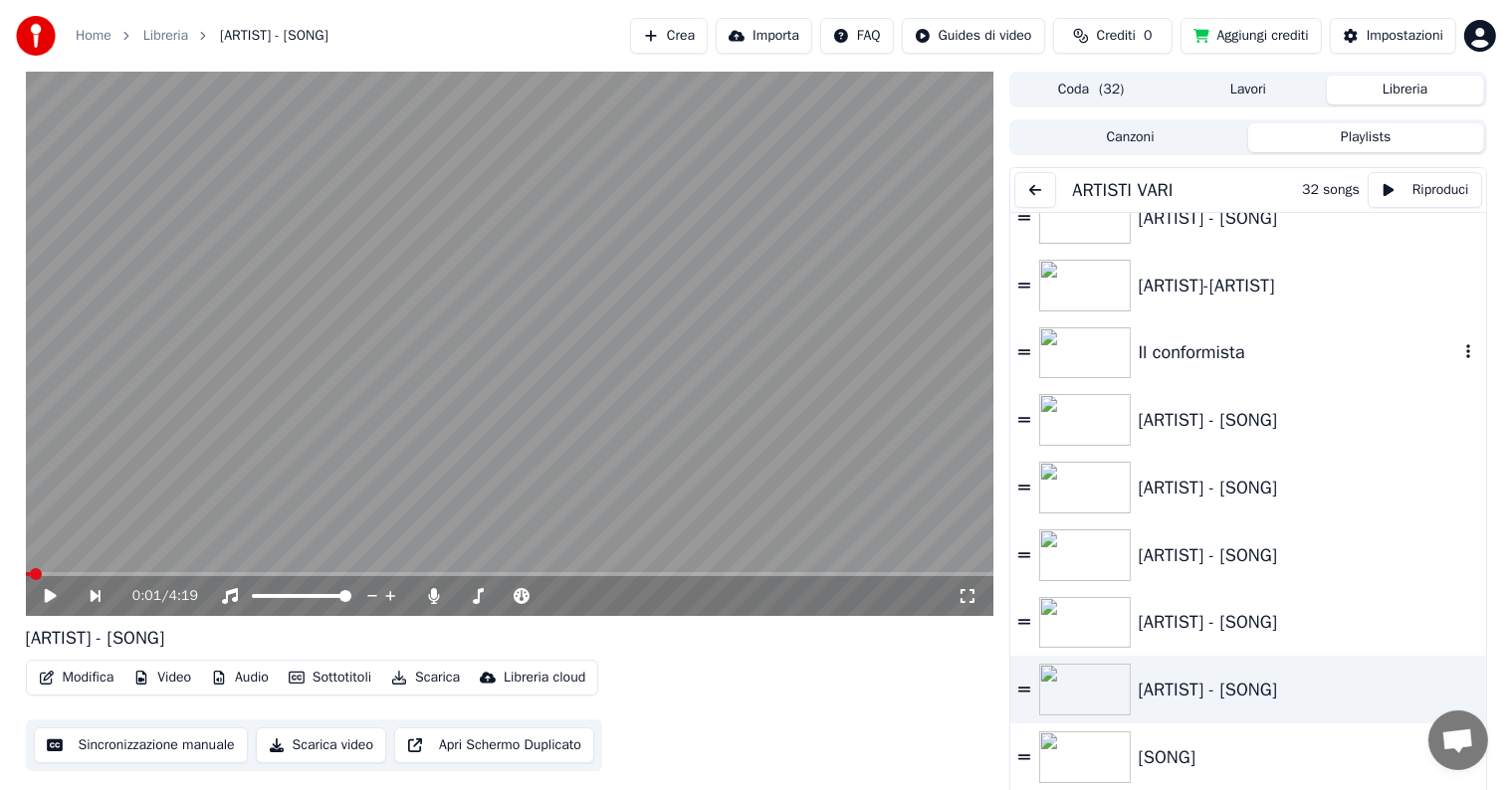 scroll, scrollTop: 398, scrollLeft: 0, axis: vertical 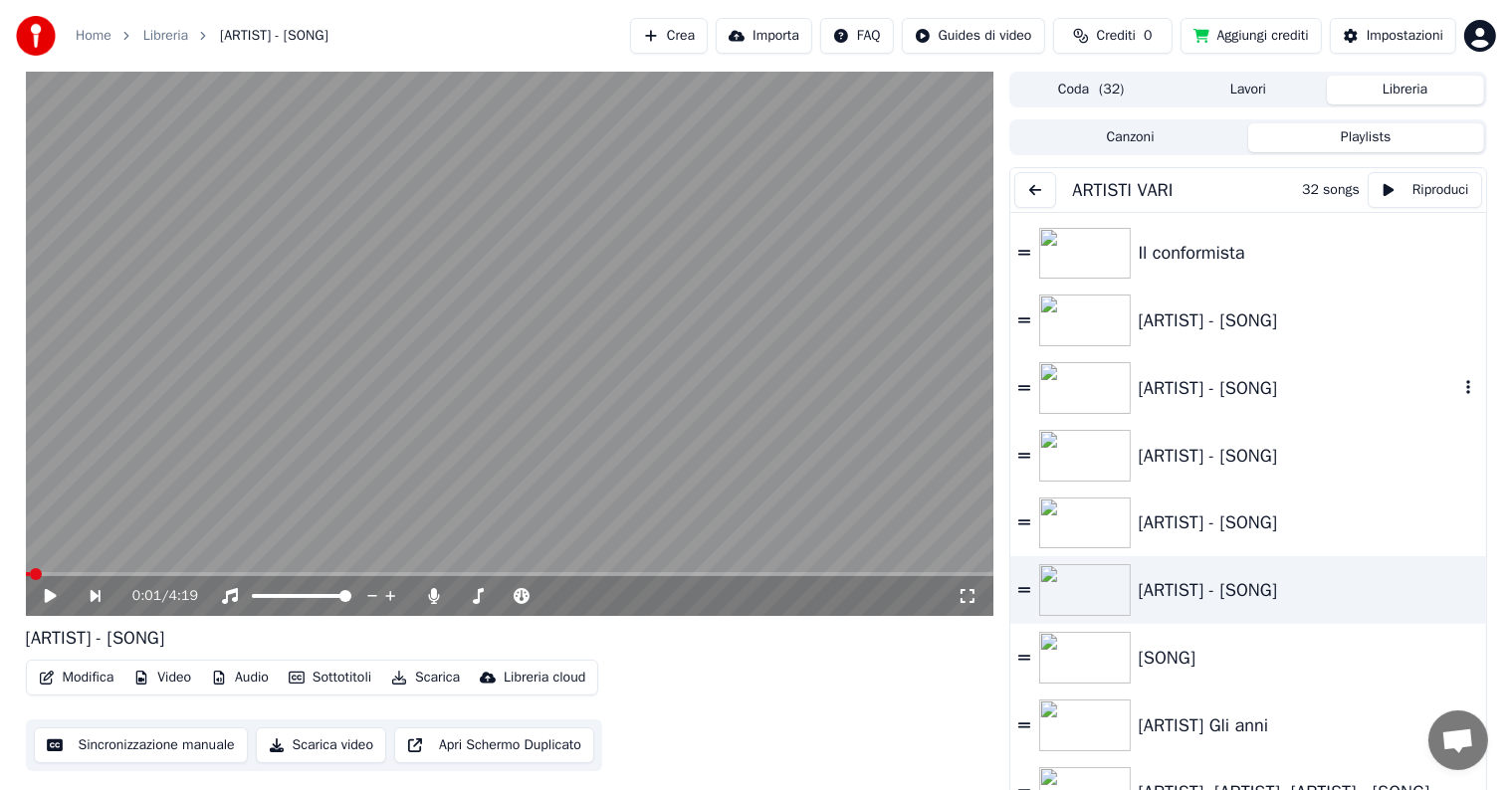 click on "[ARTIST] - La notte" at bounding box center (1298, 388) 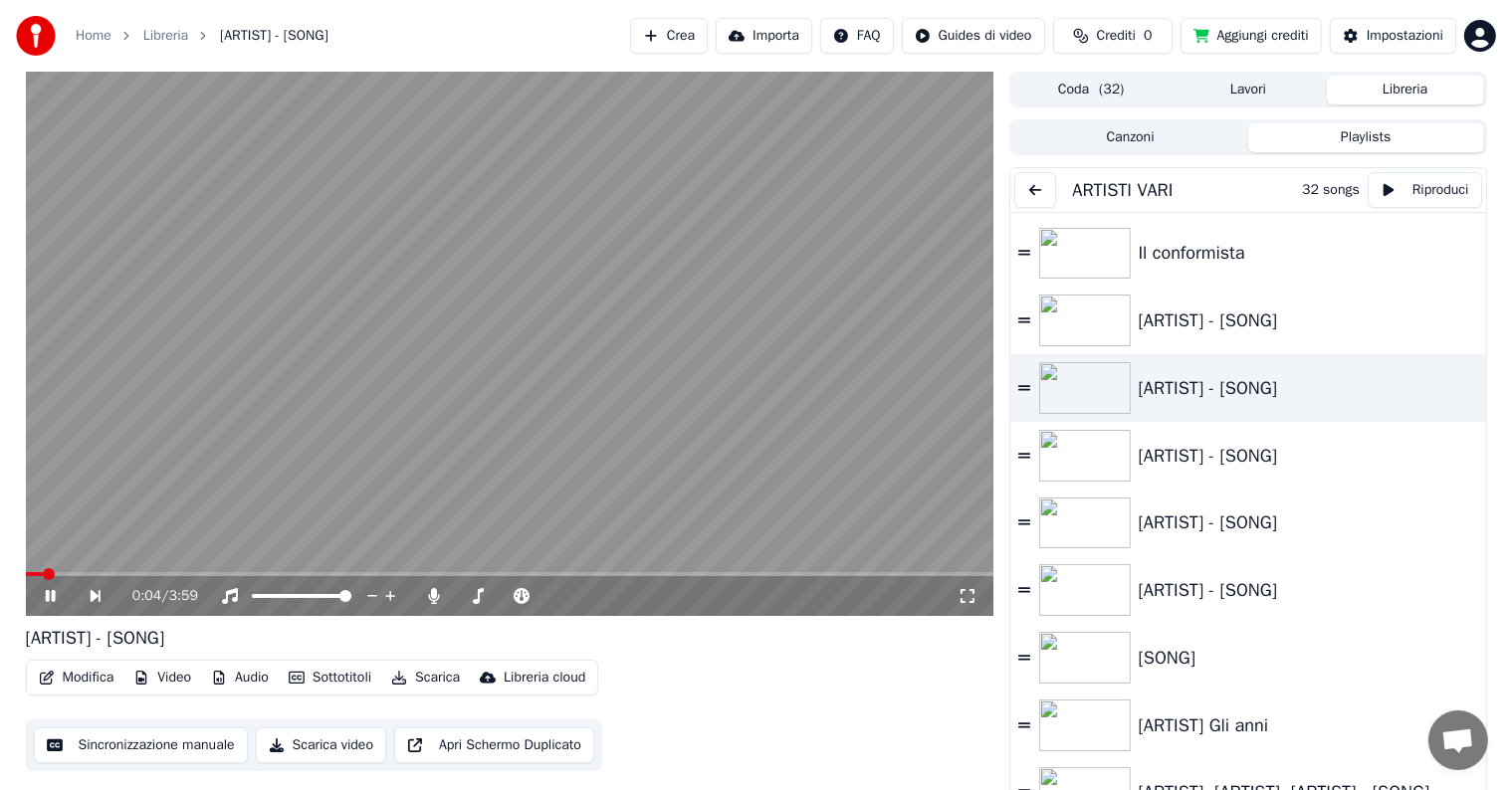 click on "0:04  /  3:59" at bounding box center (510, 596) 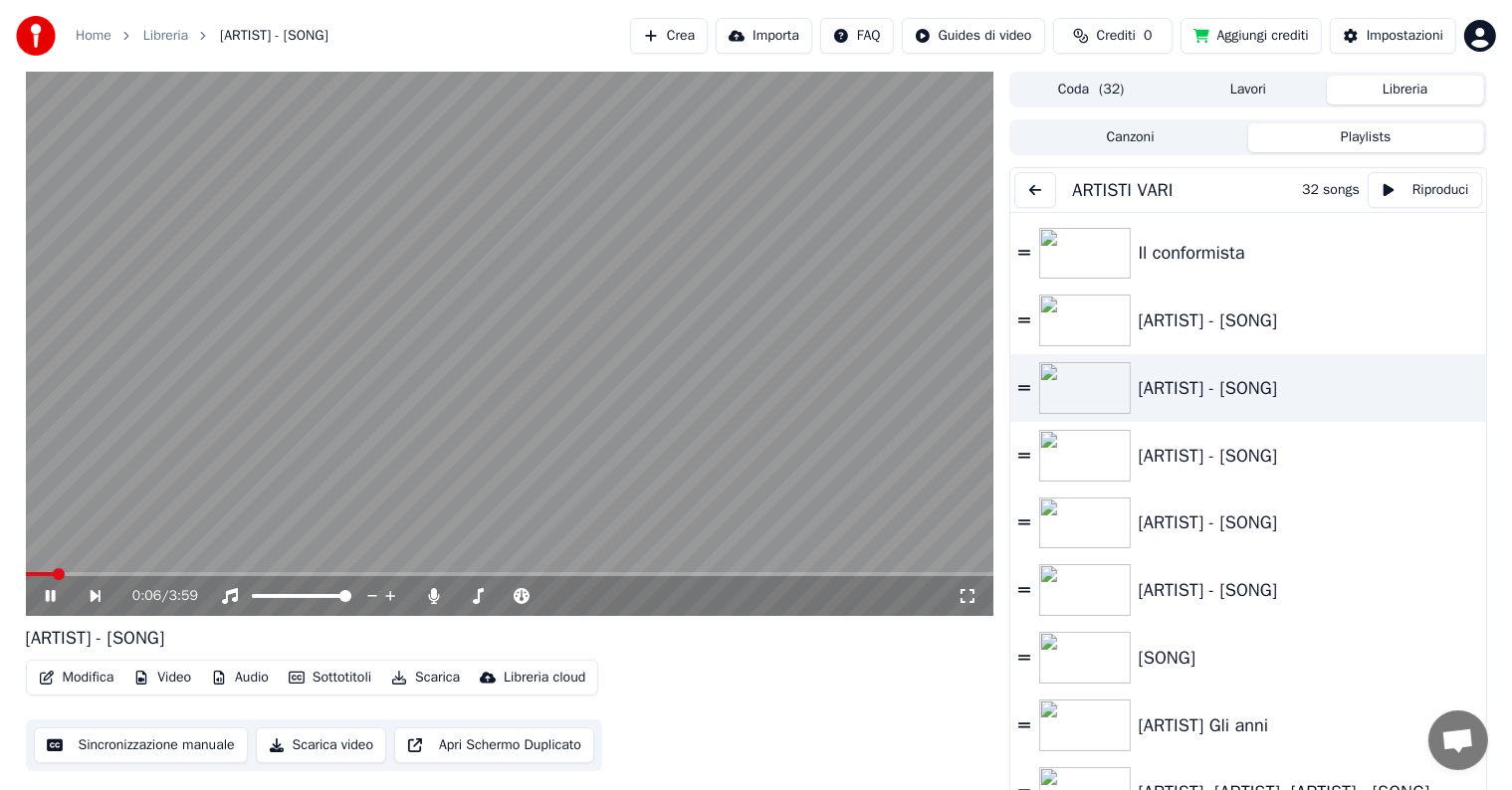 click 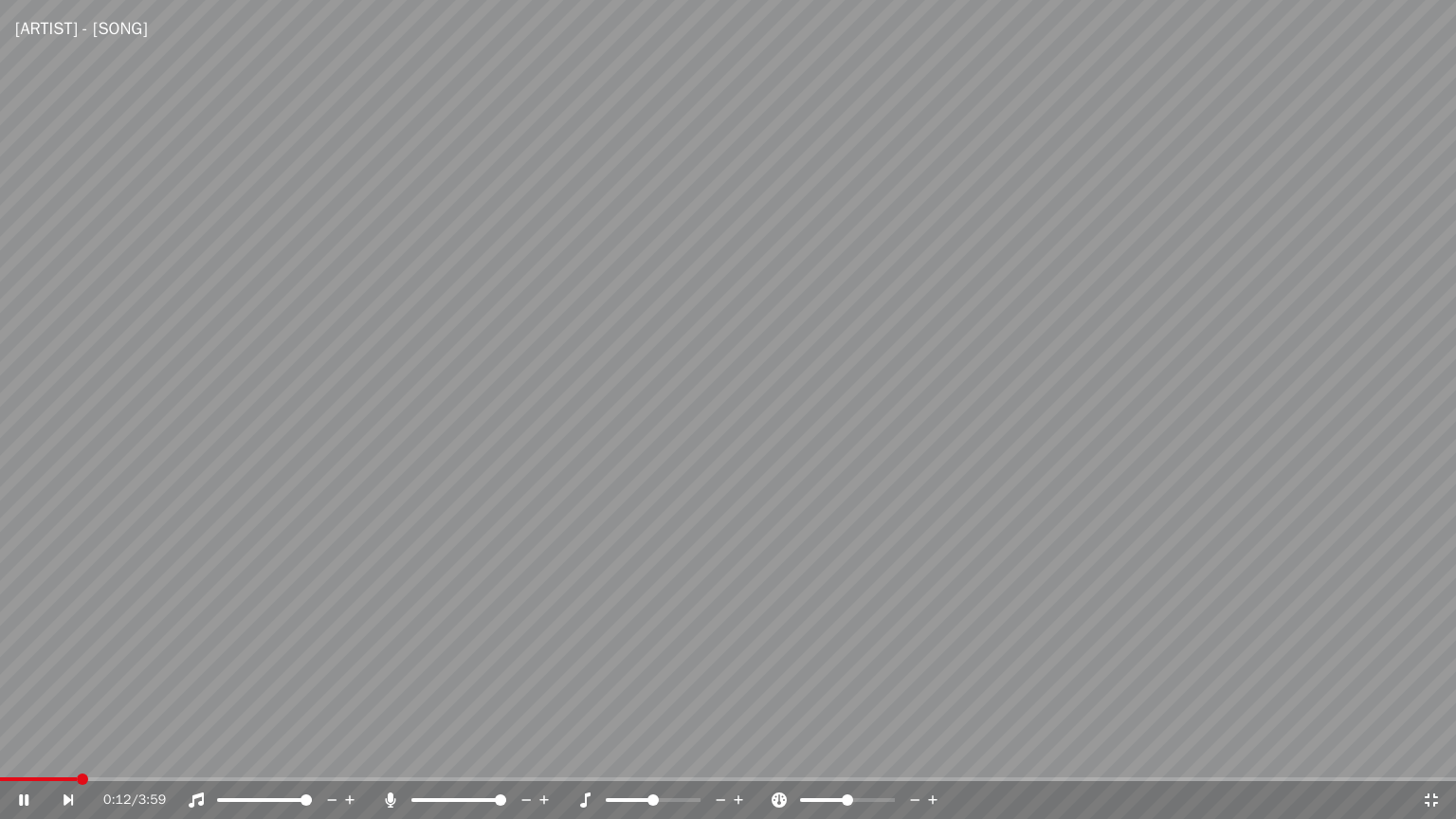 click 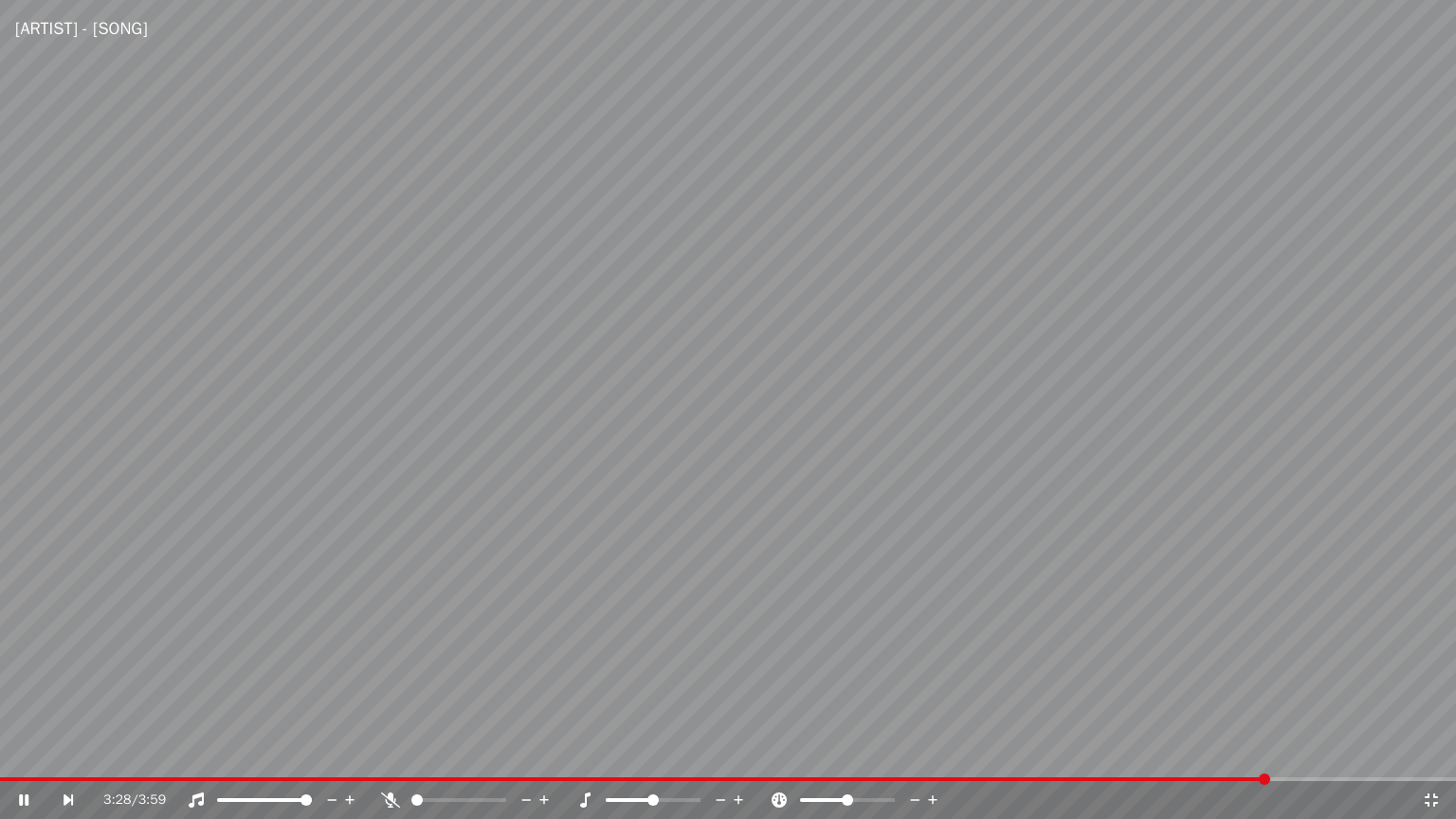 click at bounding box center (466, 800) 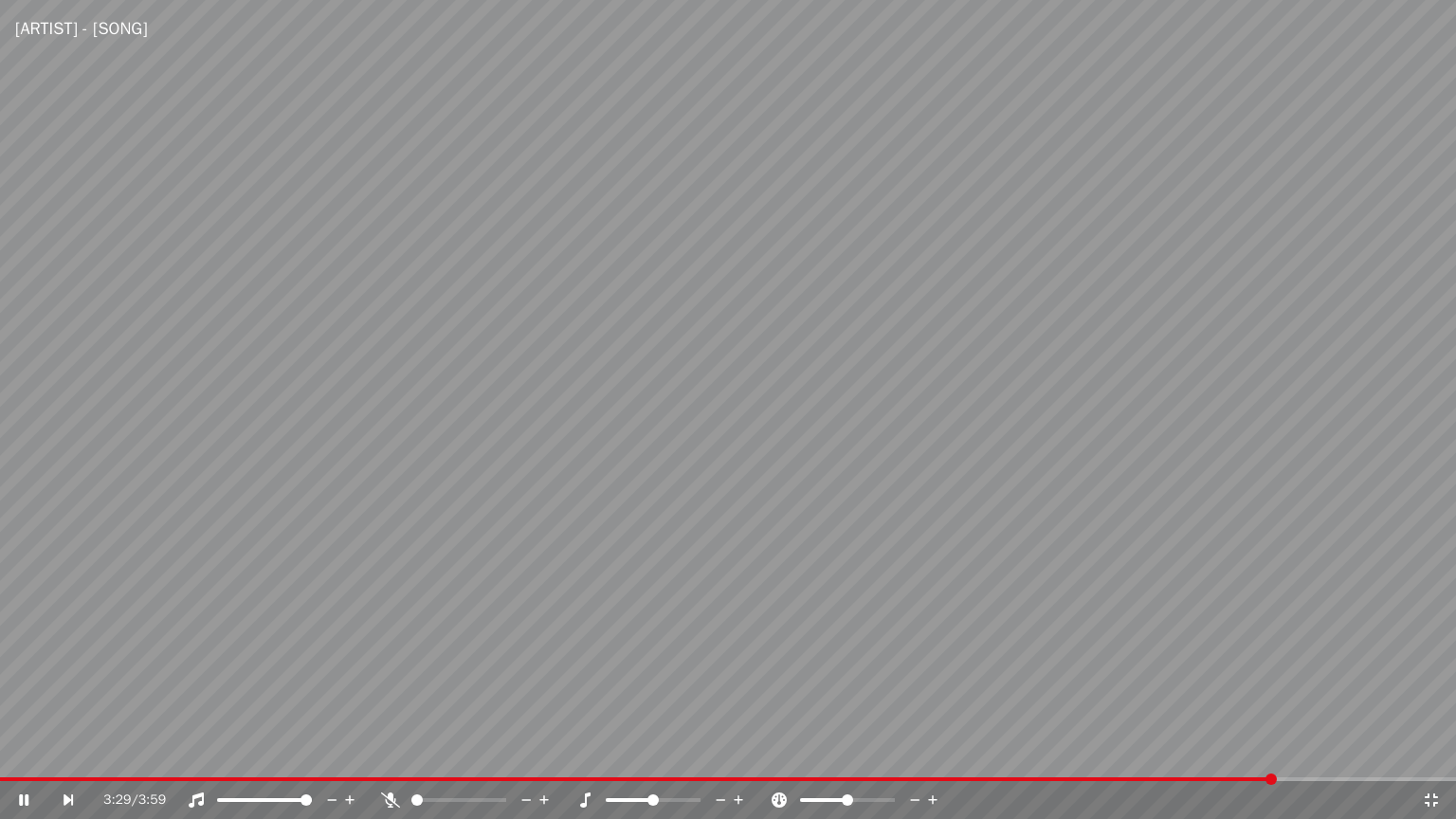 click 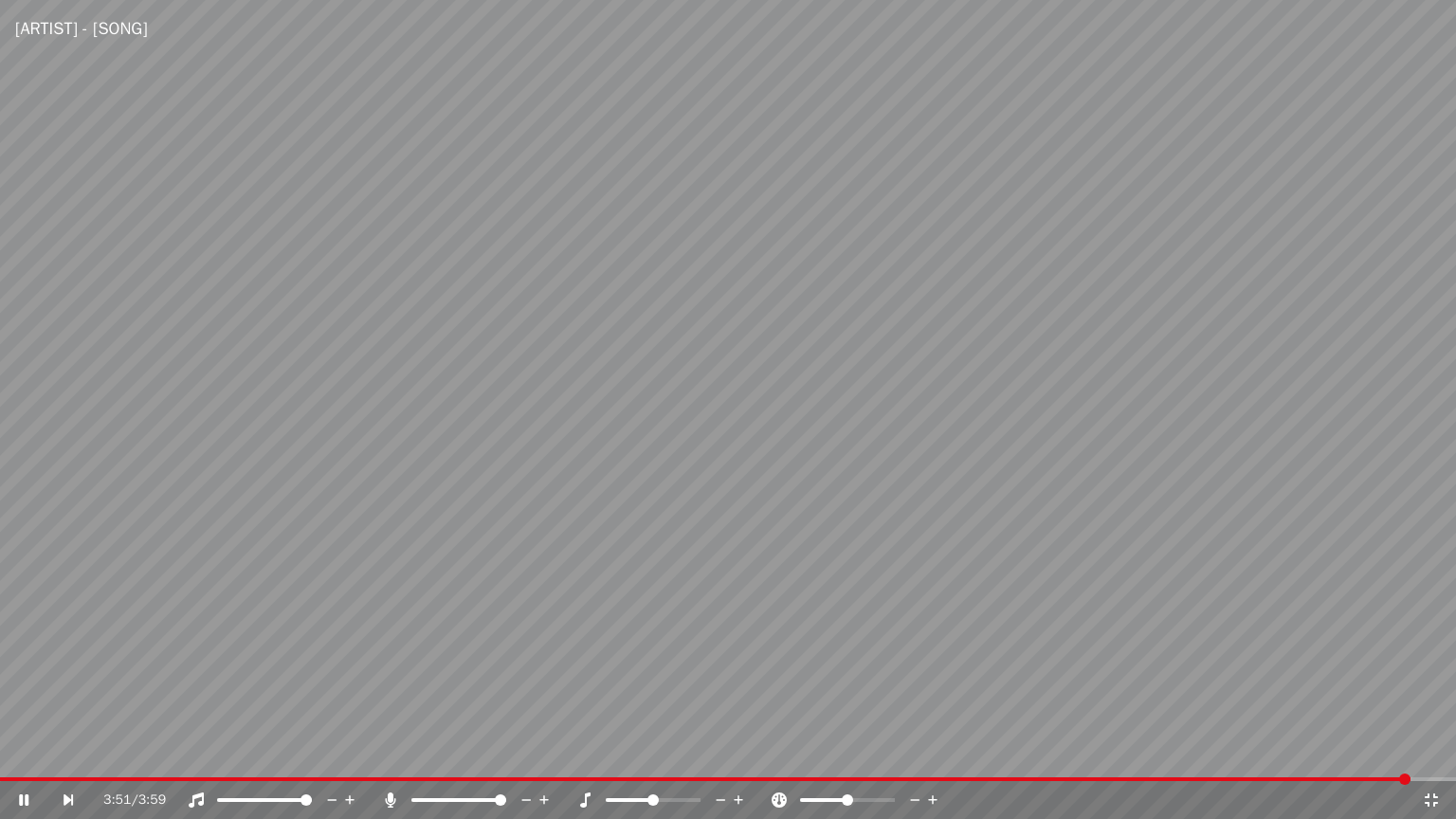 click 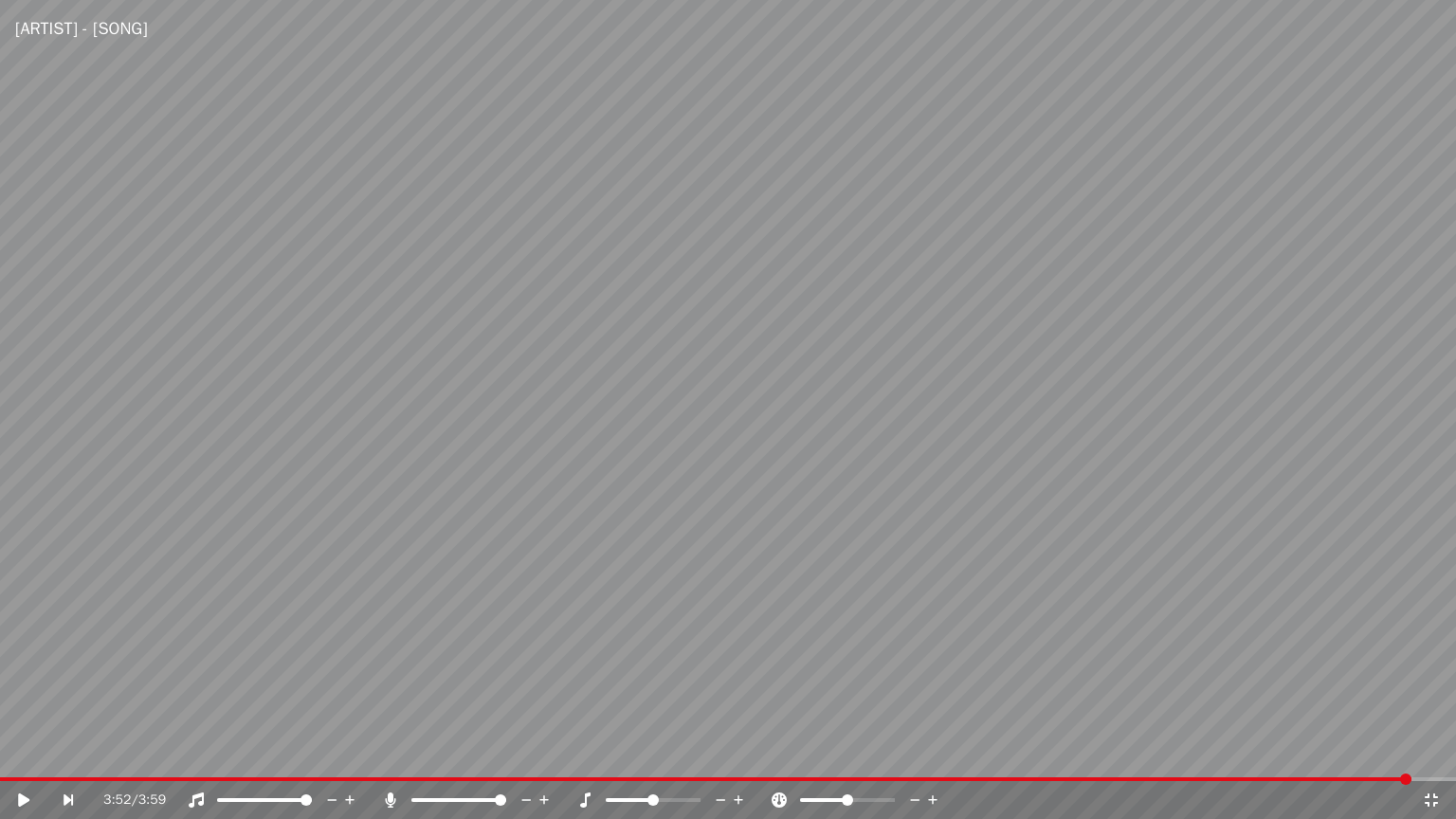 click 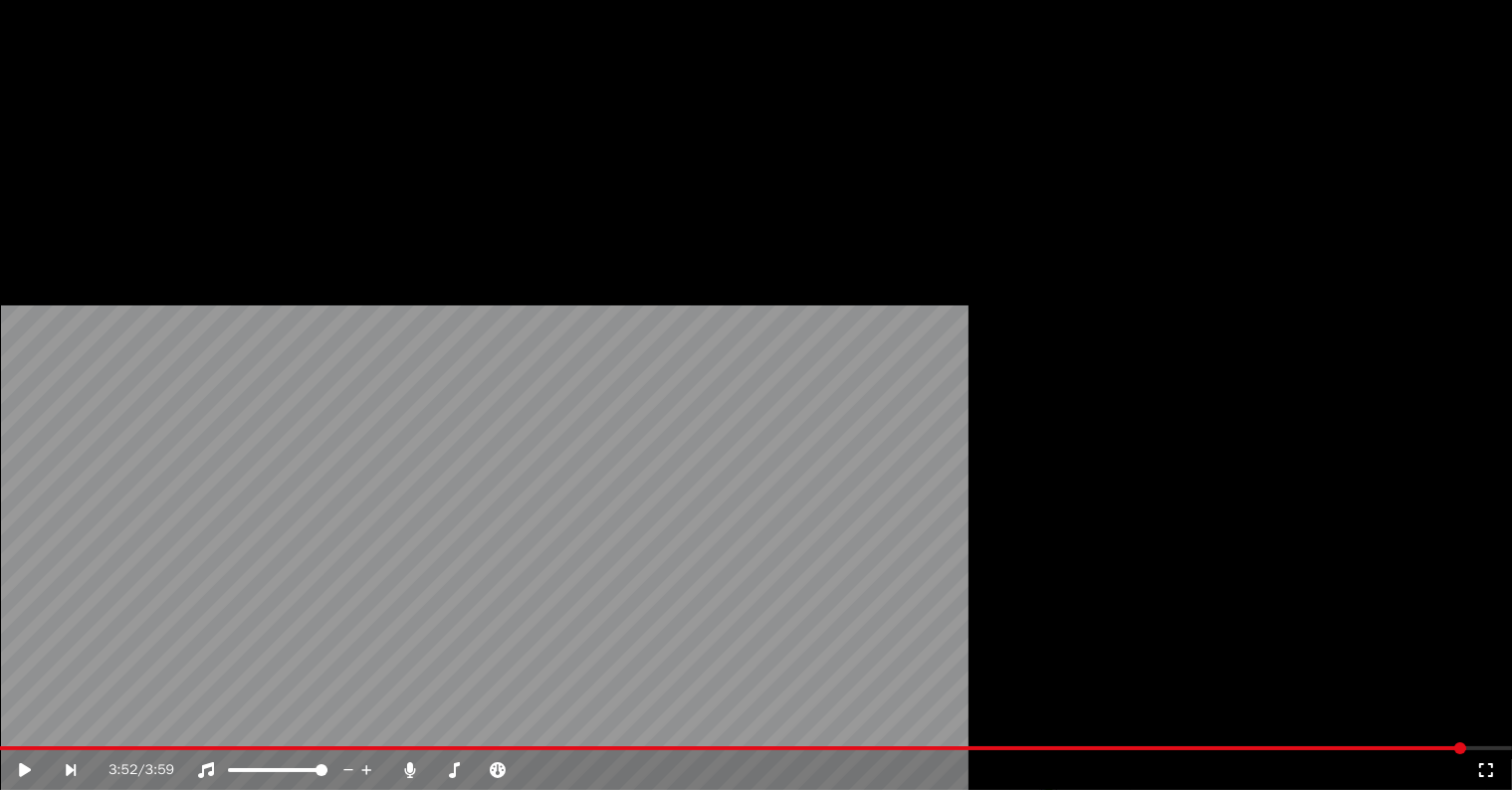 scroll, scrollTop: 1094, scrollLeft: 0, axis: vertical 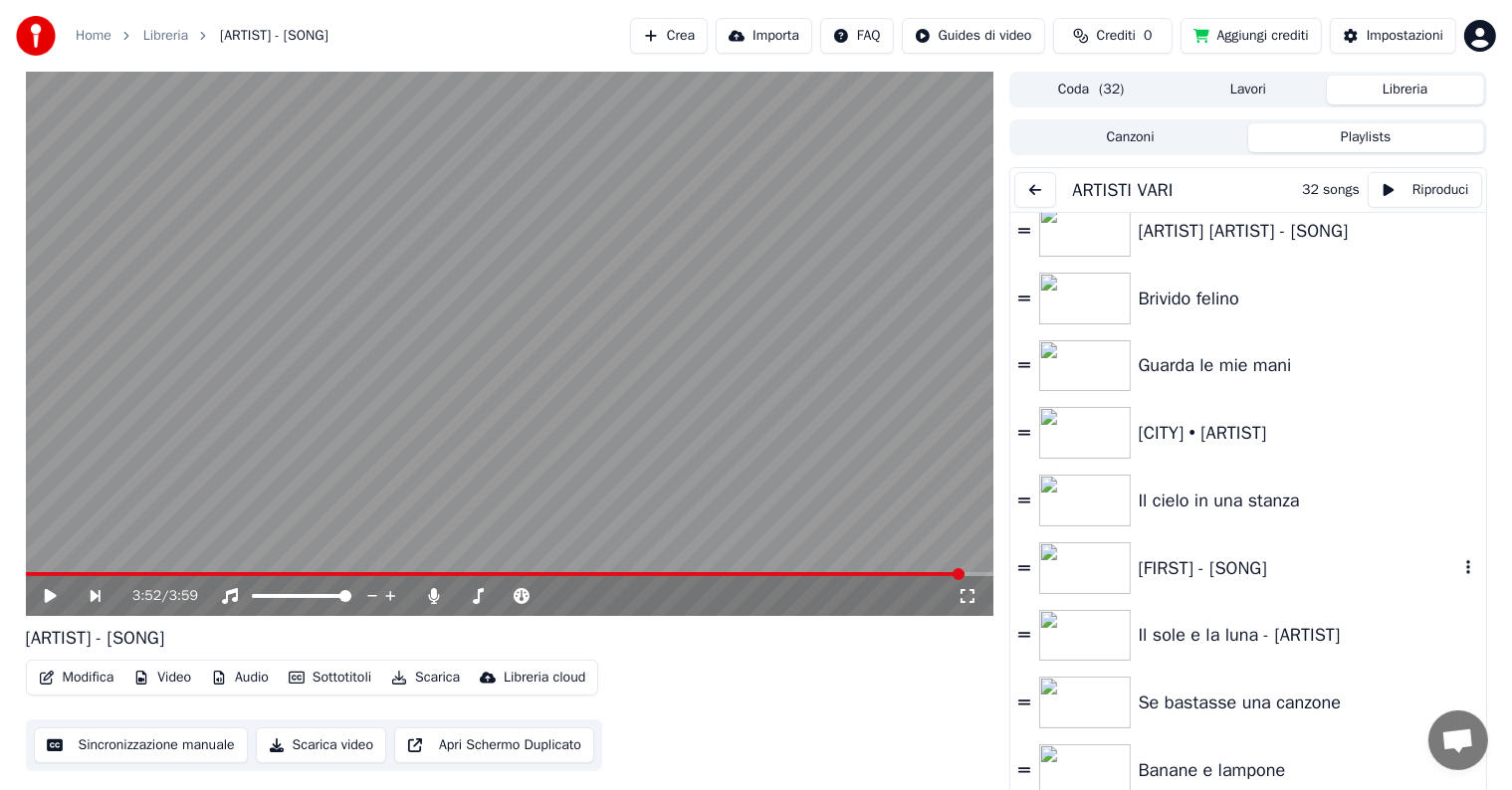 click at bounding box center [1085, 568] 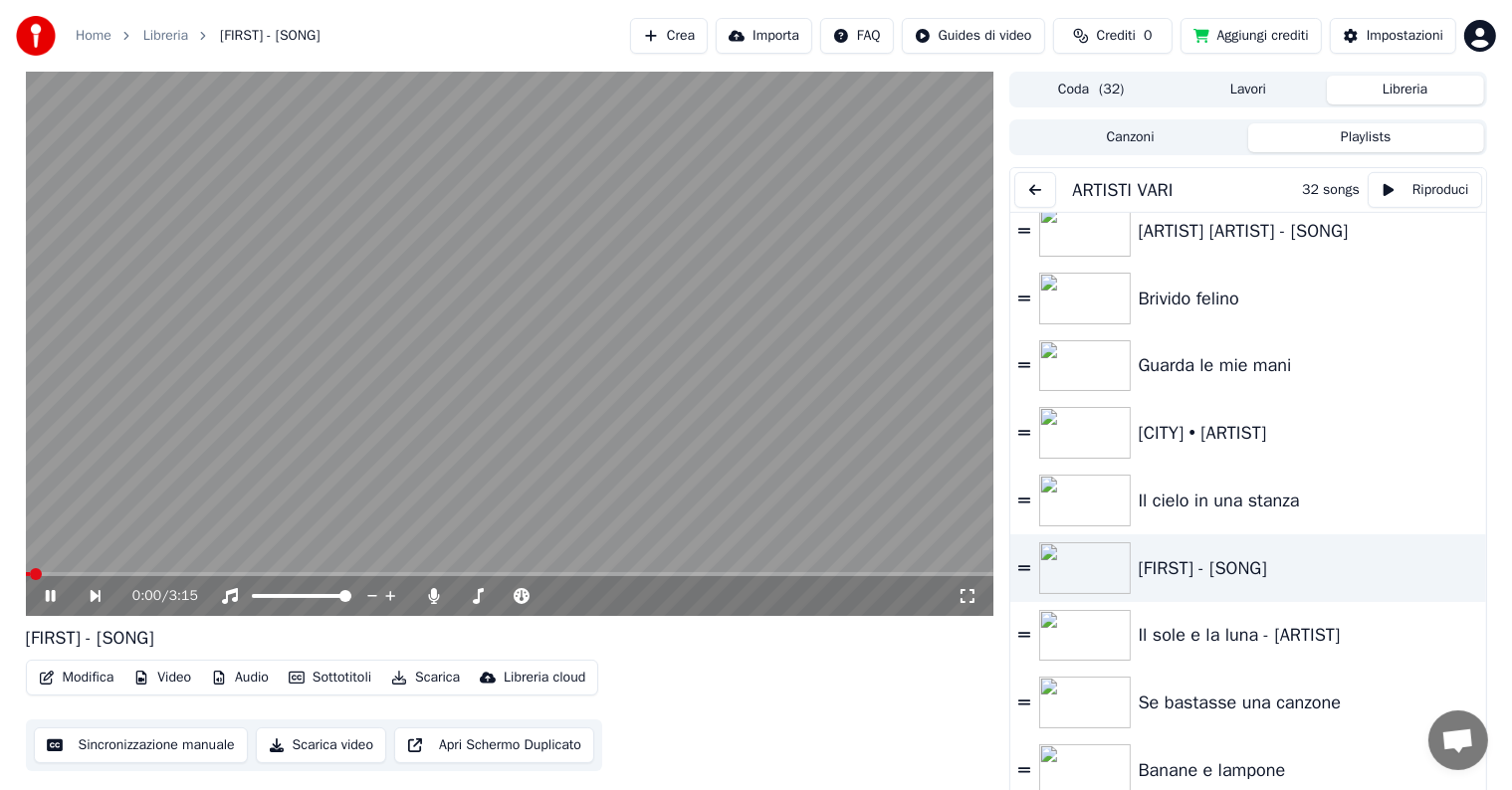 click on "0:00  /  3:15" at bounding box center [510, 596] 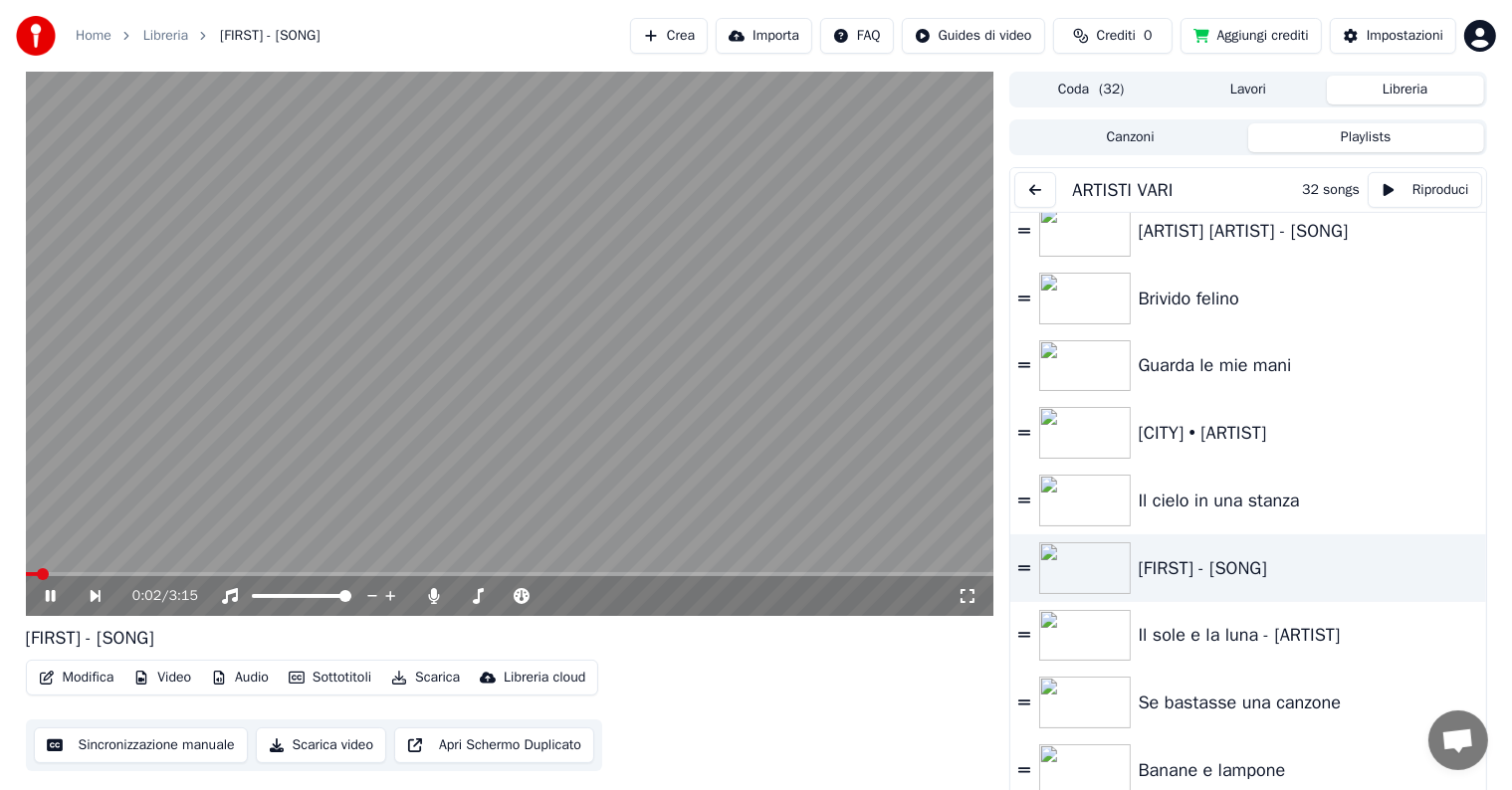 click 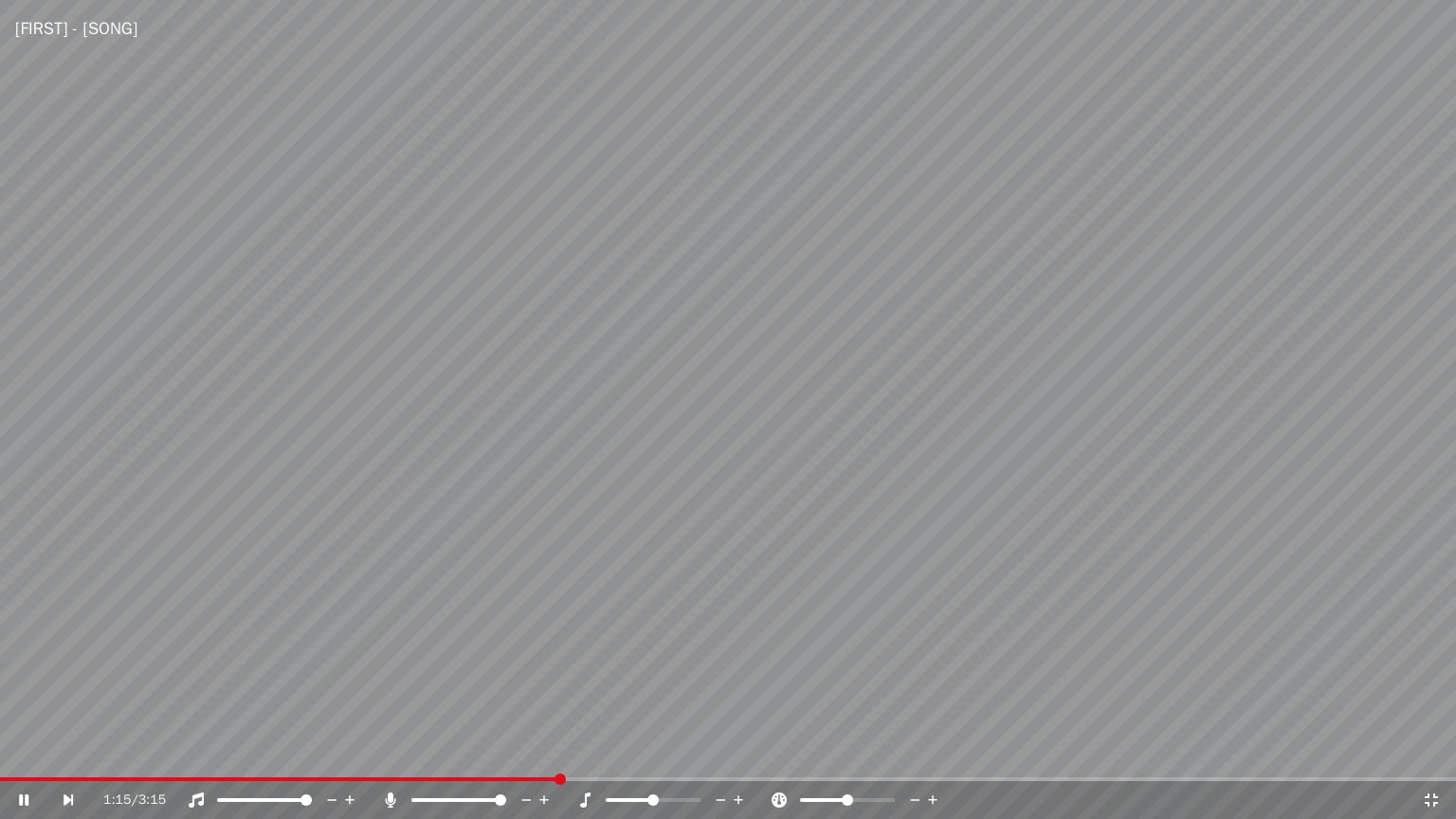 click at bounding box center (459, 800) 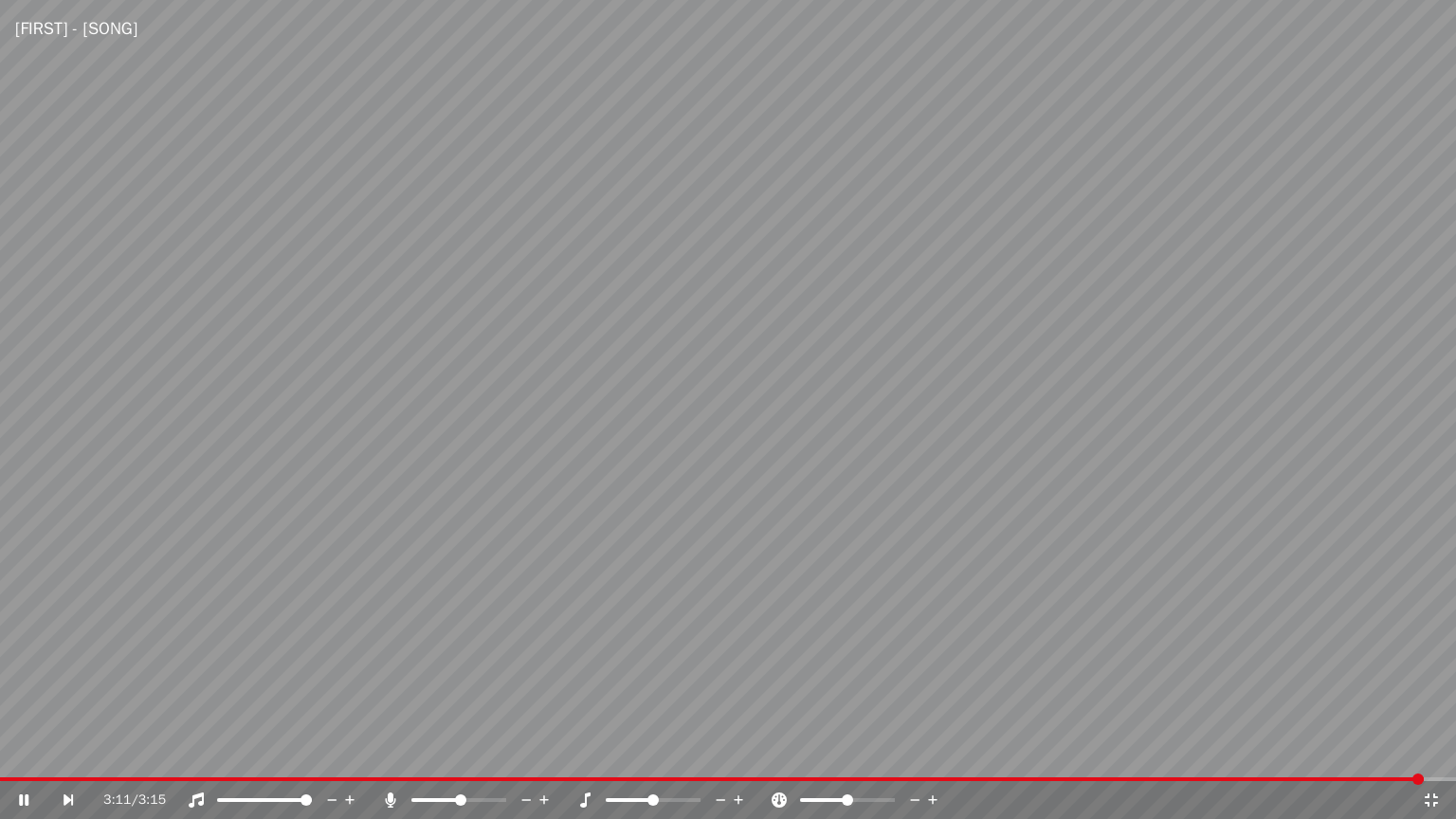 click on "3:11  /  3:15" at bounding box center [728, 800] 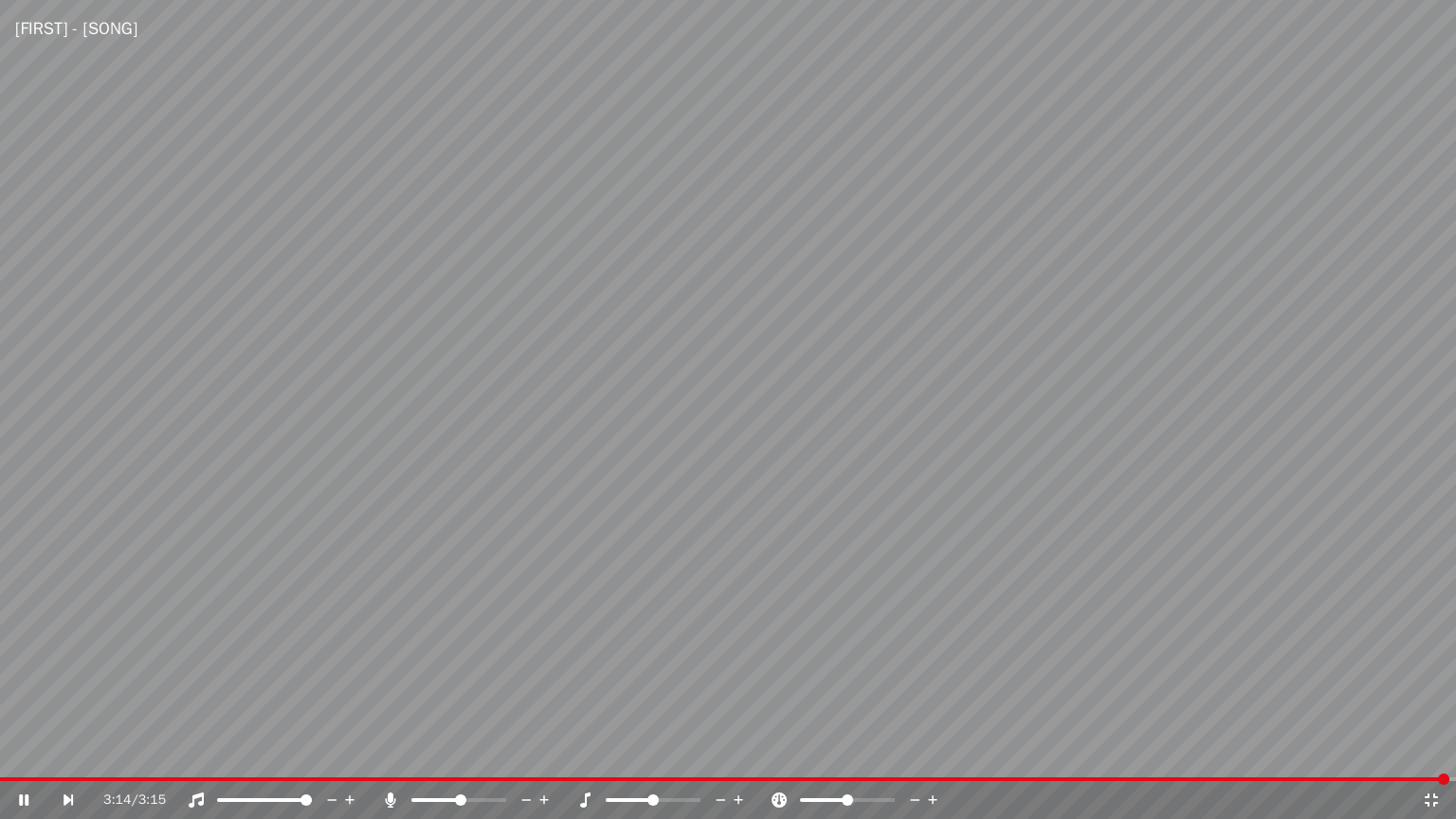 click 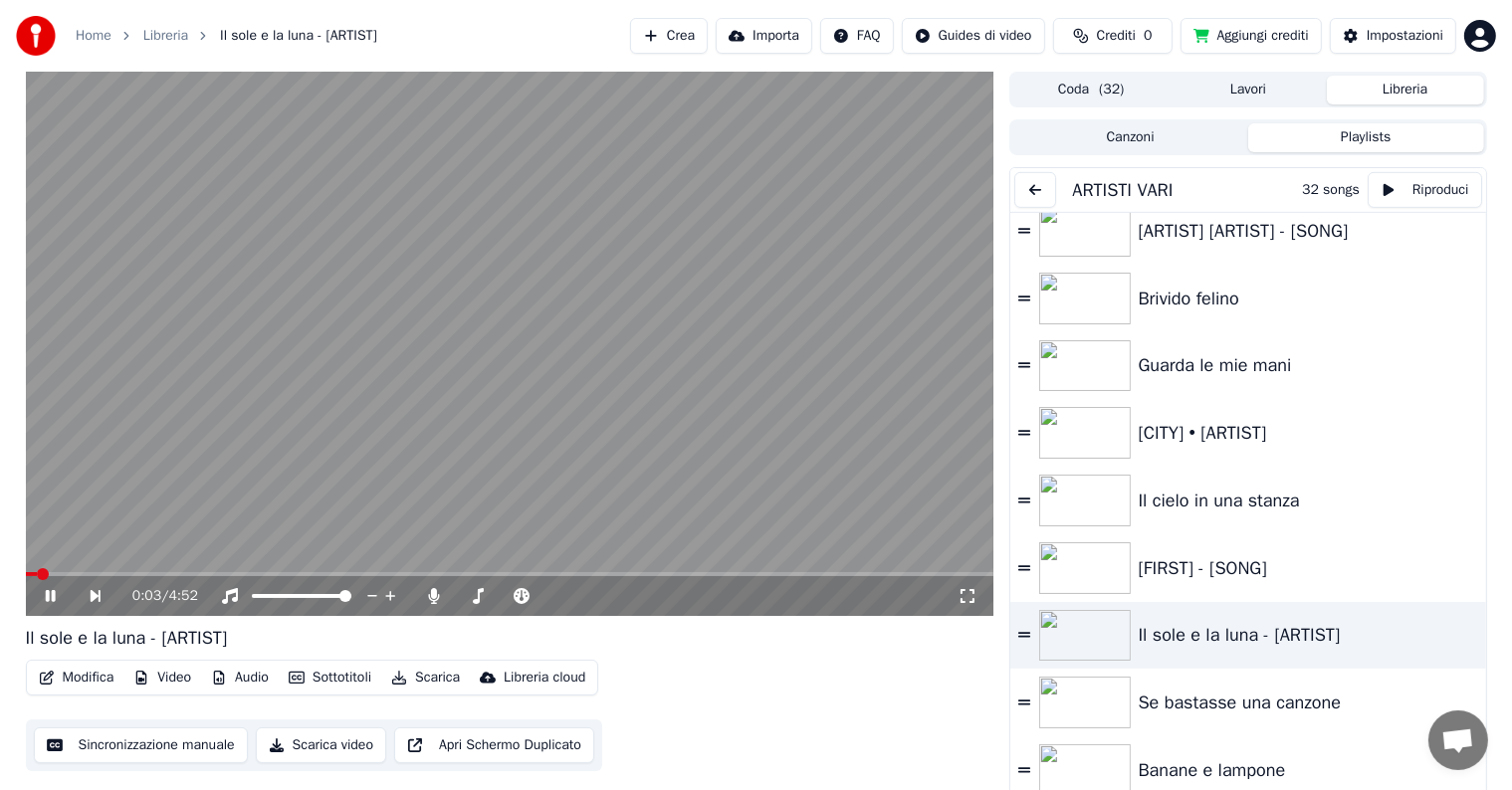 click 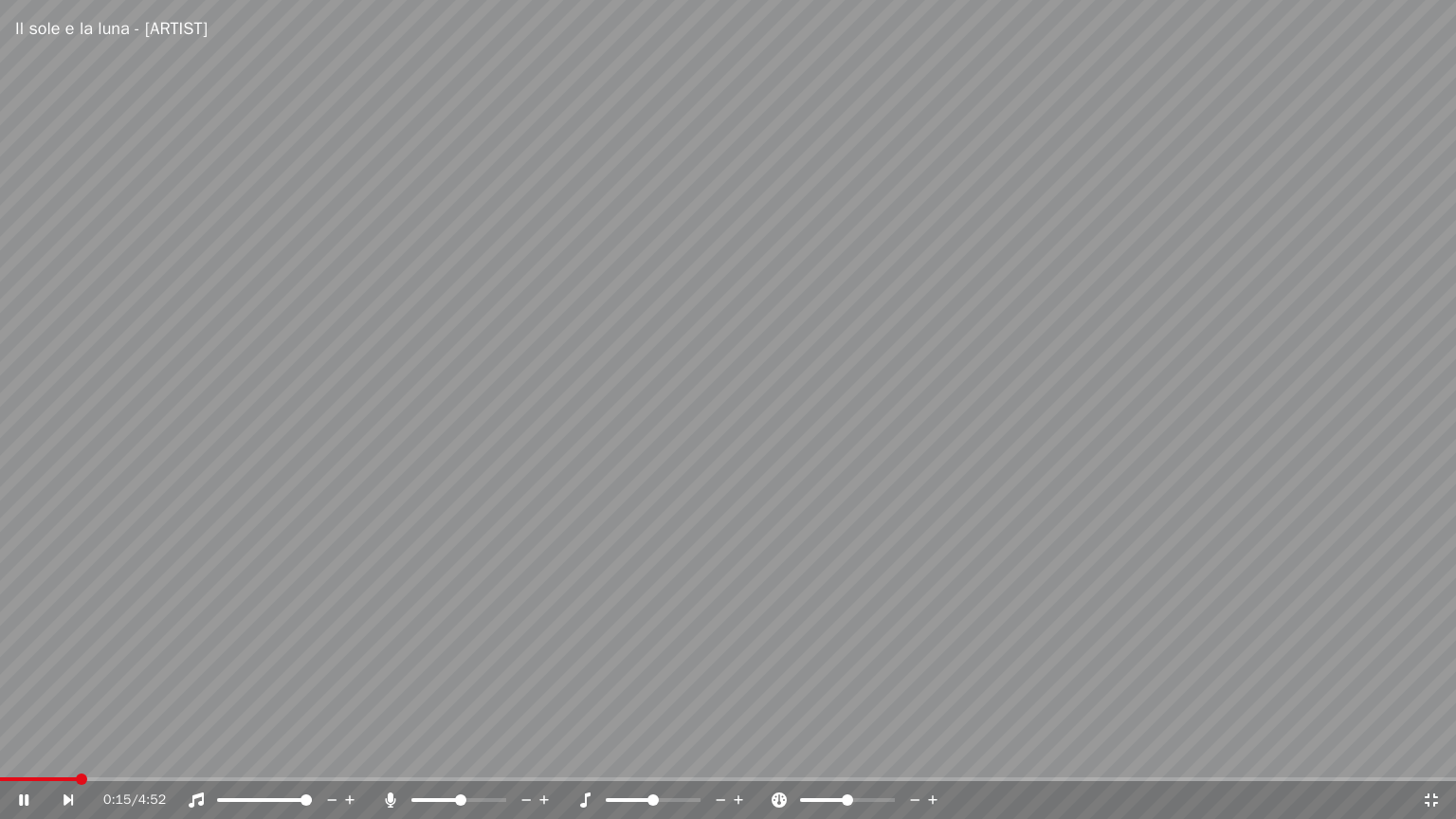 click at bounding box center (461, 800) 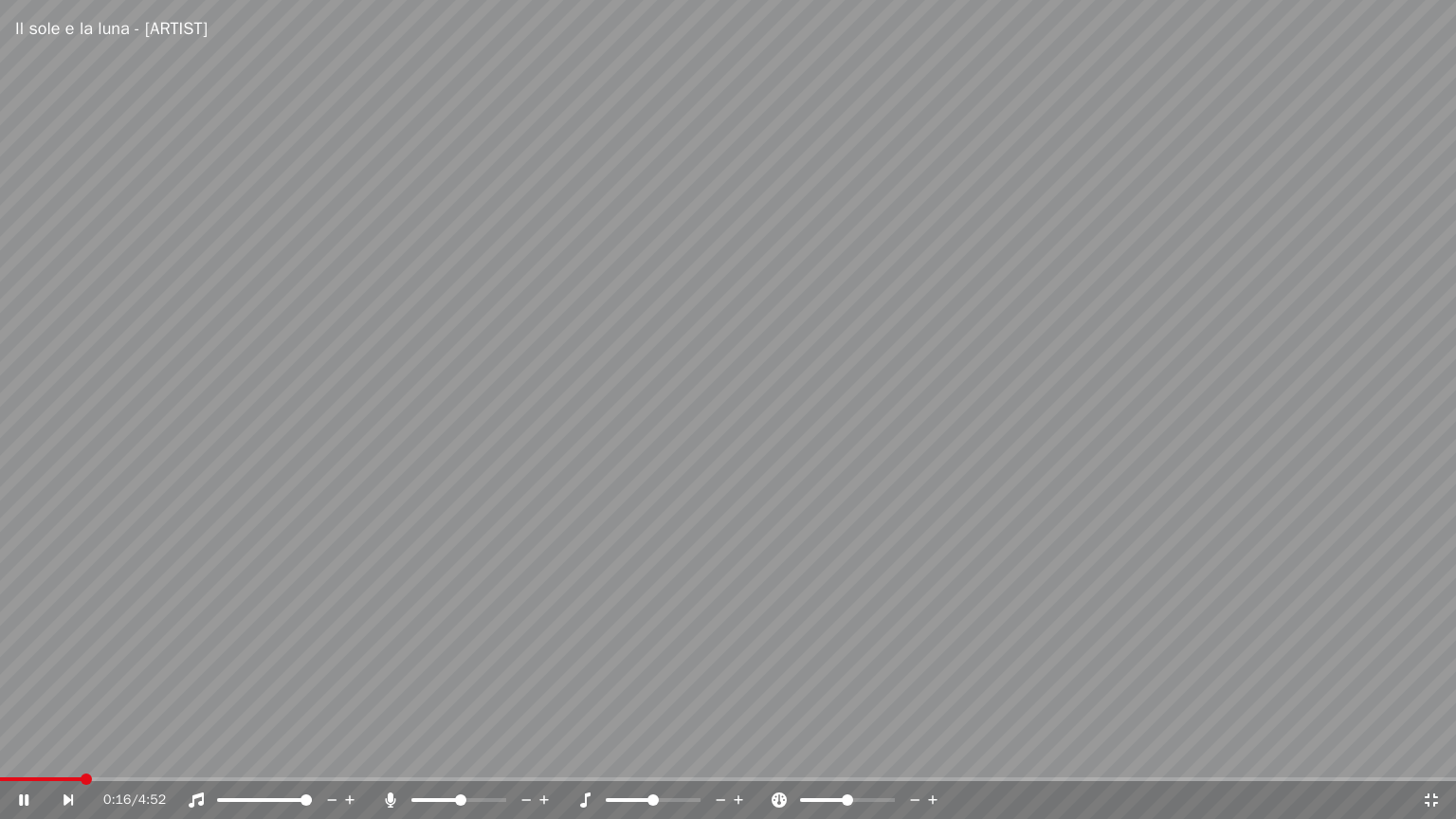 click at bounding box center (436, 800) 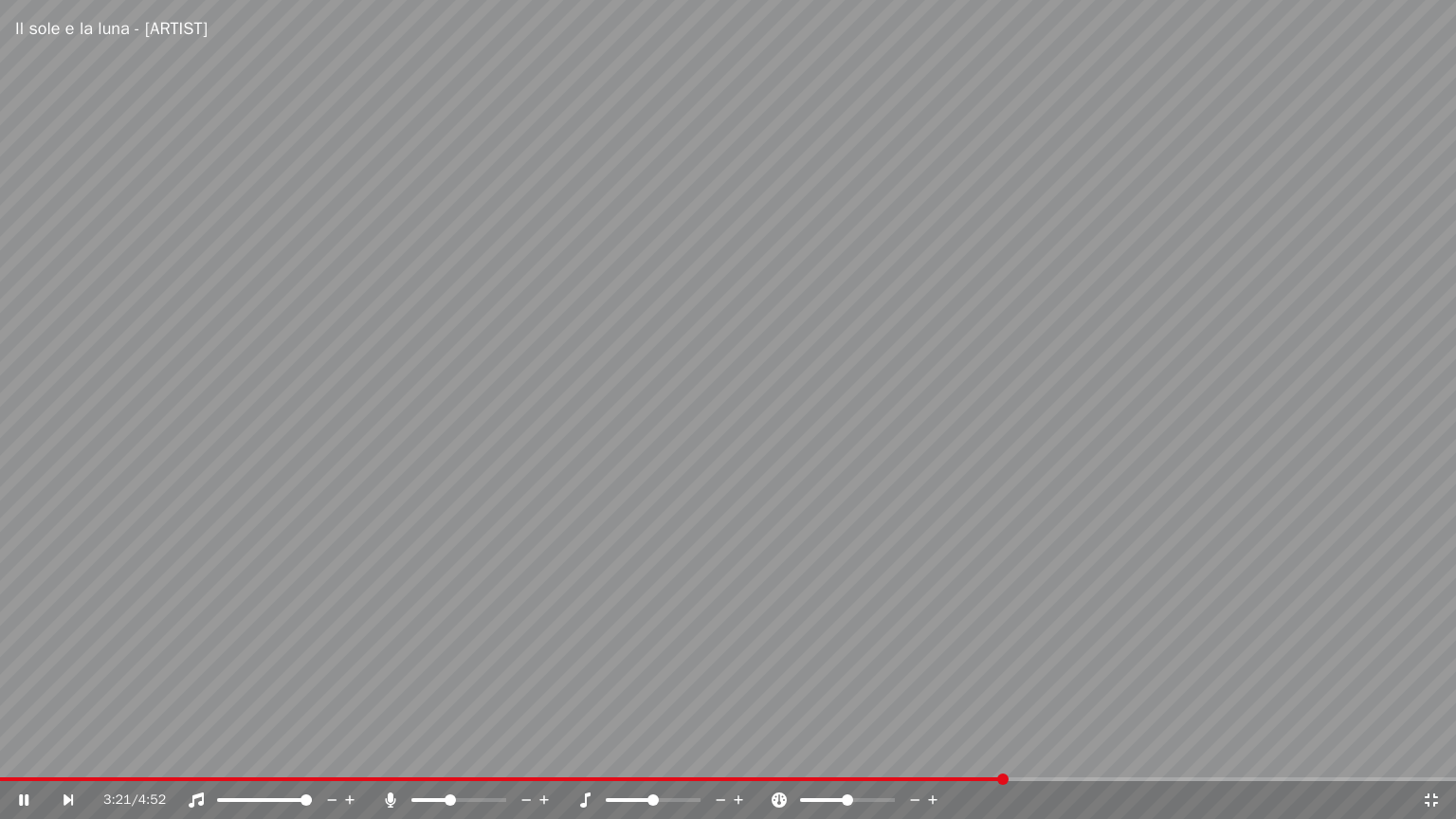 click 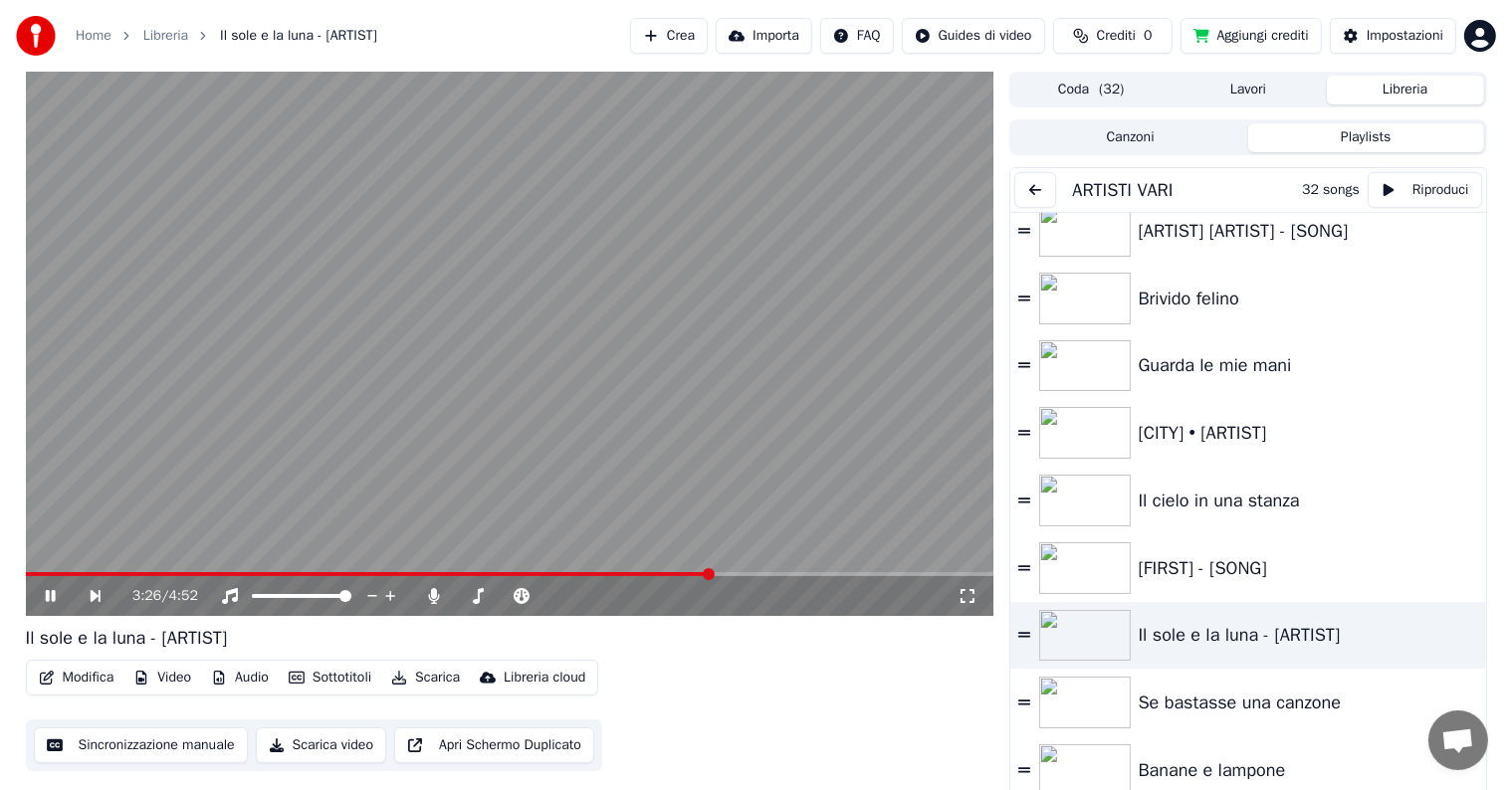 click 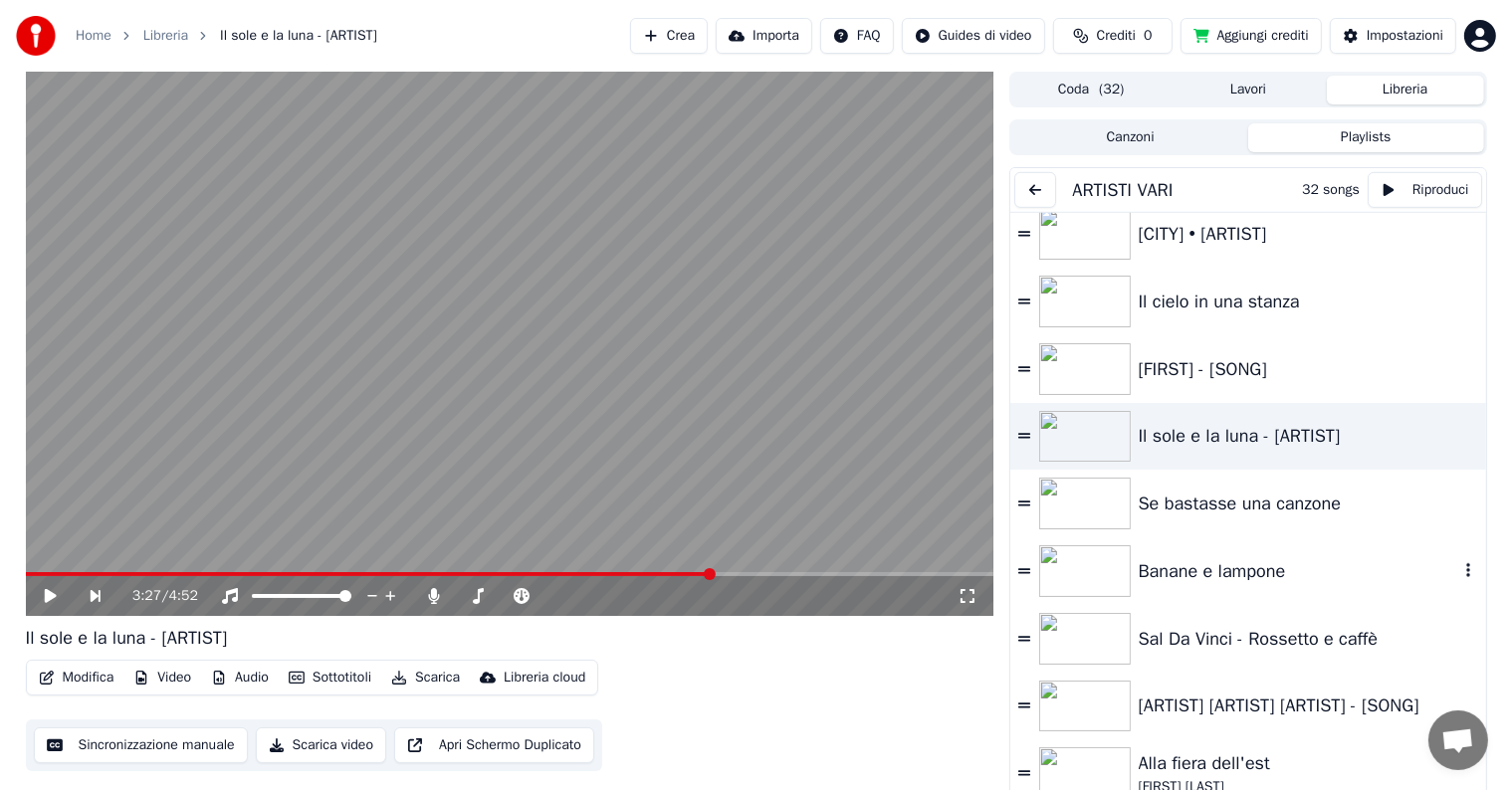 scroll, scrollTop: 1393, scrollLeft: 0, axis: vertical 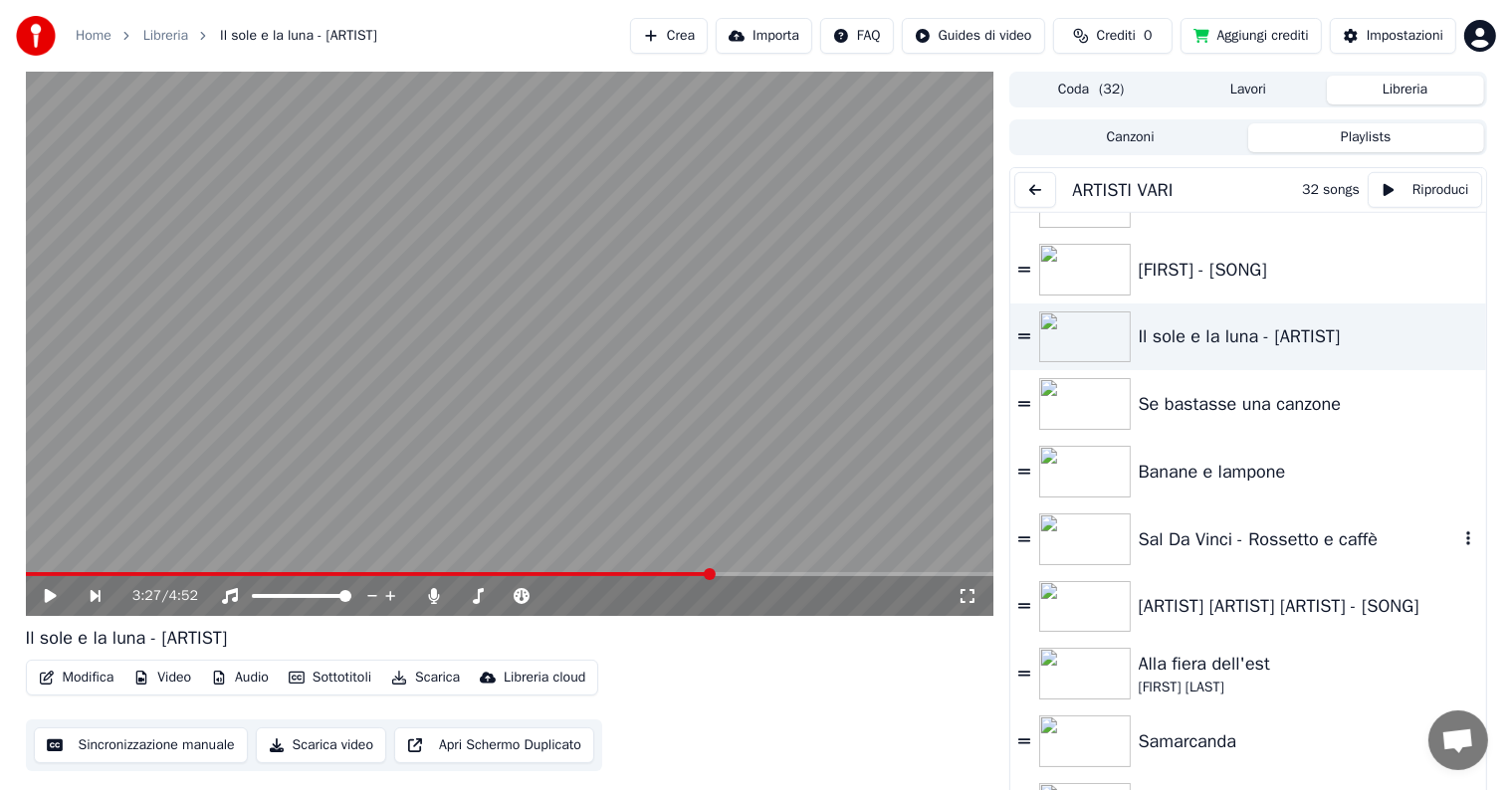 click on "Sal Da Vinci - Rossetto e caffè" at bounding box center (1298, 539) 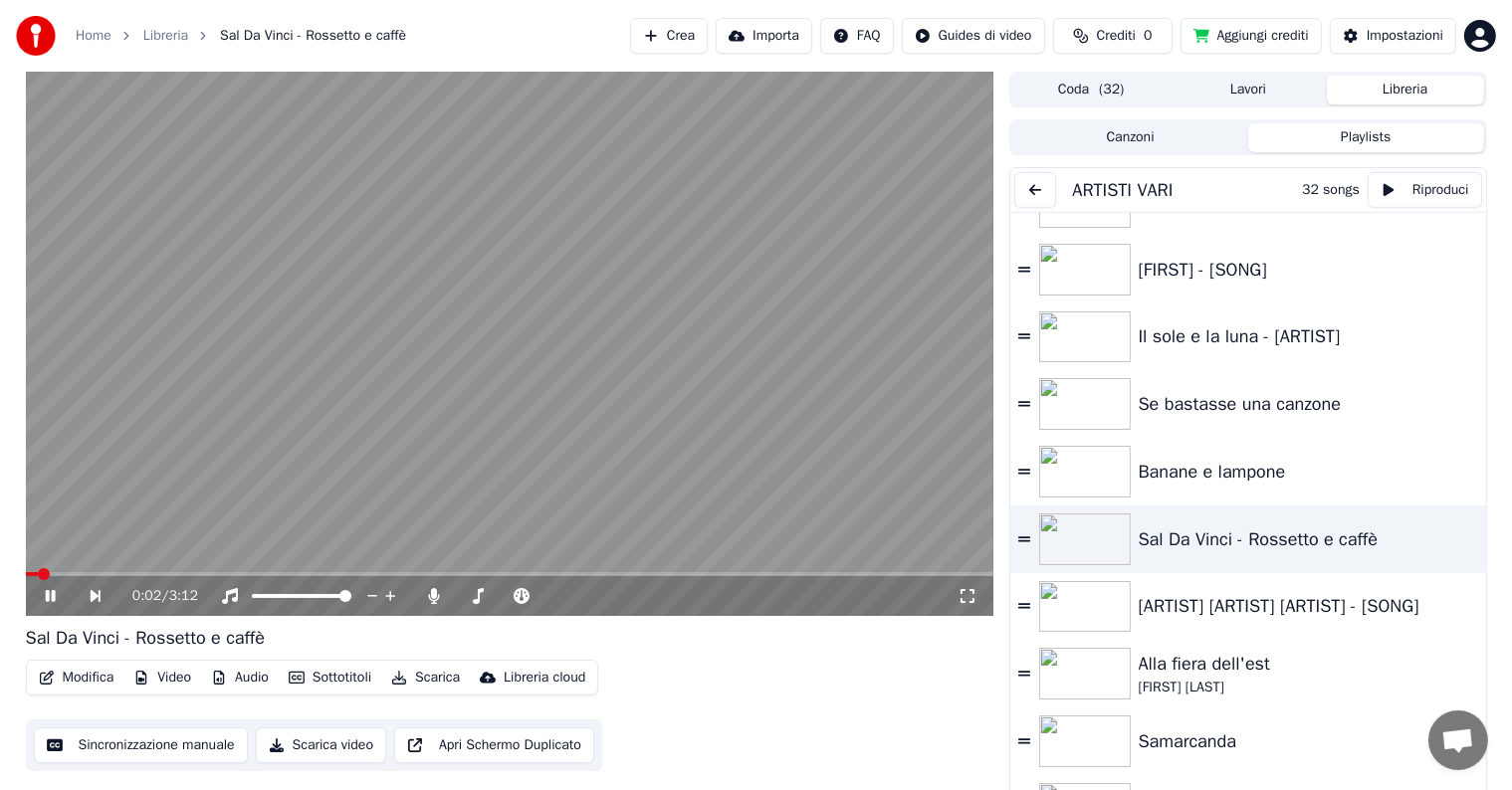 click 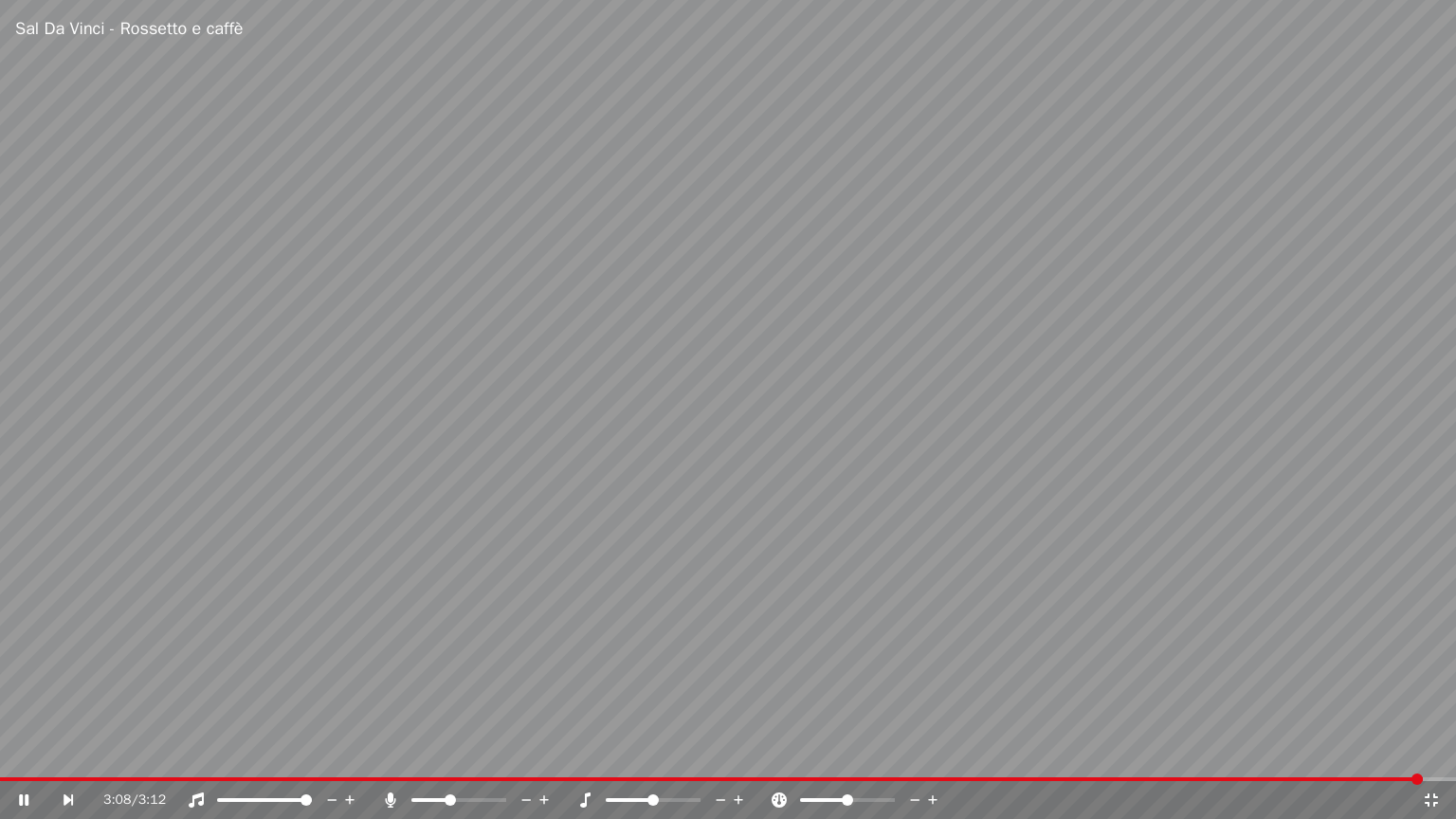 click on "3:08  /  3:12" at bounding box center [728, 800] 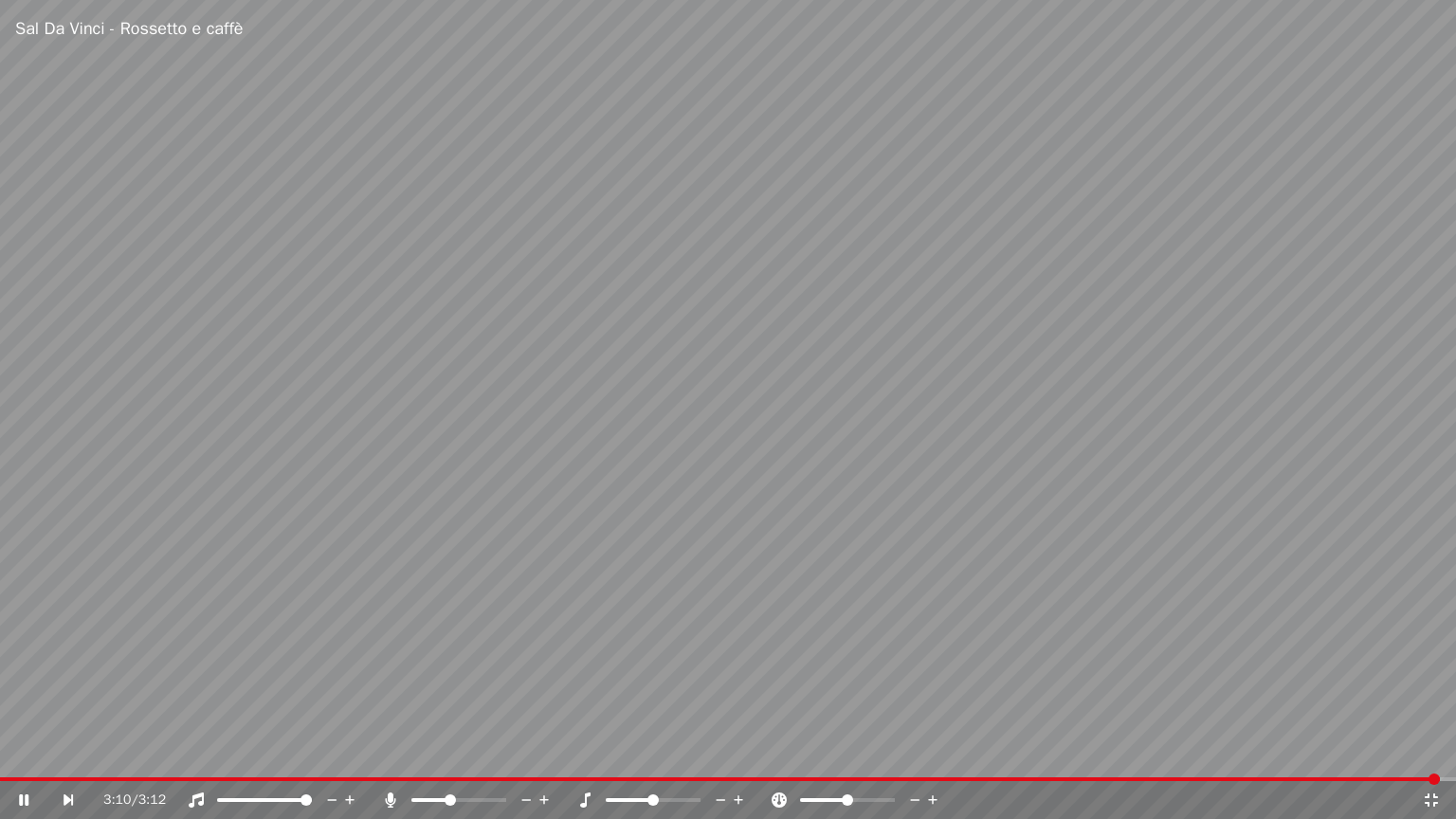 click 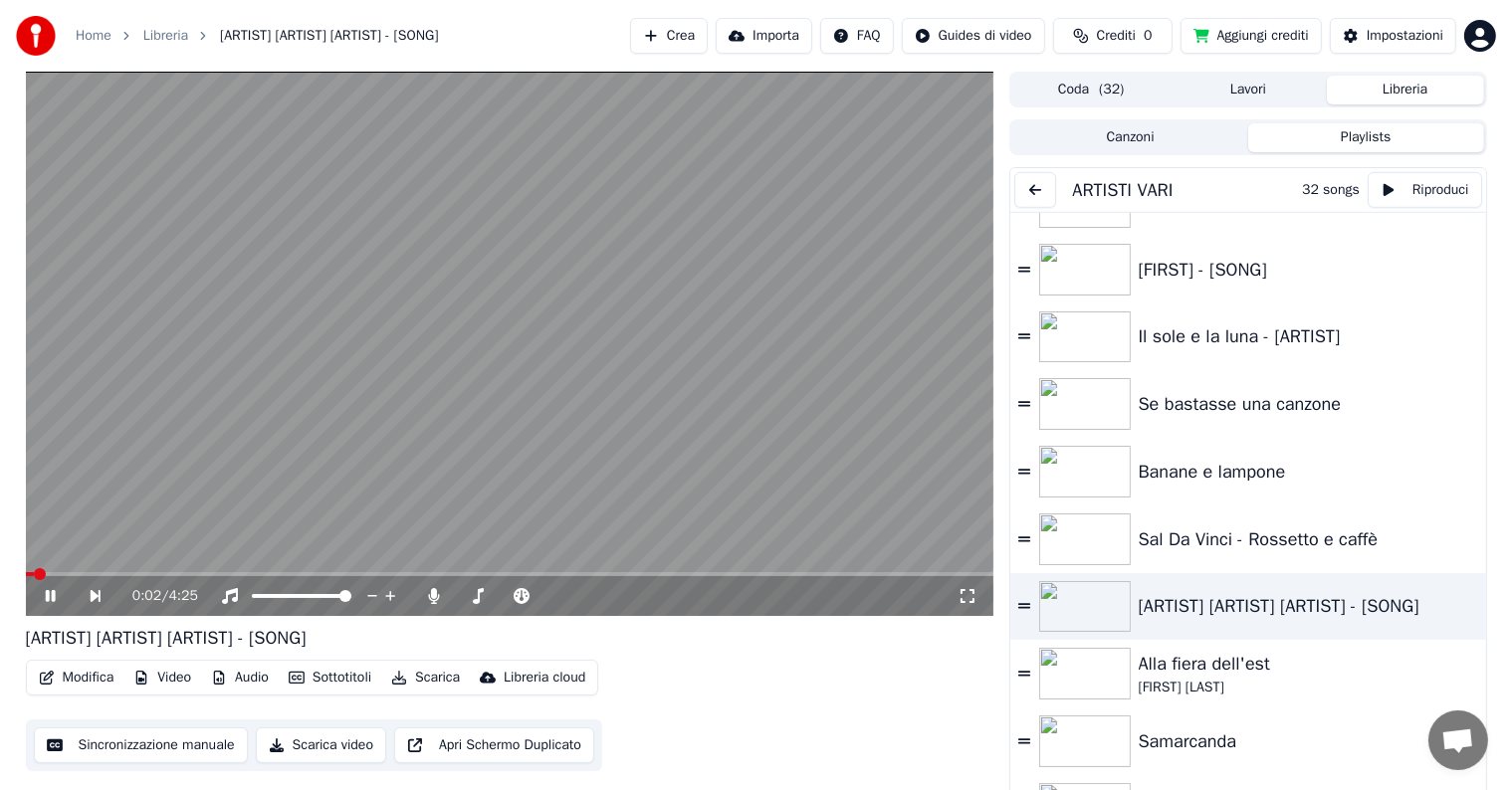 click 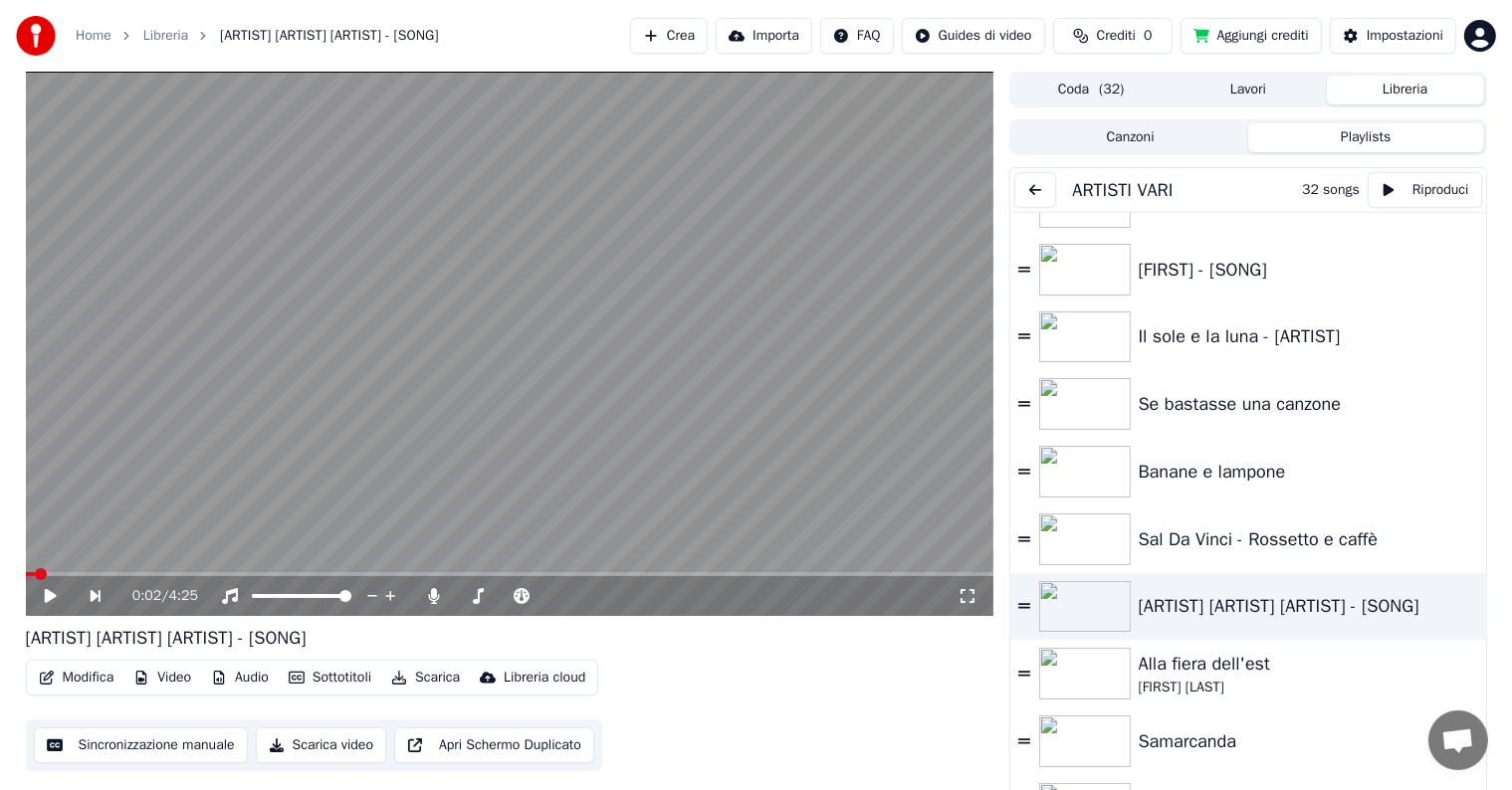 scroll, scrollTop: 9, scrollLeft: 0, axis: vertical 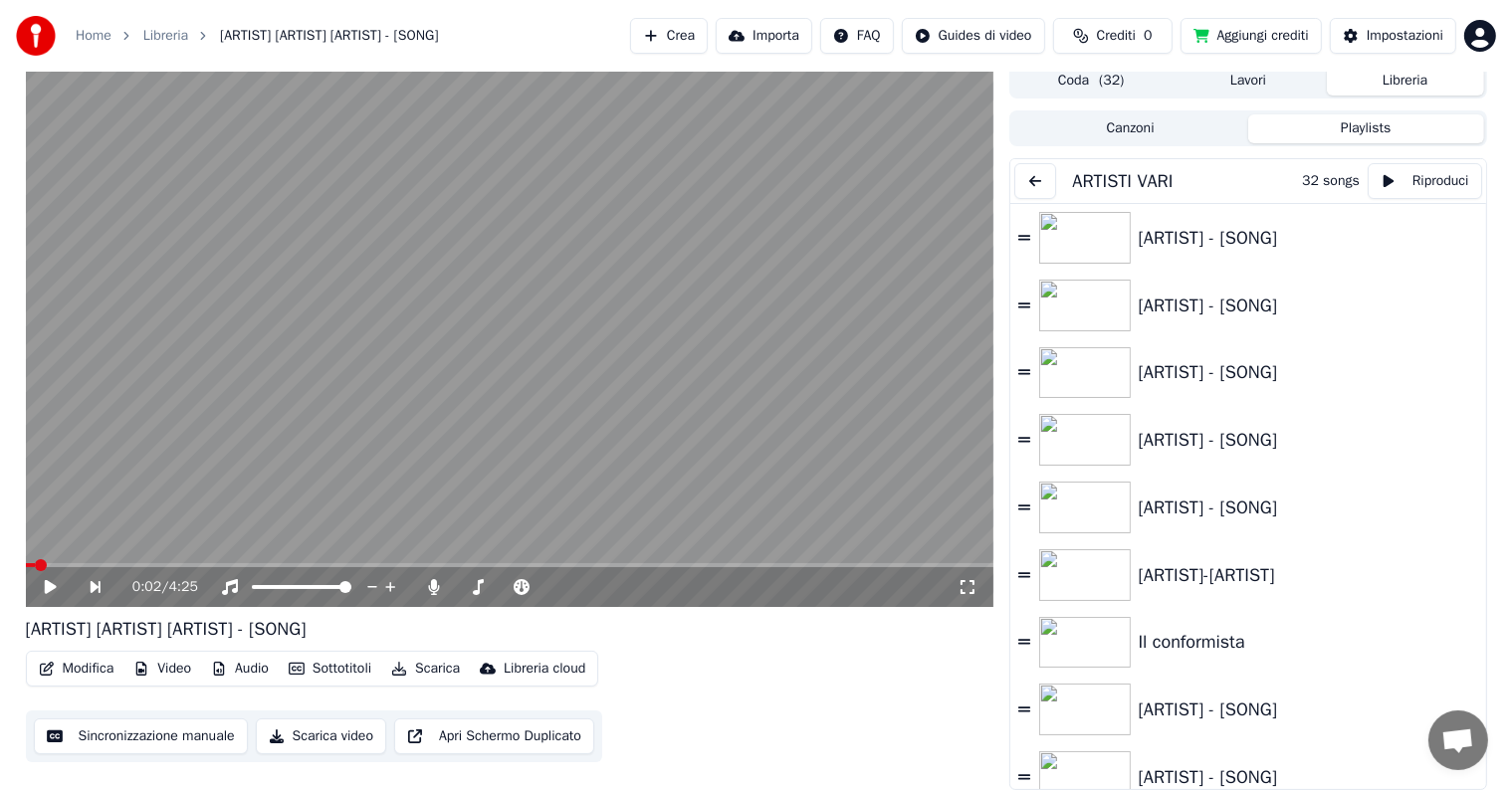 click at bounding box center [1035, 181] 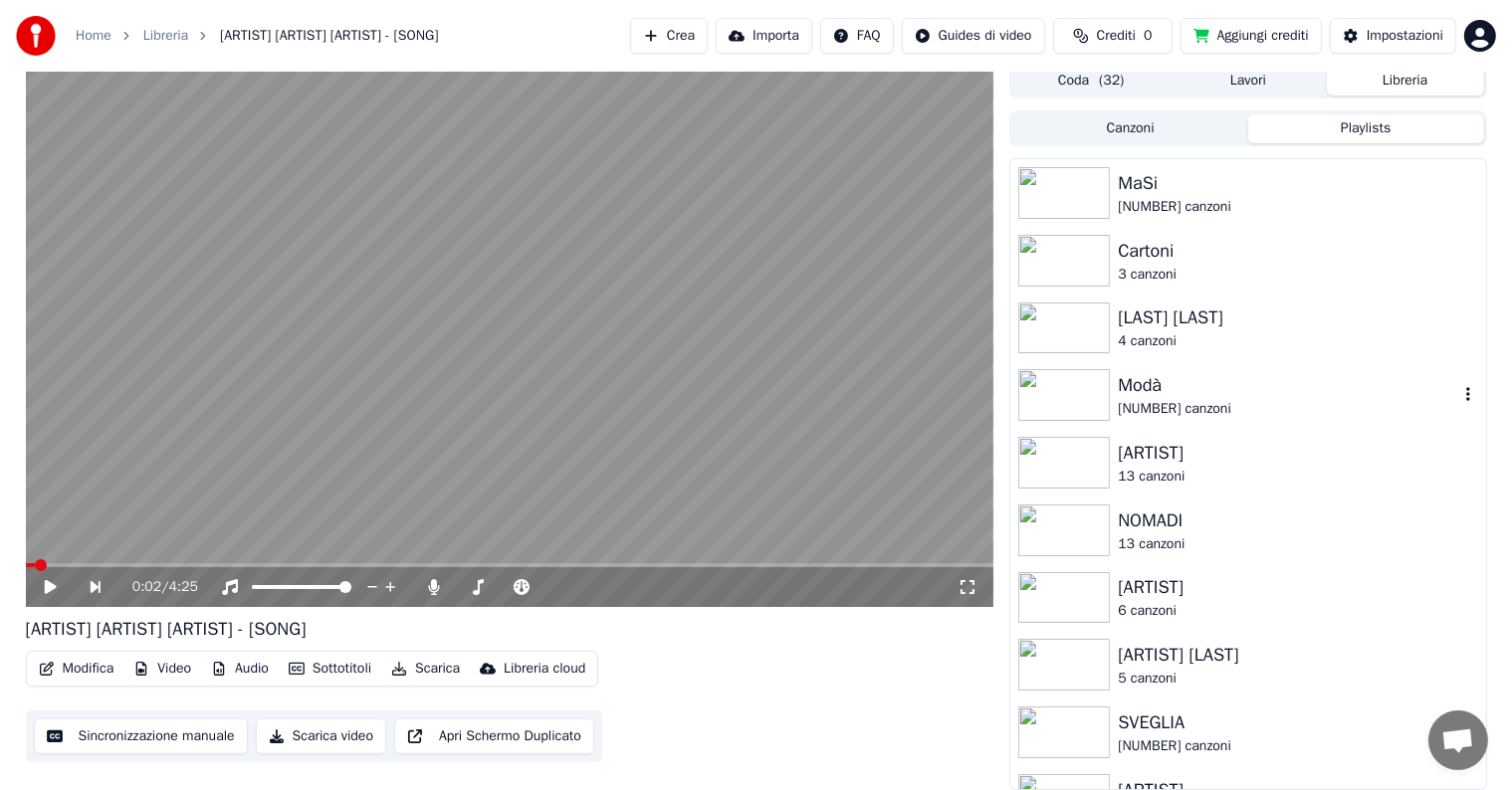 click on "1 canzoni" at bounding box center [1287, 409] 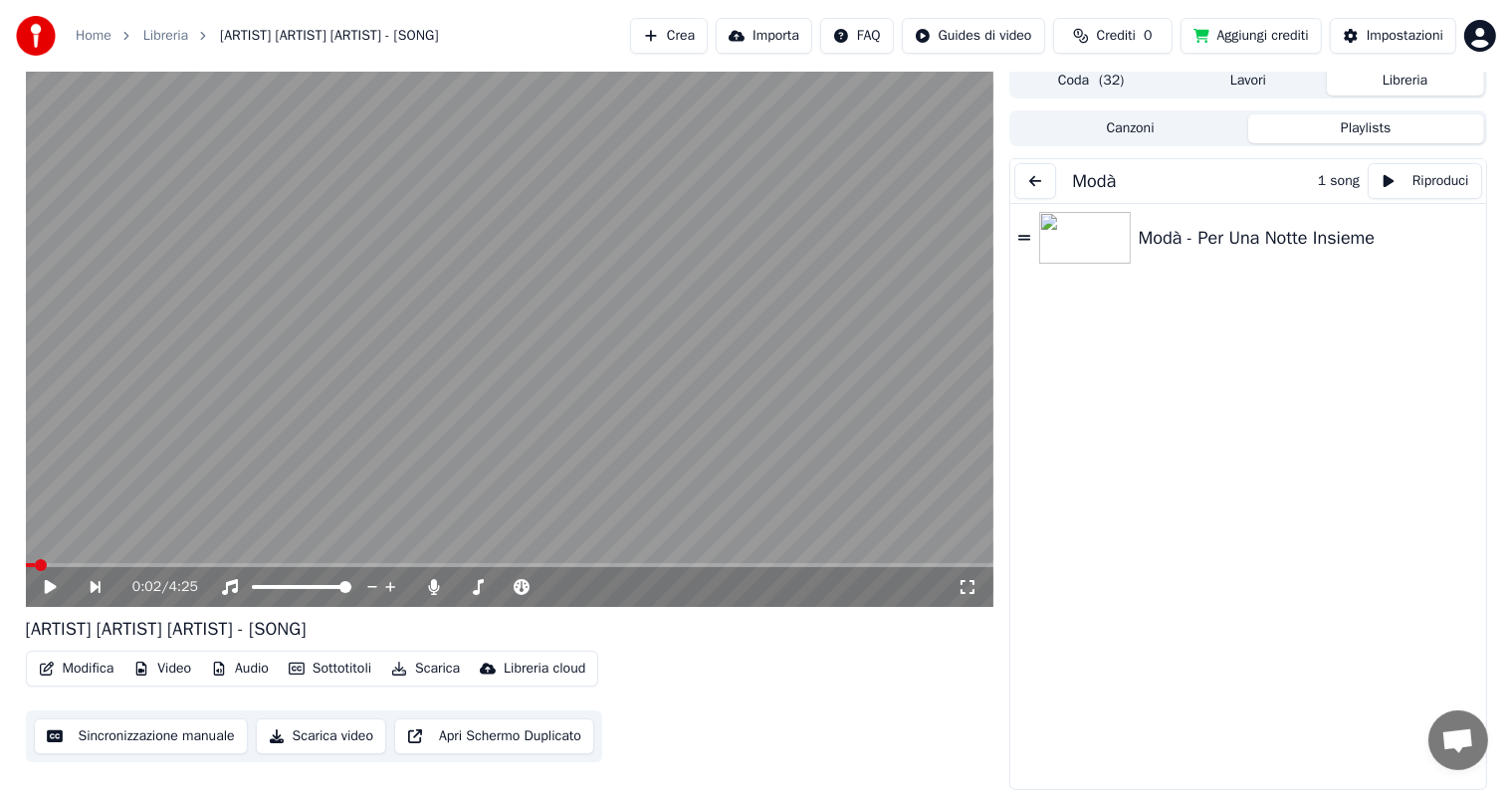 click at bounding box center [1035, 181] 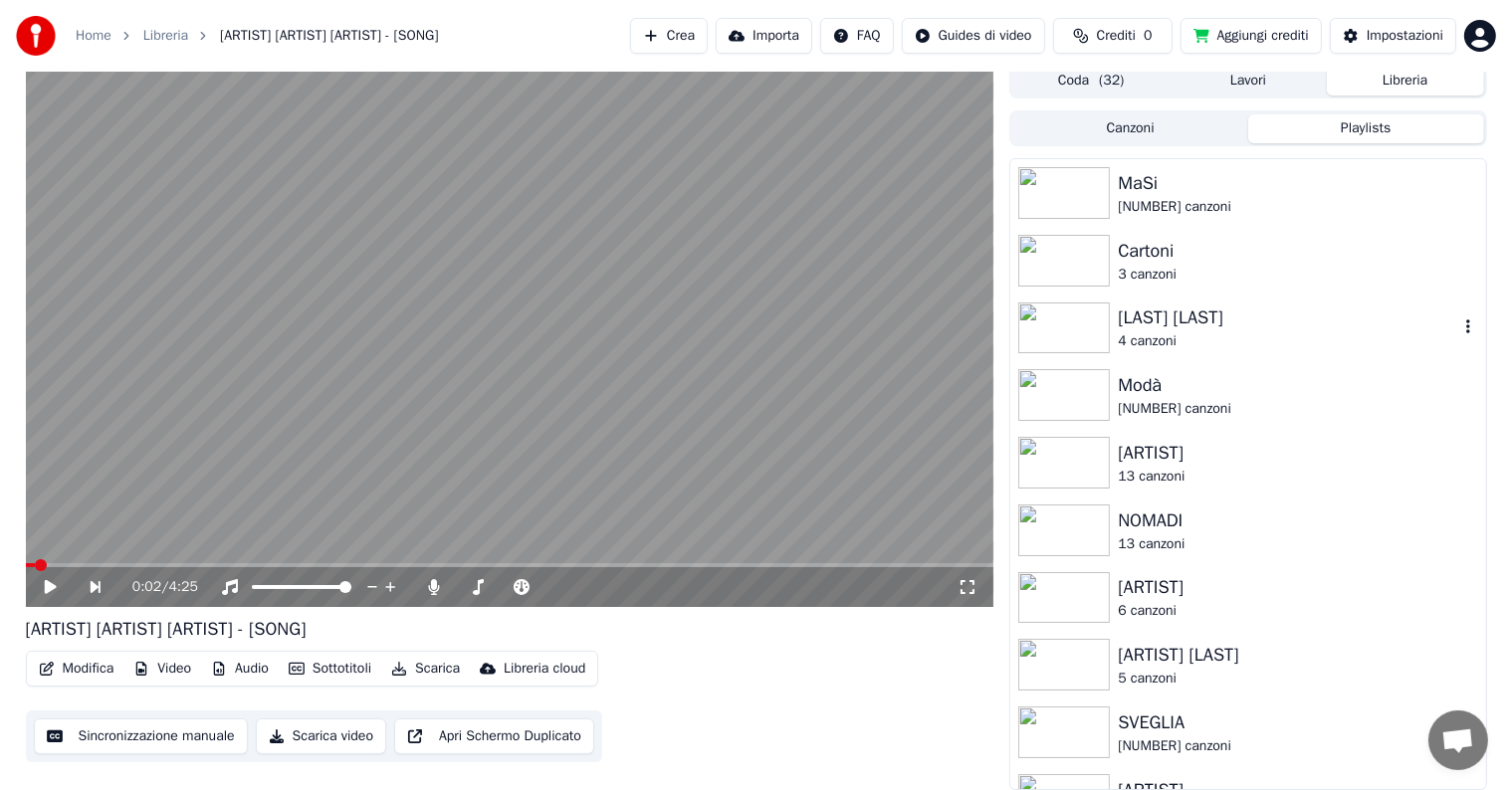 click on "[ARTIST]" at bounding box center [1287, 317] 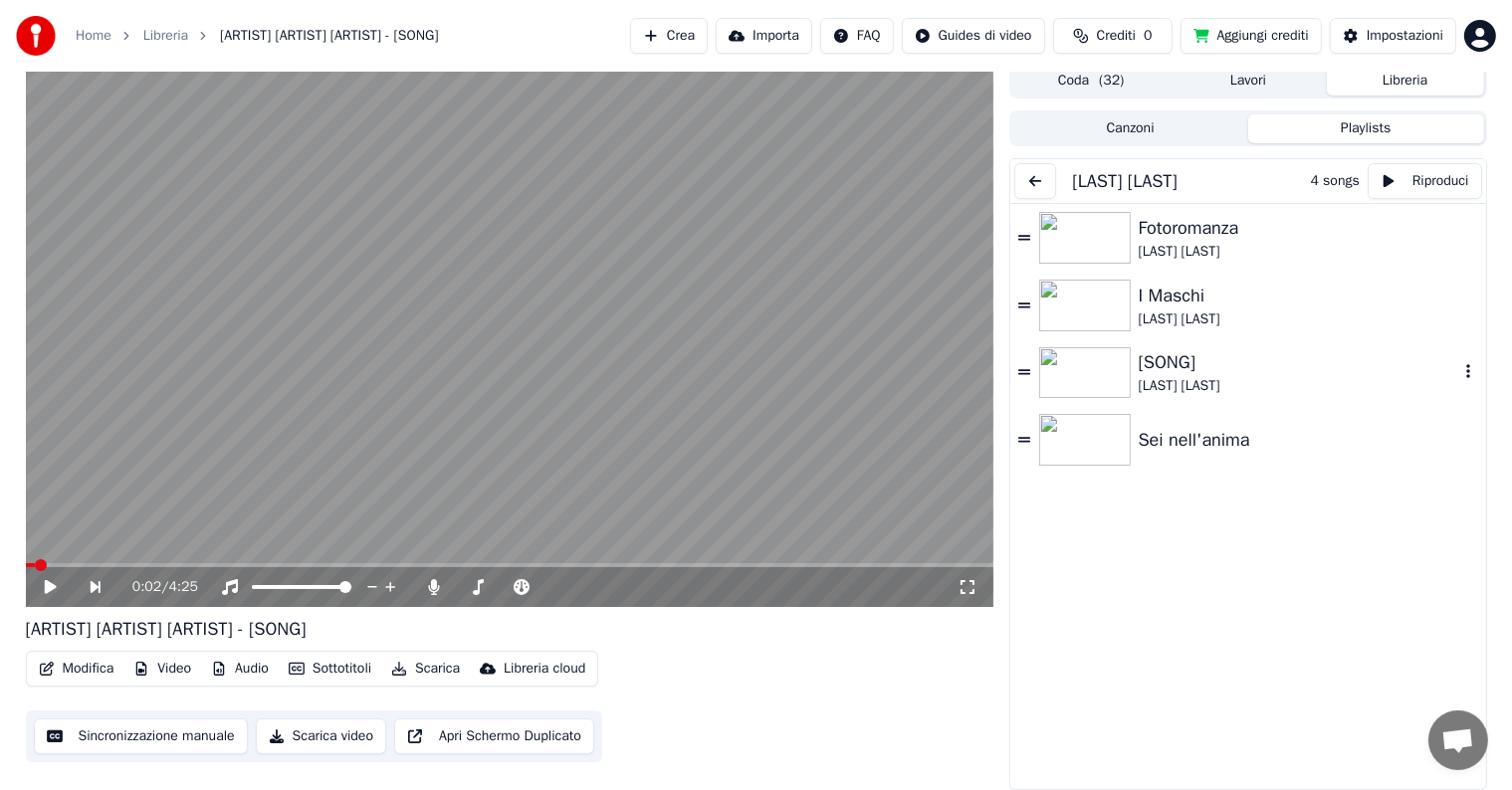 click on "Amami ancora" at bounding box center (1298, 362) 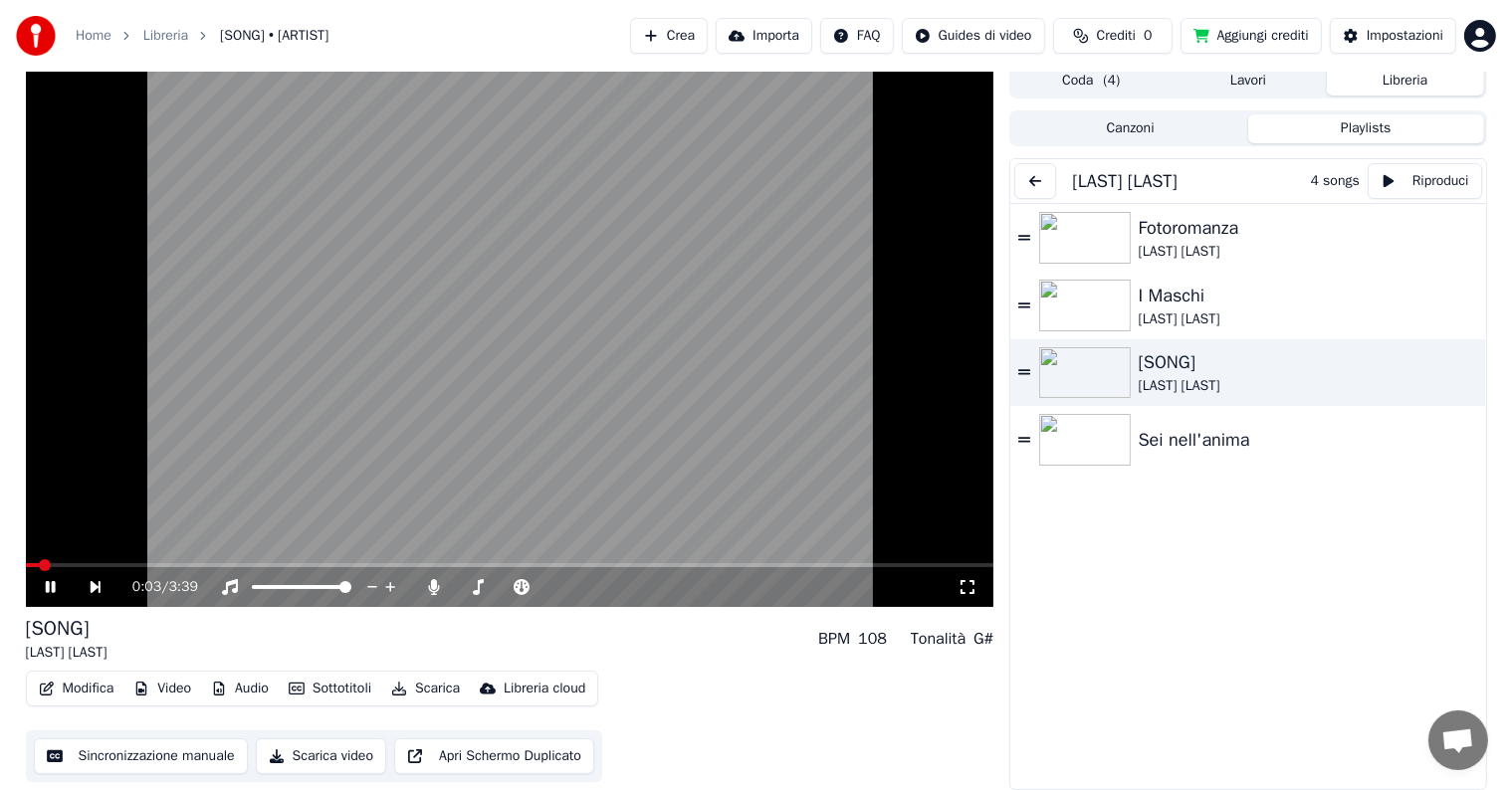 click 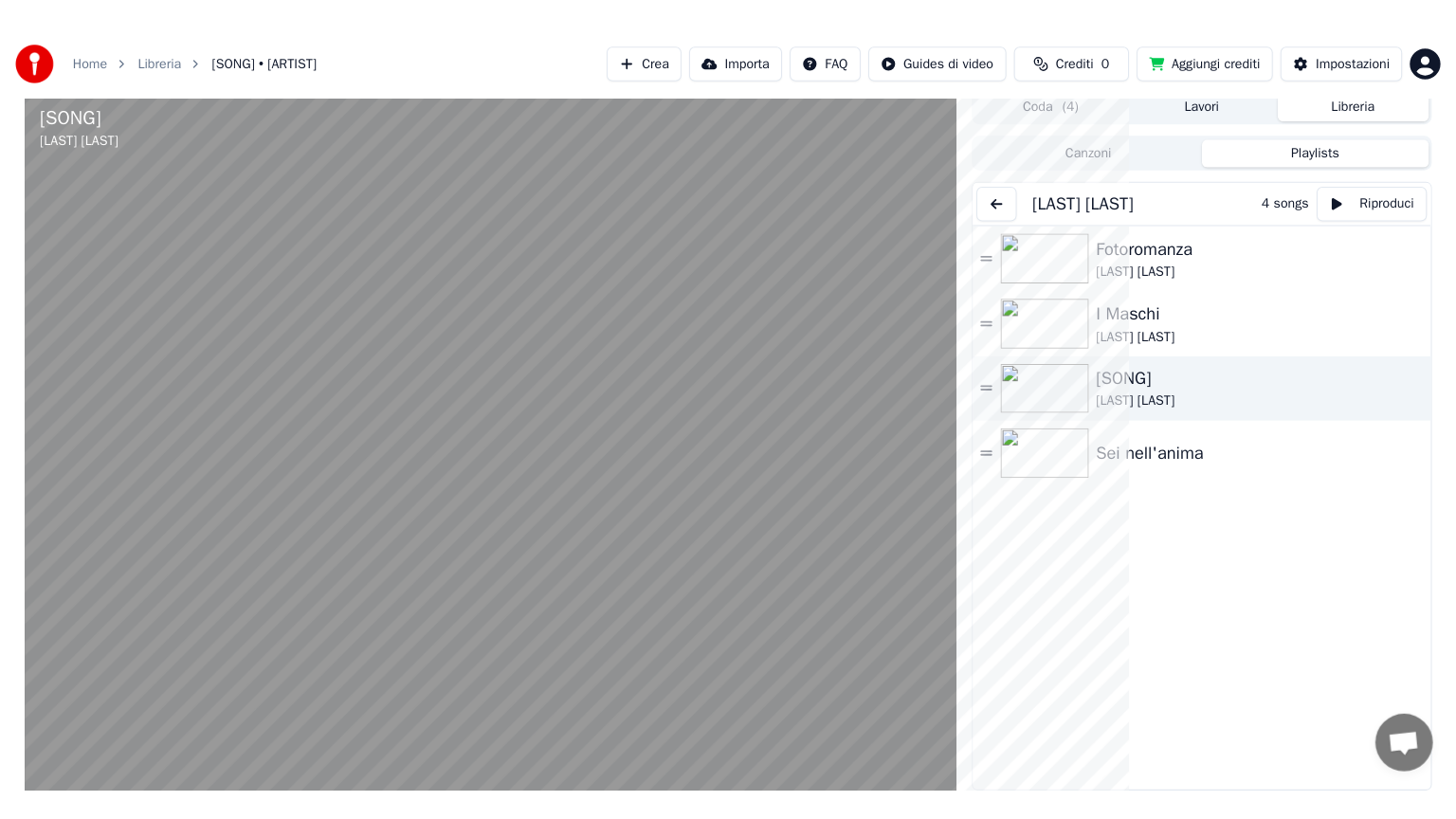 scroll, scrollTop: 0, scrollLeft: 0, axis: both 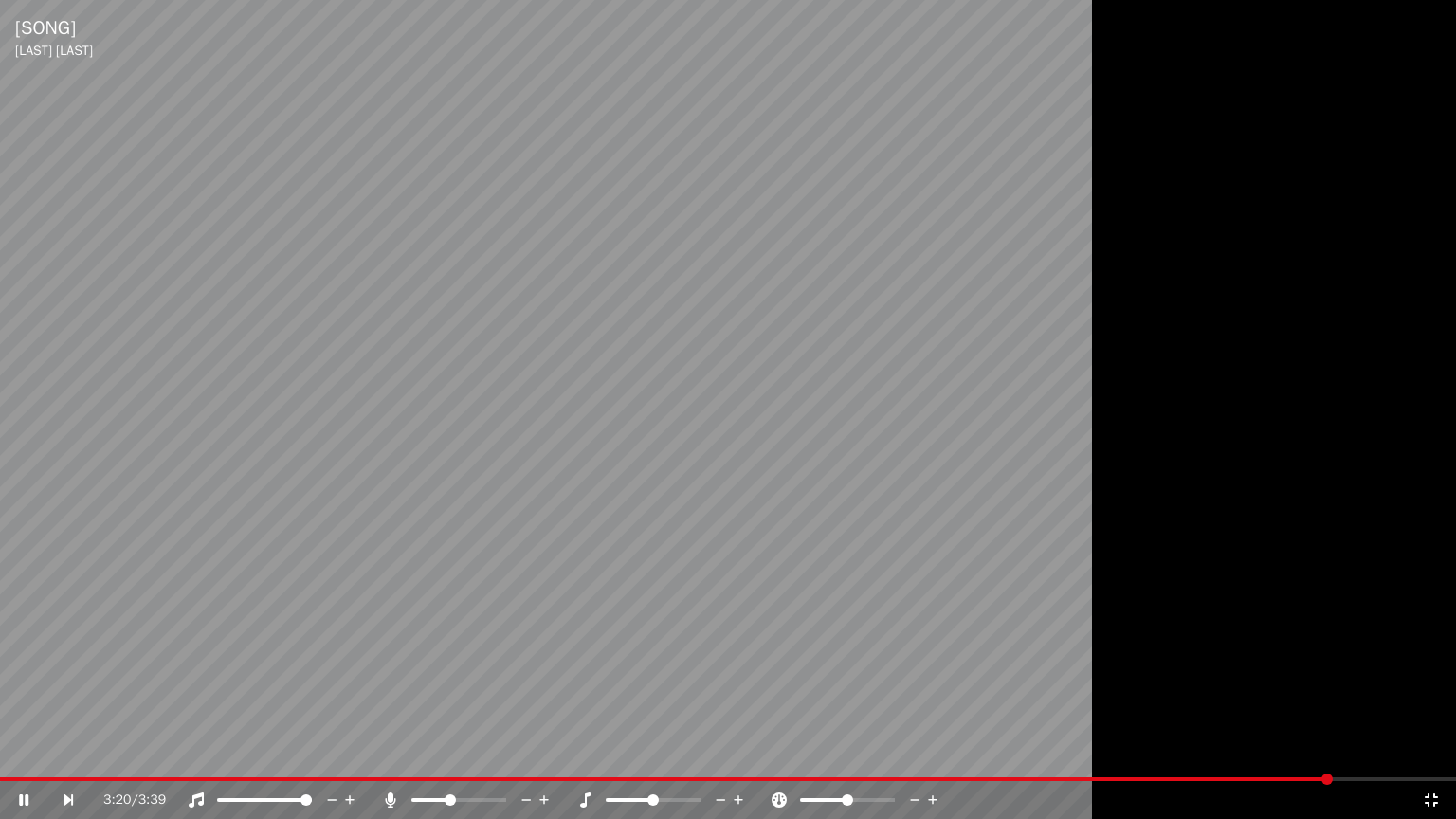 click 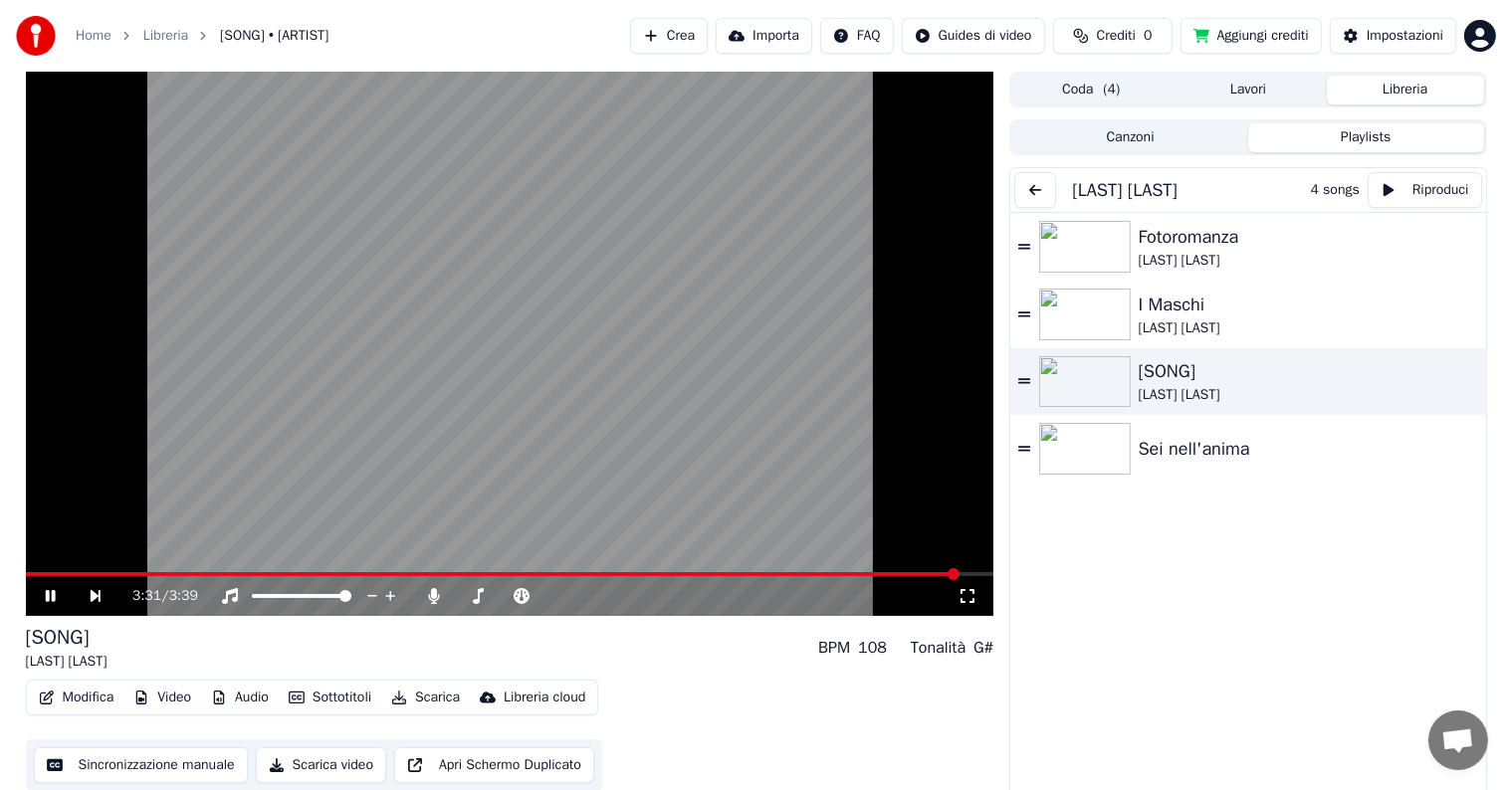 click 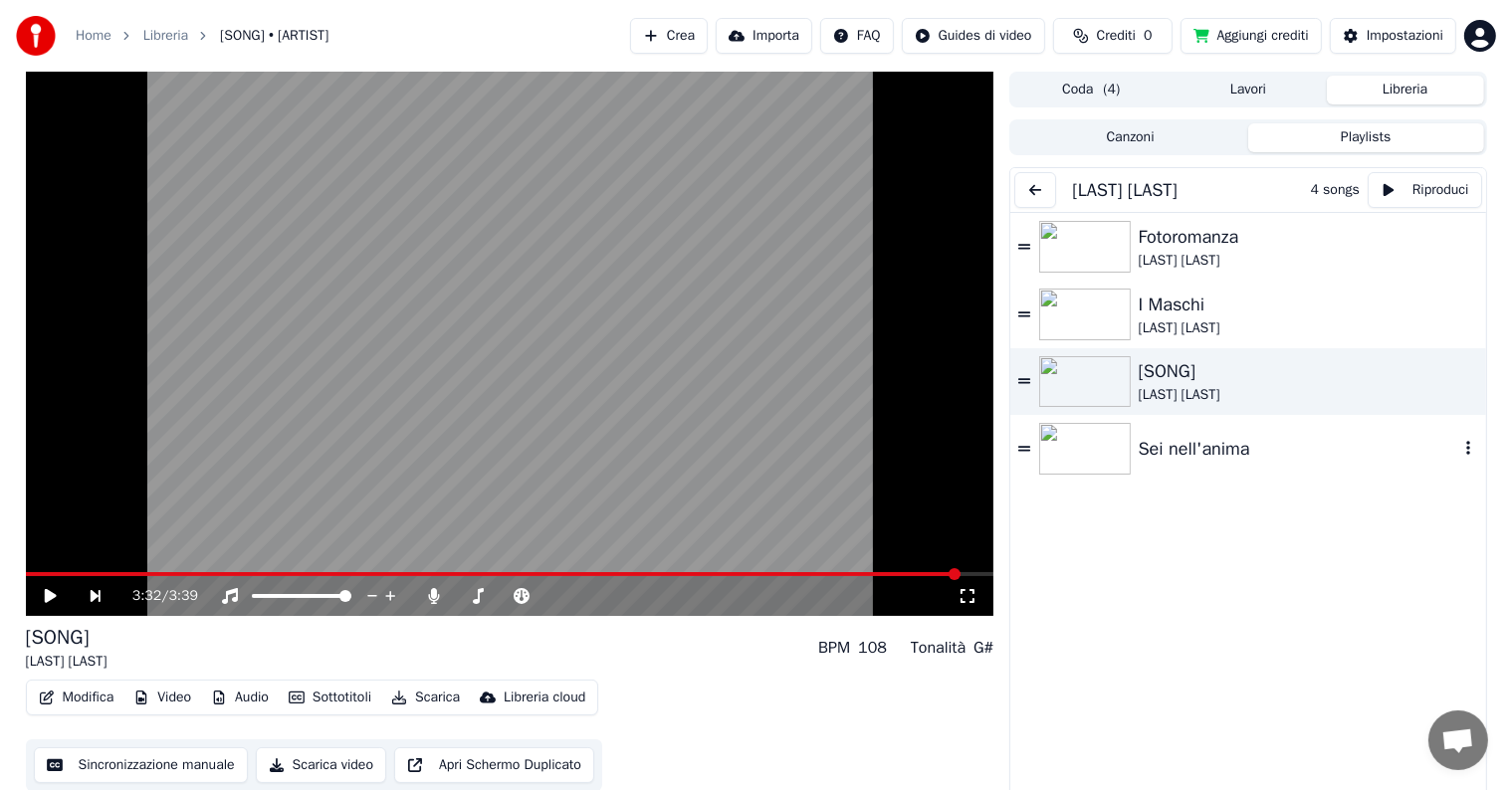 click at bounding box center [1085, 449] 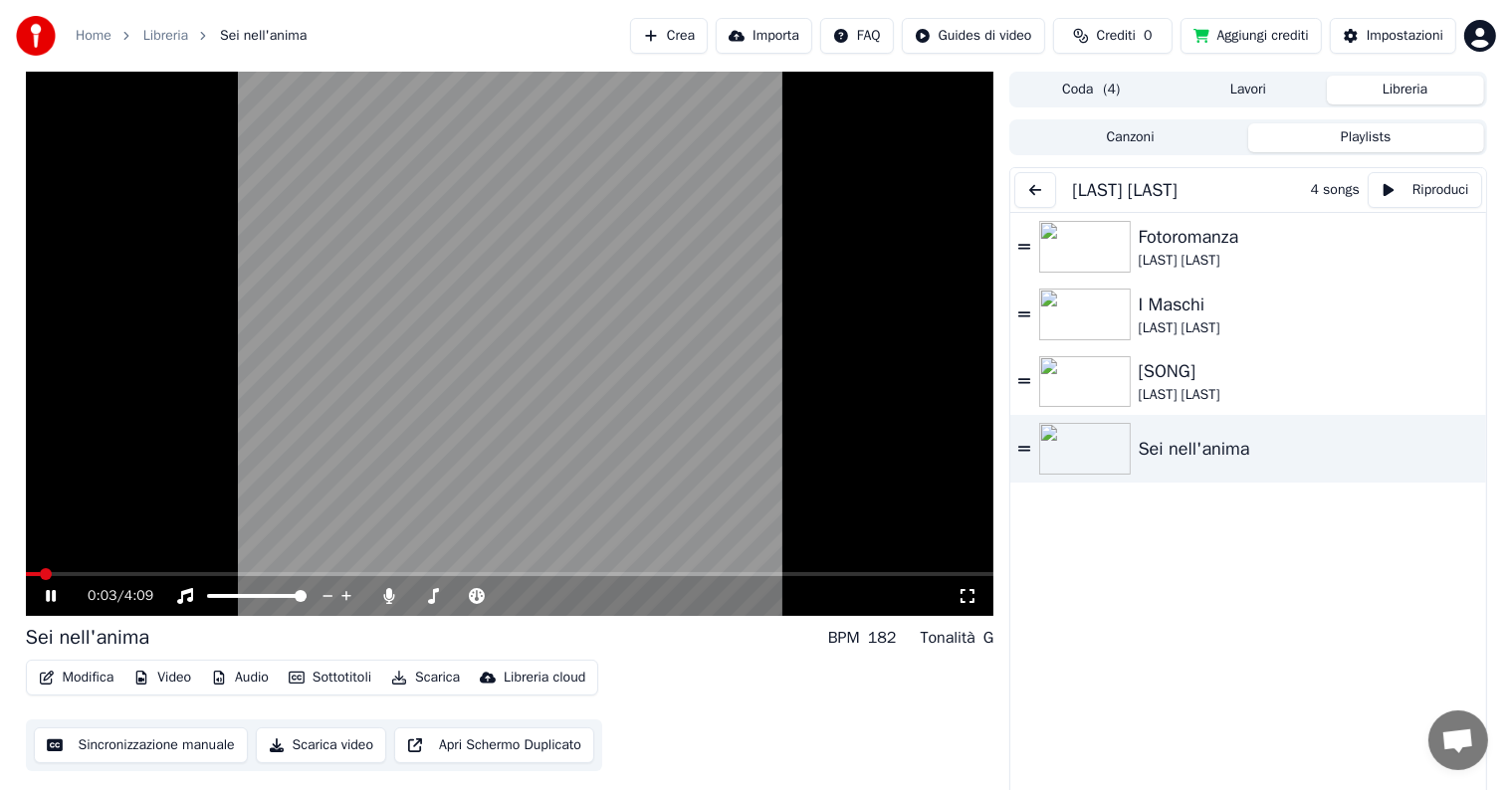 click 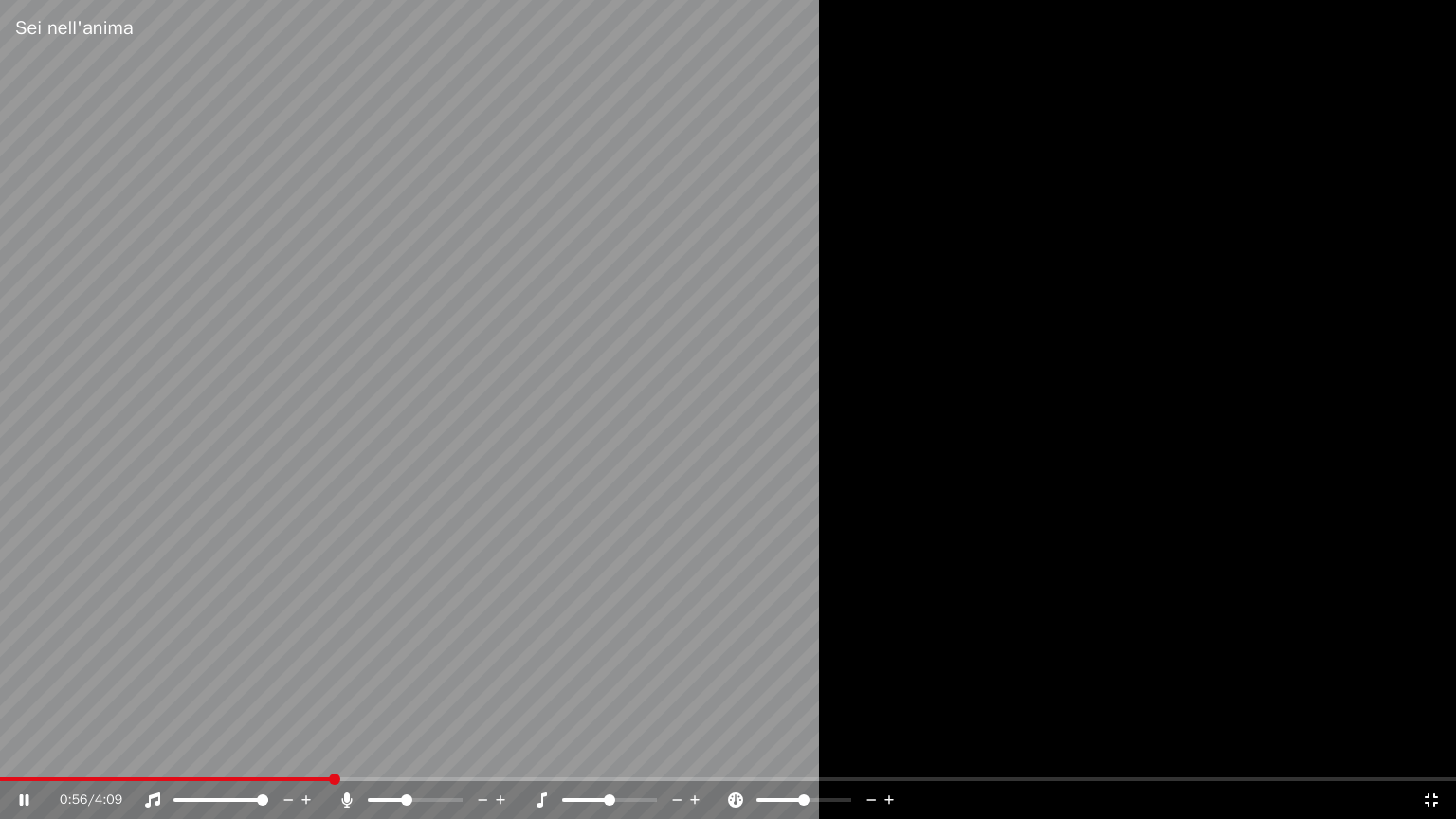 click on "0:56  /  4:09" at bounding box center [740, 800] 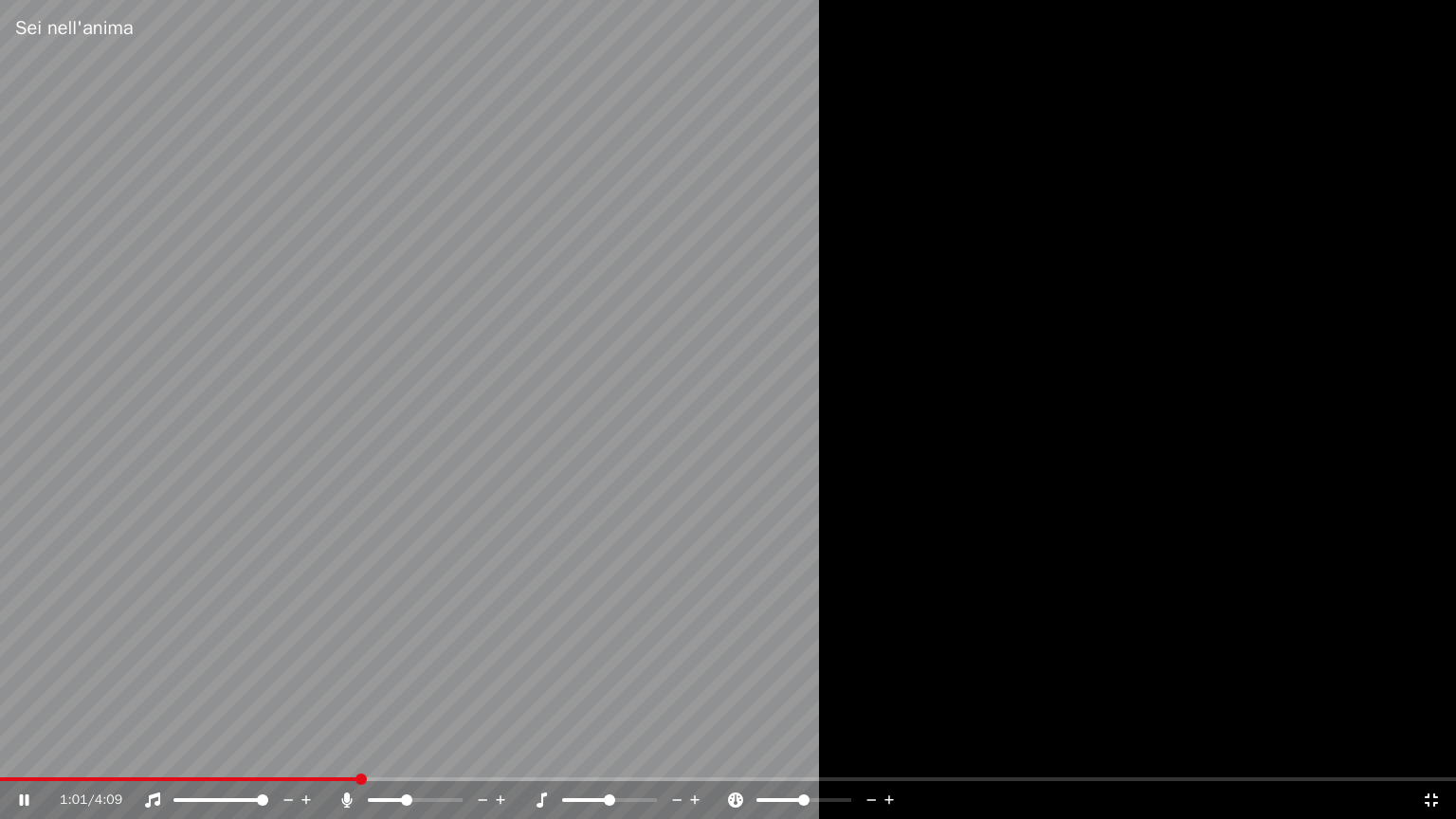 click on "1:01  /  4:09" at bounding box center [728, 800] 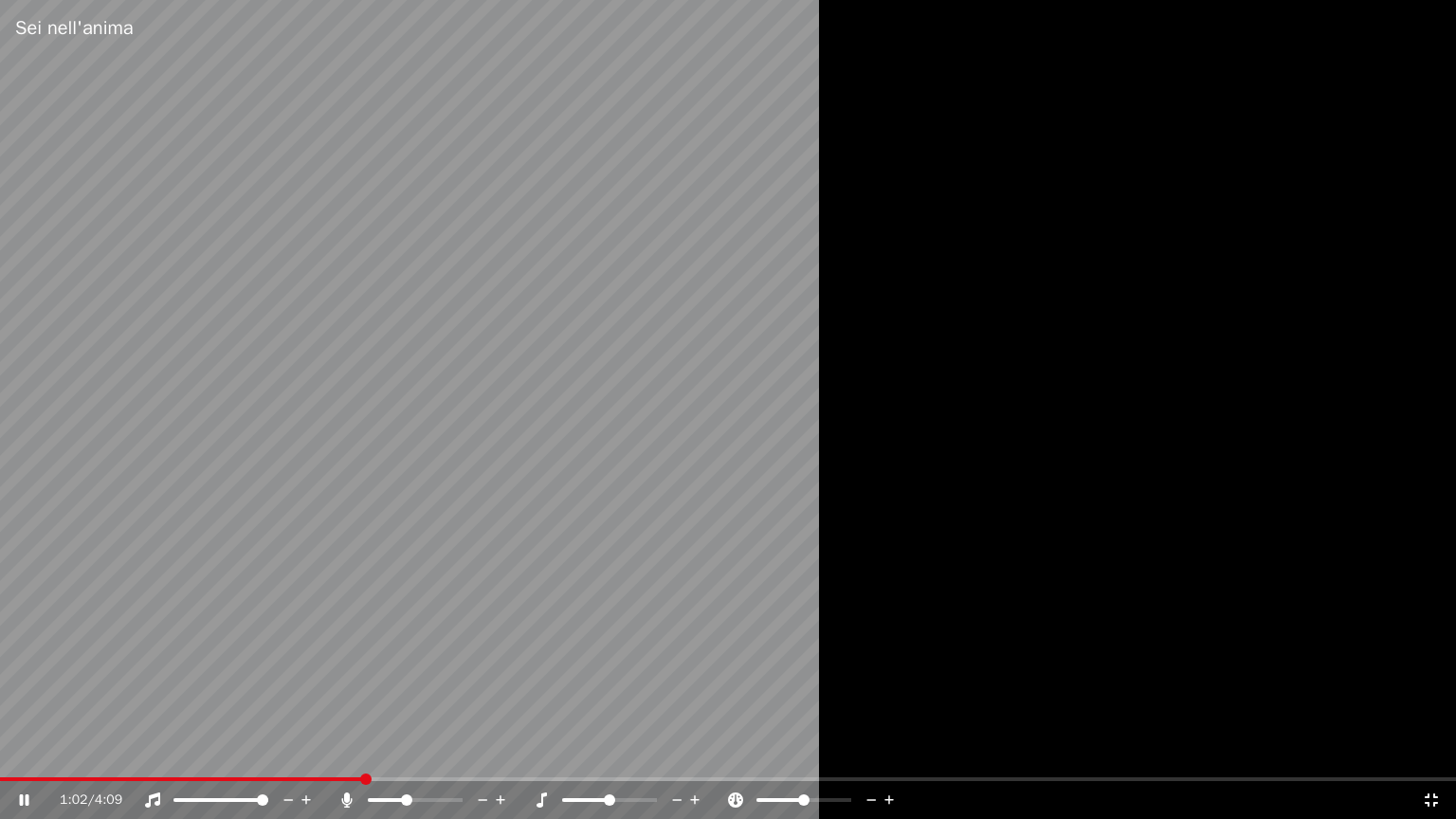 click on "1:02  /  4:09" at bounding box center (728, 800) 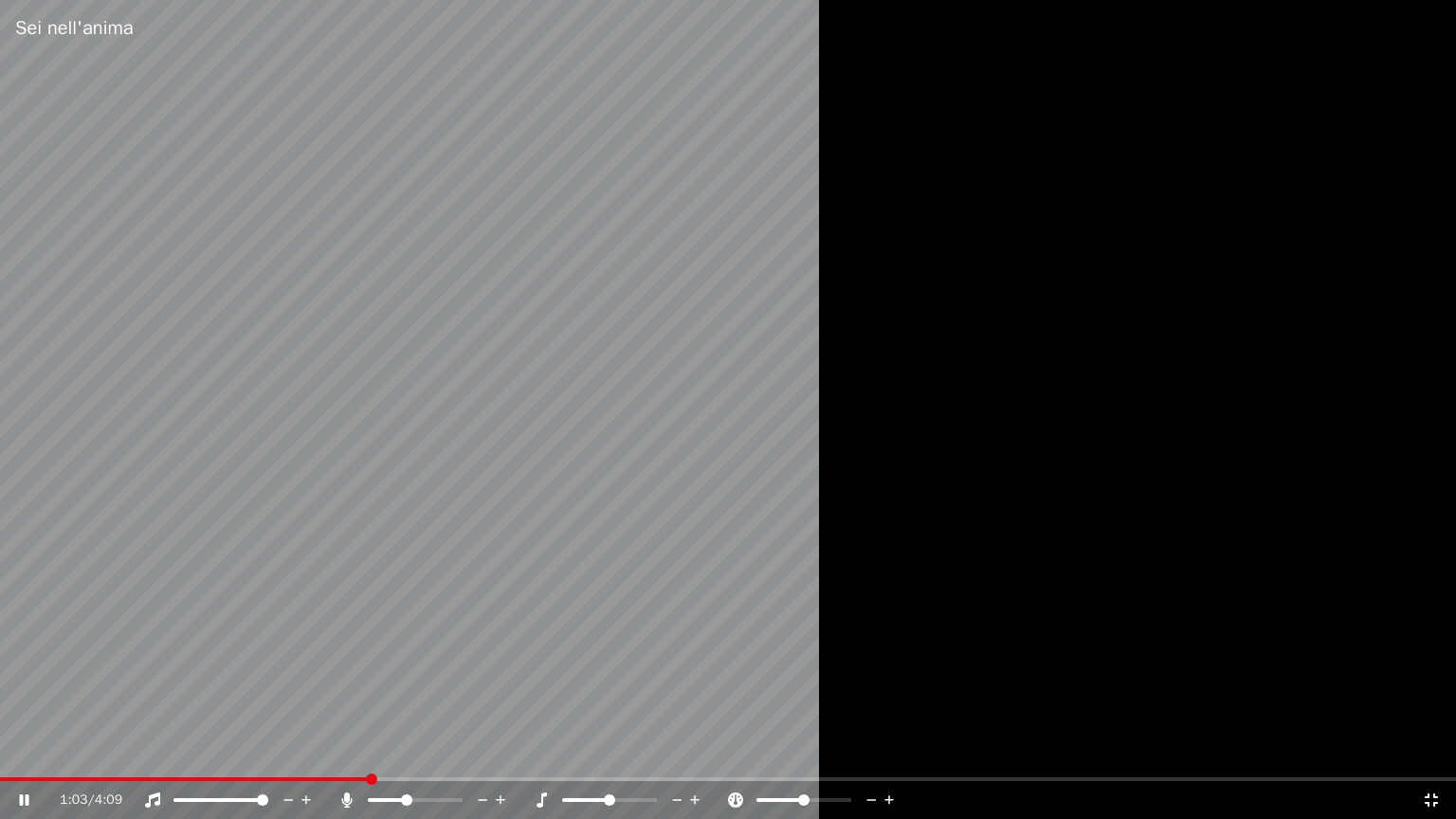 click 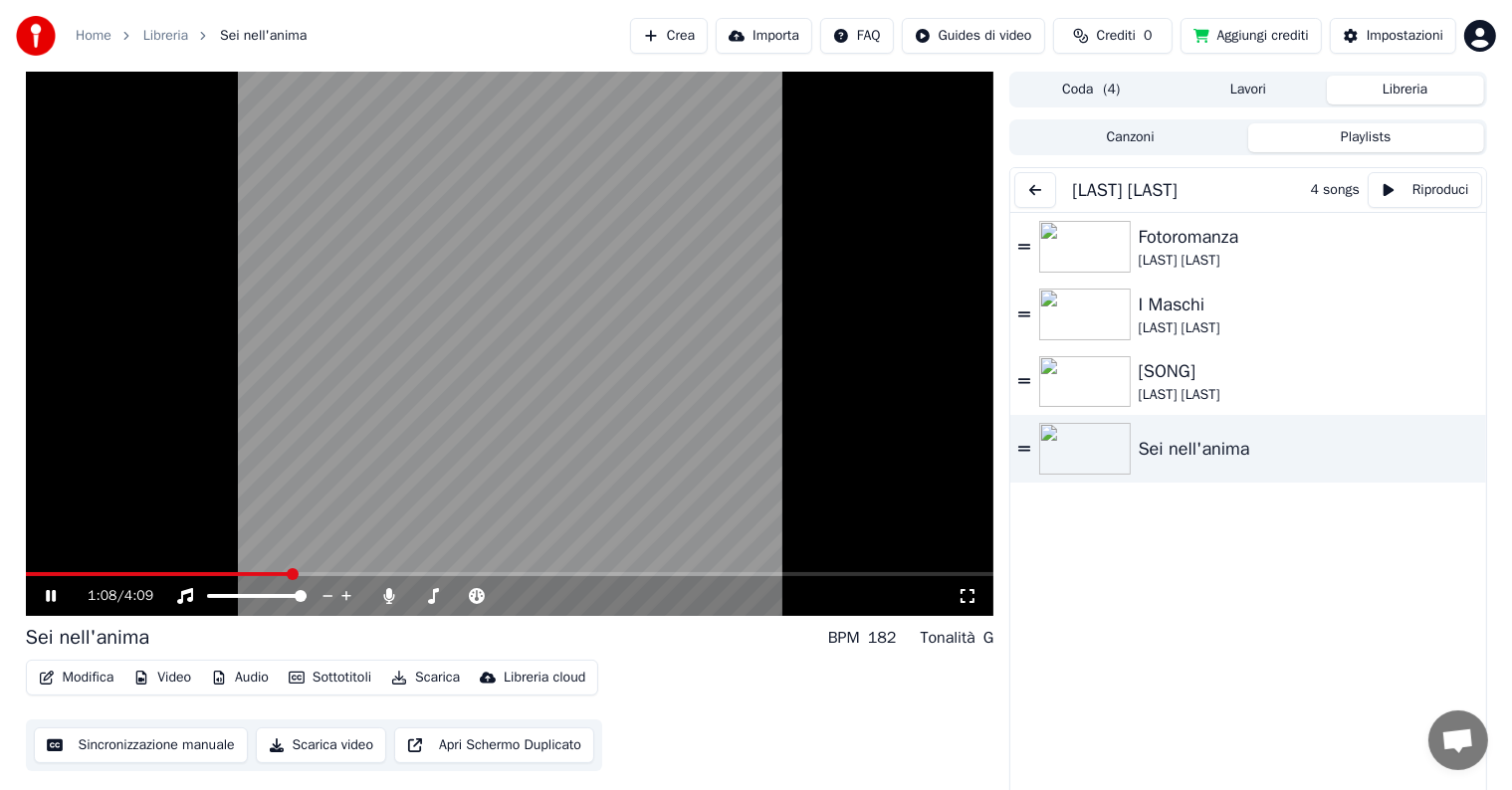 click 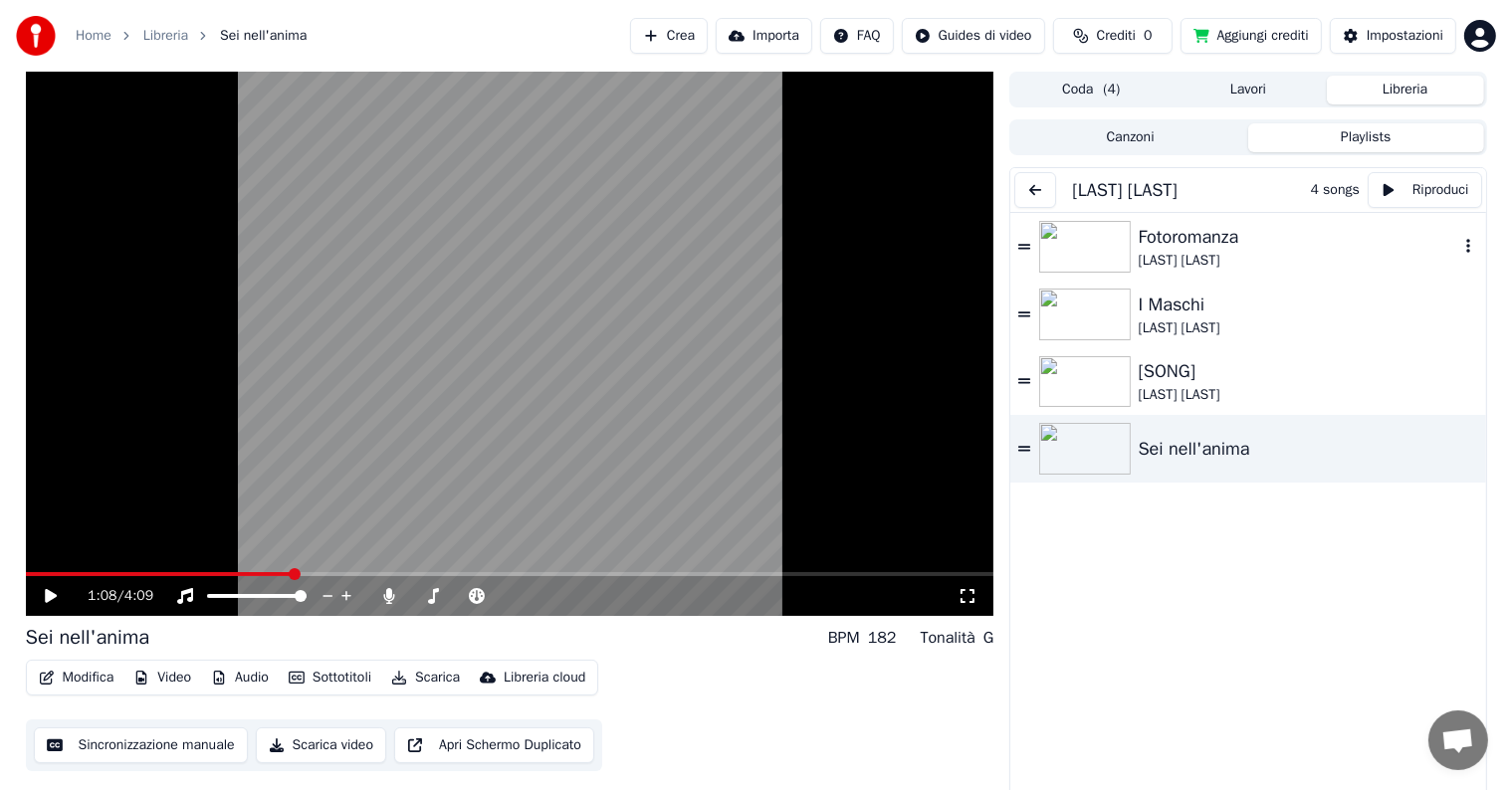 click on "[ARTIST]" at bounding box center [1298, 261] 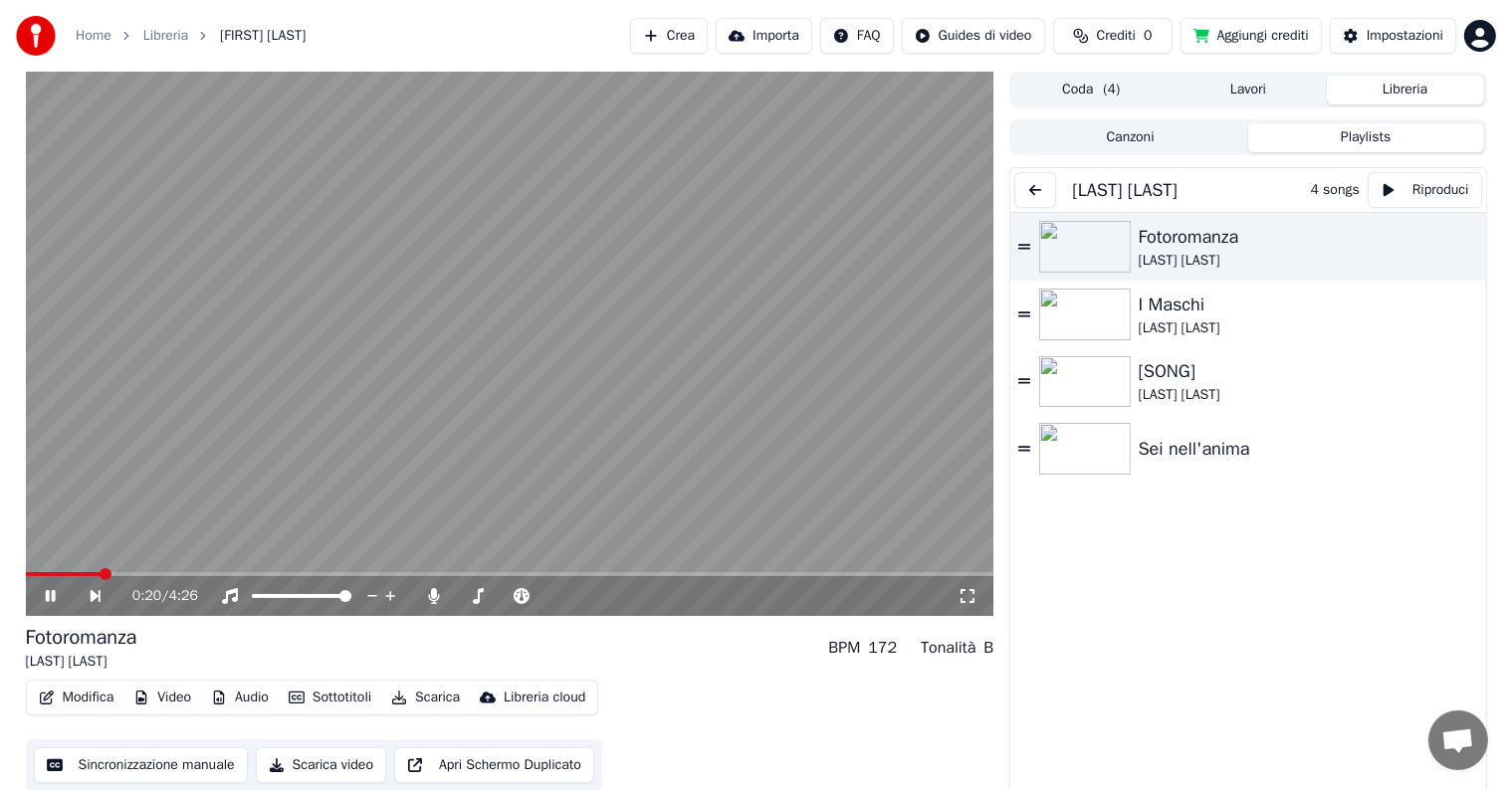 click 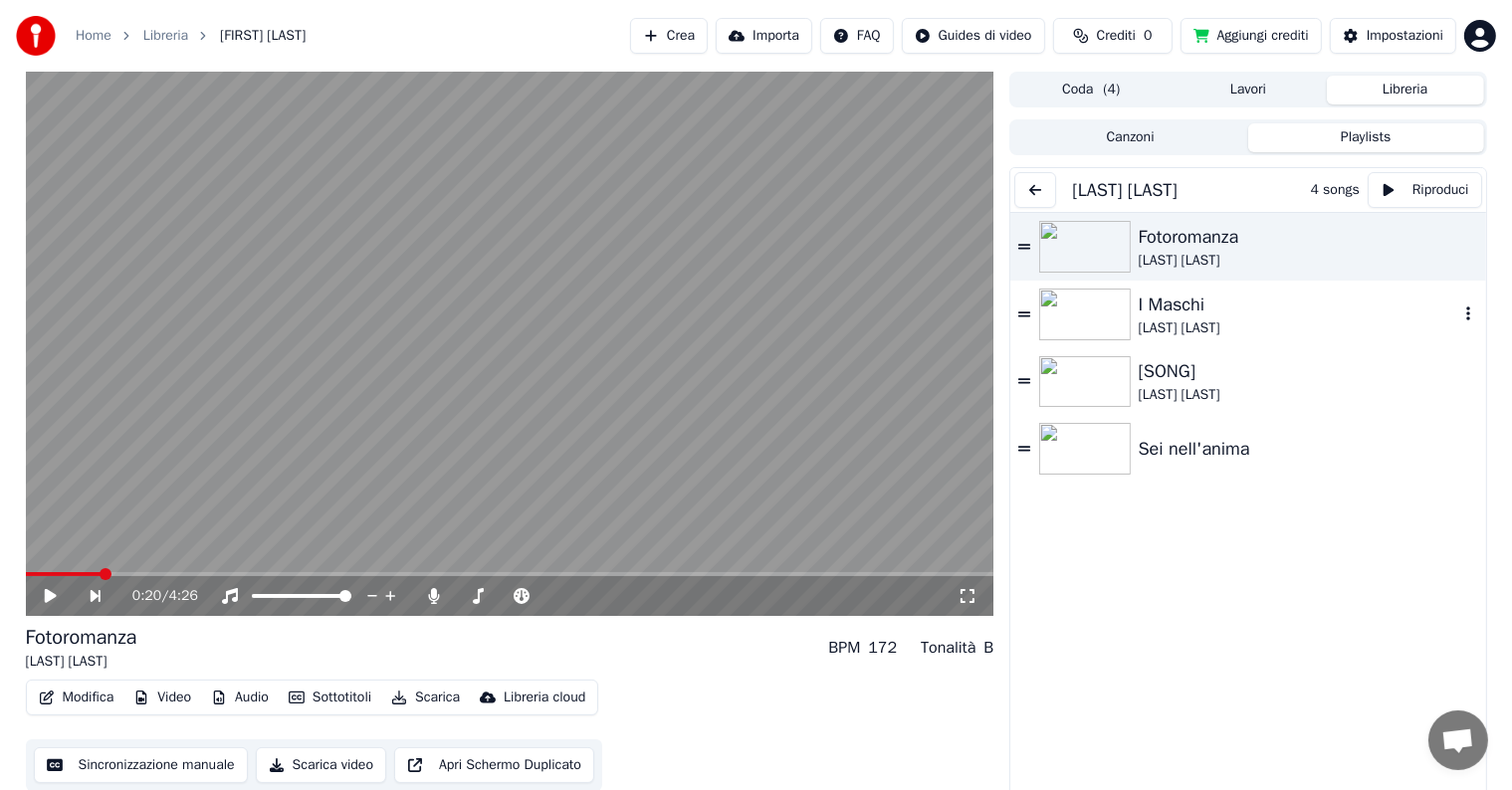 click on "I Maschi" at bounding box center [1298, 304] 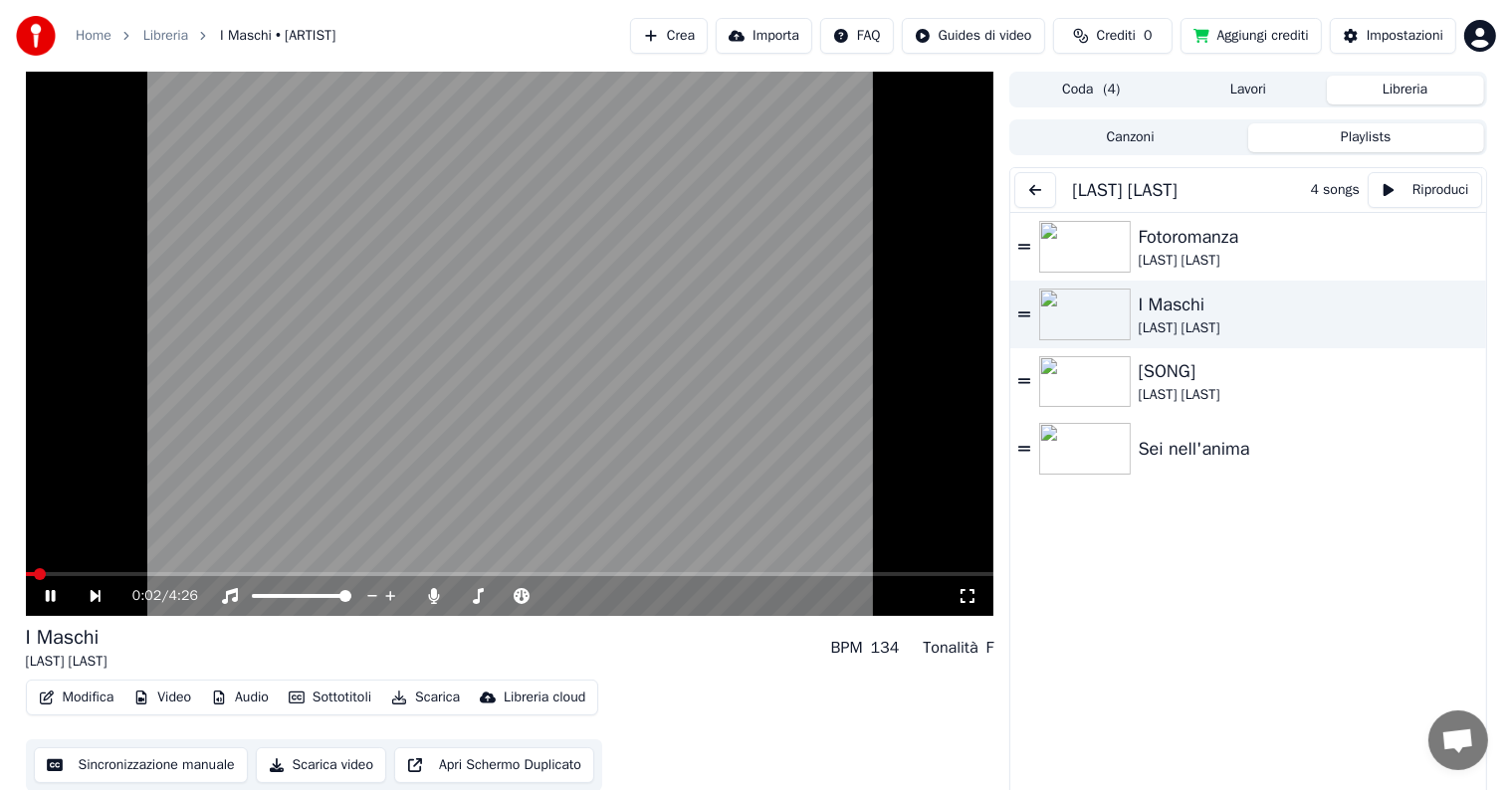 click 